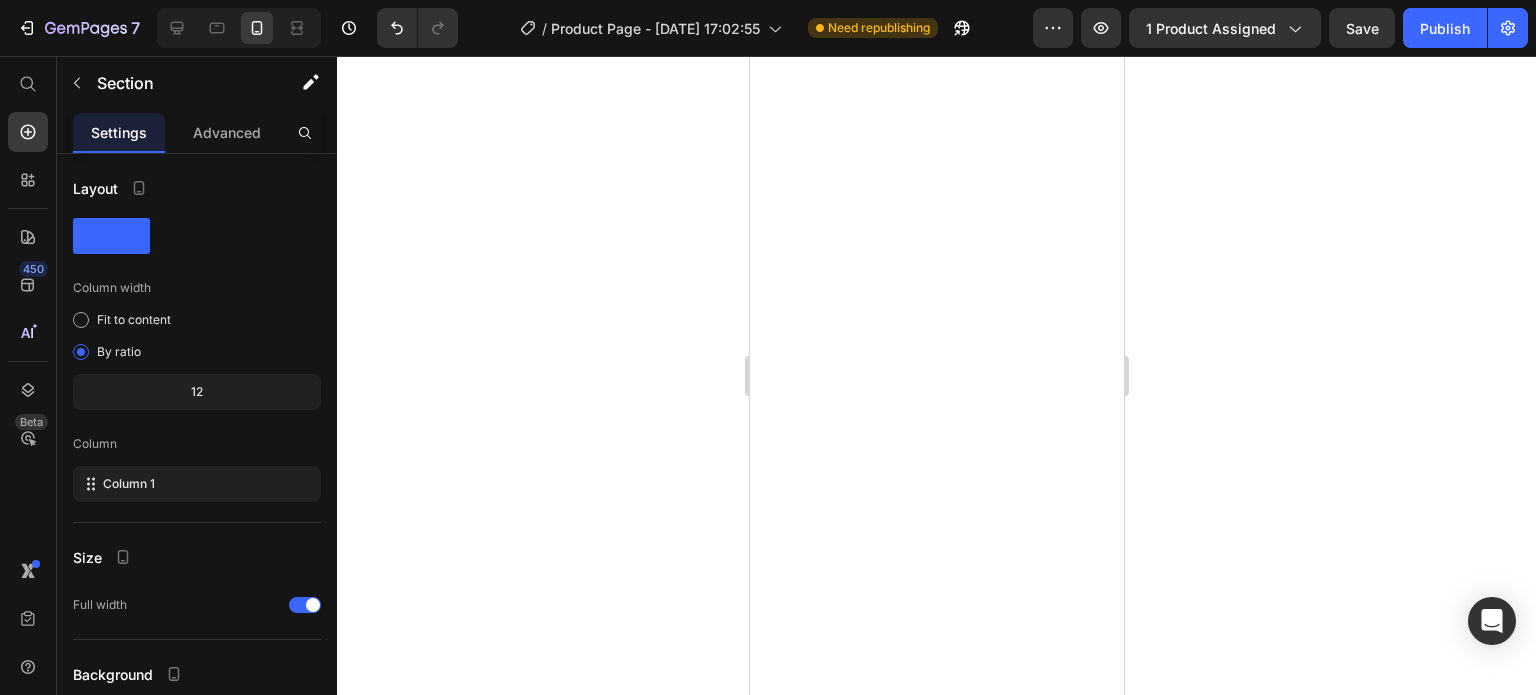 scroll, scrollTop: 0, scrollLeft: 0, axis: both 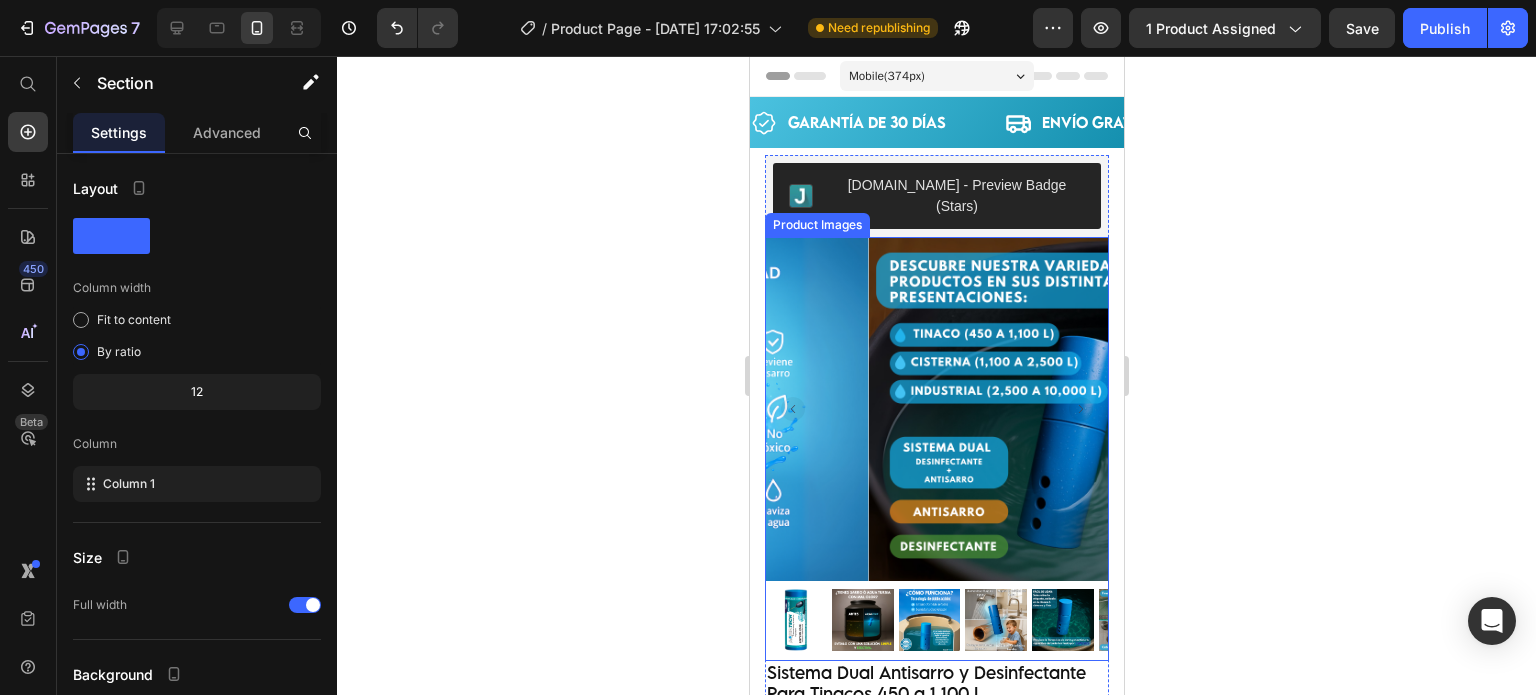 click at bounding box center (795, 620) 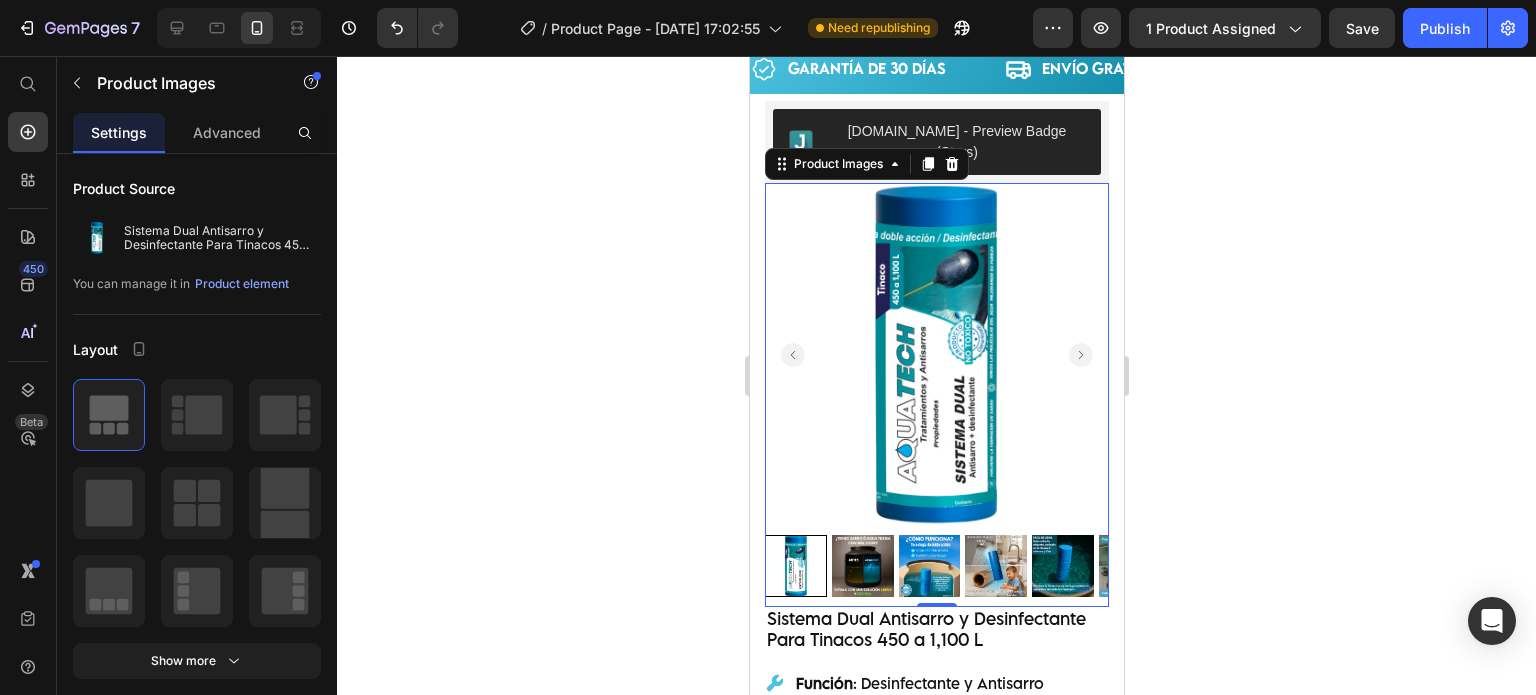 scroll, scrollTop: 166, scrollLeft: 0, axis: vertical 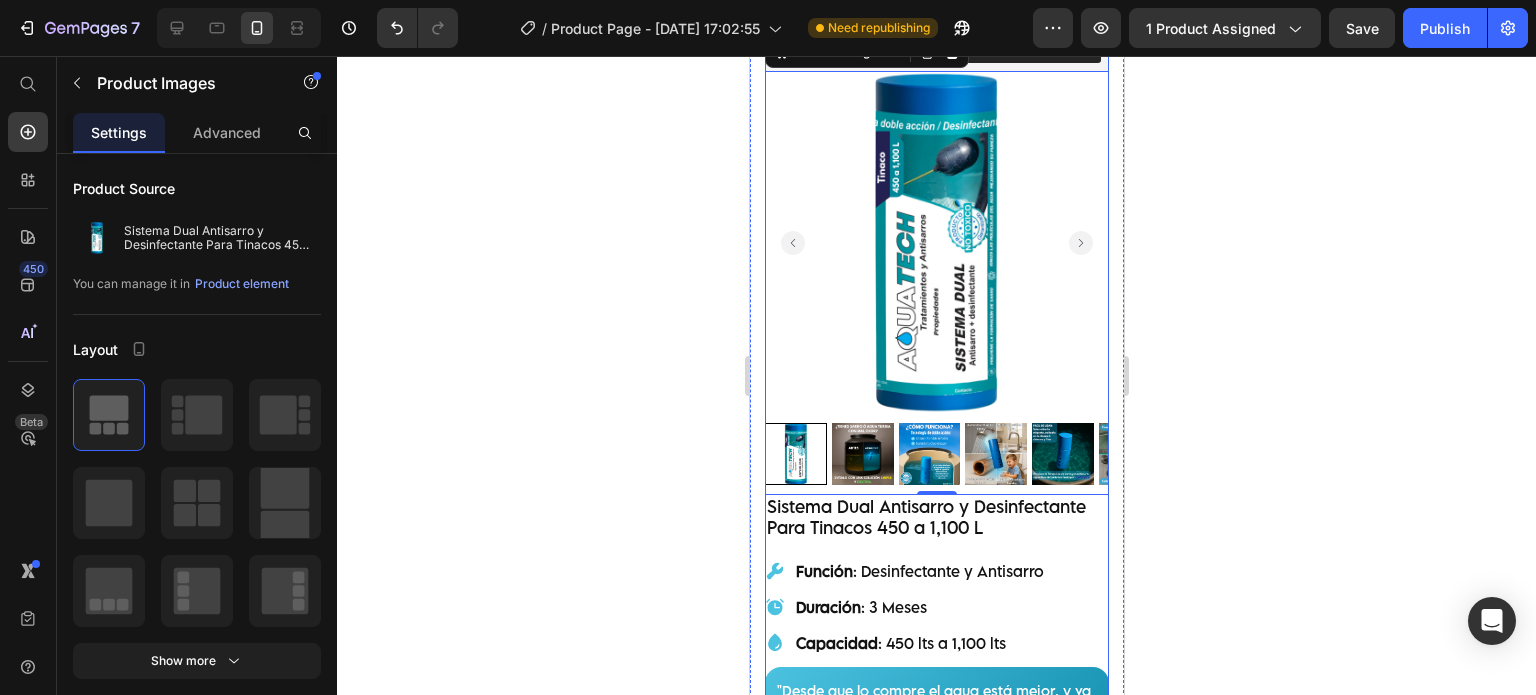 click on "[DOMAIN_NAME] - Preview Badge (Stars) [DOMAIN_NAME]
Product Images   0 "The transformation in my dog's overall health since switching to this food has been remarkable. Their coat is shinier, their energy levels have increased, and they seem happier than ever before." Text block -[PERSON_NAME] Text block
Verified buyer Item list Row Row Sistema Dual Antisarro y Desinfectante Para Tinacos 450 a 1,100 L Product Title
Función : Desinfectante y Antisarro
Duración : 3 Meses
Capacidad : 450 lts a 1,100 lts Item List "Desde que lo compre el agua está mejor, y va desapareciendo el sarro de las tuberías."  -[PERSON_NAME] Text block Row" at bounding box center [936, 375] 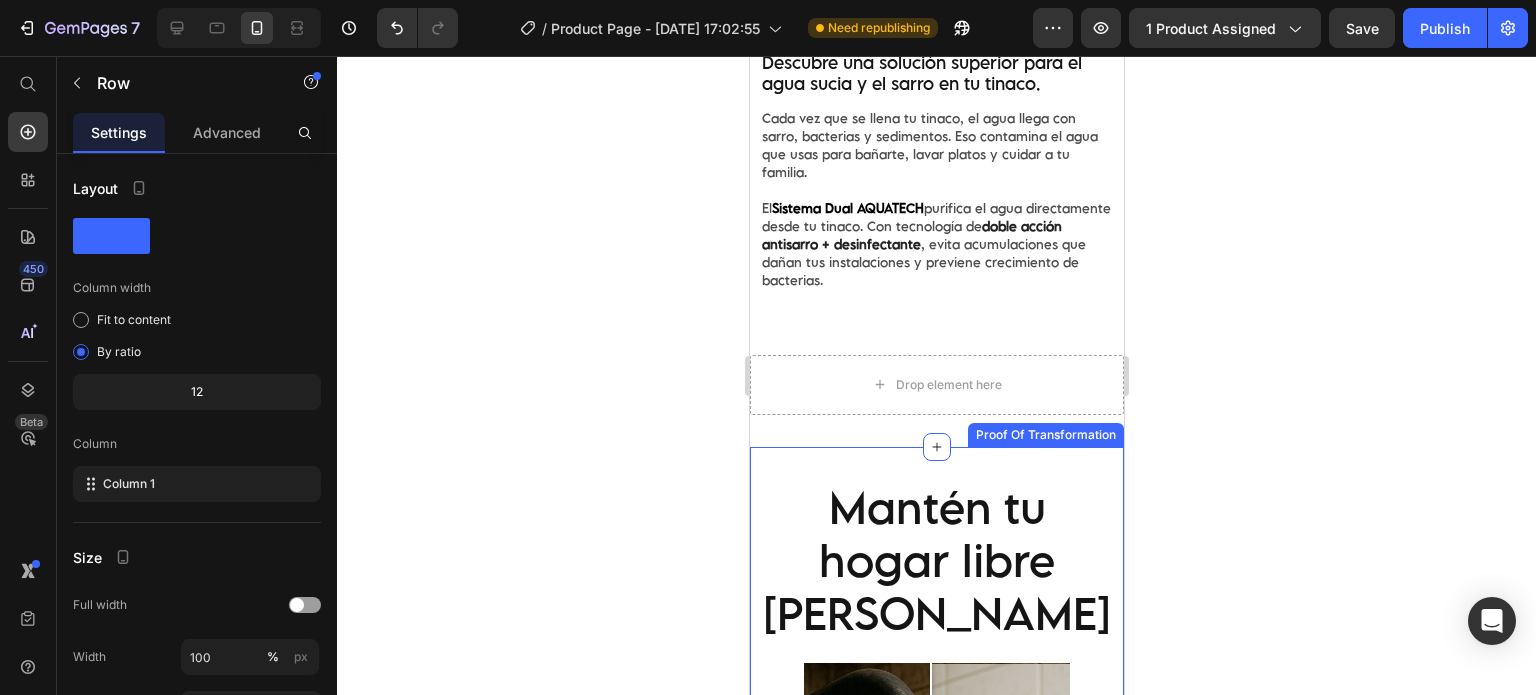 scroll, scrollTop: 2205, scrollLeft: 0, axis: vertical 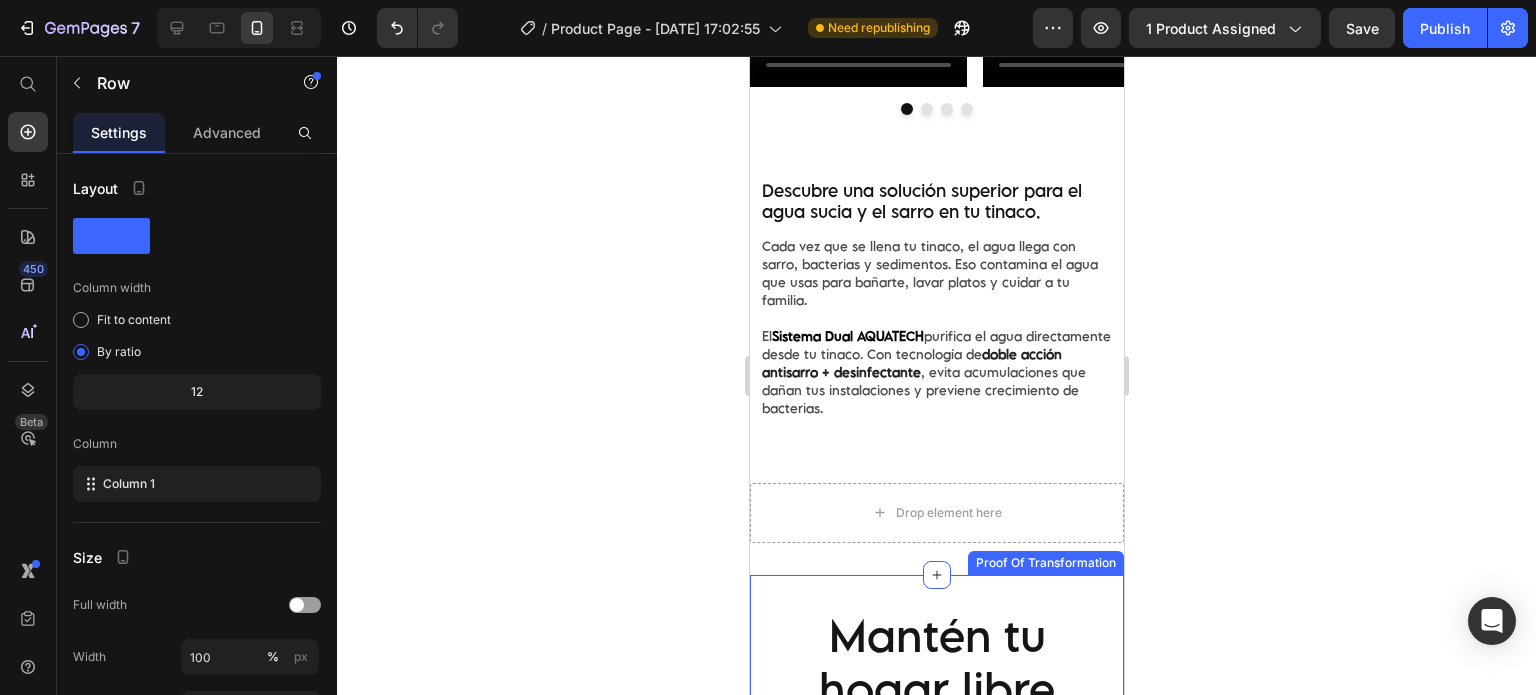 click on "Cada vez que se llena tu tinaco, el agua llega con sarro, bacterias y sedimentos. Eso contamina el agua que usas para bañarte, lavar platos y cuidar a tu familia." at bounding box center (936, 273) 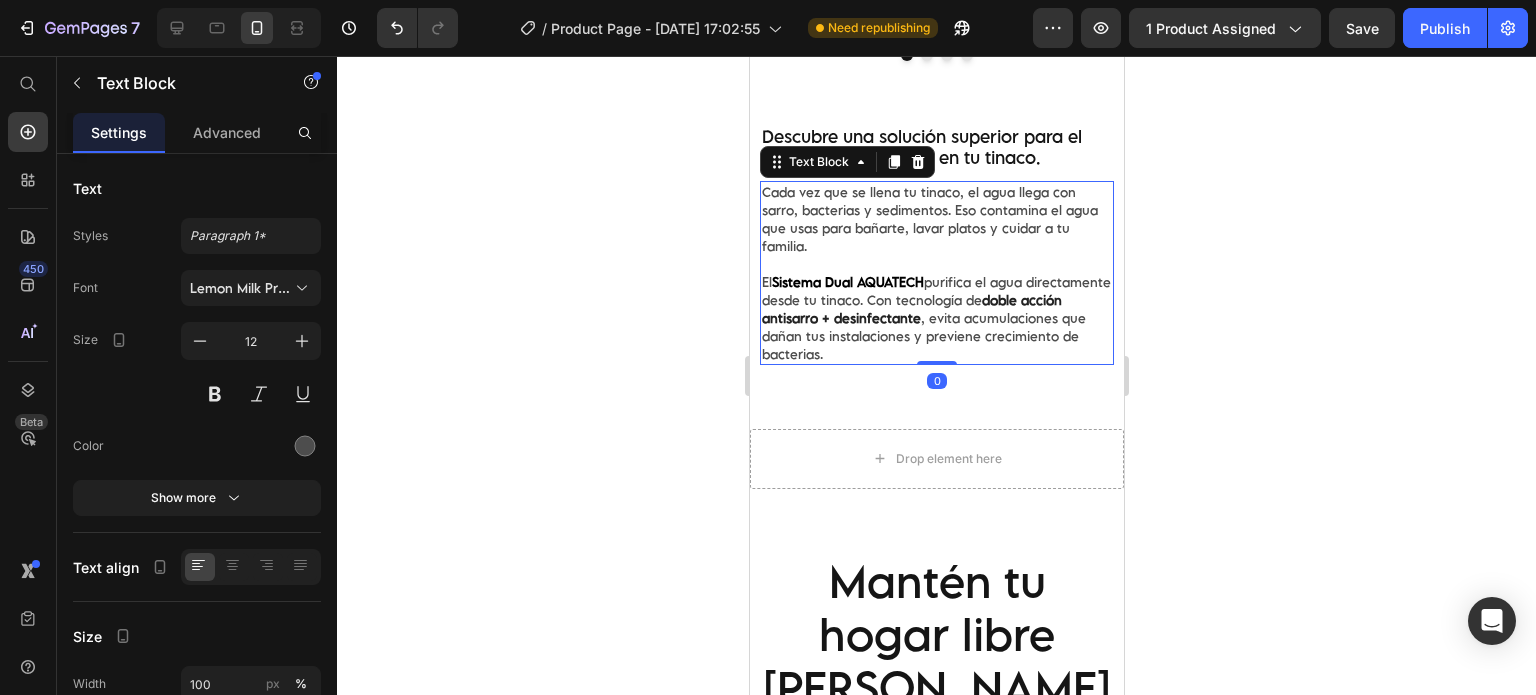 scroll, scrollTop: 2166, scrollLeft: 0, axis: vertical 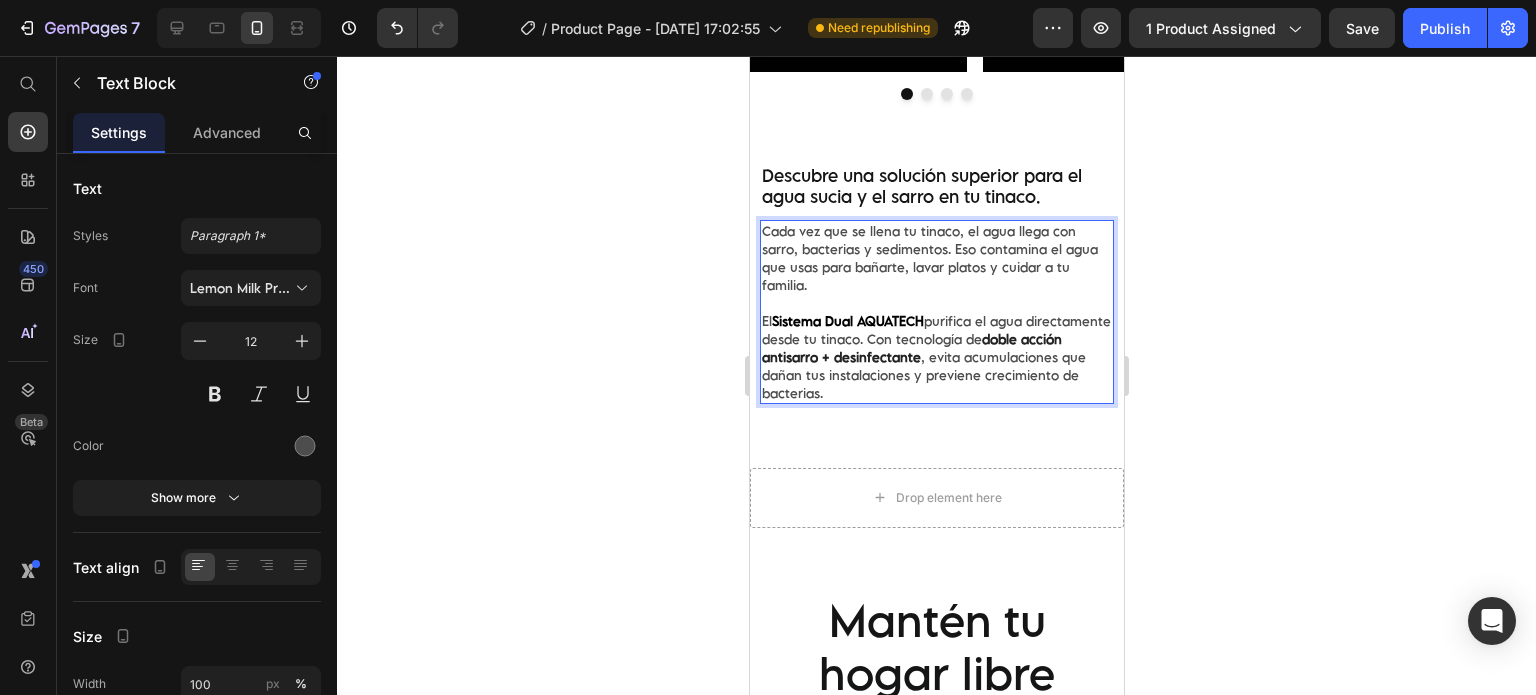 click on "Sistema Dual AQUATECH" at bounding box center [847, 321] 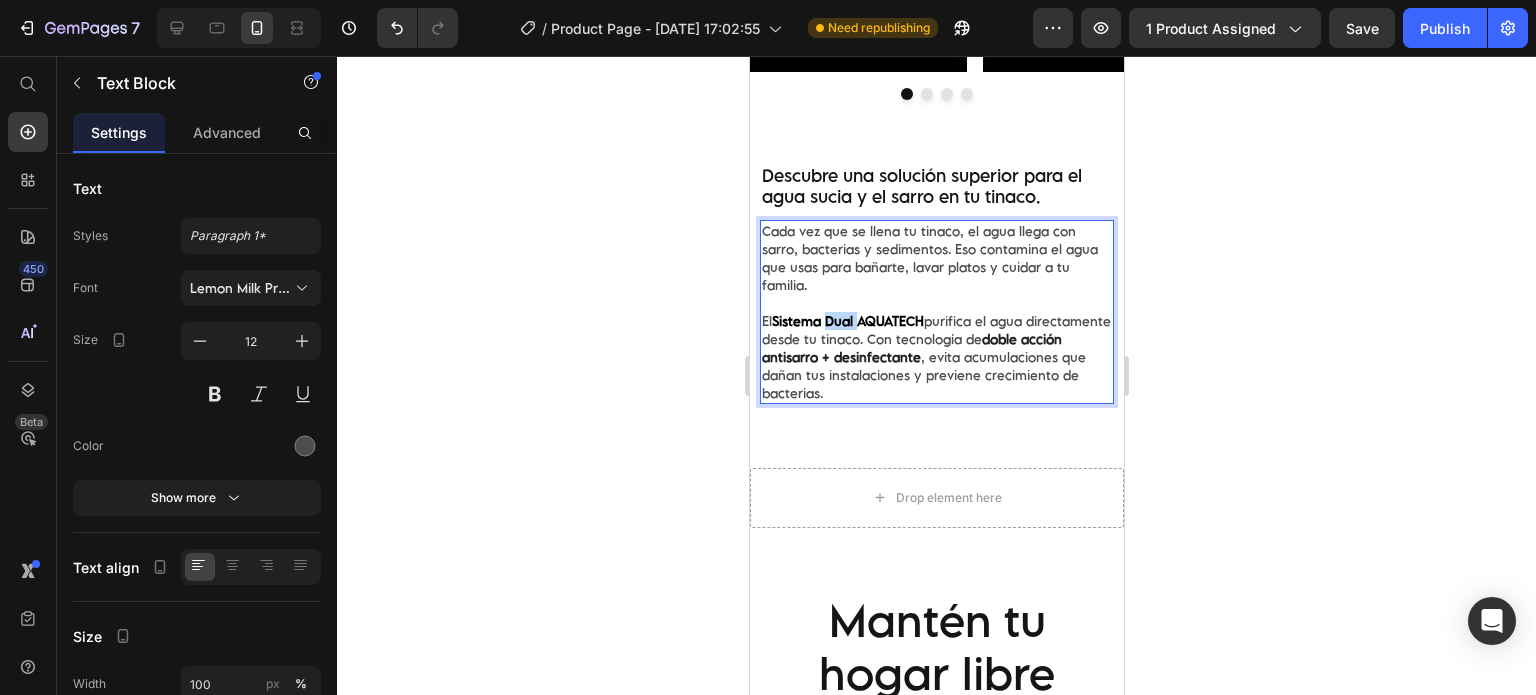 click on "Sistema Dual AQUATECH" at bounding box center [847, 321] 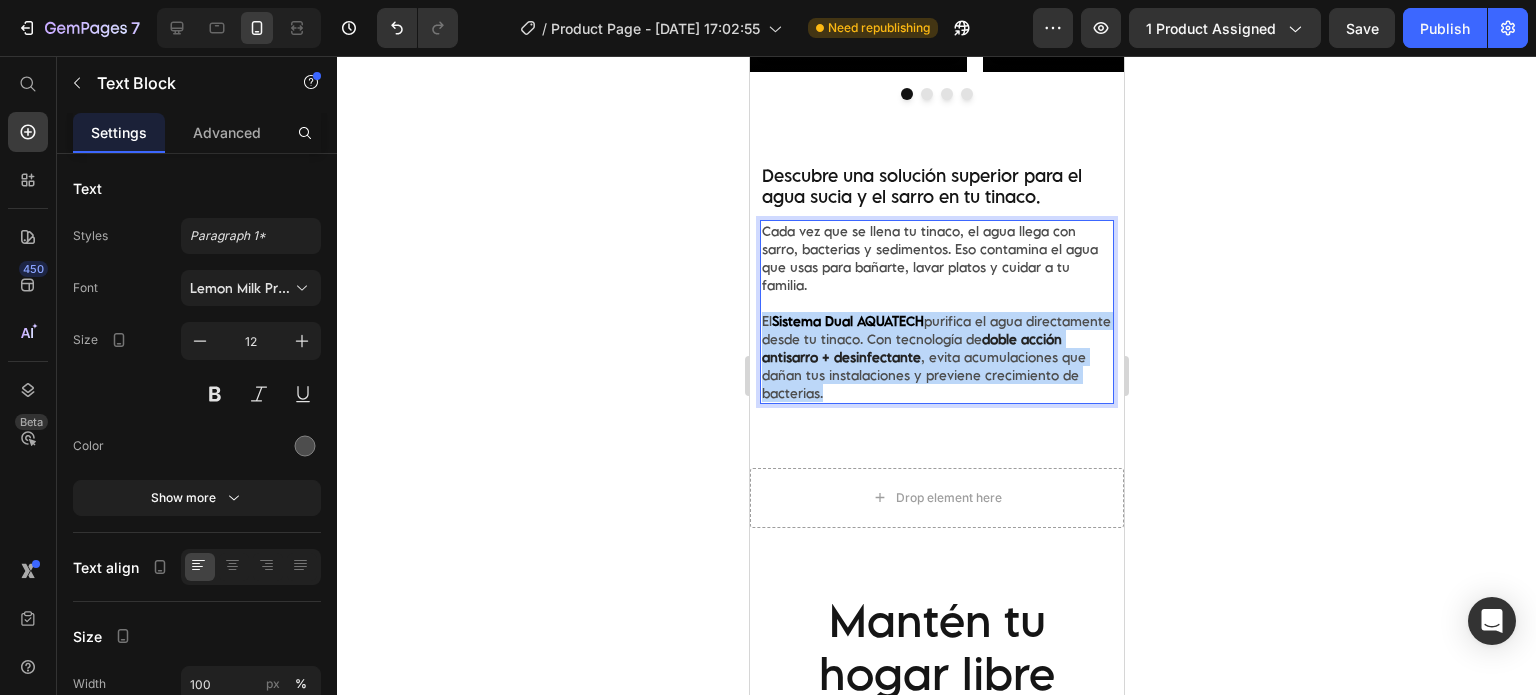 click on "Sistema Dual AQUATECH" at bounding box center (847, 321) 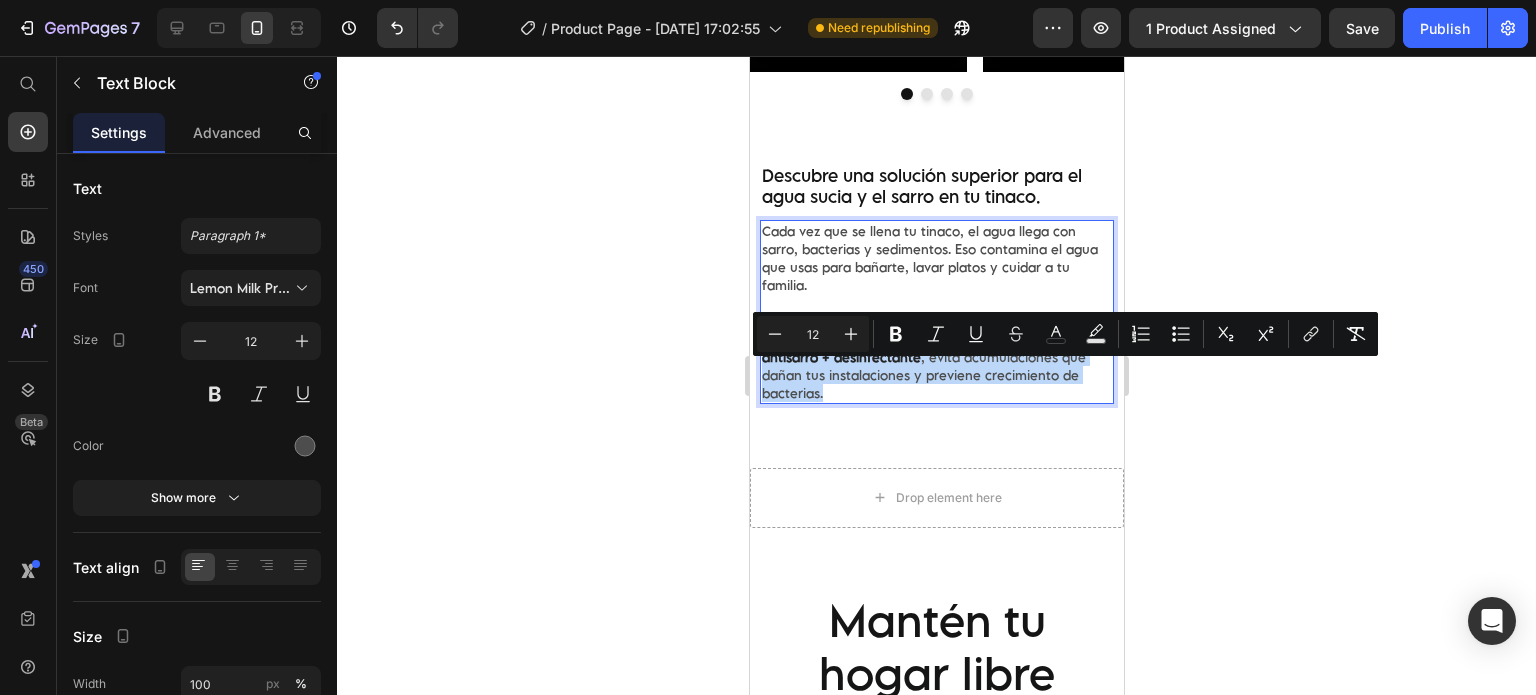 copy on "El  Sistema Dual AQUATECH  purifica el agua directamente desde tu tinaco. Con tecnología [PERSON_NAME] acción antisarro + desinfectante , evita acumulaciones que dañan tus instalaciones y previene crecimiento de bacterias." 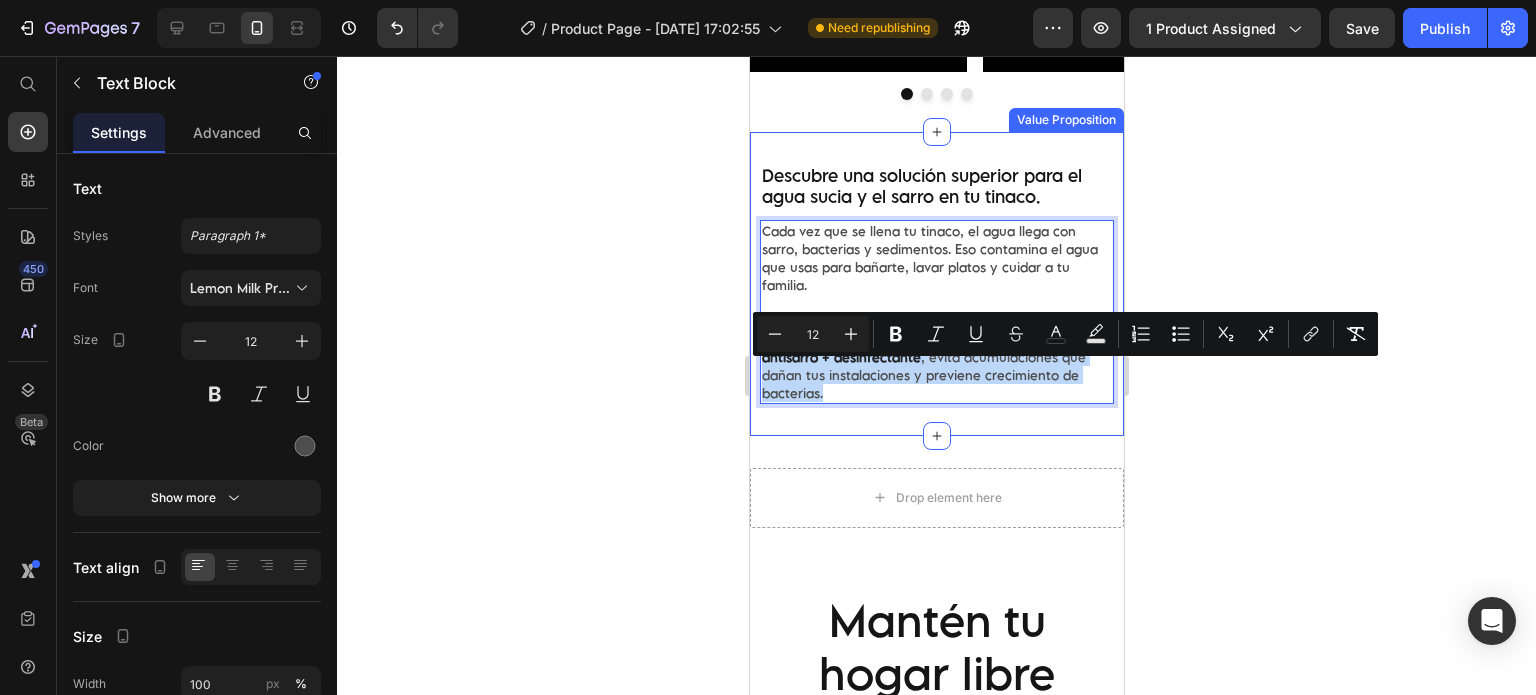 click on "Descubre una solución superior para el agua sucia y el sarro en tu tinaco. Text Block Cada vez que se llena tu tinaco, el agua llega con sarro, bacterias y sedimentos. Eso contamina el agua que usas para bañarte, lavar platos y cuidar a tu familia. El  Sistema Dual AQUATECH  purifica el agua directamente desde tu tinaco. Con tecnología [PERSON_NAME] acción antisarro + desinfectante , evita acumulaciones que dañan tus instalaciones y previene crecimiento de bacterias. Text Block   0 Value Proposition" at bounding box center [936, 284] 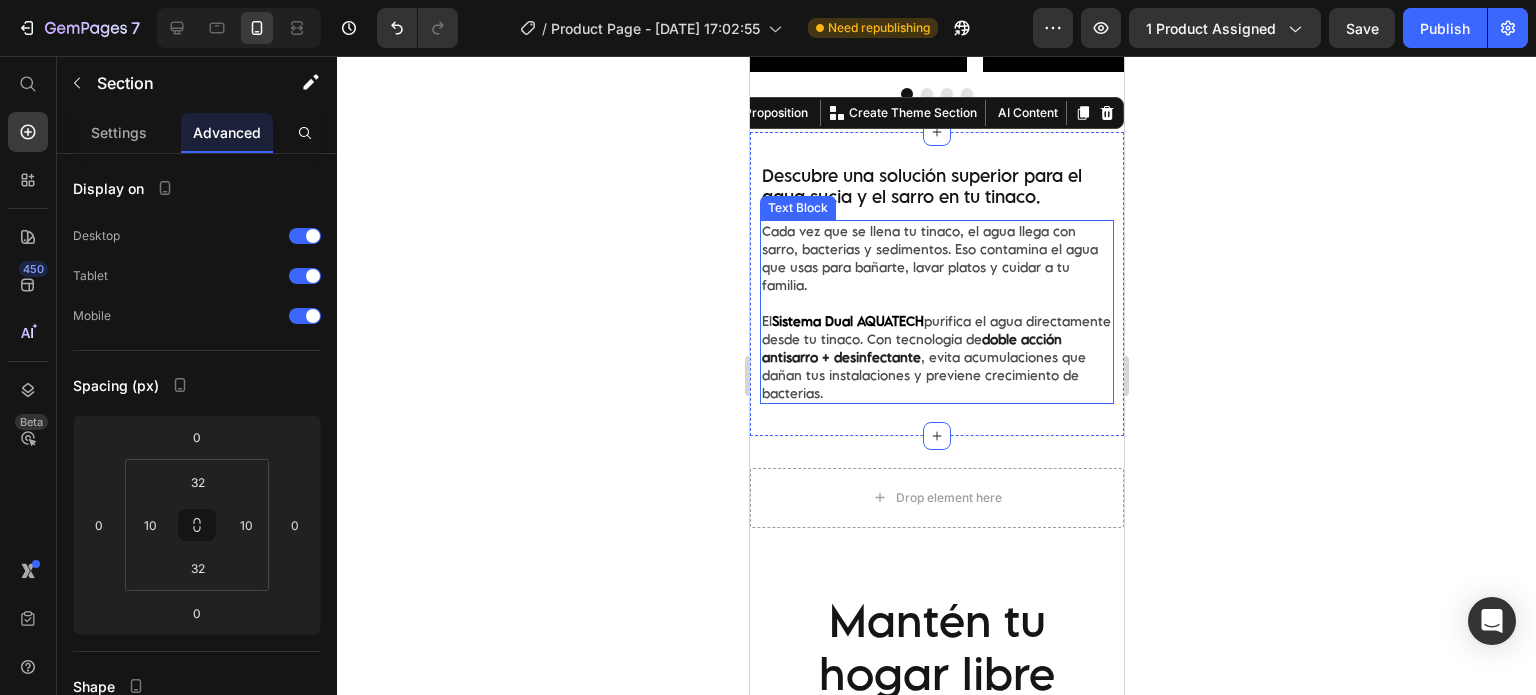 click on "Sistema Dual AQUATECH" at bounding box center (847, 321) 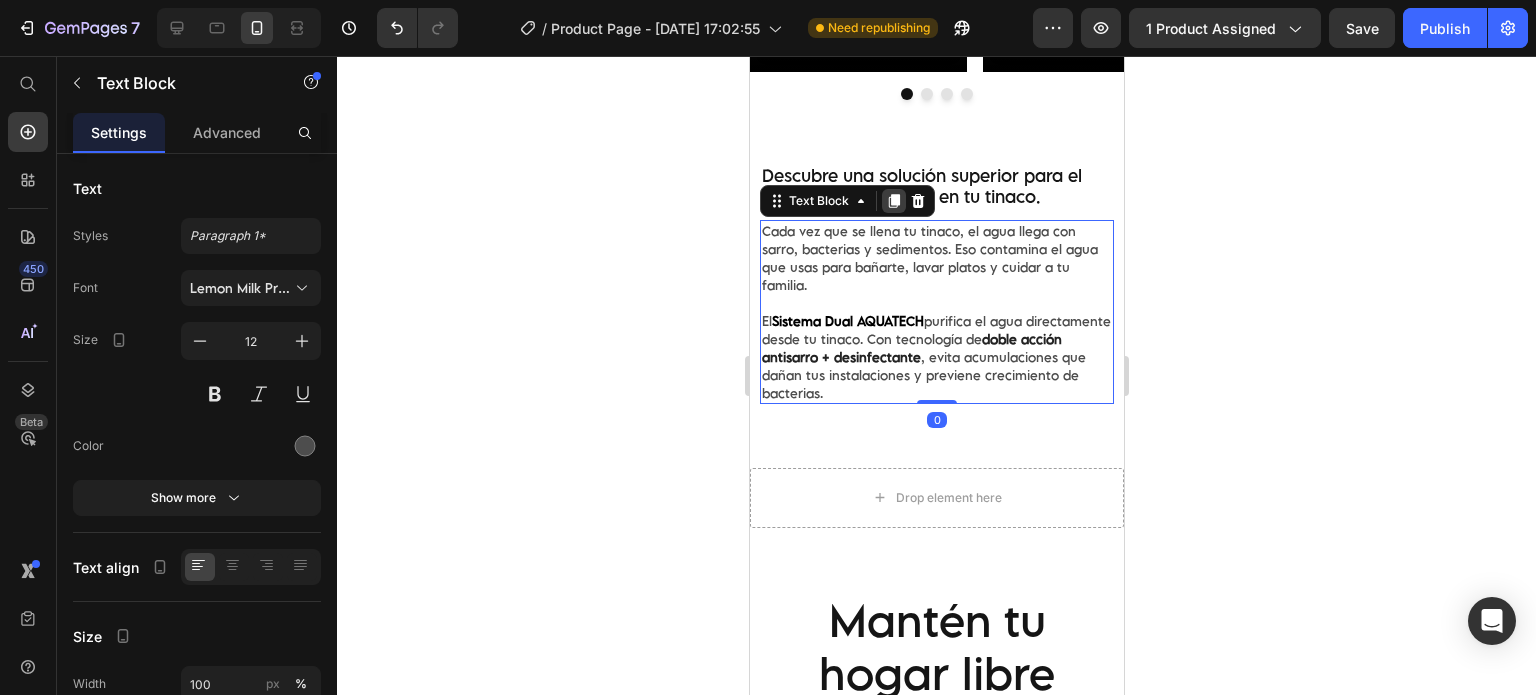 click 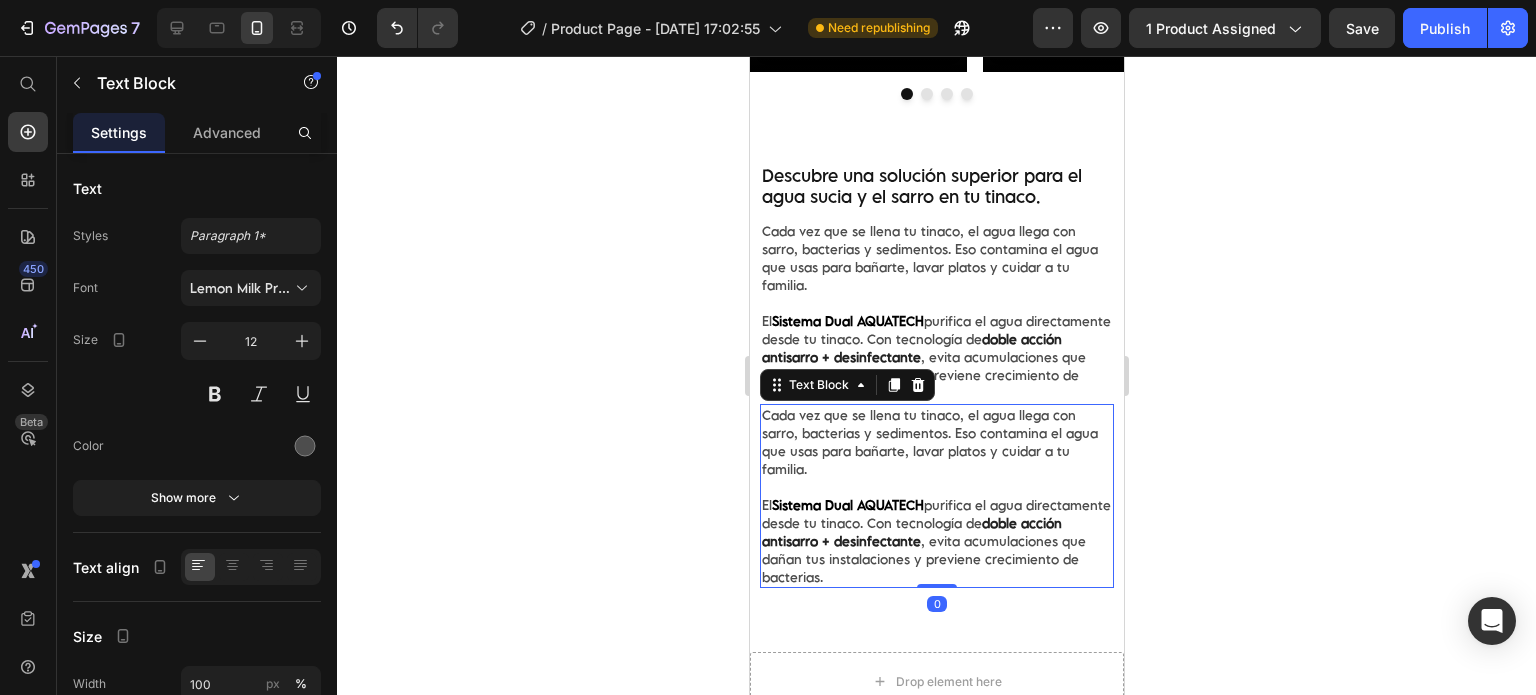 click on "El  Sistema Dual AQUATECH  purifica el agua directamente desde tu tinaco. Con tecnología [PERSON_NAME] acción antisarro + desinfectante , evita acumulaciones que dañan tus instalaciones y previene crecimiento de bacterias." at bounding box center [936, 357] 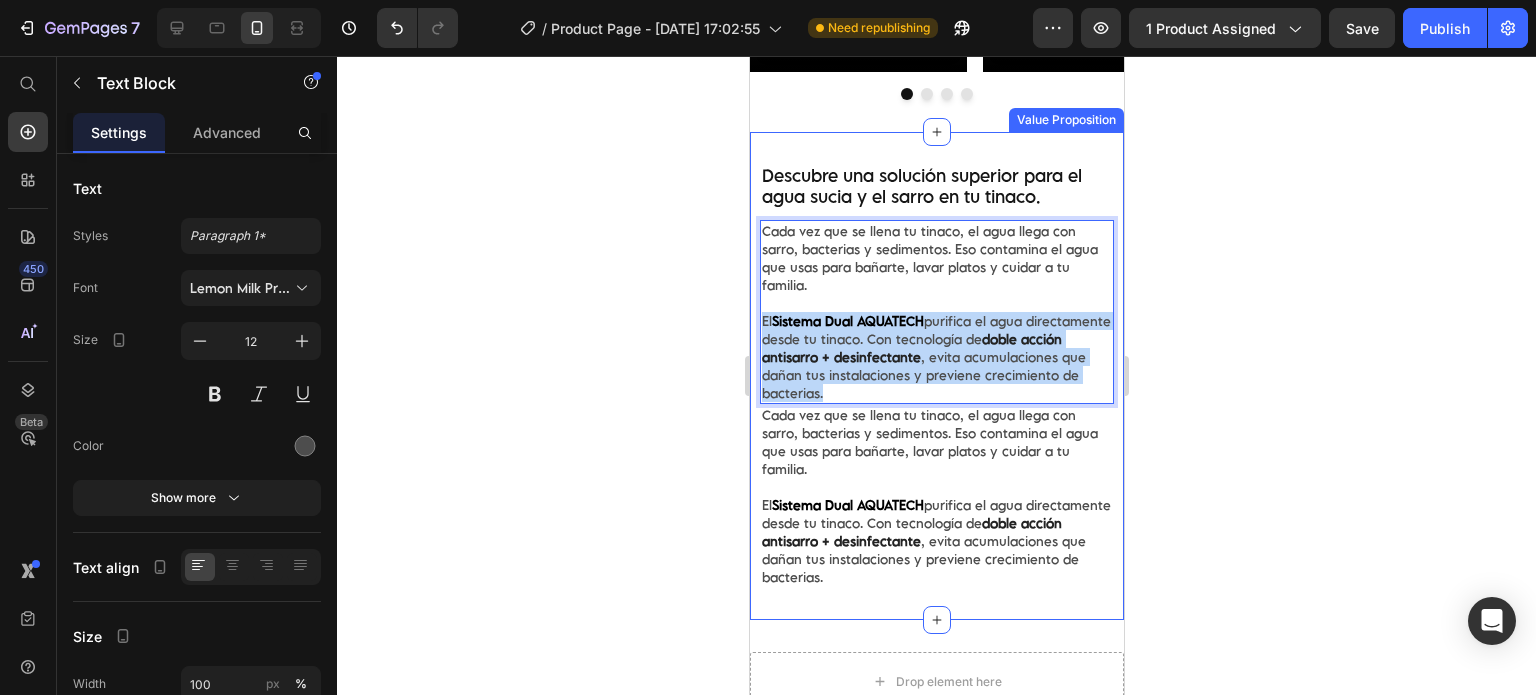 drag, startPoint x: 997, startPoint y: 447, endPoint x: 753, endPoint y: 371, distance: 255.56212 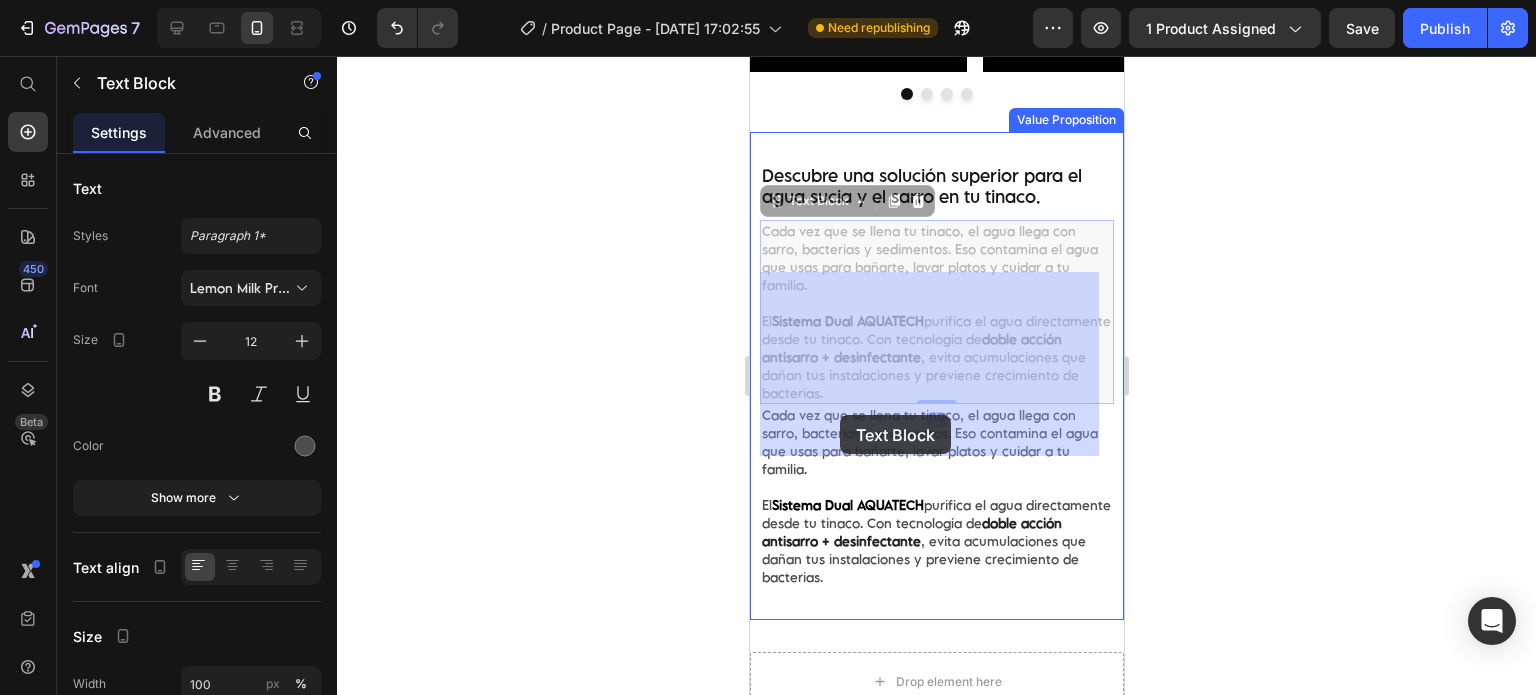drag, startPoint x: 997, startPoint y: 443, endPoint x: 839, endPoint y: 415, distance: 160.46184 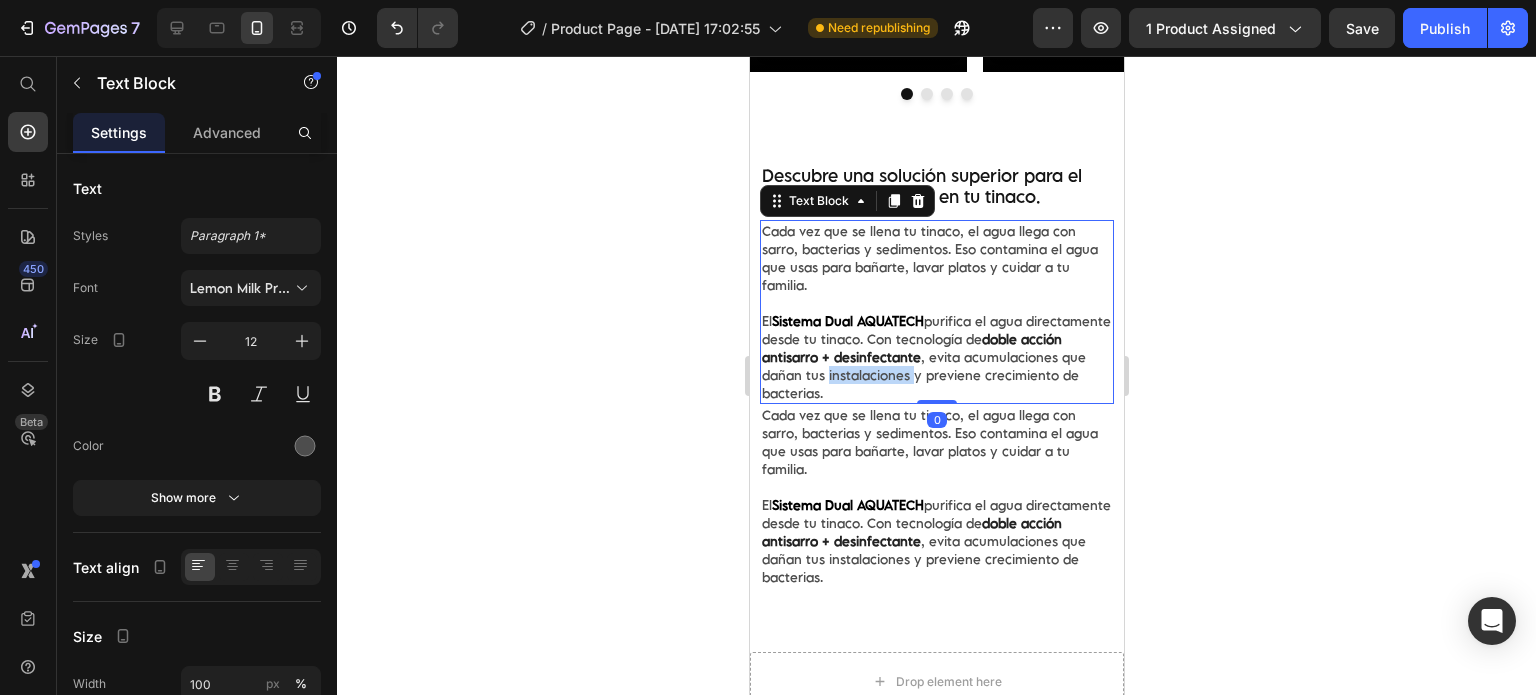 click on "El  Sistema Dual AQUATECH  purifica el agua directamente desde tu tinaco. Con tecnología [PERSON_NAME] acción antisarro + desinfectante , evita acumulaciones que dañan tus instalaciones y previene crecimiento de bacterias." at bounding box center (936, 357) 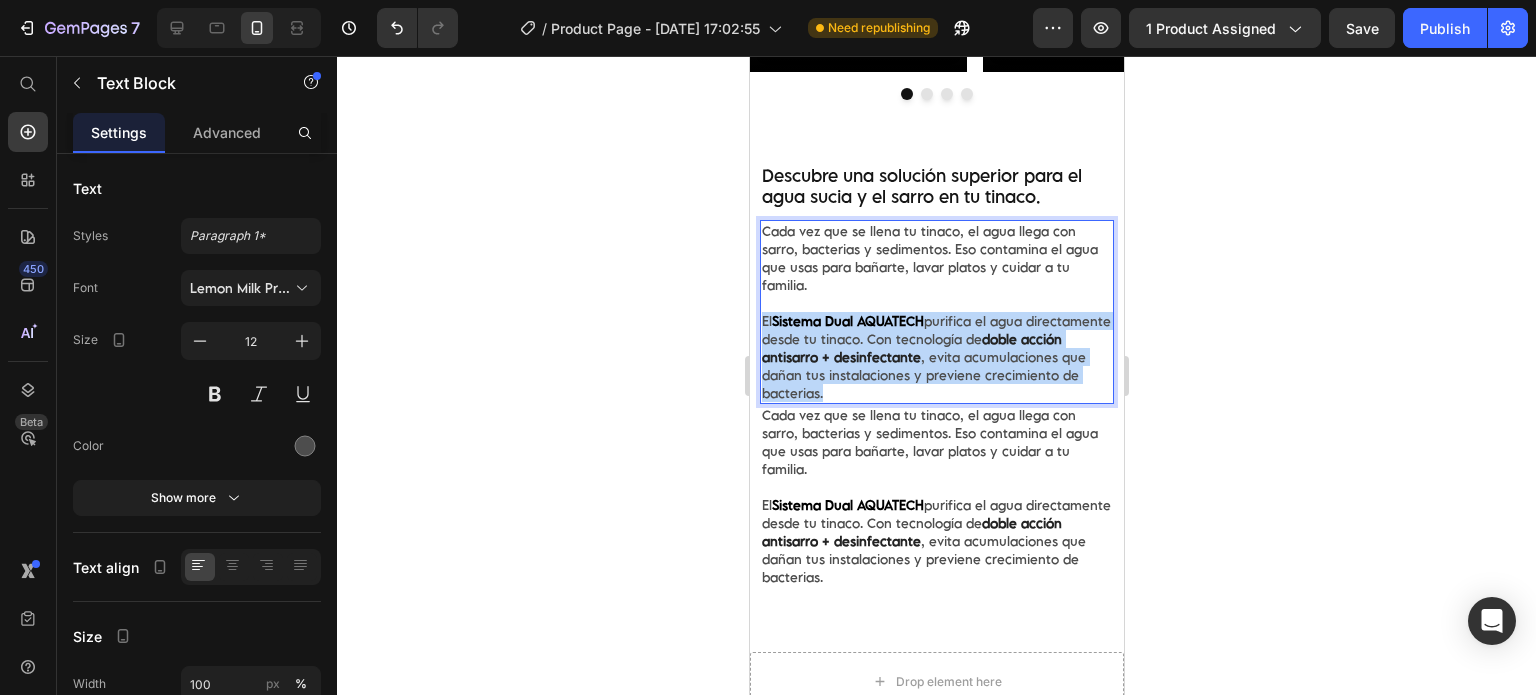 click on "El  Sistema Dual AQUATECH  purifica el agua directamente desde tu tinaco. Con tecnología [PERSON_NAME] acción antisarro + desinfectante , evita acumulaciones que dañan tus instalaciones y previene crecimiento de bacterias." at bounding box center (936, 357) 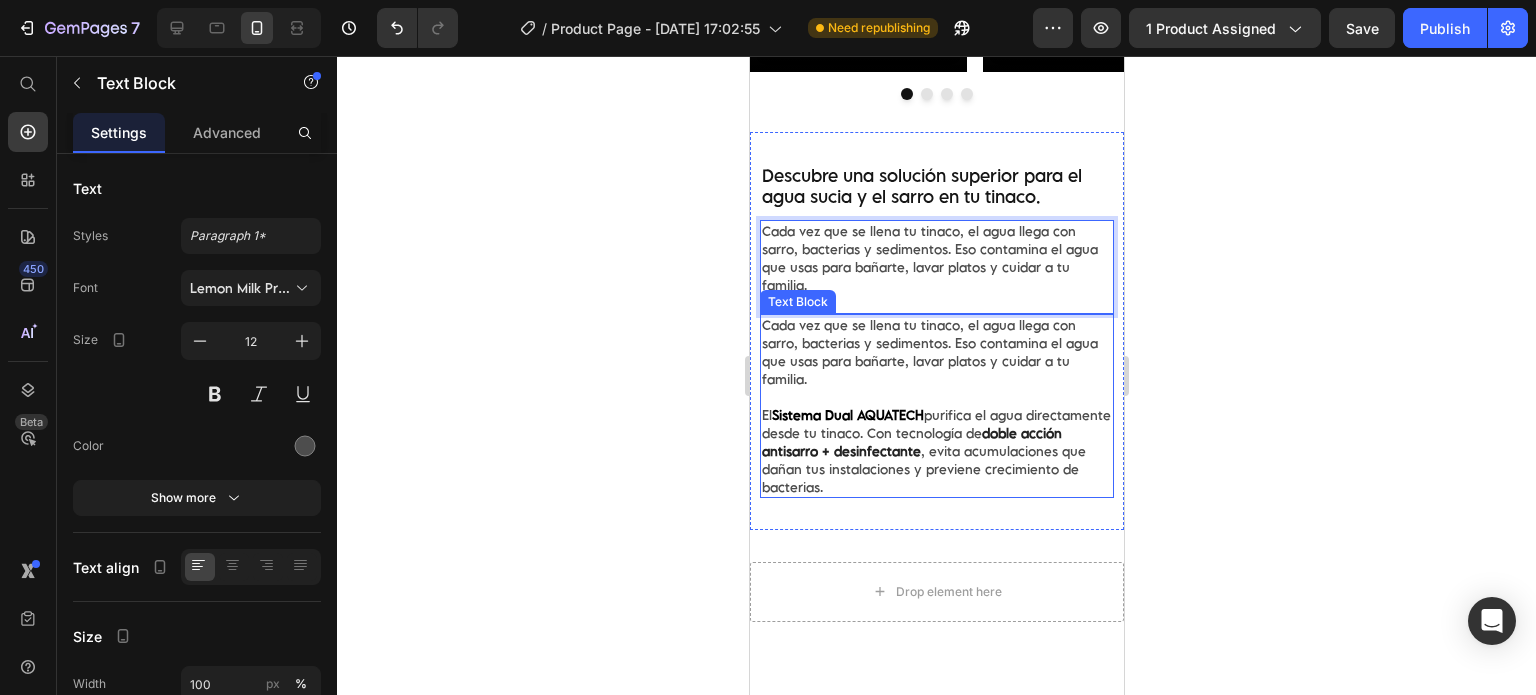 click at bounding box center (936, 397) 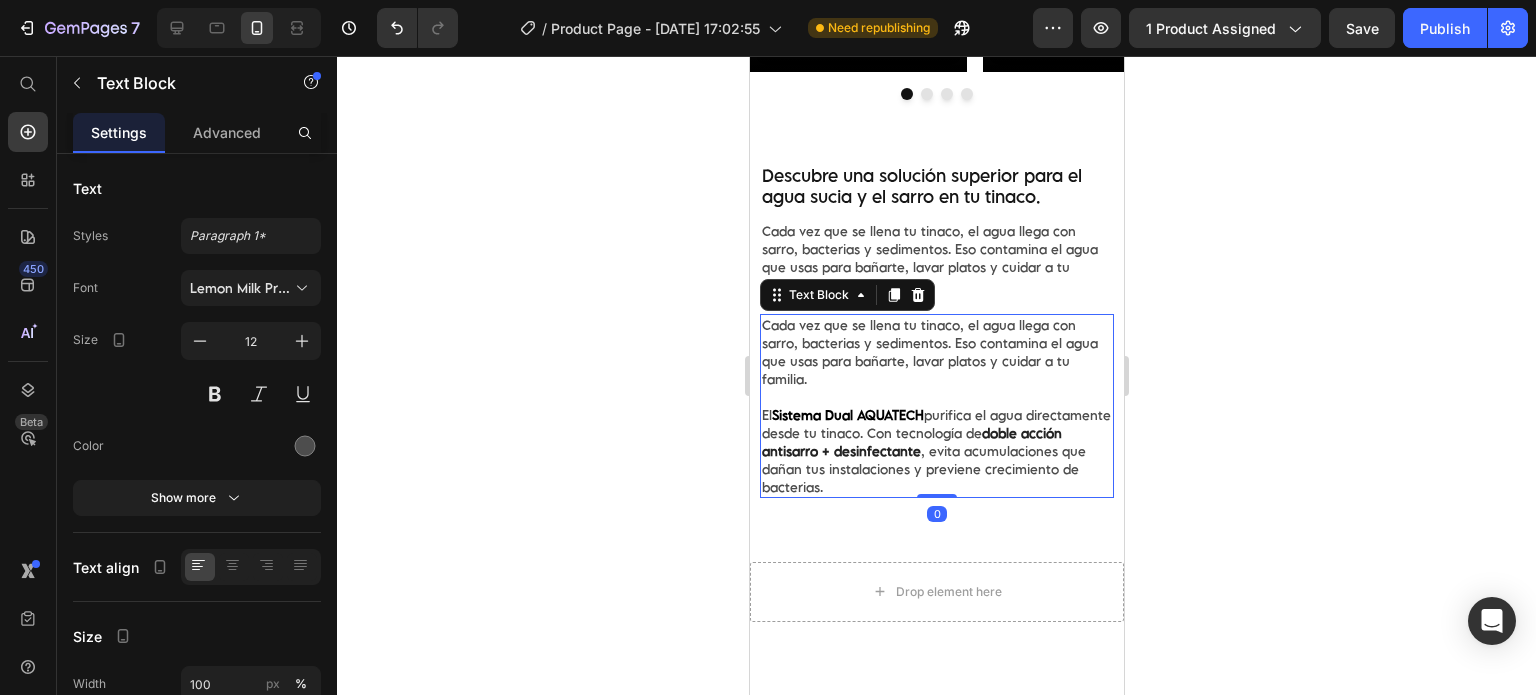 click on "Cada vez que se llena tu tinaco, el agua llega con sarro, bacterias y sedimentos. Eso contamina el agua que usas para bañarte, lavar platos y cuidar a tu familia." at bounding box center (936, 352) 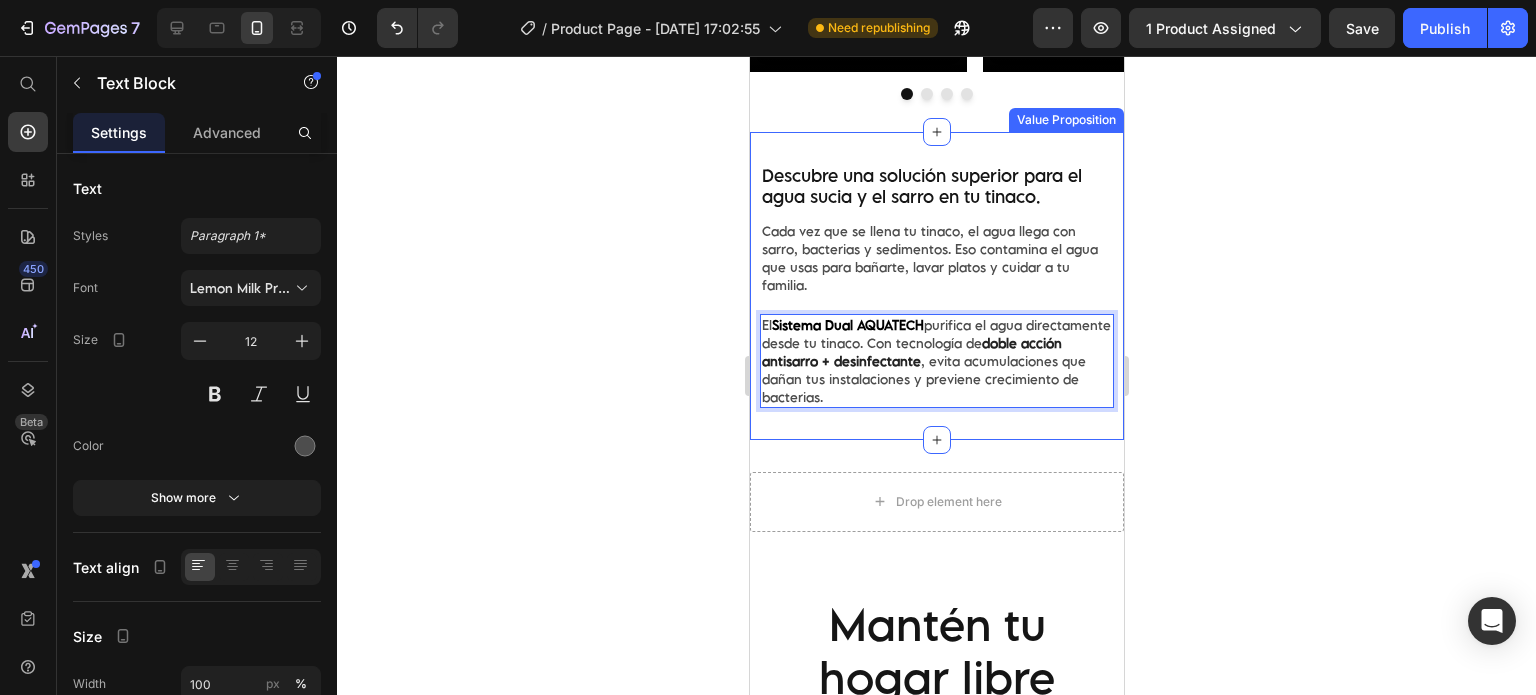 click on "Descubre una solución superior para el agua sucia y el sarro en tu tinaco. Text Block Cada vez que se llena tu tinaco, el agua llega con sarro, bacterias y sedimentos. Eso contamina el agua que usas para bañarte, lavar platos y cuidar a tu familia. Text Block El  Sistema Dual AQUATECH  purifica el agua directamente desde tu tinaco. Con tecnología [PERSON_NAME] acción antisarro + desinfectante , evita acumulaciones que dañan tus instalaciones y previene crecimiento de bacterias. Text Block   0 Value Proposition" at bounding box center [936, 286] 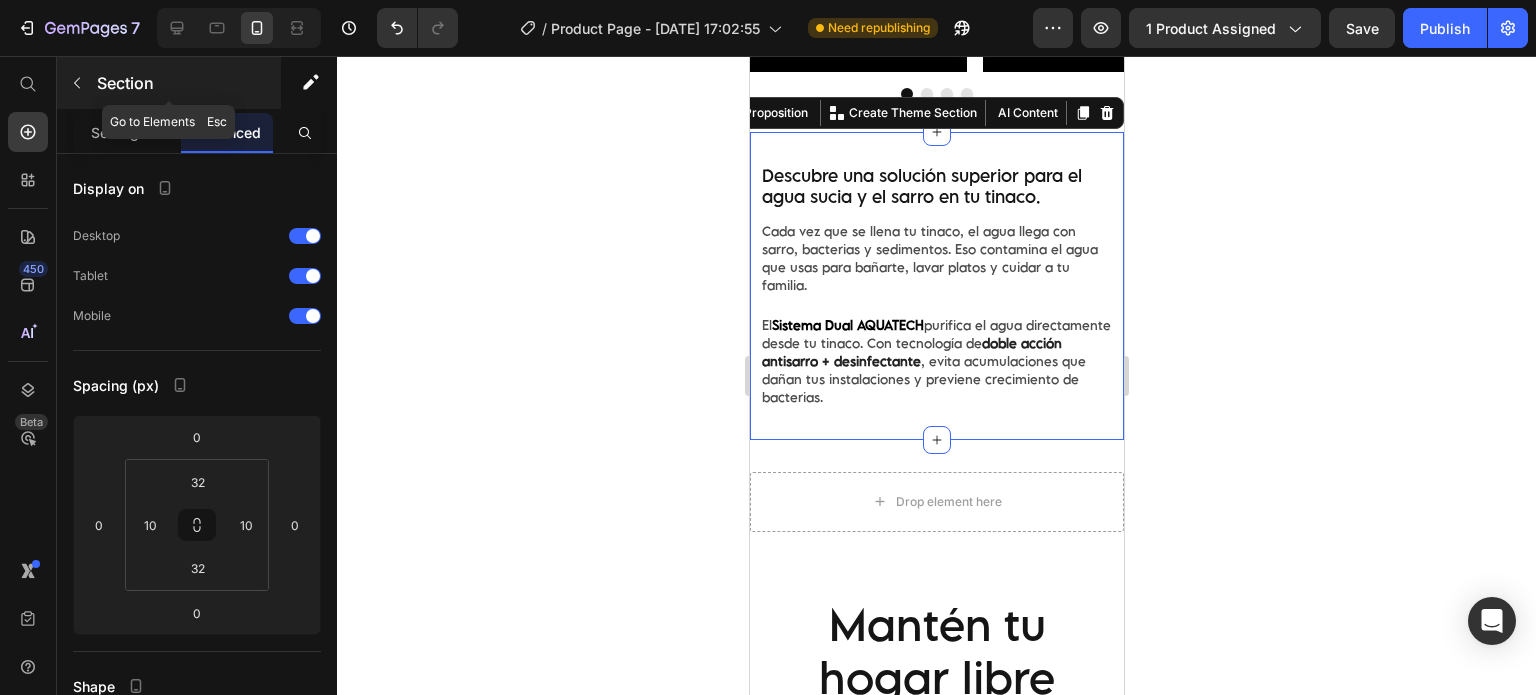 click on "Section" at bounding box center [169, 83] 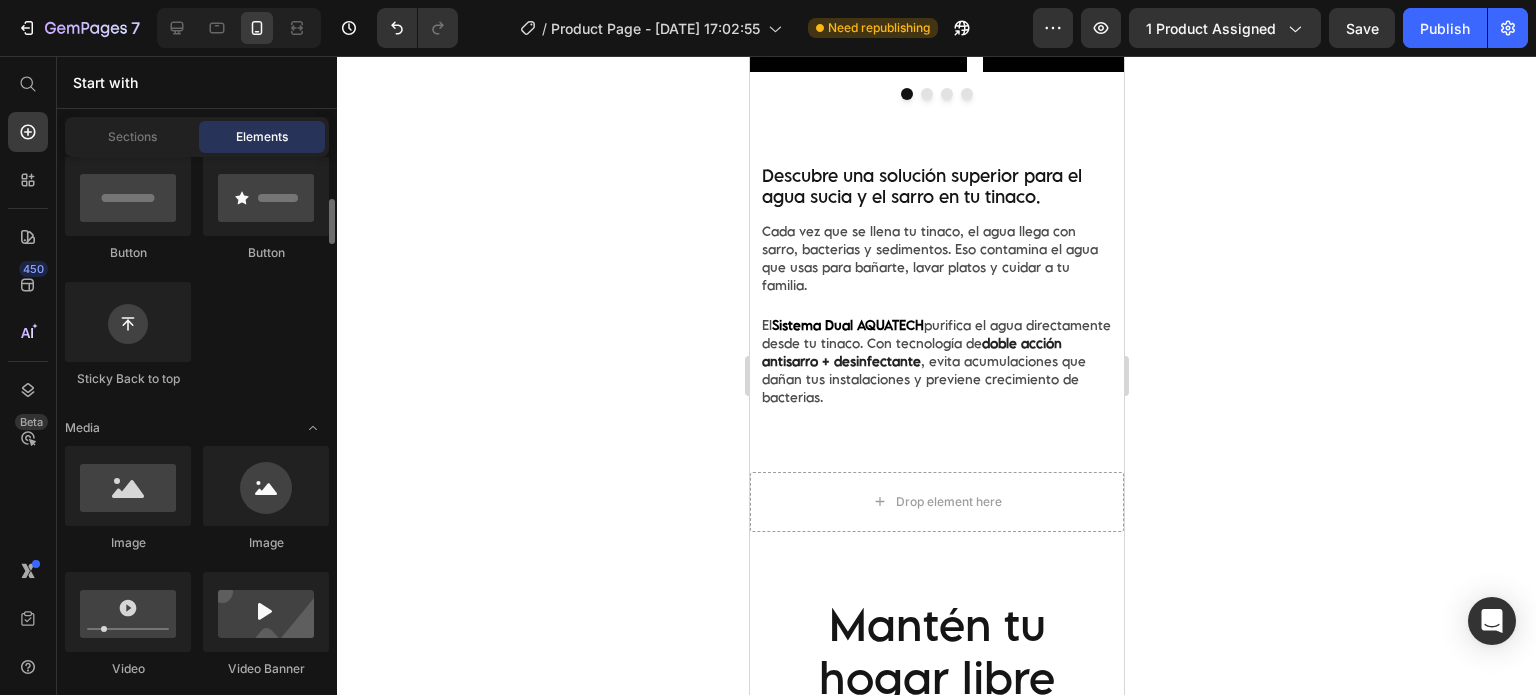 scroll, scrollTop: 665, scrollLeft: 0, axis: vertical 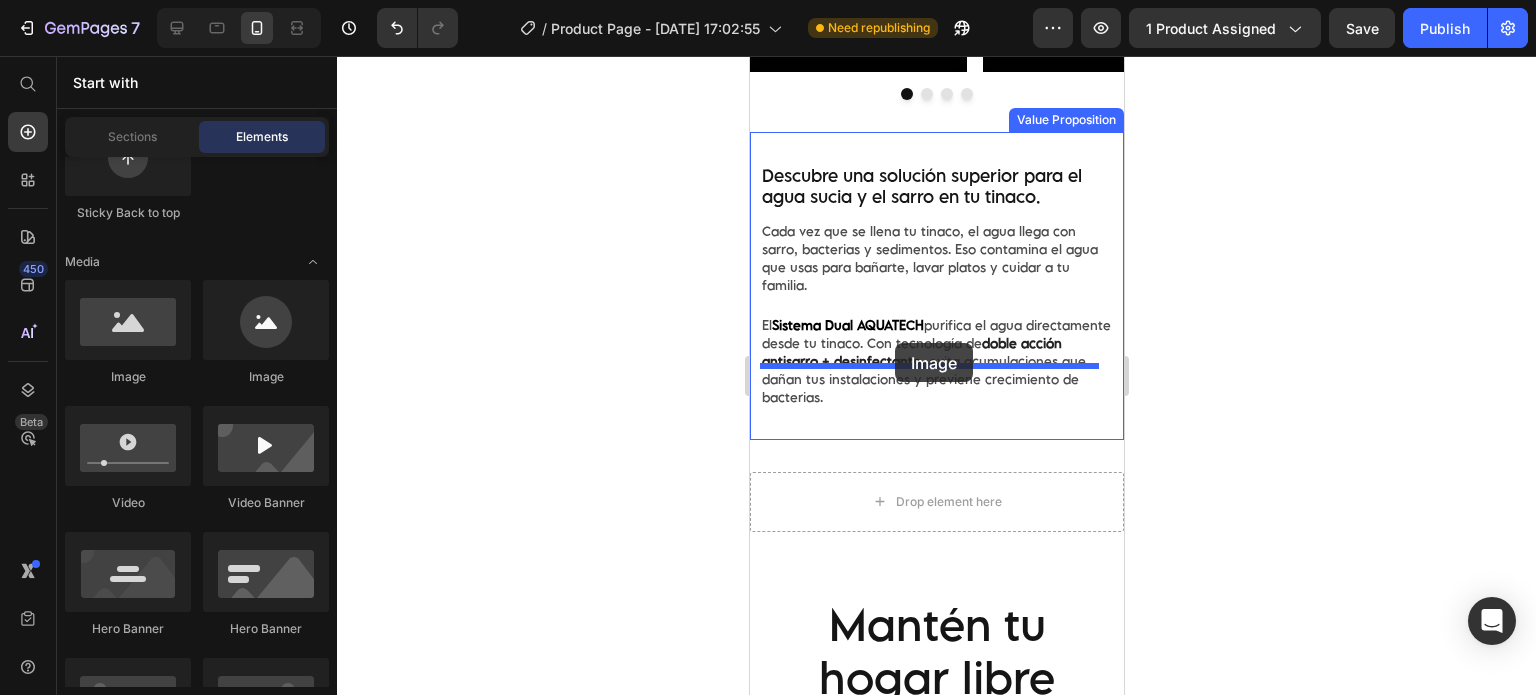 drag, startPoint x: 895, startPoint y: 395, endPoint x: 894, endPoint y: 343, distance: 52.009613 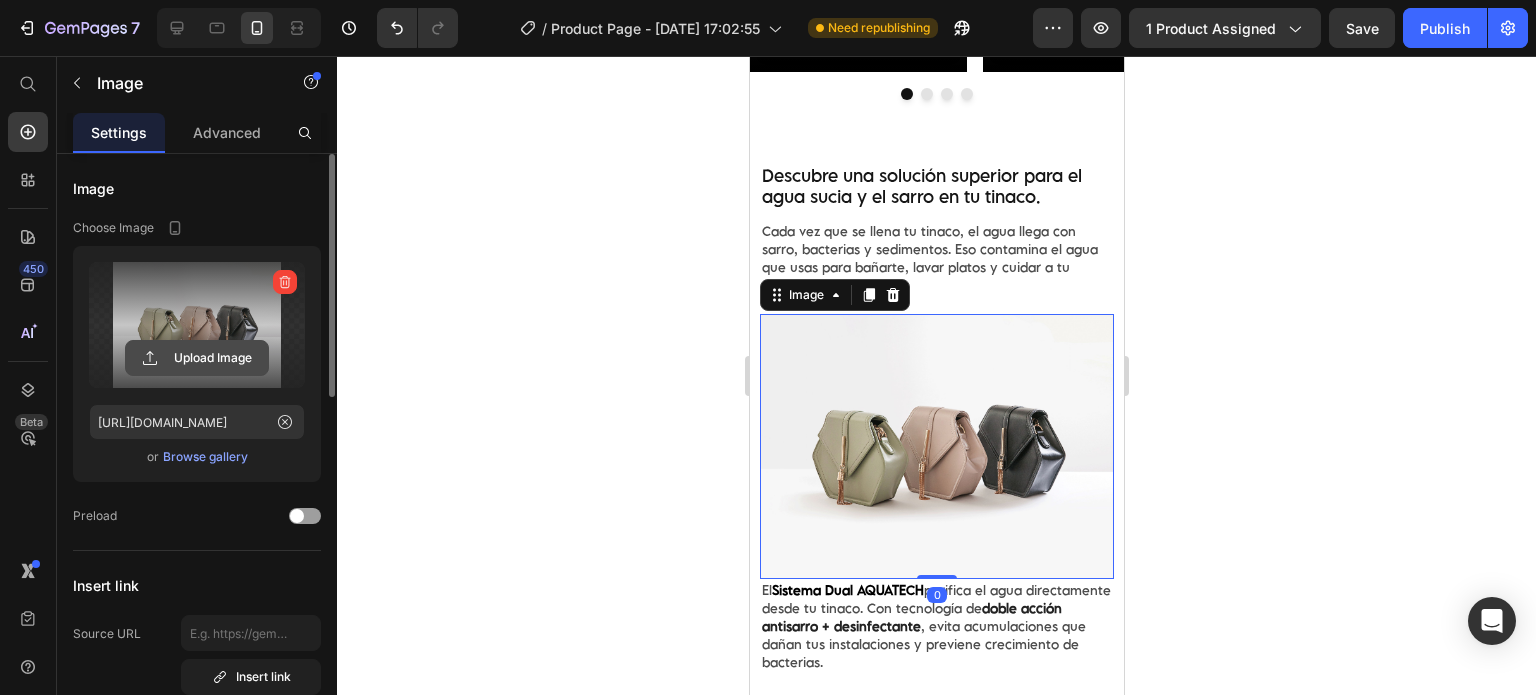 click 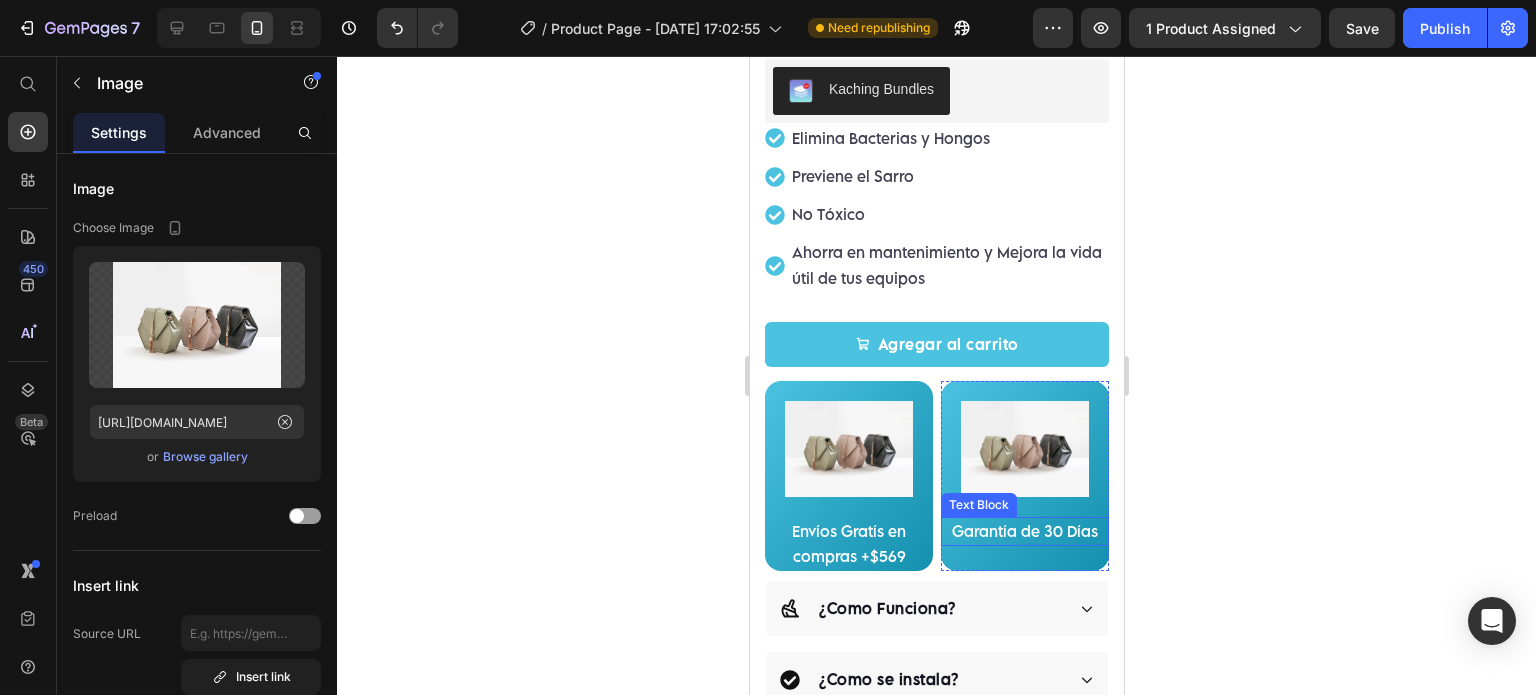scroll, scrollTop: 833, scrollLeft: 0, axis: vertical 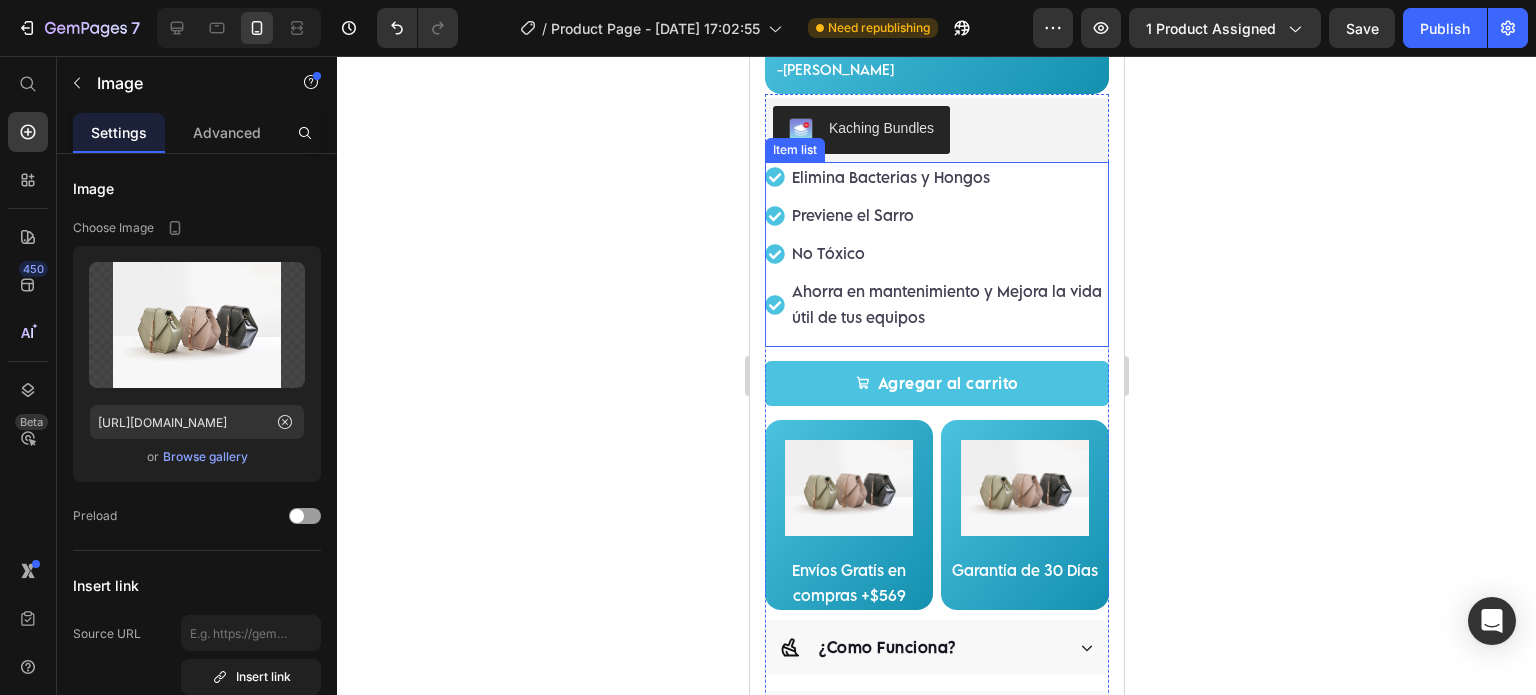 click on "Ahorra en mantenimiento y Mejora la vida útil de tus equipos" at bounding box center [948, 304] 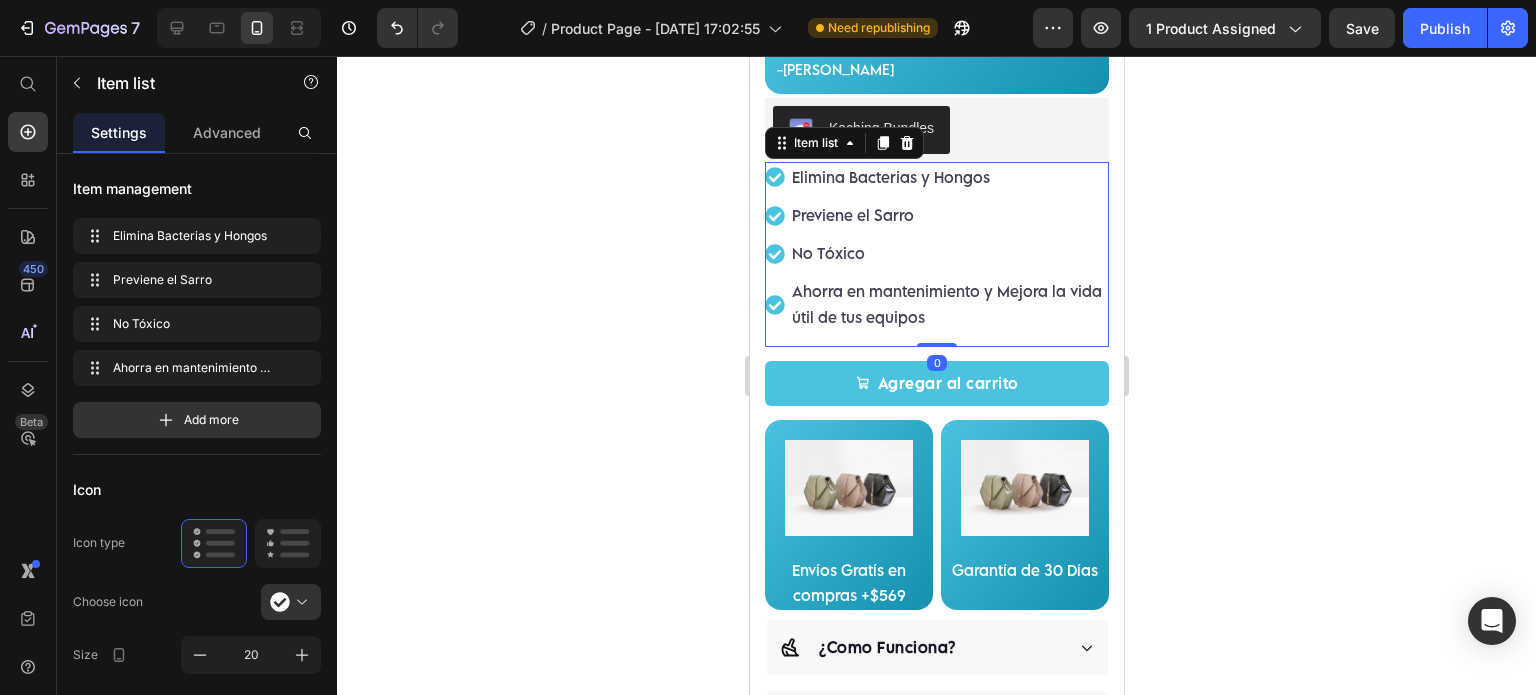 click on "Elimina Bacterias y Hongos Previene el Sarro No Tóxico Ahorra en mantenimiento y Mejora la vida útil de tus equipos" at bounding box center (936, 254) 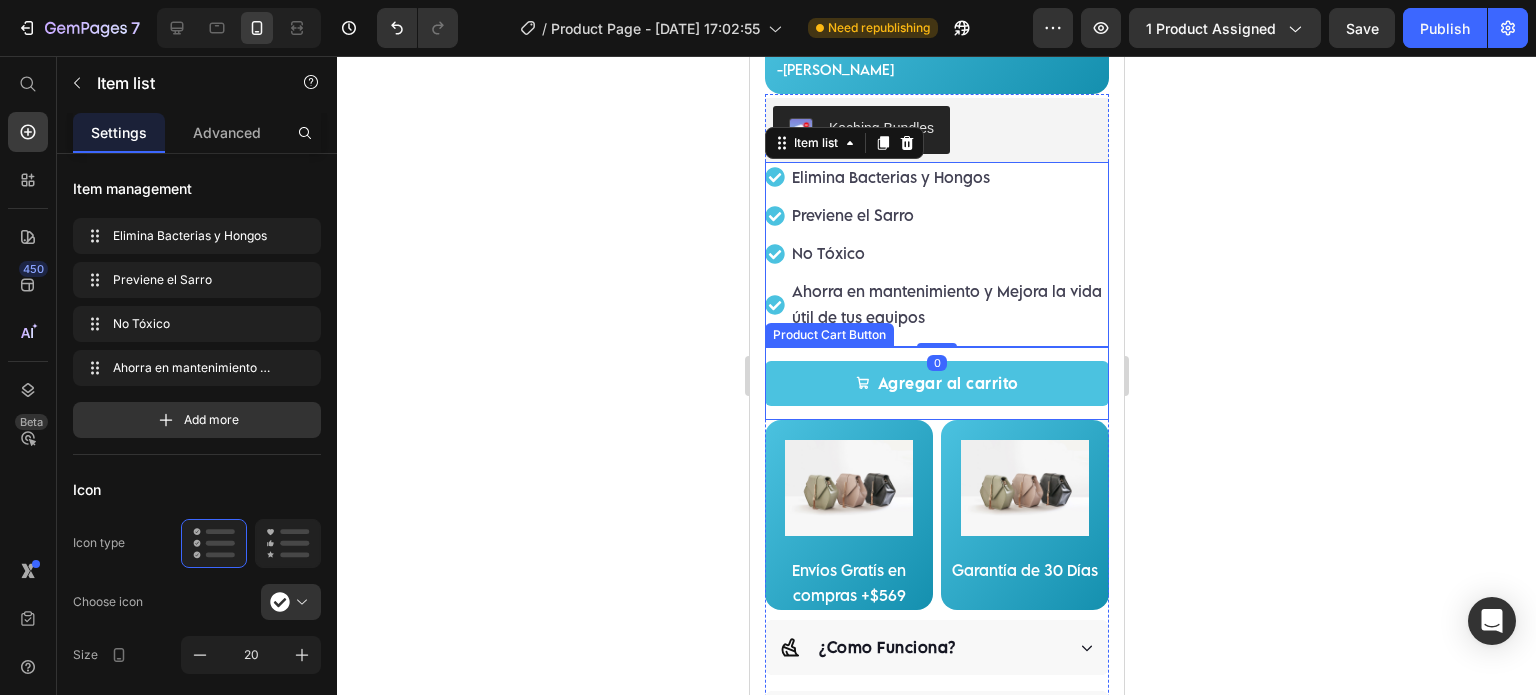 click on "Agregar al carrito Product Cart Button" at bounding box center [936, 383] 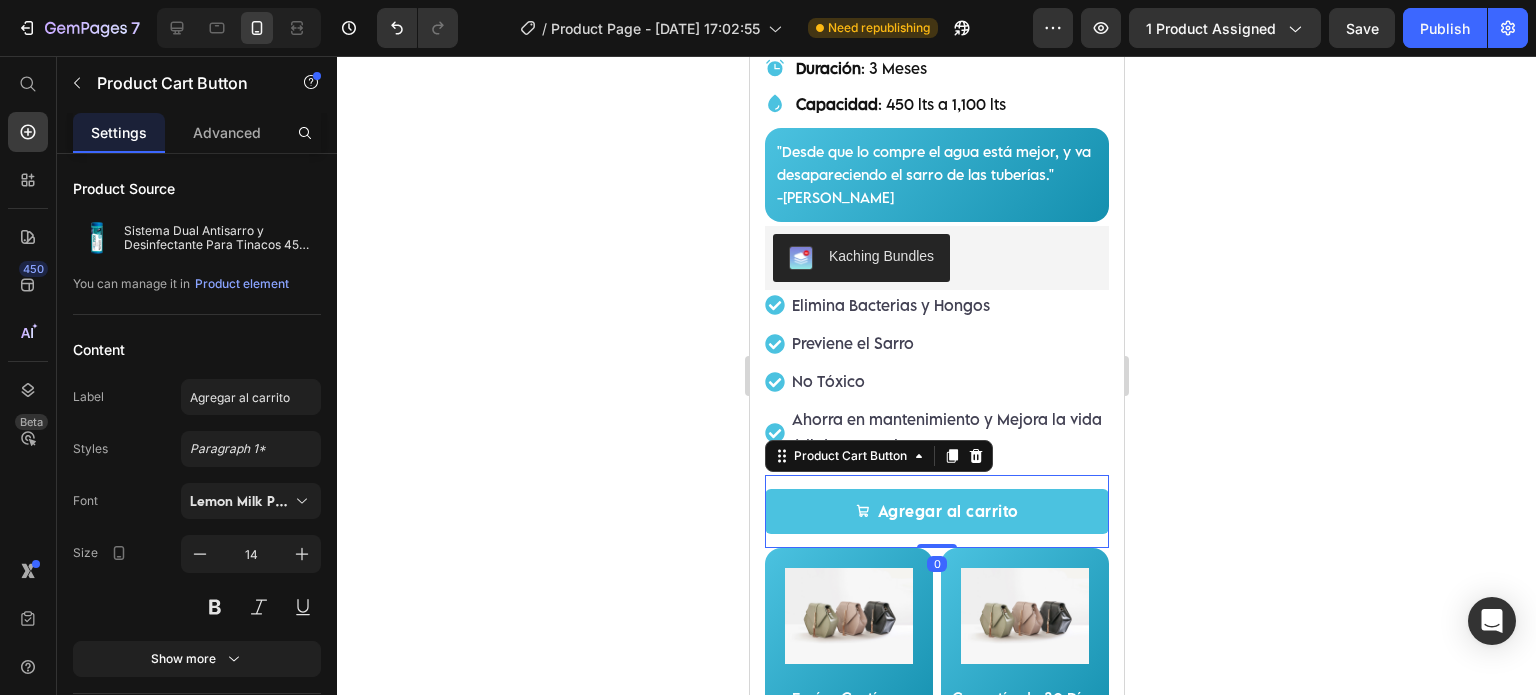 scroll, scrollTop: 666, scrollLeft: 0, axis: vertical 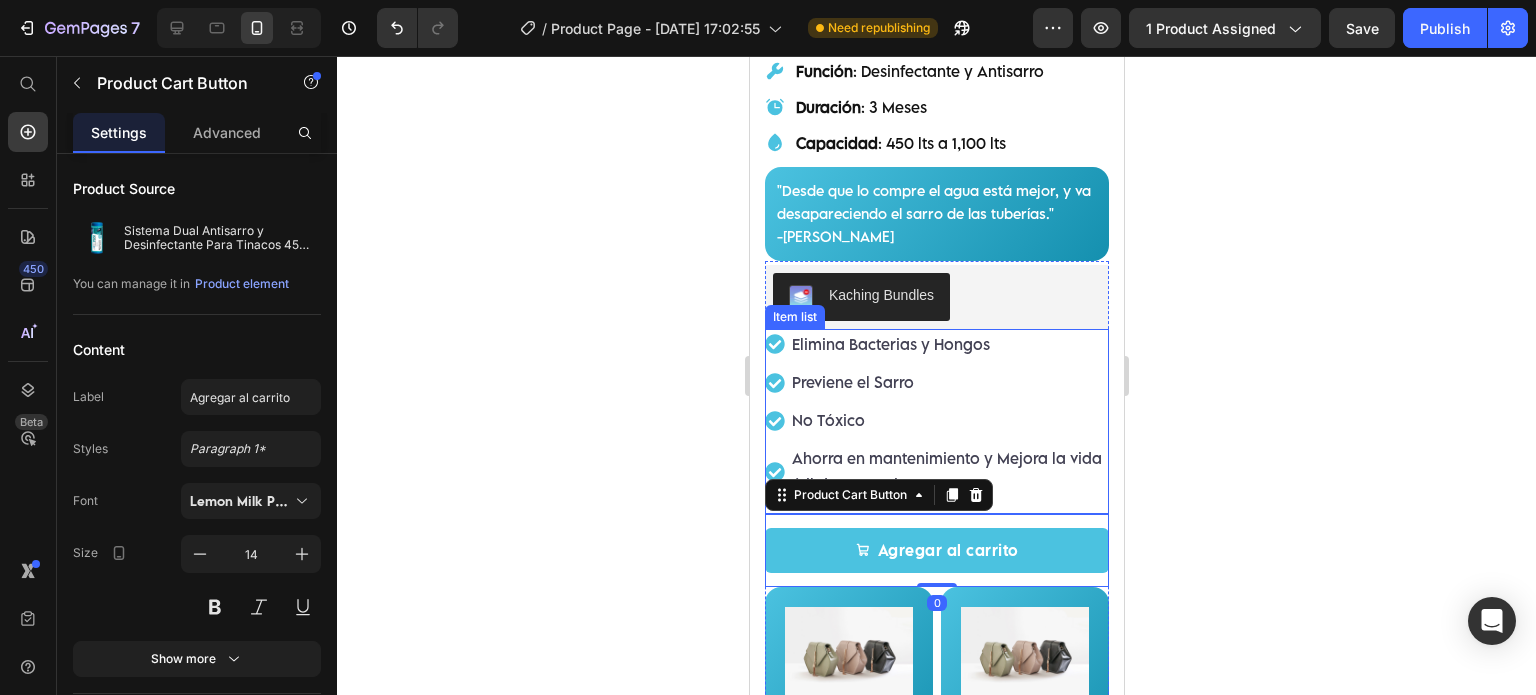 click on "Elimina Bacterias y Hongos" at bounding box center (948, 344) 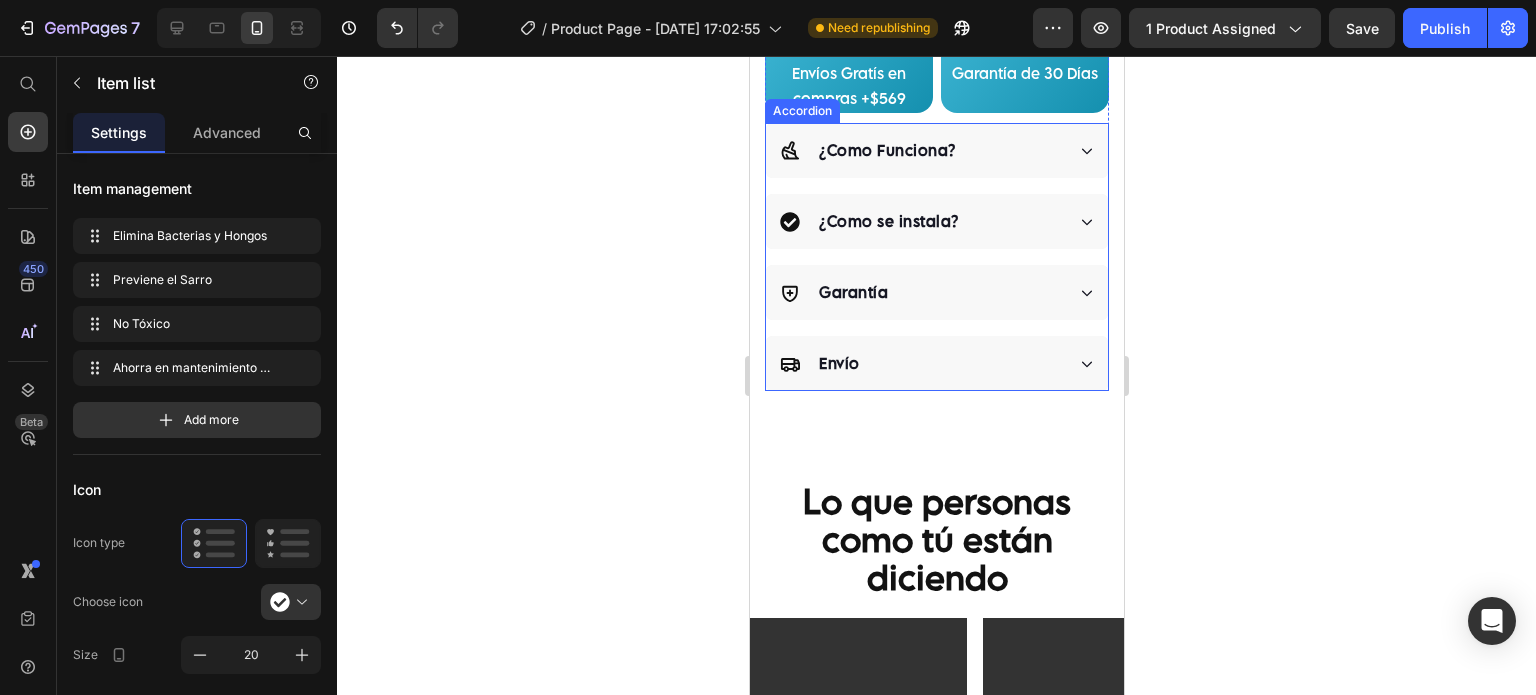 scroll, scrollTop: 1333, scrollLeft: 0, axis: vertical 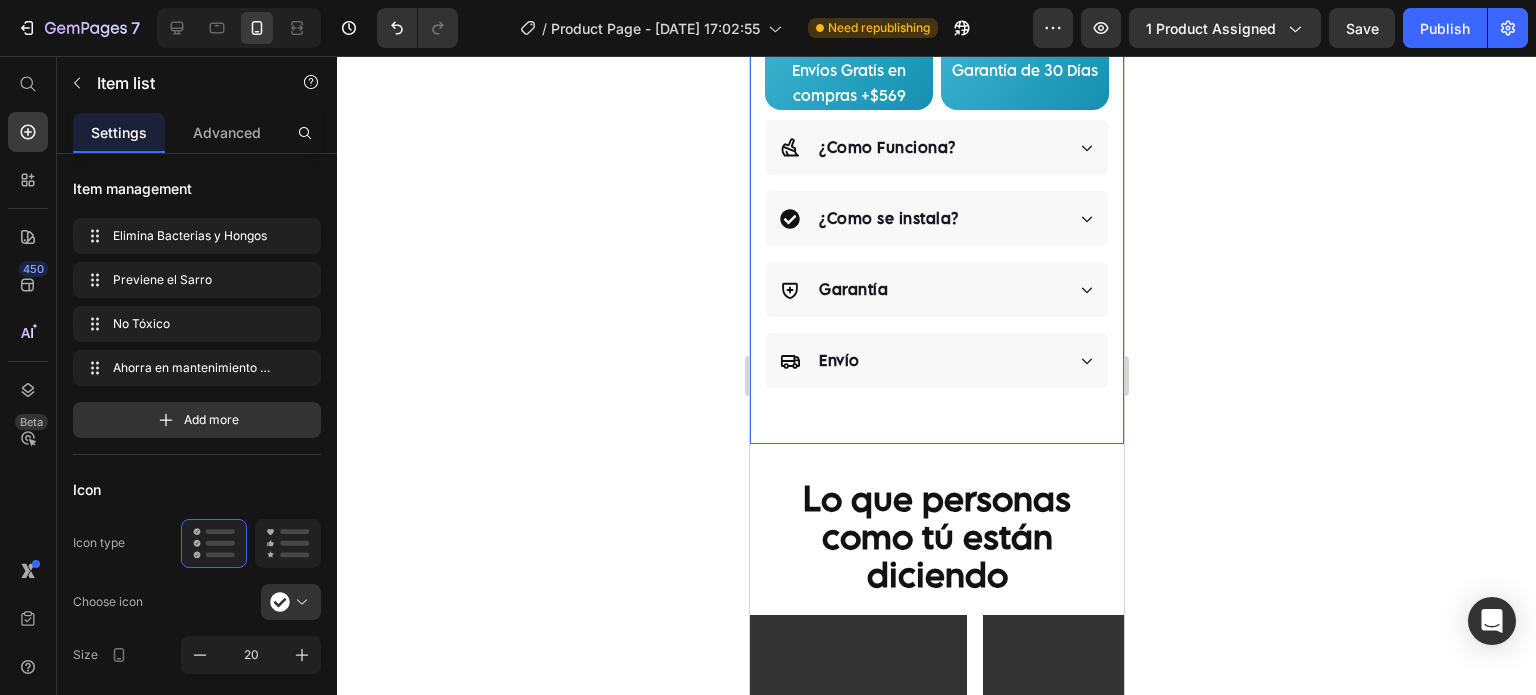 click on "[DOMAIN_NAME] - Preview Badge (Stars) [DOMAIN_NAME]
Product Images "The transformation in my dog's overall health since switching to this food has been remarkable. Their coat is shinier, their energy levels have increased, and they seem happier than ever before." Text block -[PERSON_NAME] Text block
Verified buyer Item list Row Row Sistema Dual Antisarro y Desinfectante Para Tinacos 450 a 1,100 L Product Title
Función : Desinfectante y Antisarro
Duración : 3 Meses
Capacidad : 450 lts a 1,100 lts Item List "Desde que lo compre el agua está mejor, y va desapareciendo el sarro de las tuberías."  -[PERSON_NAME] Text block Row Row Happy Dog Bites - Contains Vitamin C, [MEDICAL_DATA], Vitamin B2, Vitamin B1, [MEDICAL_DATA] and [MEDICAL_DATA] Text block Perfect for sensitive tummies Supercharge immunity System Bursting with protein, vitamins, and minerals Supports strong muscles, increases bone strength Item list Kaching Bundles Kaching Bundles Previene el Sarro   0 Row" at bounding box center [936, -371] 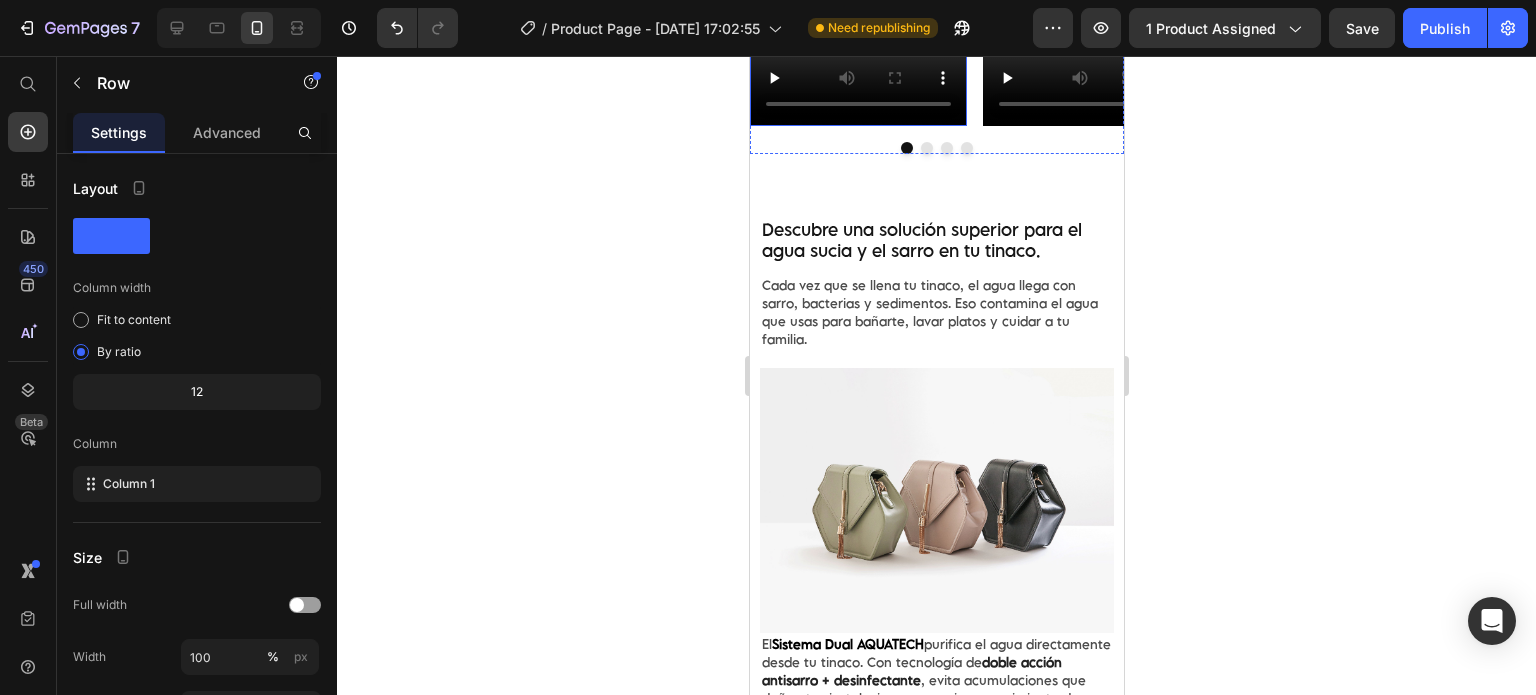scroll, scrollTop: 2333, scrollLeft: 0, axis: vertical 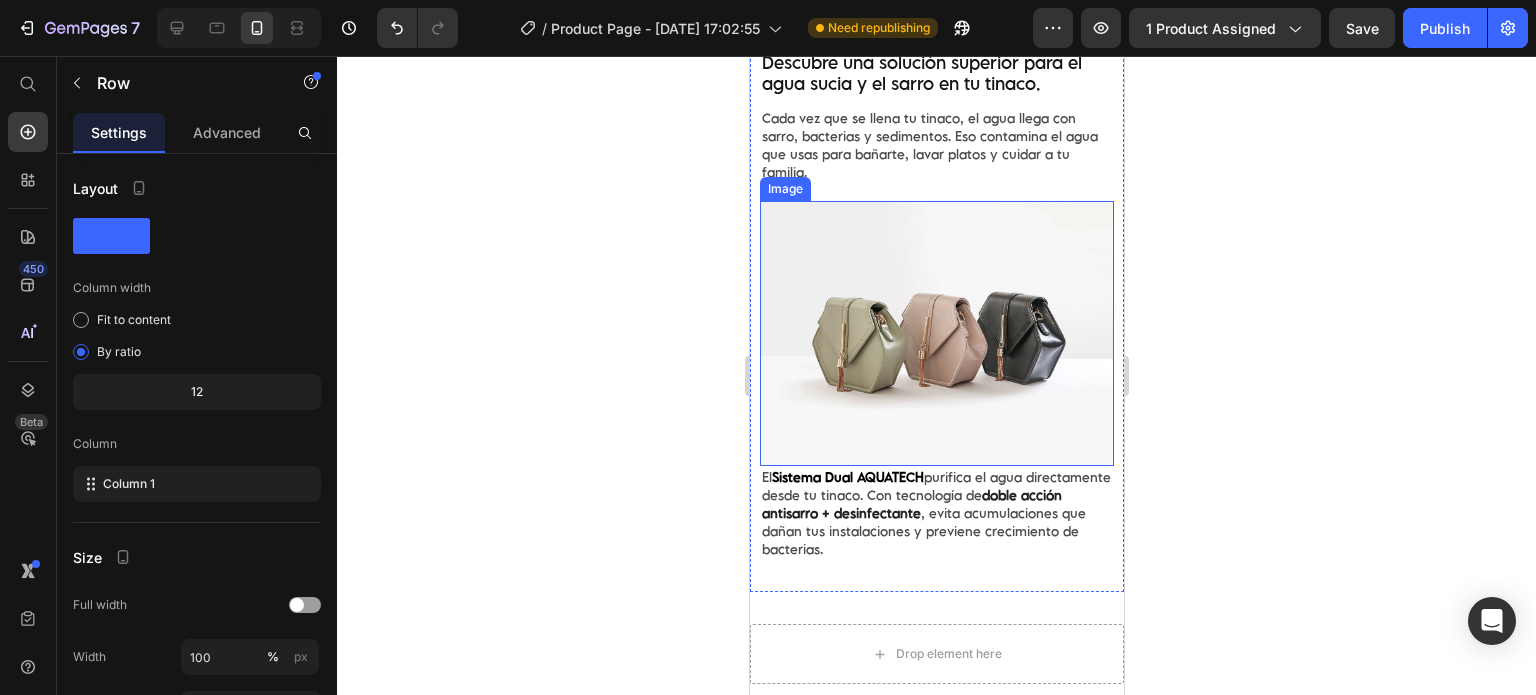 click at bounding box center (936, 334) 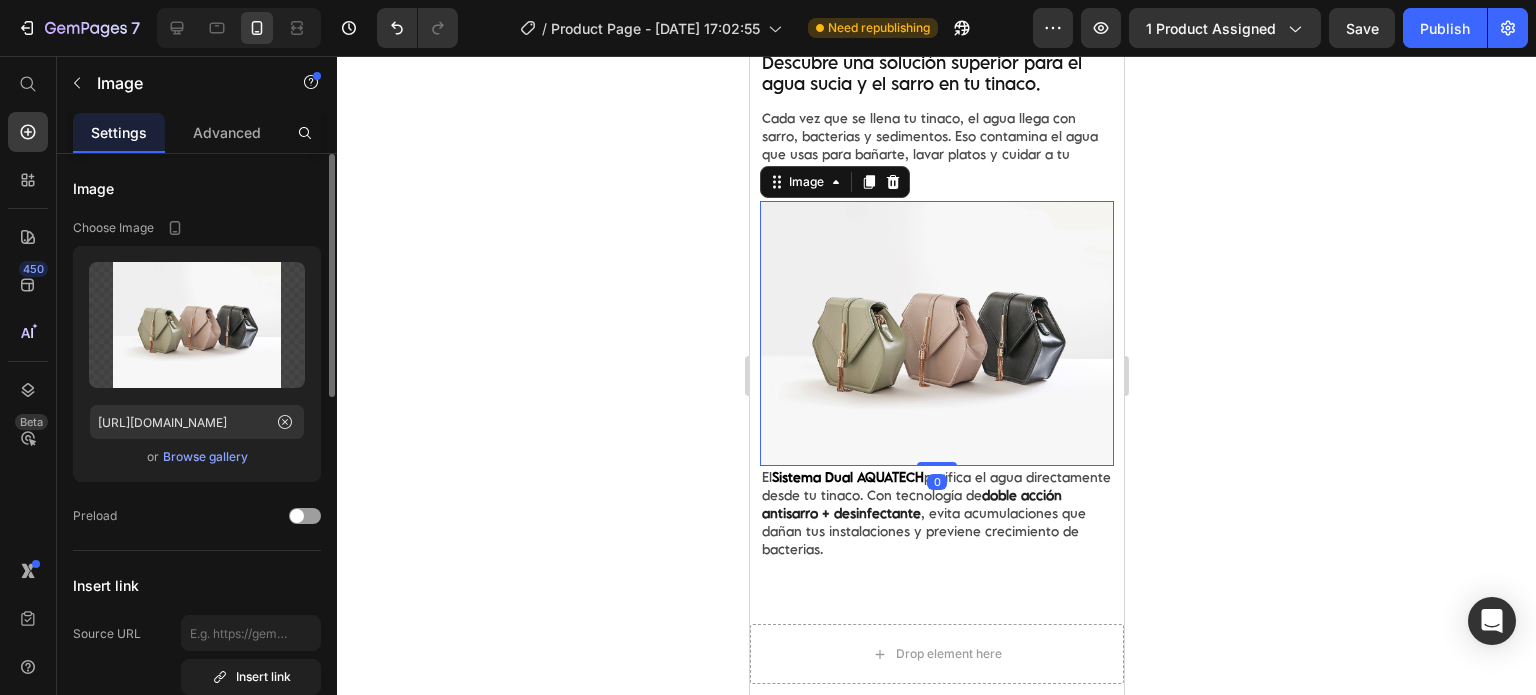 click on "Browse gallery" at bounding box center (205, 457) 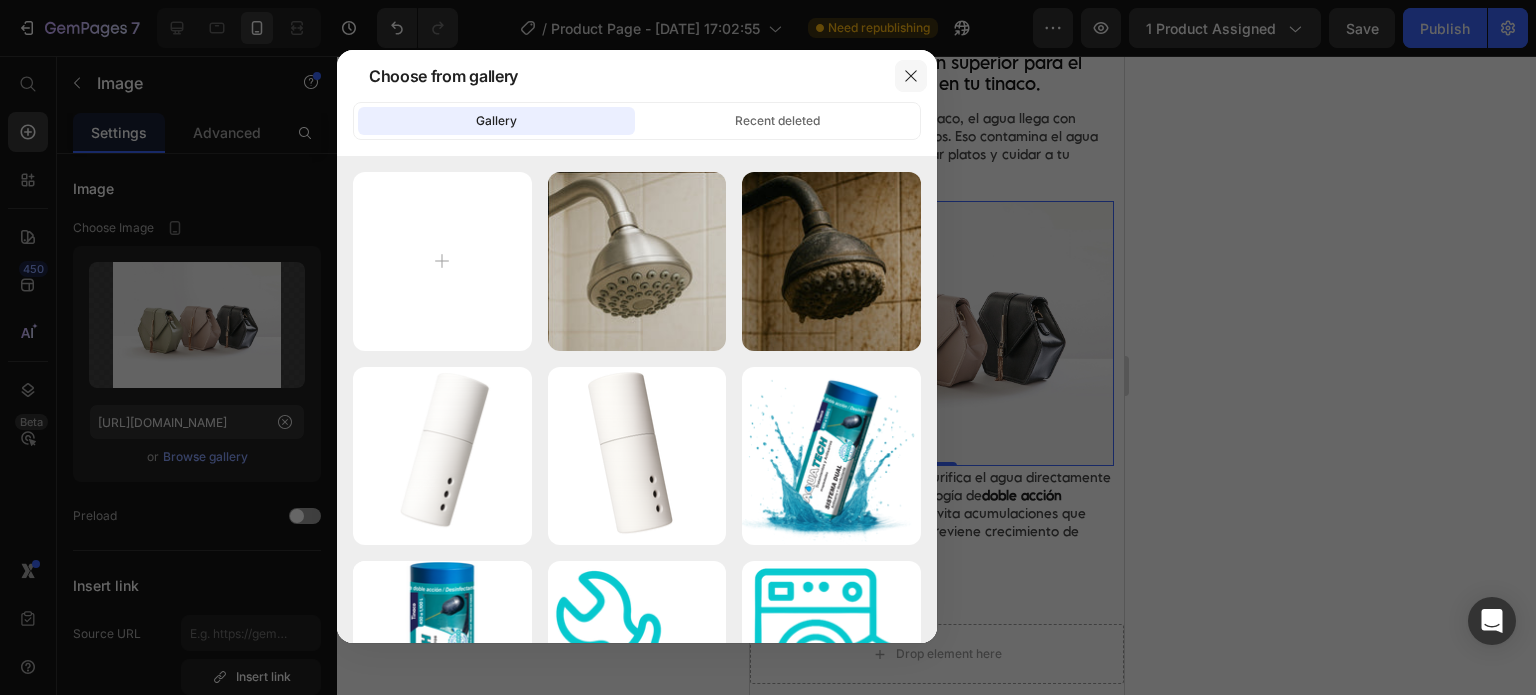 click at bounding box center (911, 76) 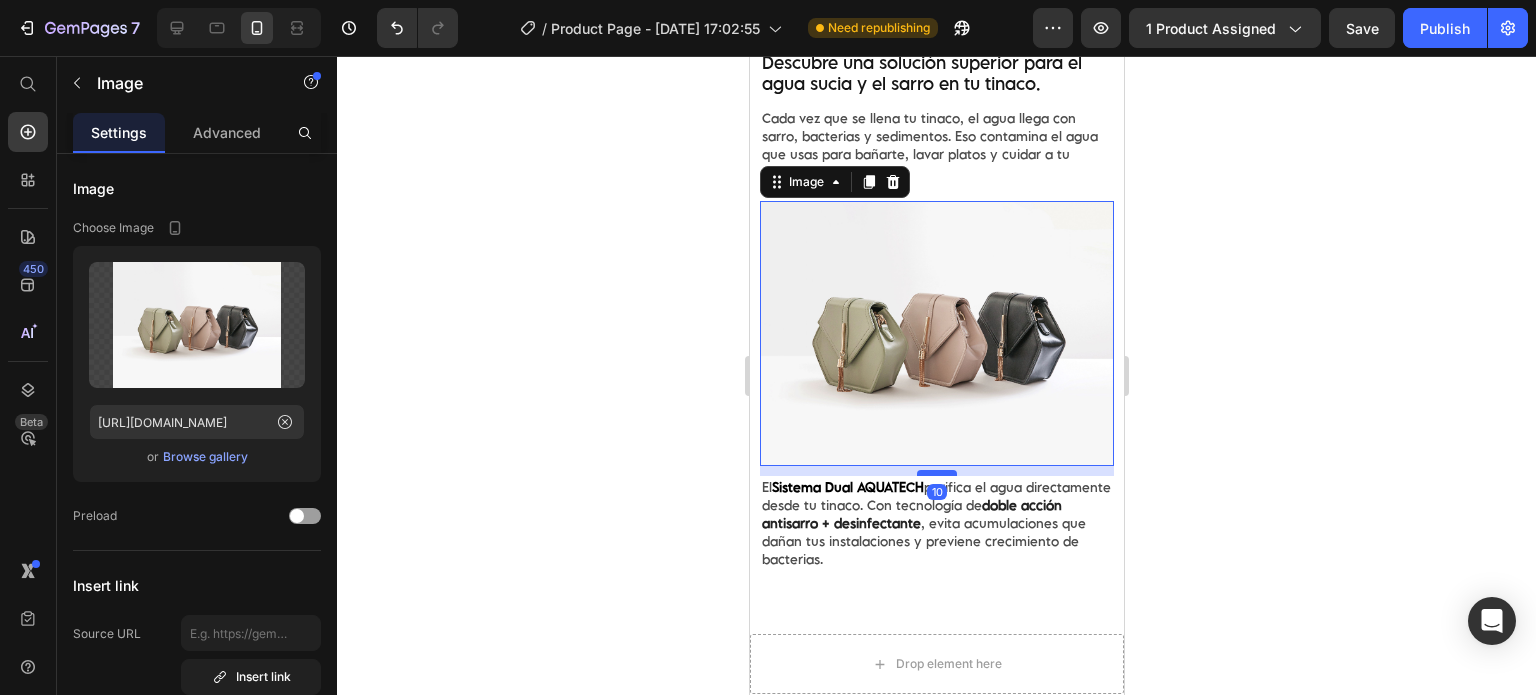 drag, startPoint x: 929, startPoint y: 450, endPoint x: 941, endPoint y: 460, distance: 15.6205 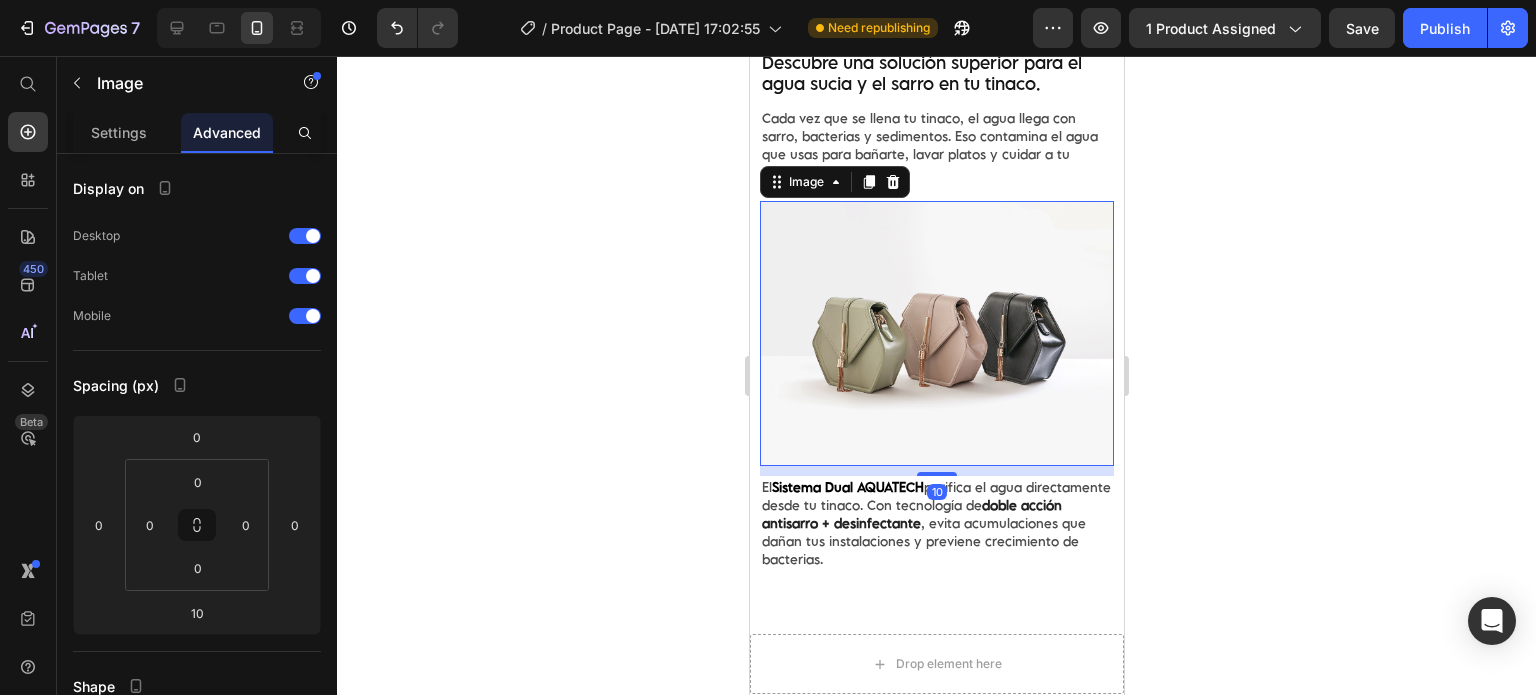 click on "El  Sistema Dual AQUATECH  purifica el agua directamente desde tu tinaco. Con tecnología [PERSON_NAME] acción antisarro + desinfectante , evita acumulaciones que dañan tus instalaciones y previene crecimiento de bacterias." at bounding box center (936, 523) 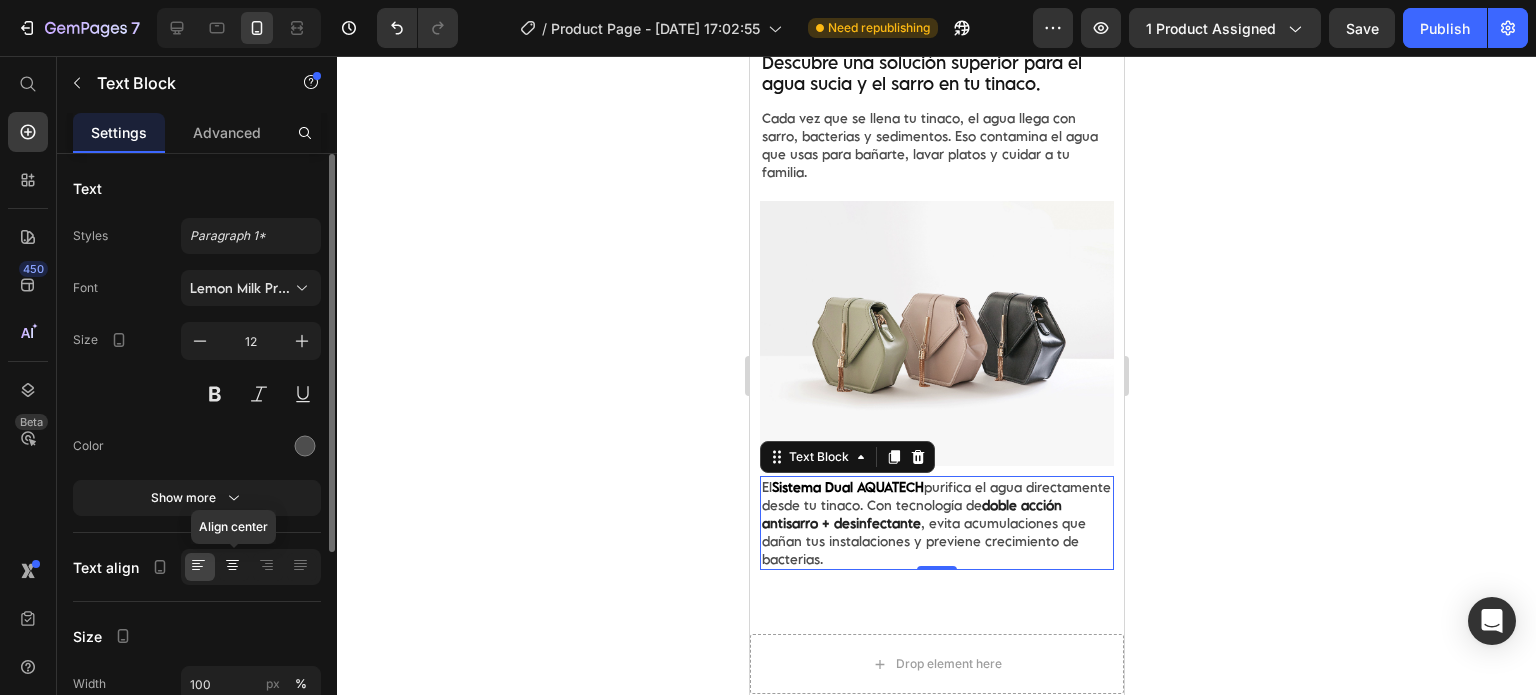 click 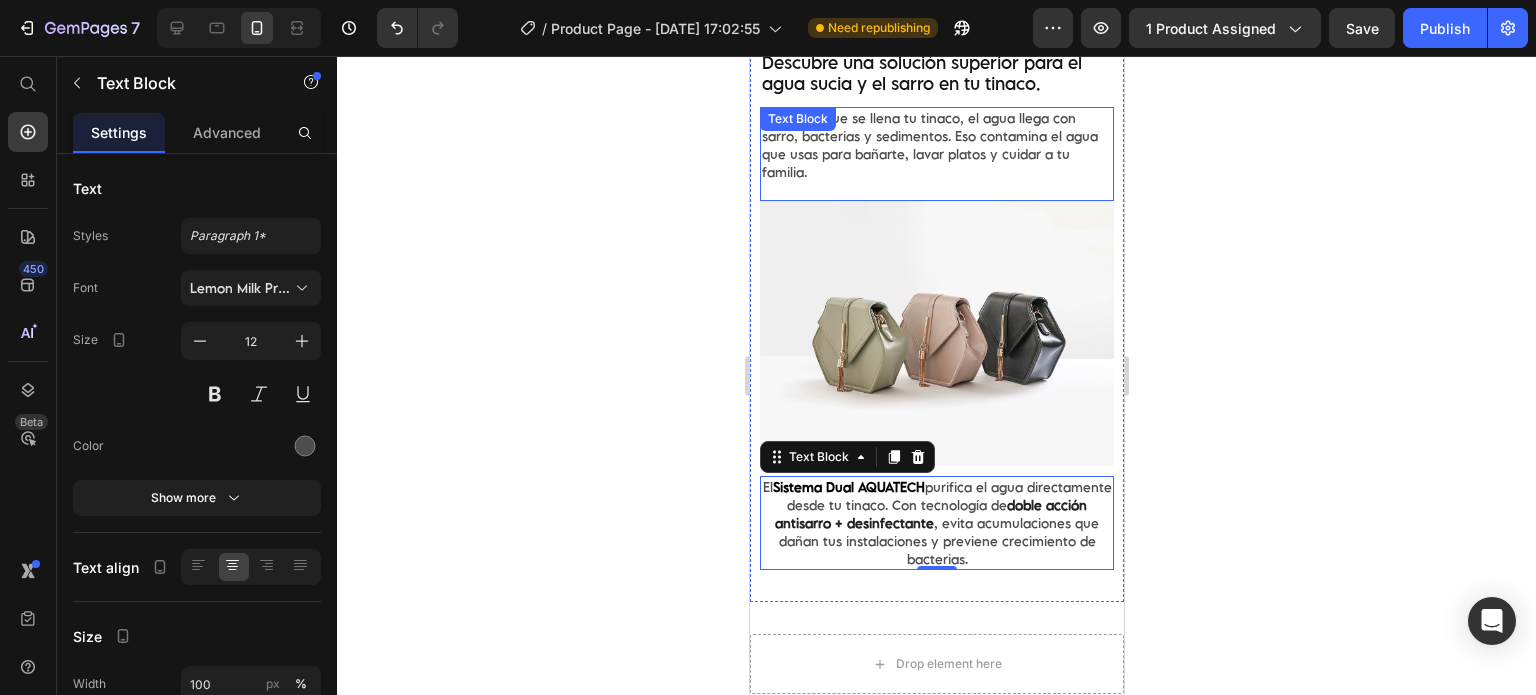 click on "Cada vez que se llena tu tinaco, el agua llega con sarro, bacterias y sedimentos. Eso contamina el agua que usas para bañarte, lavar platos y cuidar a tu familia." at bounding box center (936, 145) 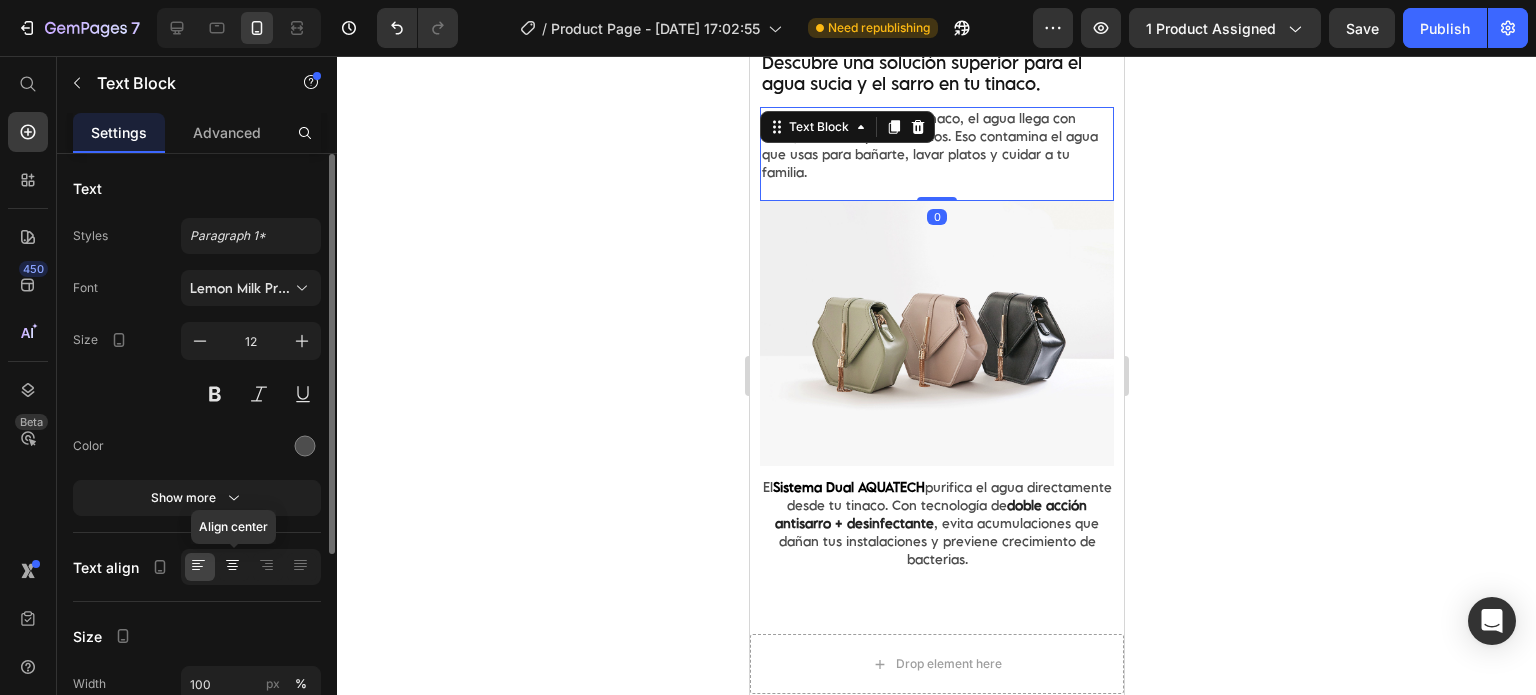 click 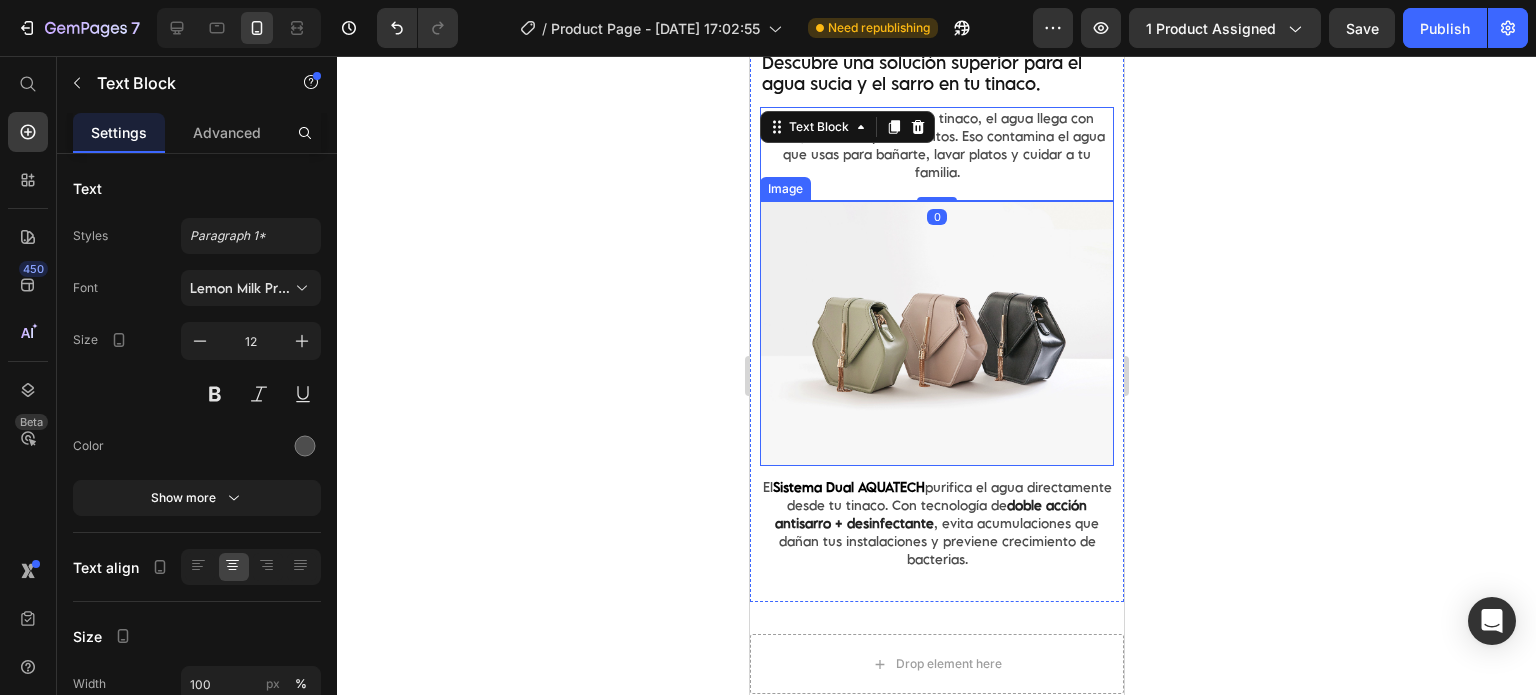 scroll, scrollTop: 2199, scrollLeft: 0, axis: vertical 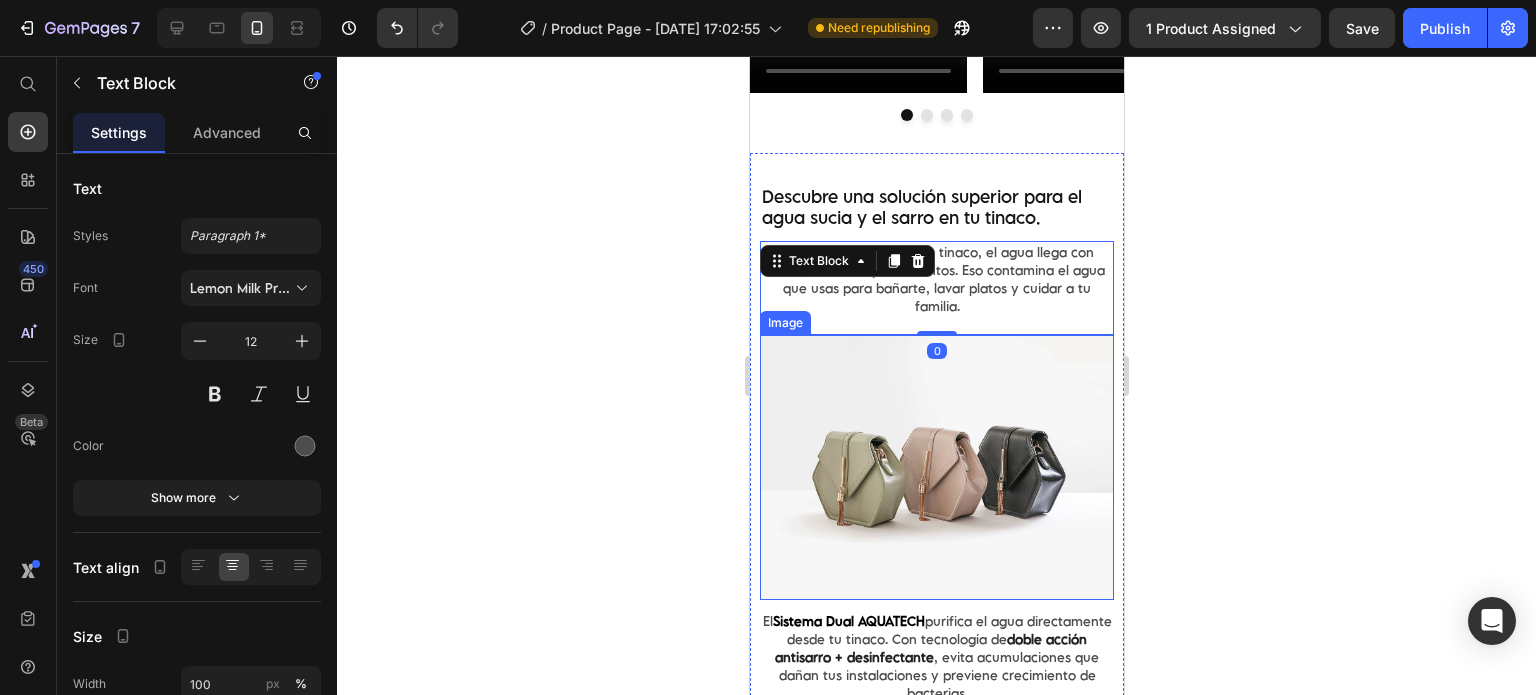 click on "Descubre una solución superior para el agua sucia y el sarro en tu tinaco." at bounding box center [936, 208] 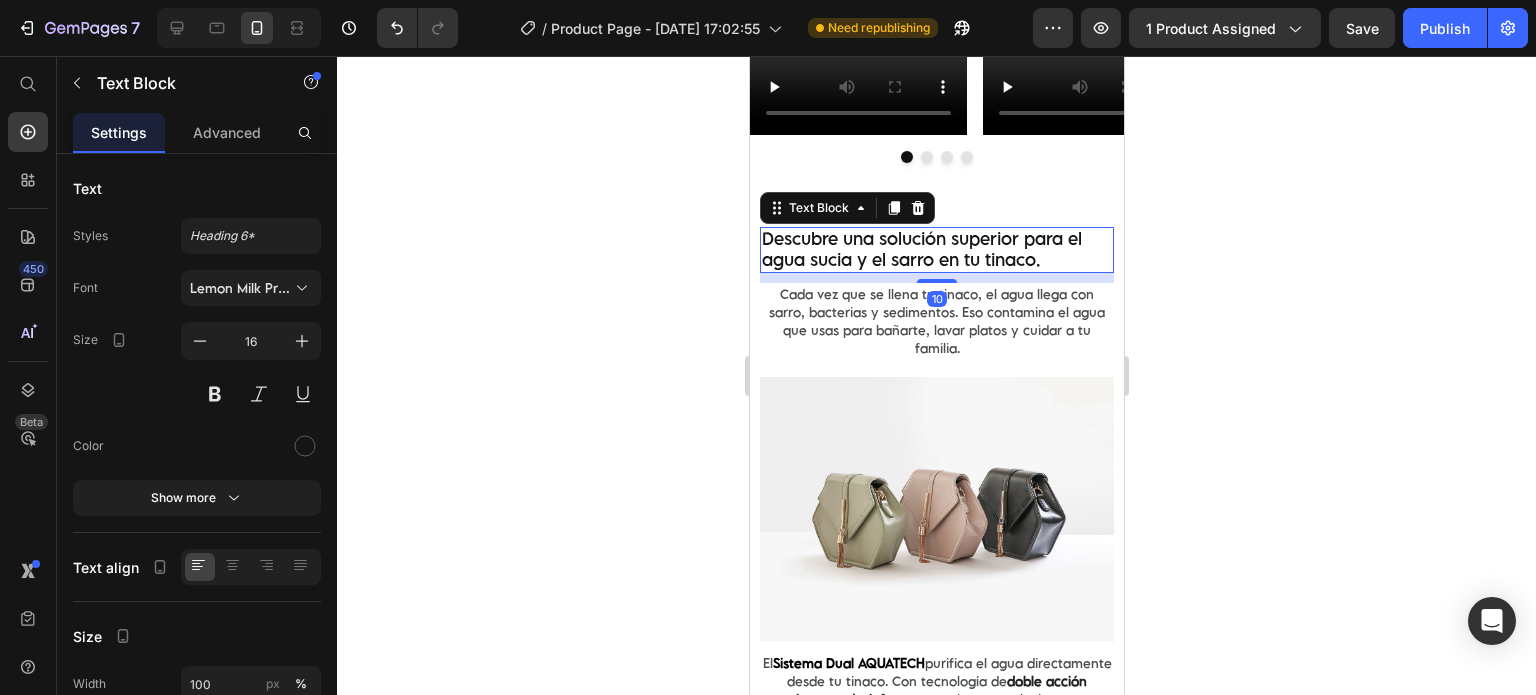 scroll, scrollTop: 2166, scrollLeft: 0, axis: vertical 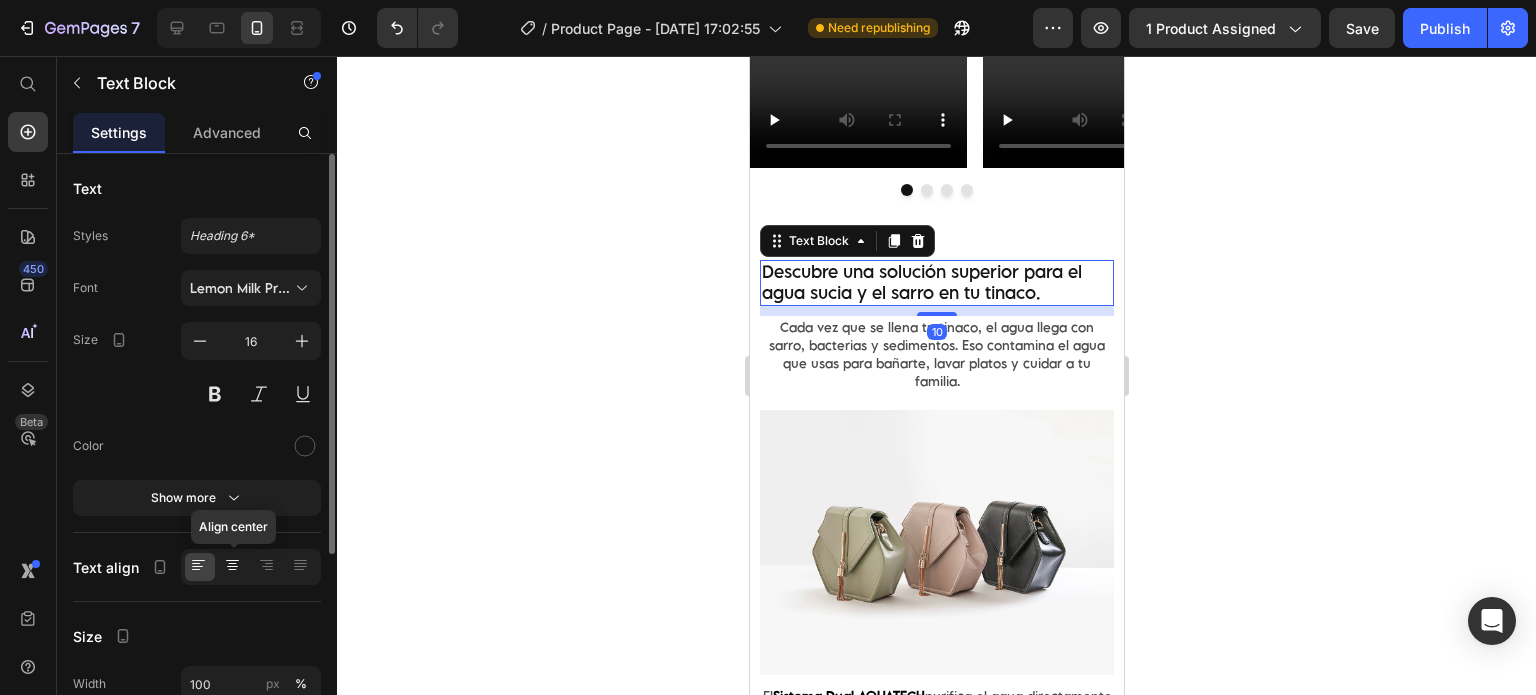 click 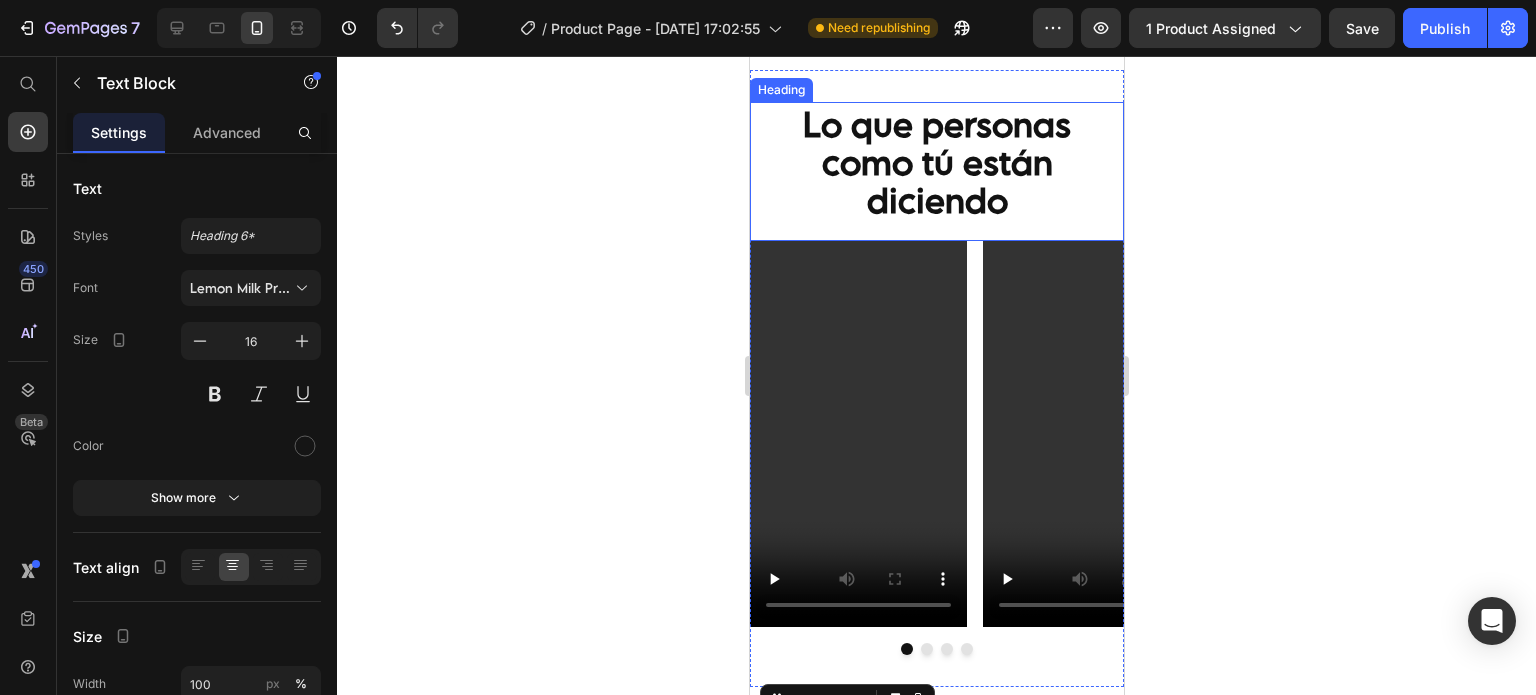 scroll, scrollTop: 2166, scrollLeft: 0, axis: vertical 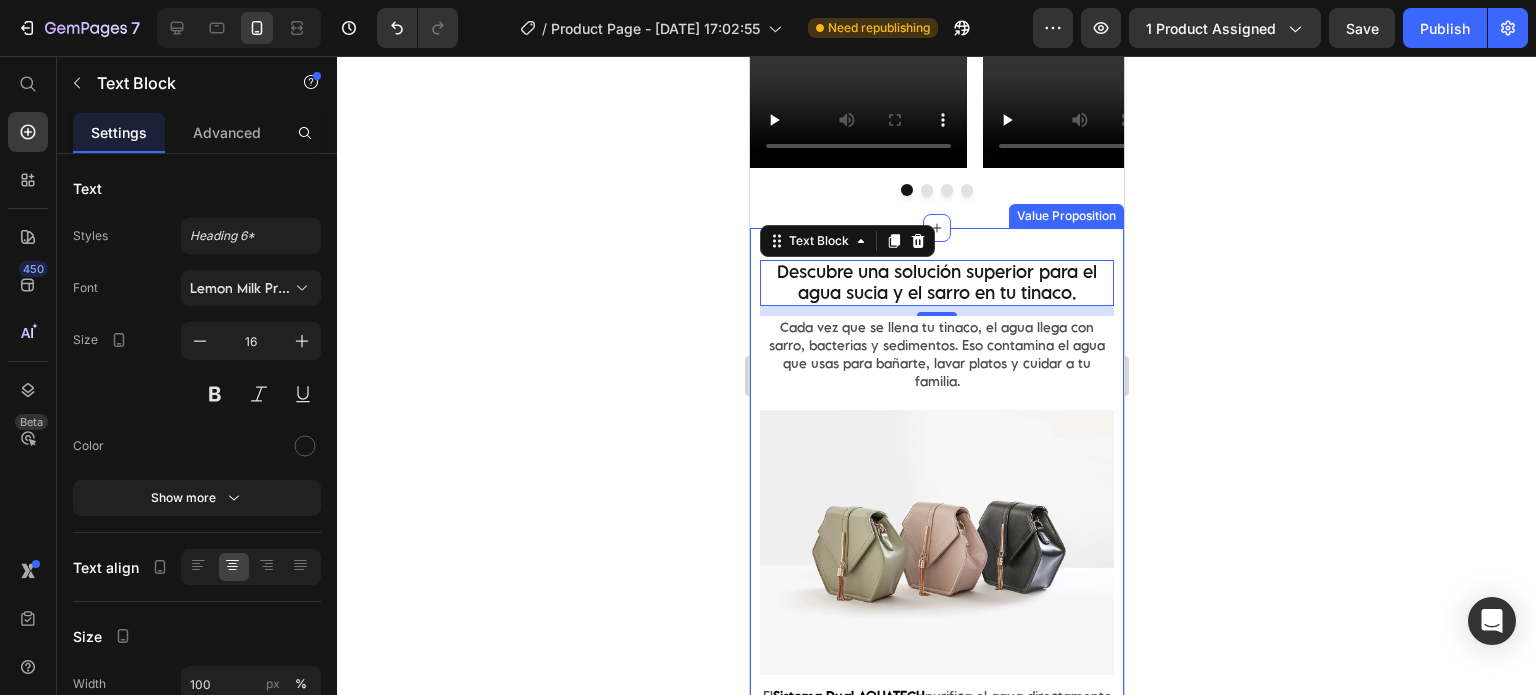 click on "Value Proposition" at bounding box center [1065, 216] 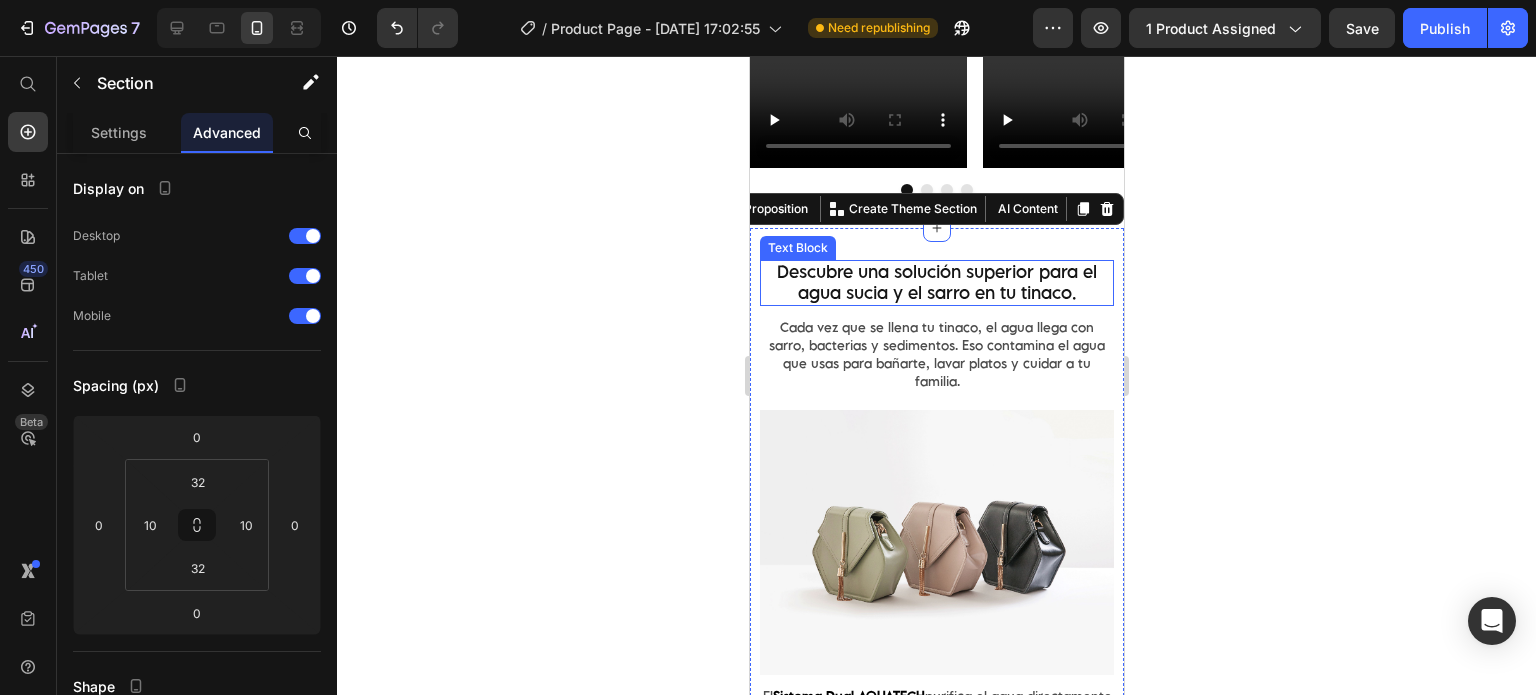 click on "Descubre una solución superior para el agua sucia y el sarro en tu tinaco." at bounding box center [936, 283] 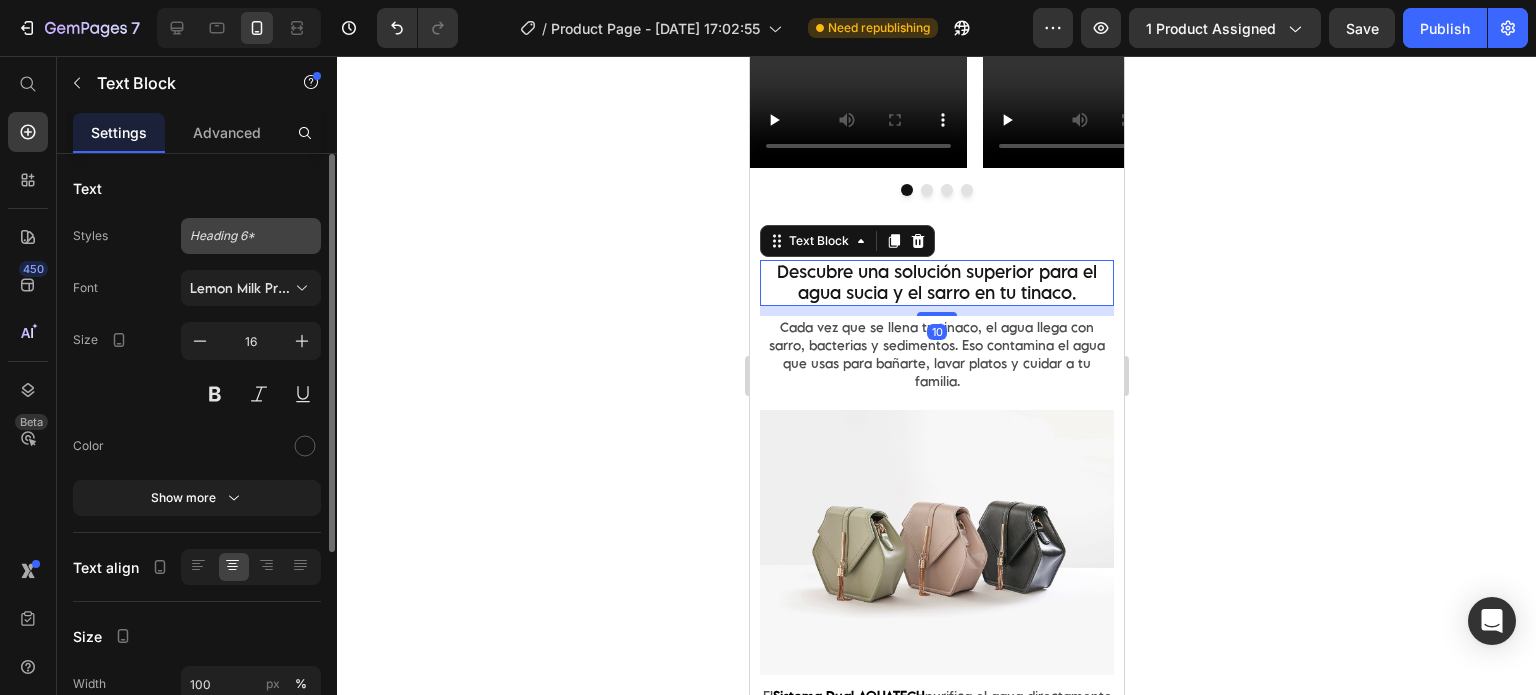 click on "Heading 6*" at bounding box center (251, 236) 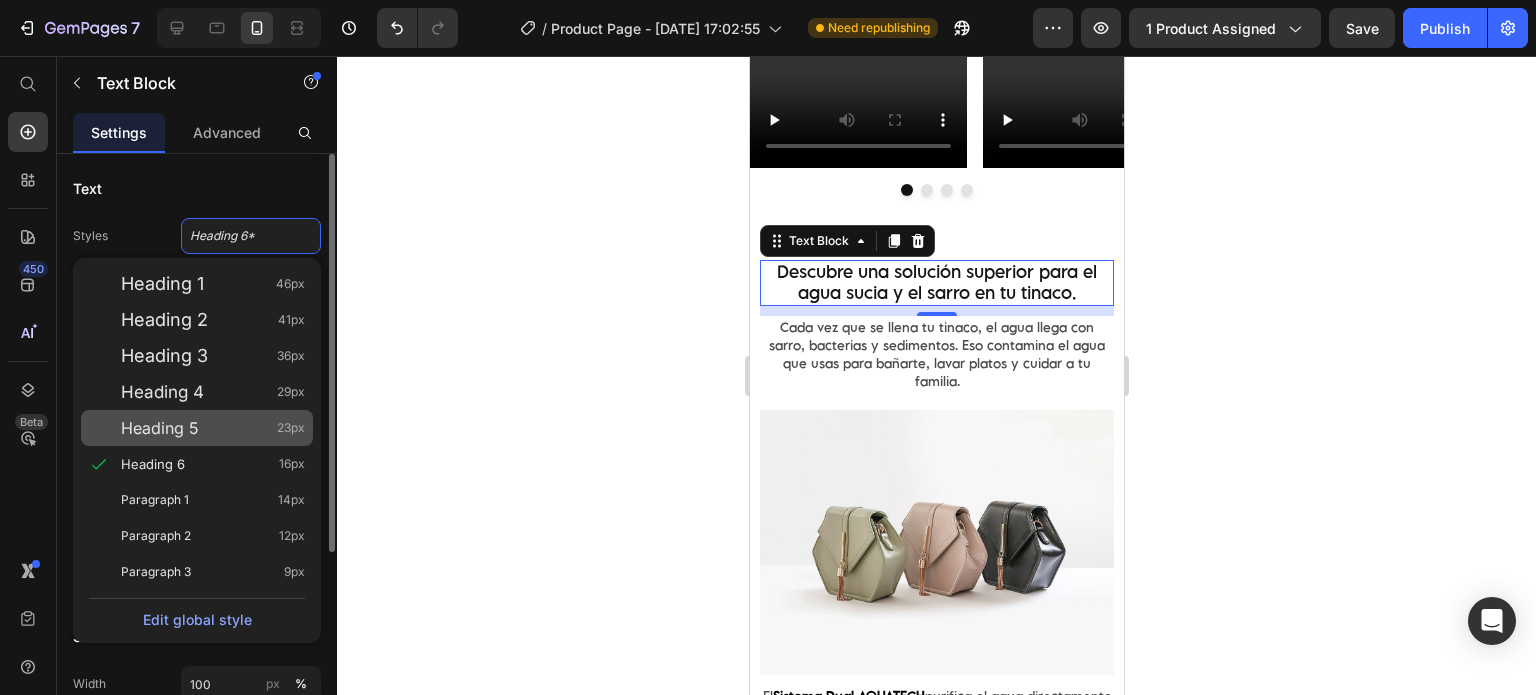 click on "Heading 5 23px" at bounding box center [213, 428] 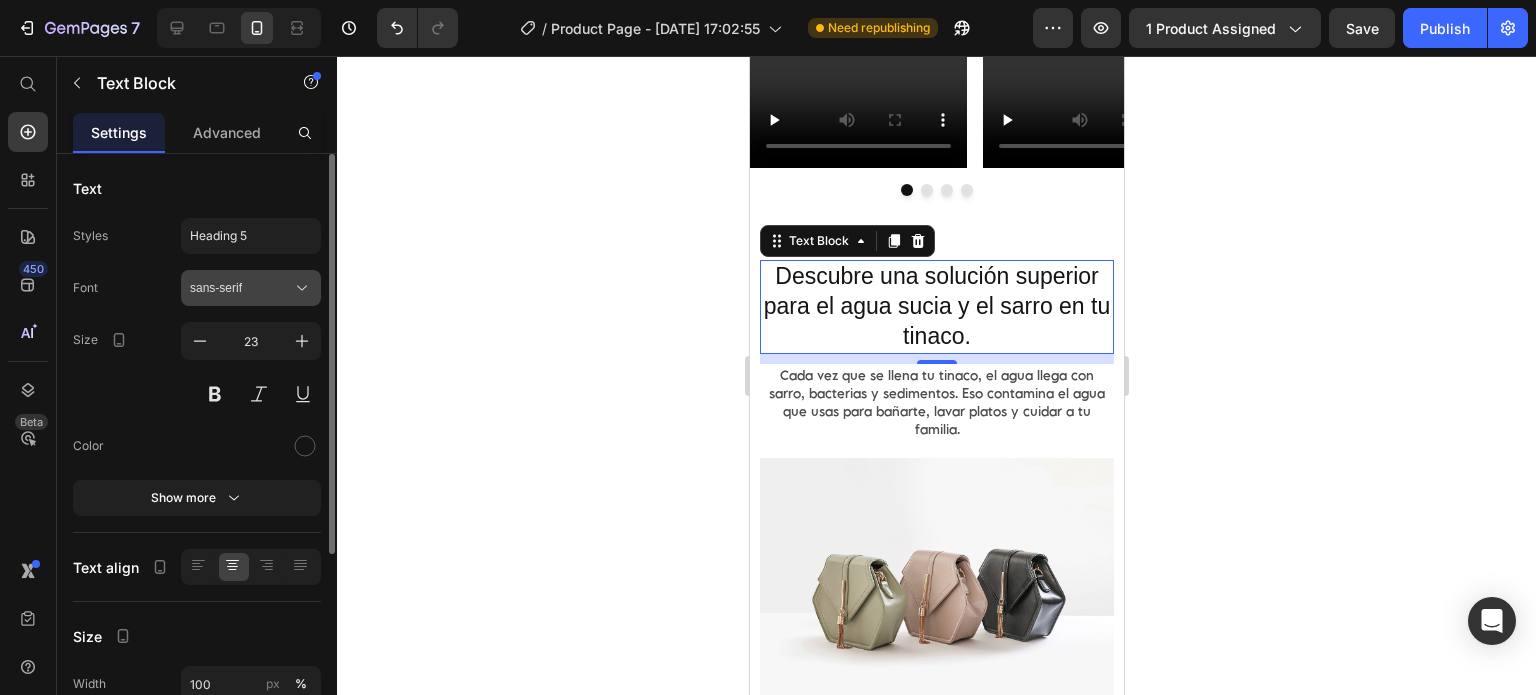 click on "sans-serif" at bounding box center [241, 288] 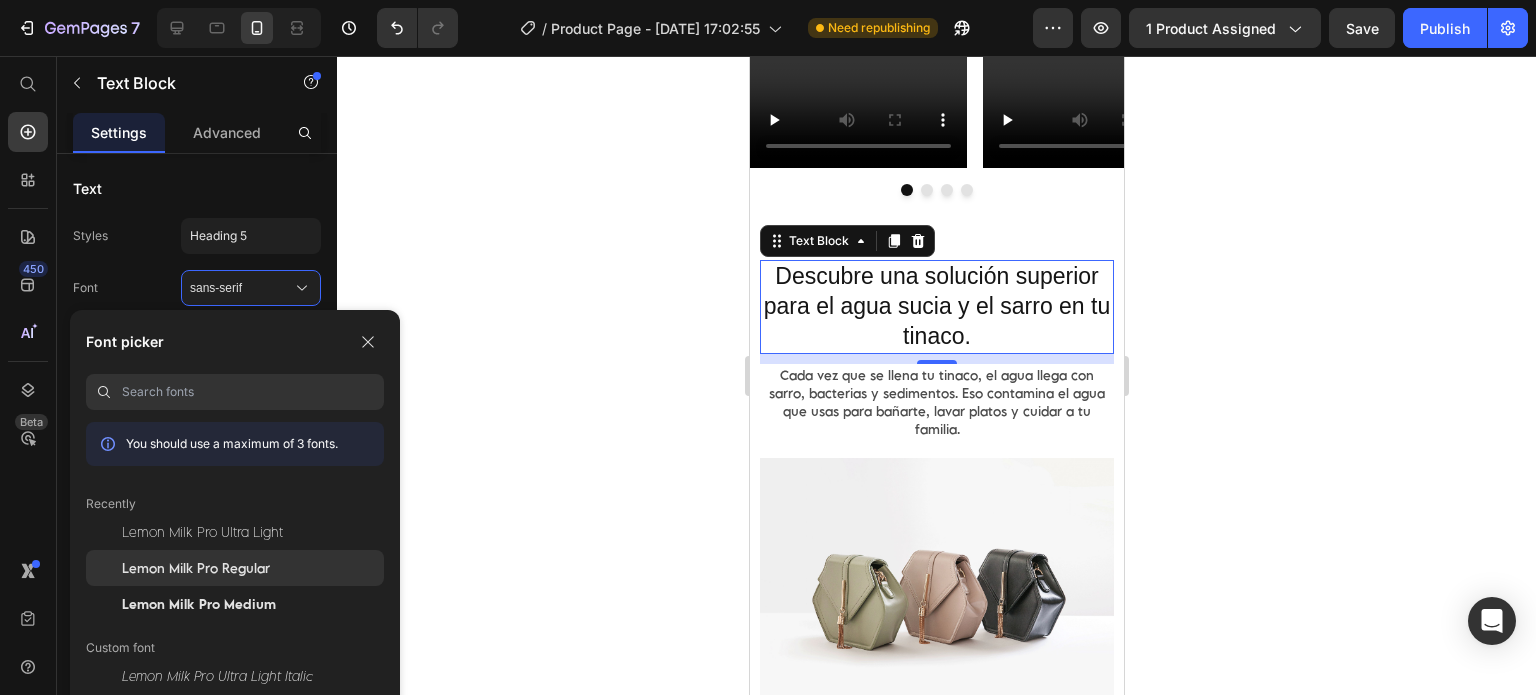 click on "Lemon Milk Pro Regular" 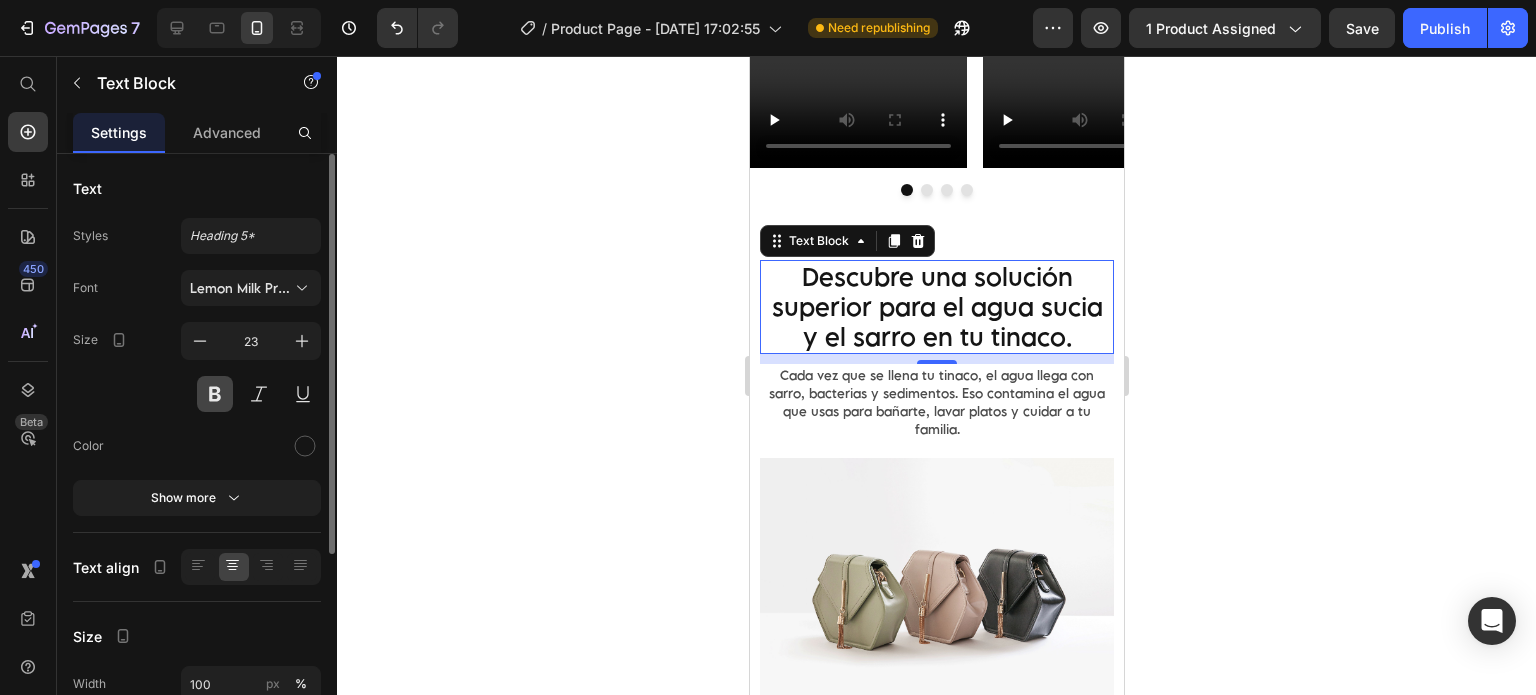 click at bounding box center (215, 394) 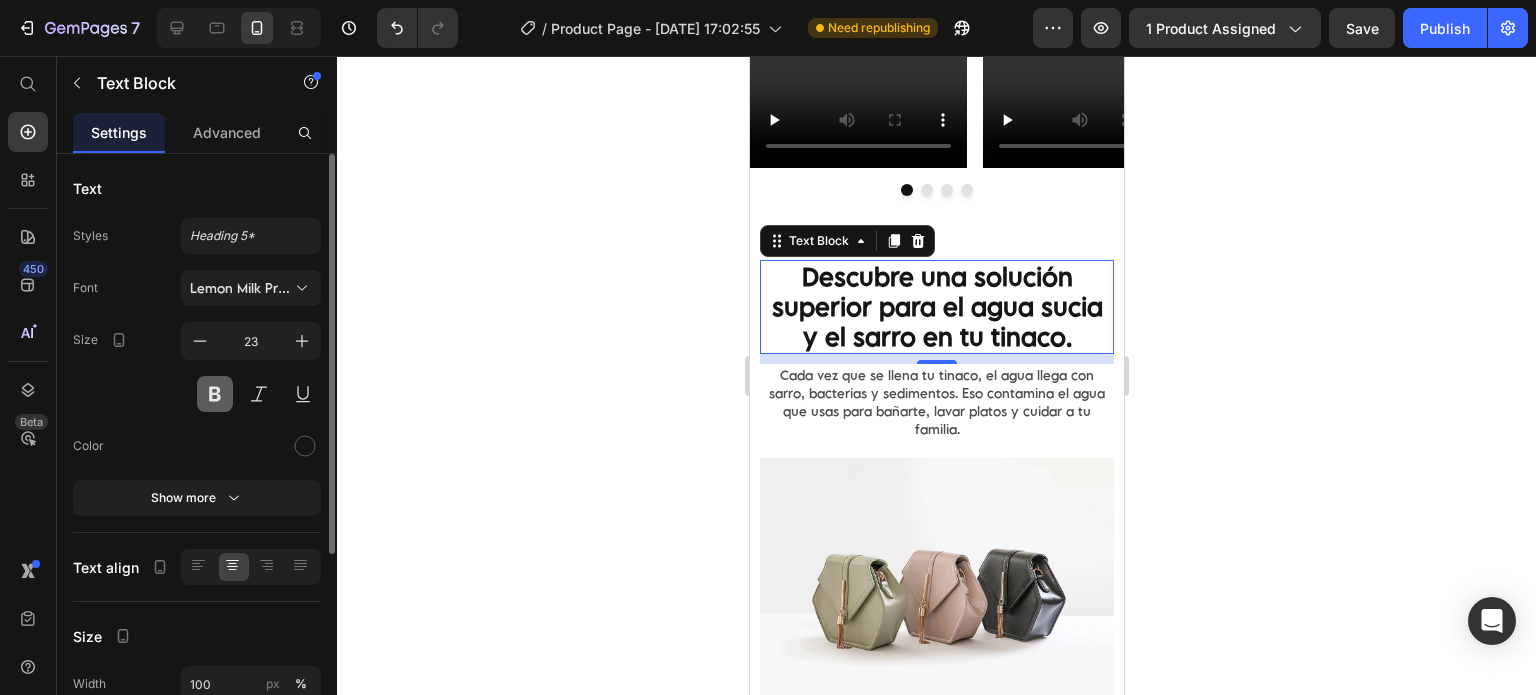 click at bounding box center (215, 394) 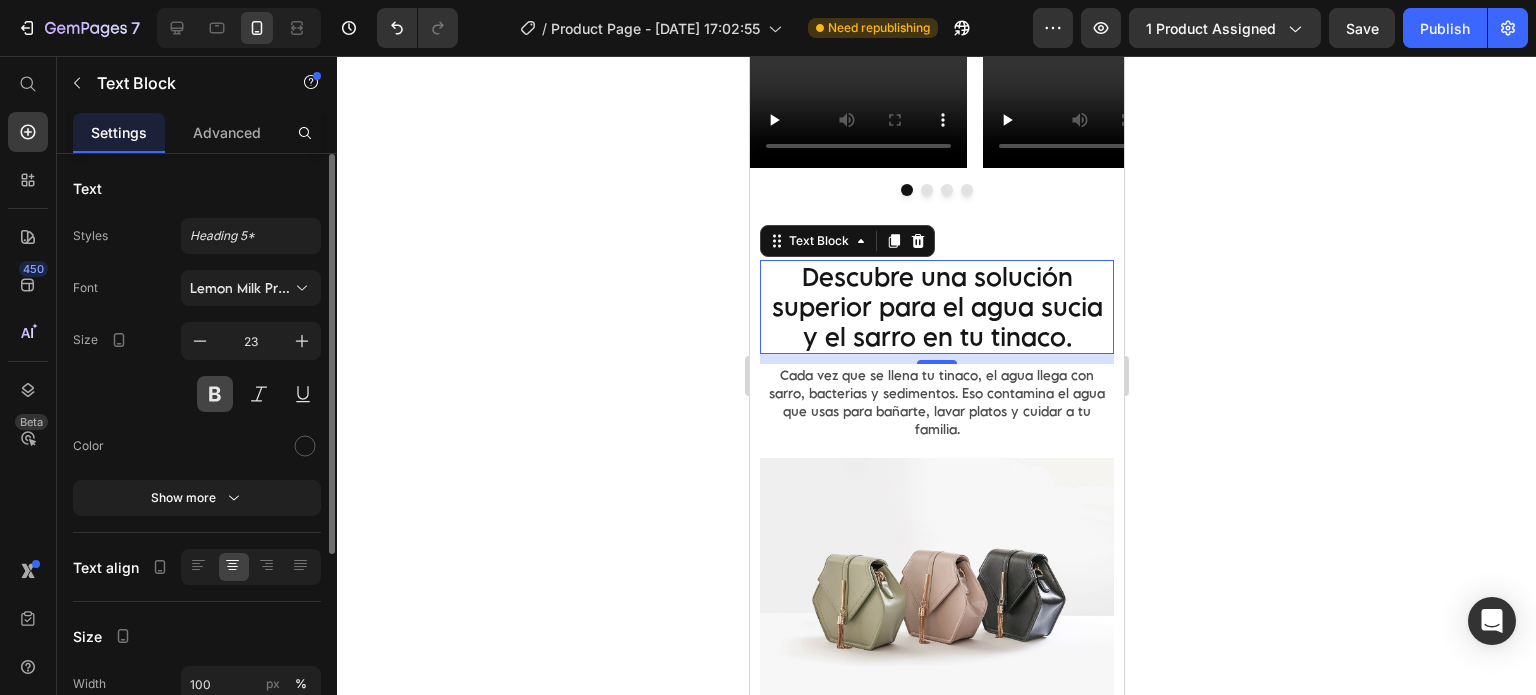 click at bounding box center [215, 394] 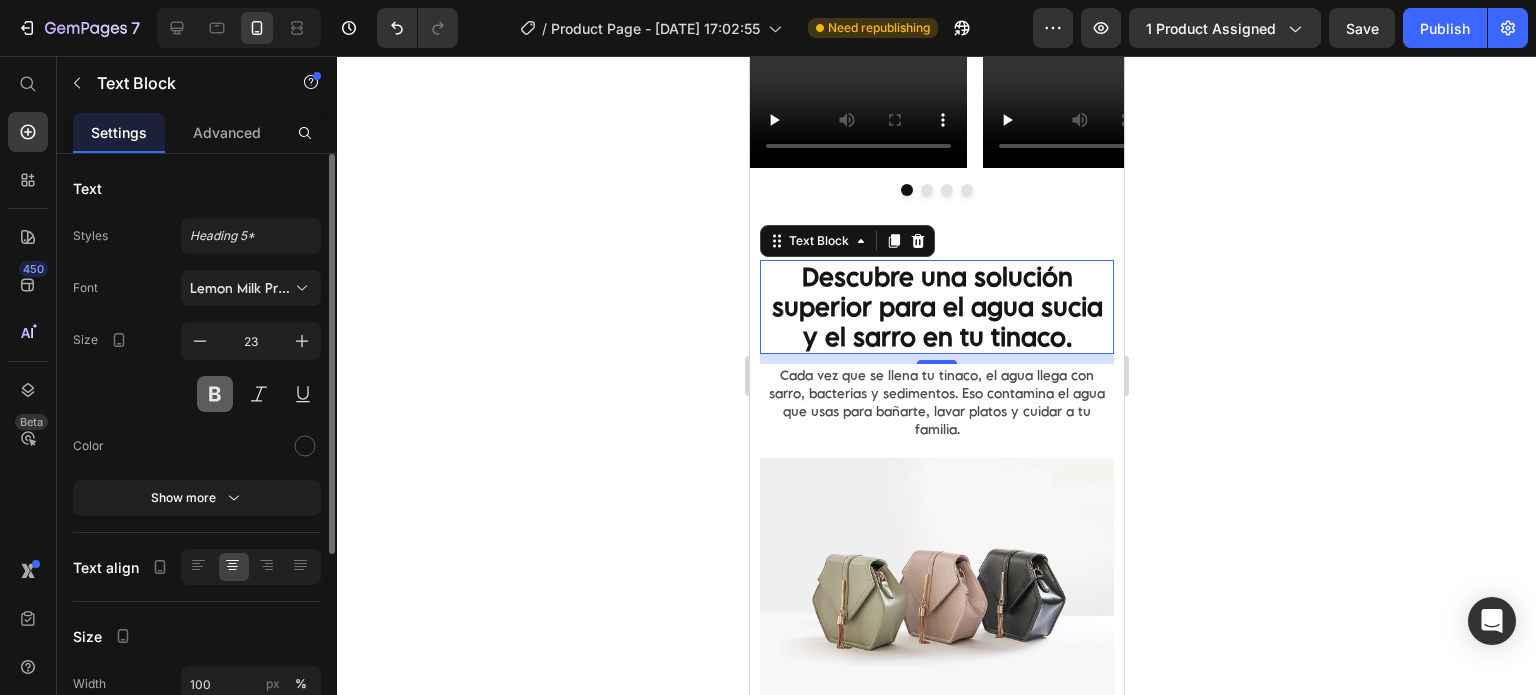 click at bounding box center [215, 394] 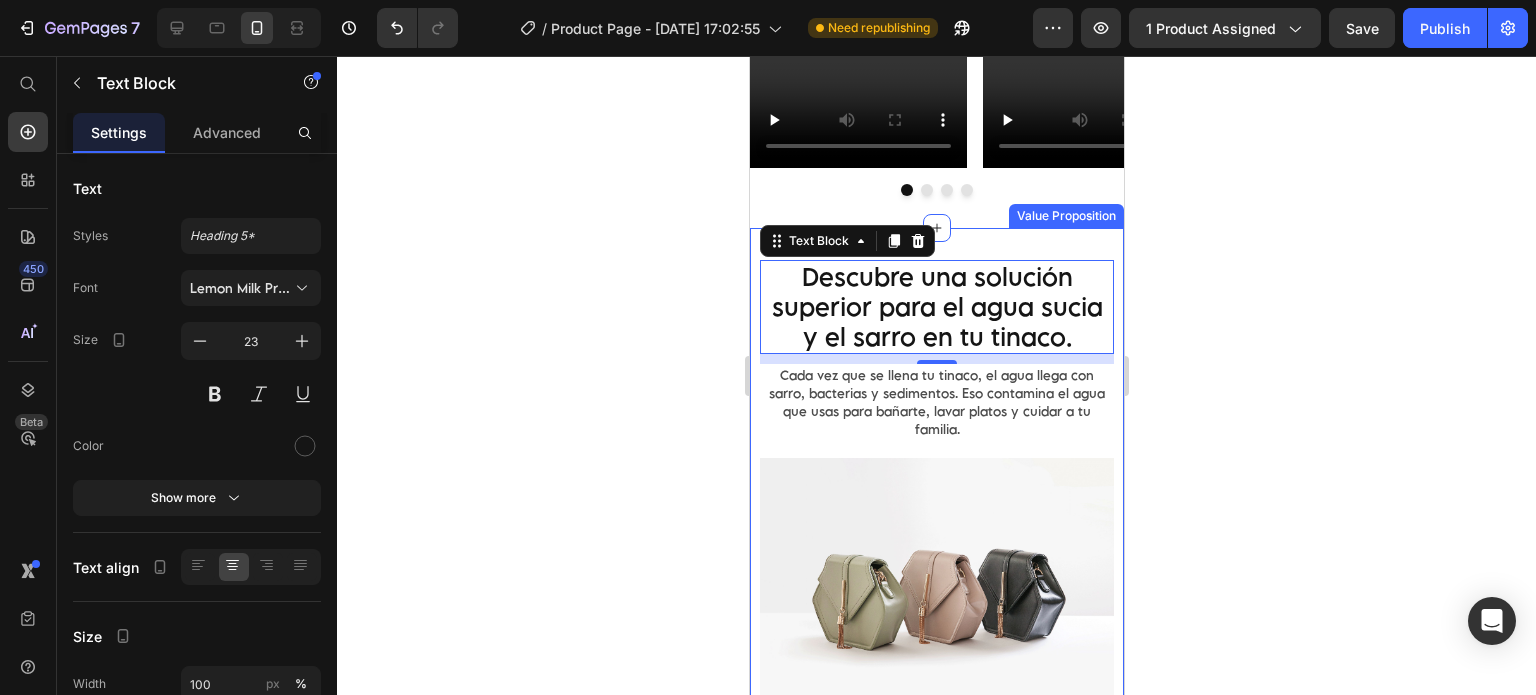 click on "Value Proposition" at bounding box center (1065, 216) 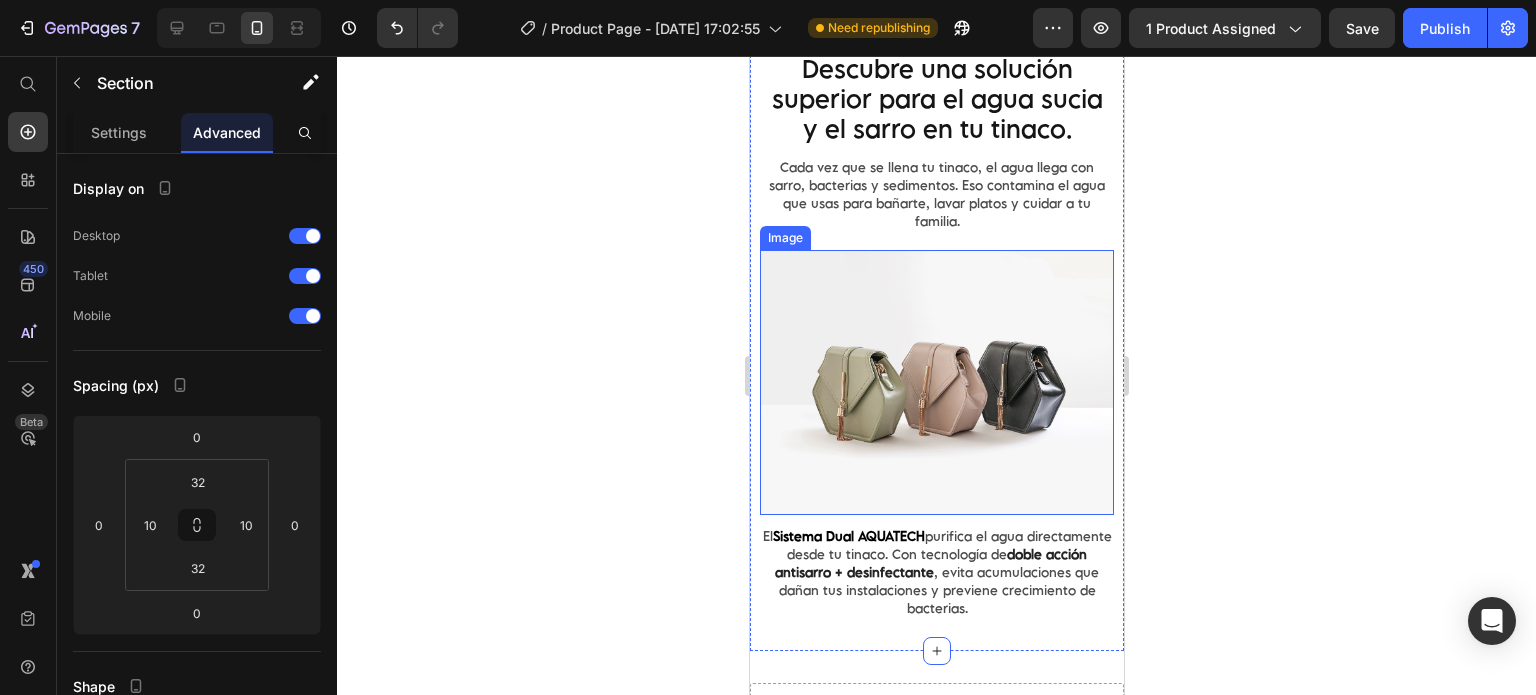 scroll, scrollTop: 2333, scrollLeft: 0, axis: vertical 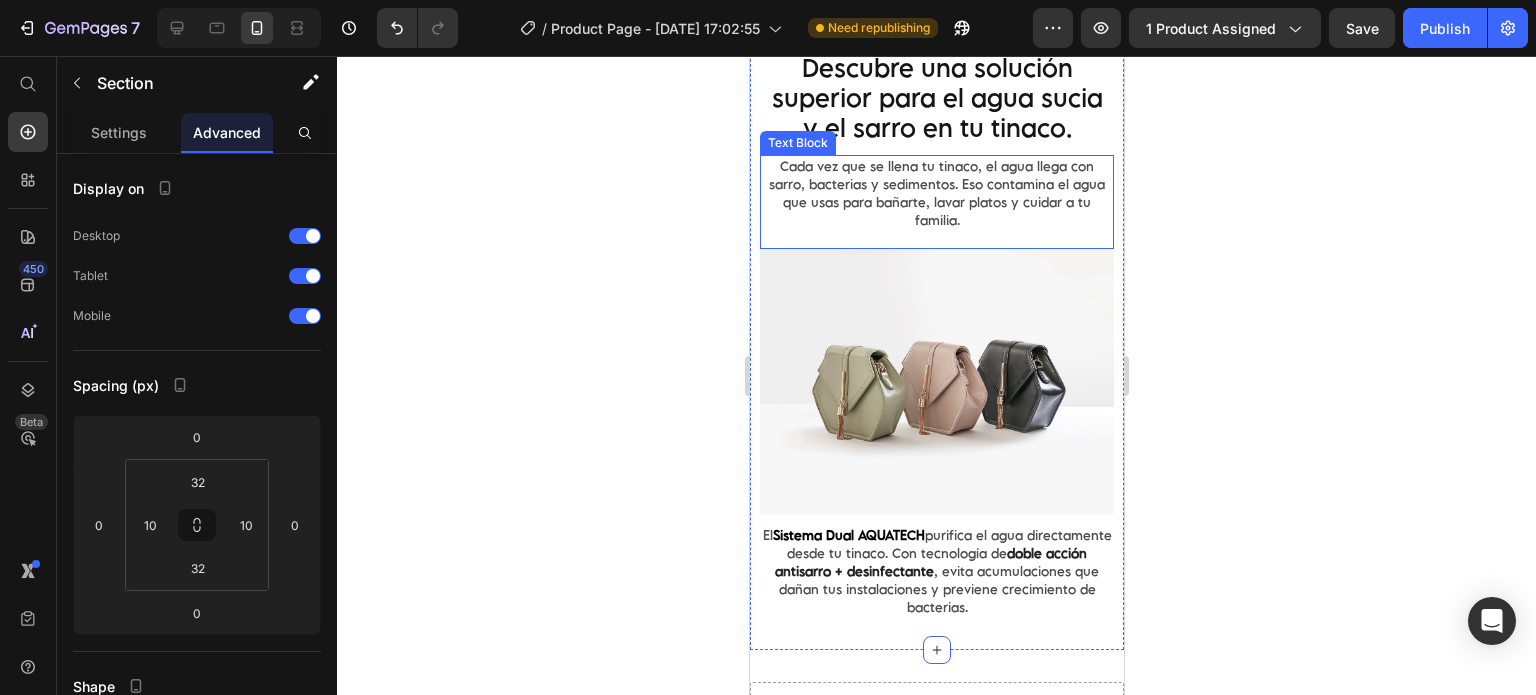click on "Cada vez que se llena tu tinaco, el agua llega con sarro, bacterias y sedimentos. Eso contamina el agua que usas para bañarte, lavar platos y cuidar a tu familia." at bounding box center [936, 193] 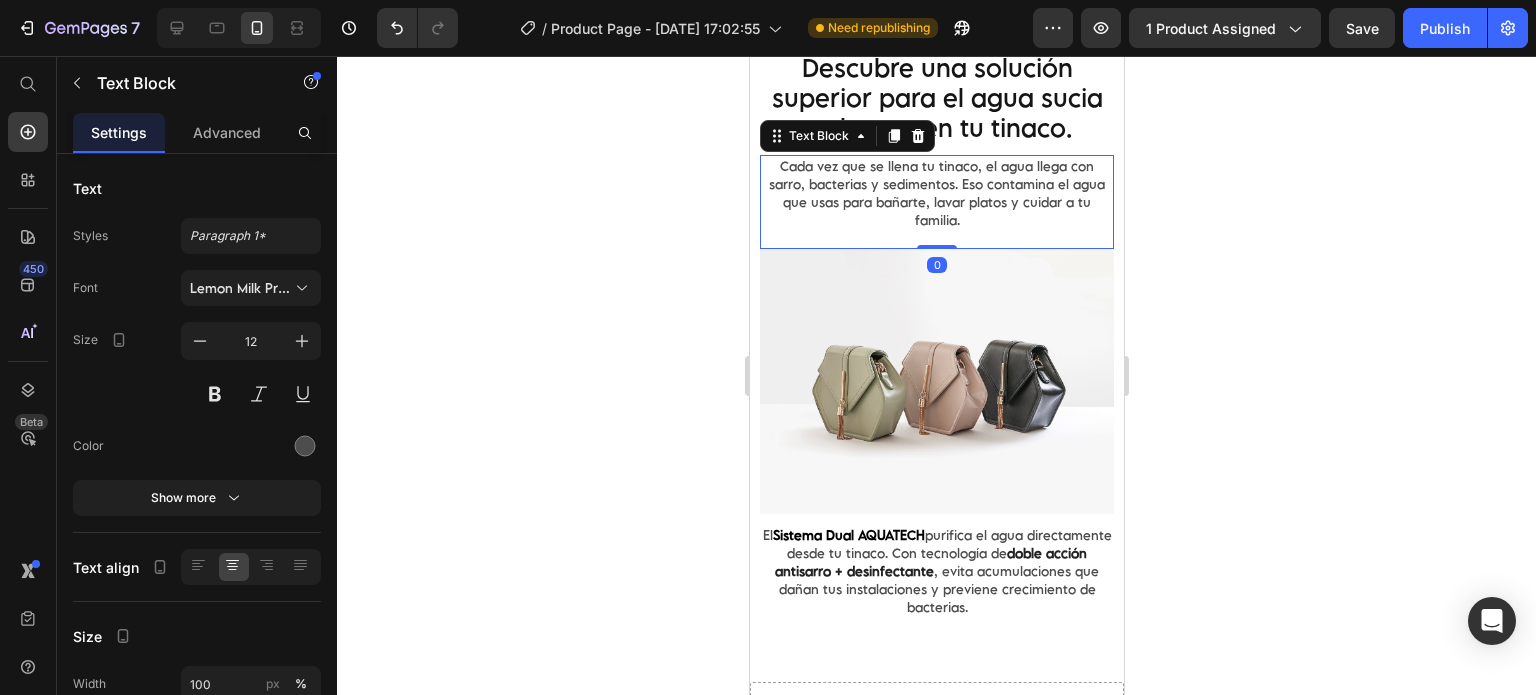 click on "Cada vez que se llena tu tinaco, el agua llega con sarro, bacterias y sedimentos. Eso contamina el agua que usas para bañarte, lavar platos y cuidar a tu familia." at bounding box center (936, 193) 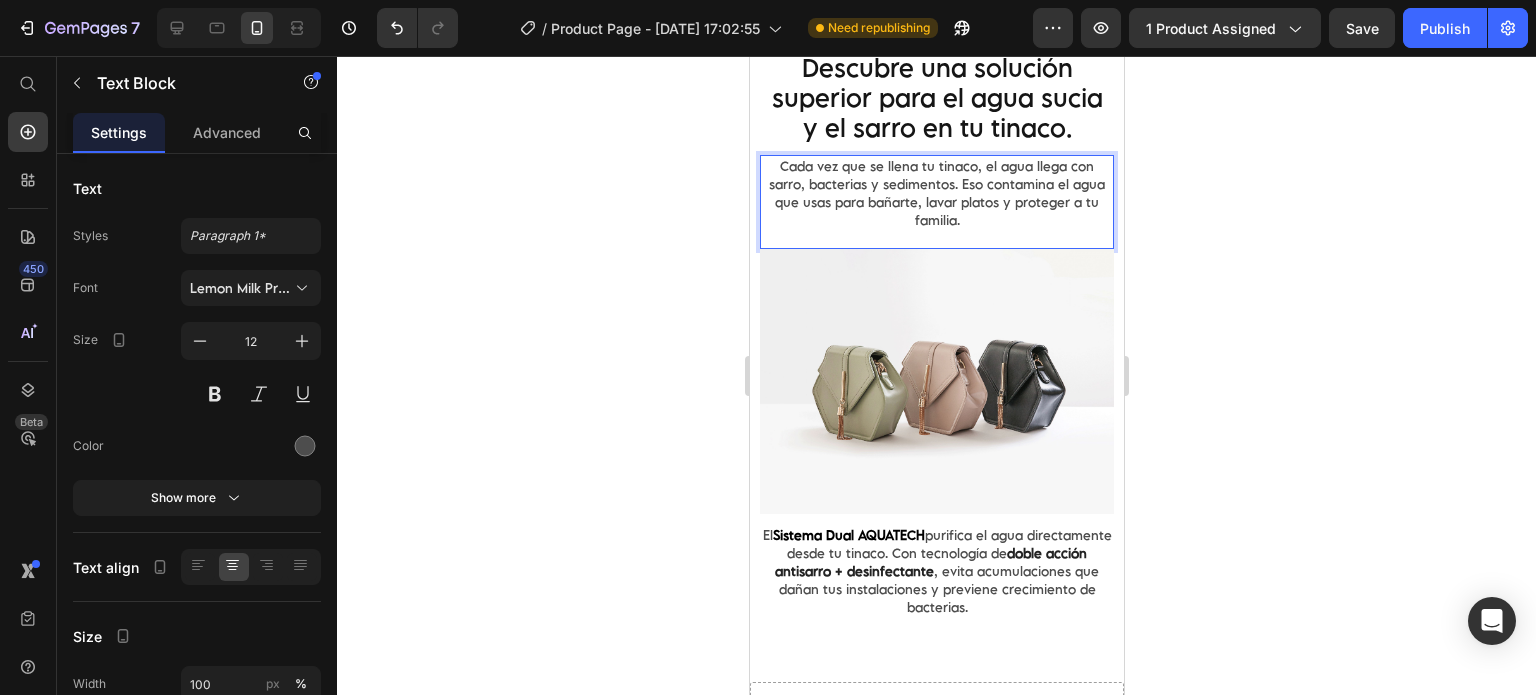click on "Descubre una solución superior para el agua sucia y el sarro en tu tinaco." at bounding box center [936, 98] 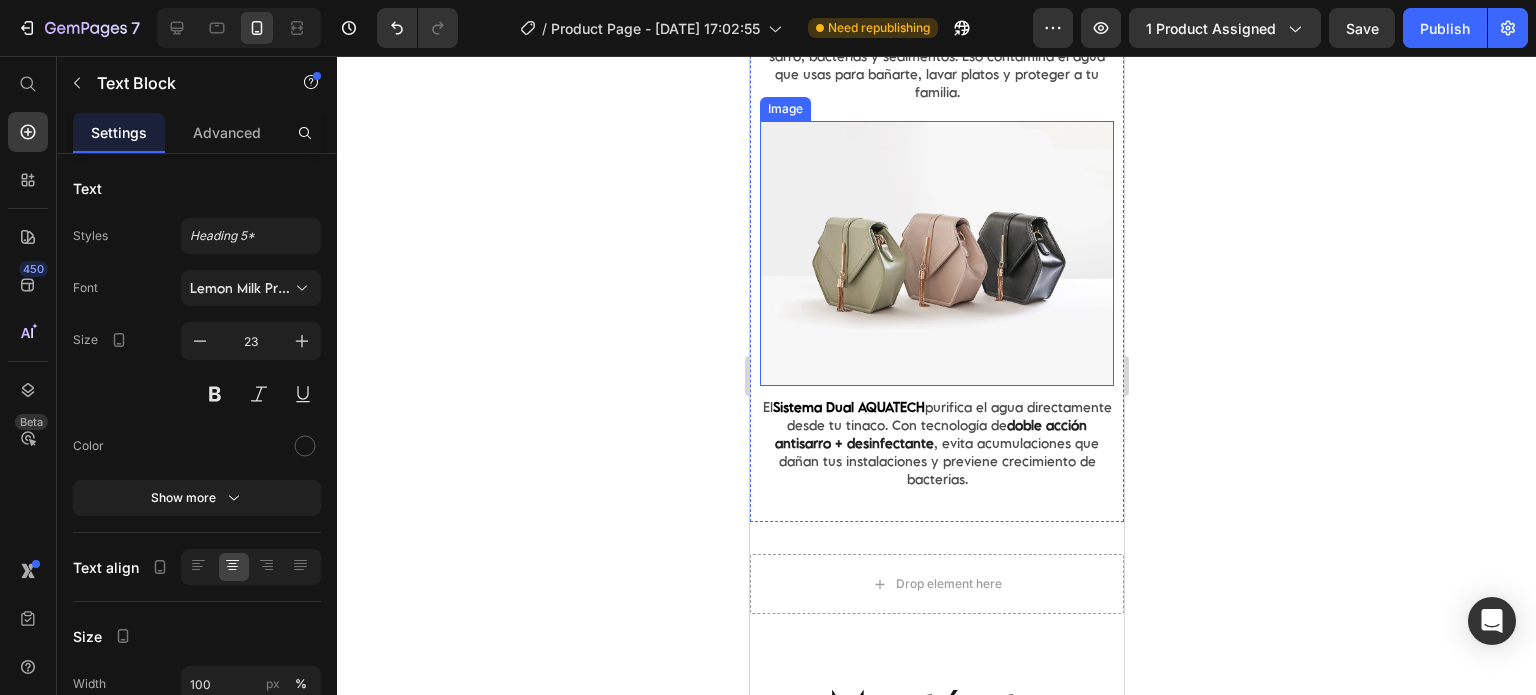 scroll, scrollTop: 2500, scrollLeft: 0, axis: vertical 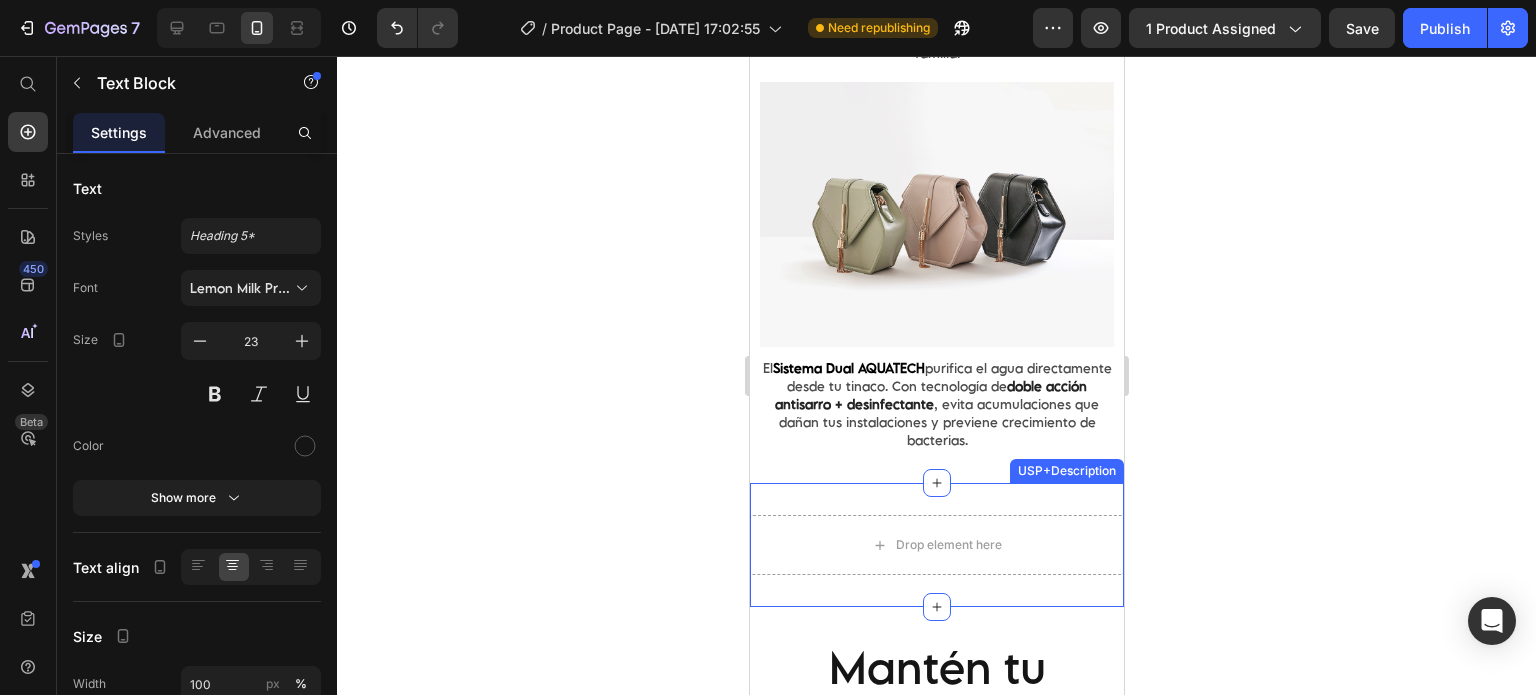 click on "Drop element here USP+Description" at bounding box center (936, 545) 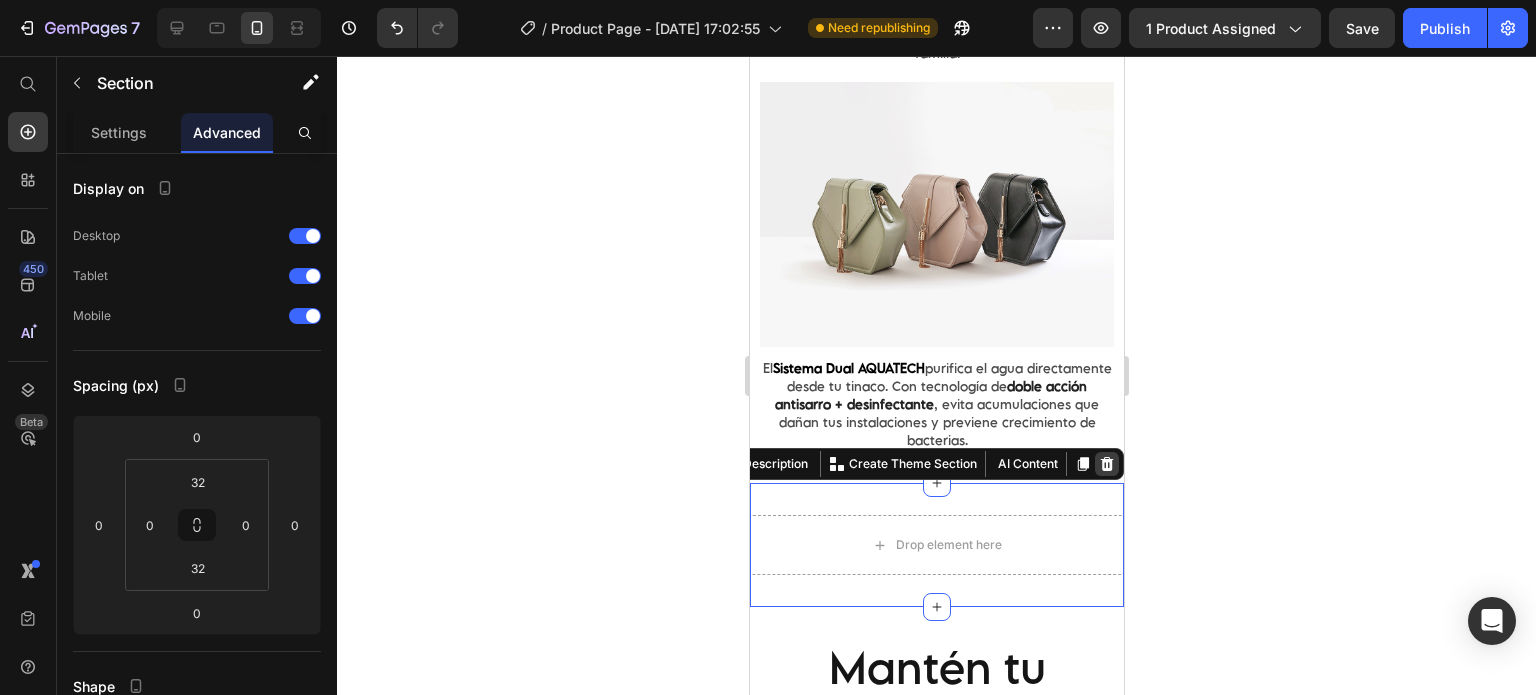 click 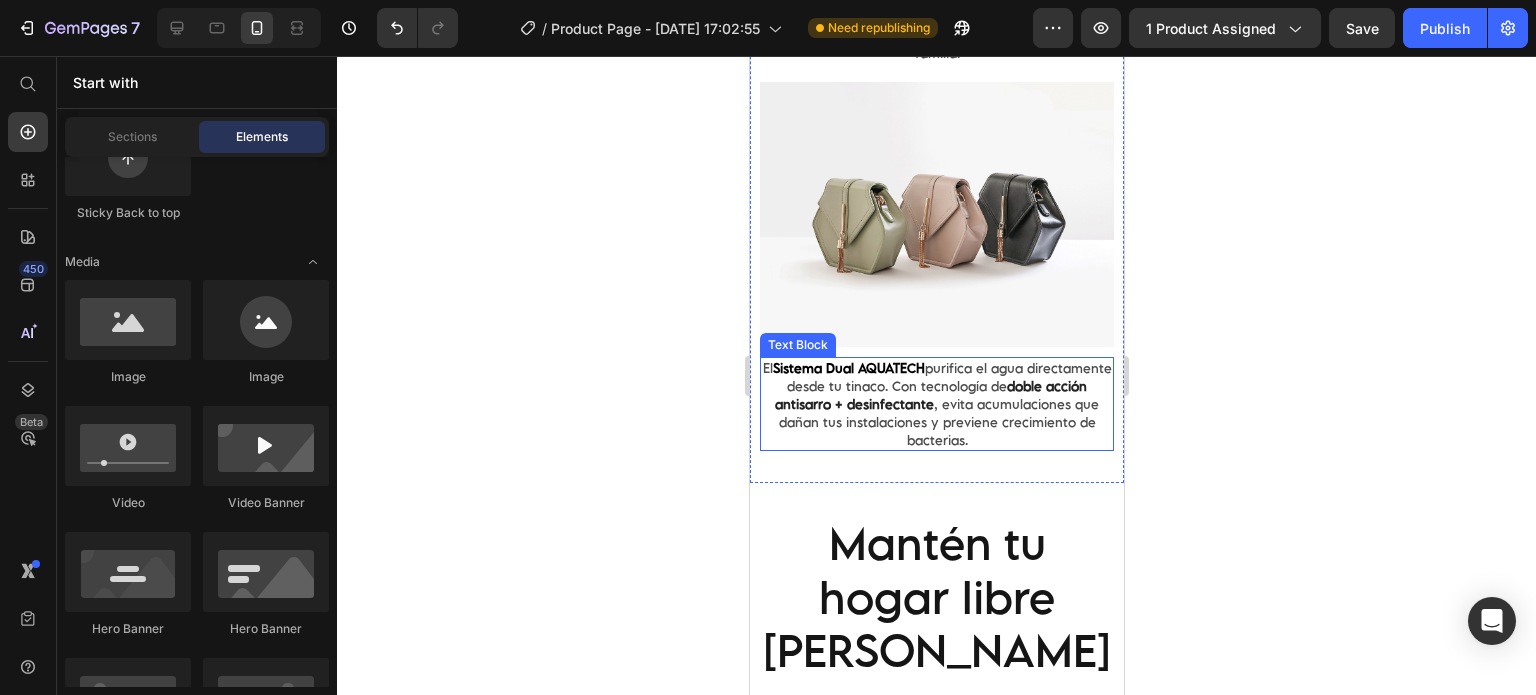 click on "El  Sistema Dual AQUATECH  purifica el agua directamente desde tu tinaco. Con tecnología [PERSON_NAME] acción antisarro + desinfectante , evita acumulaciones que dañan tus instalaciones y previene crecimiento de bacterias." at bounding box center [936, 404] 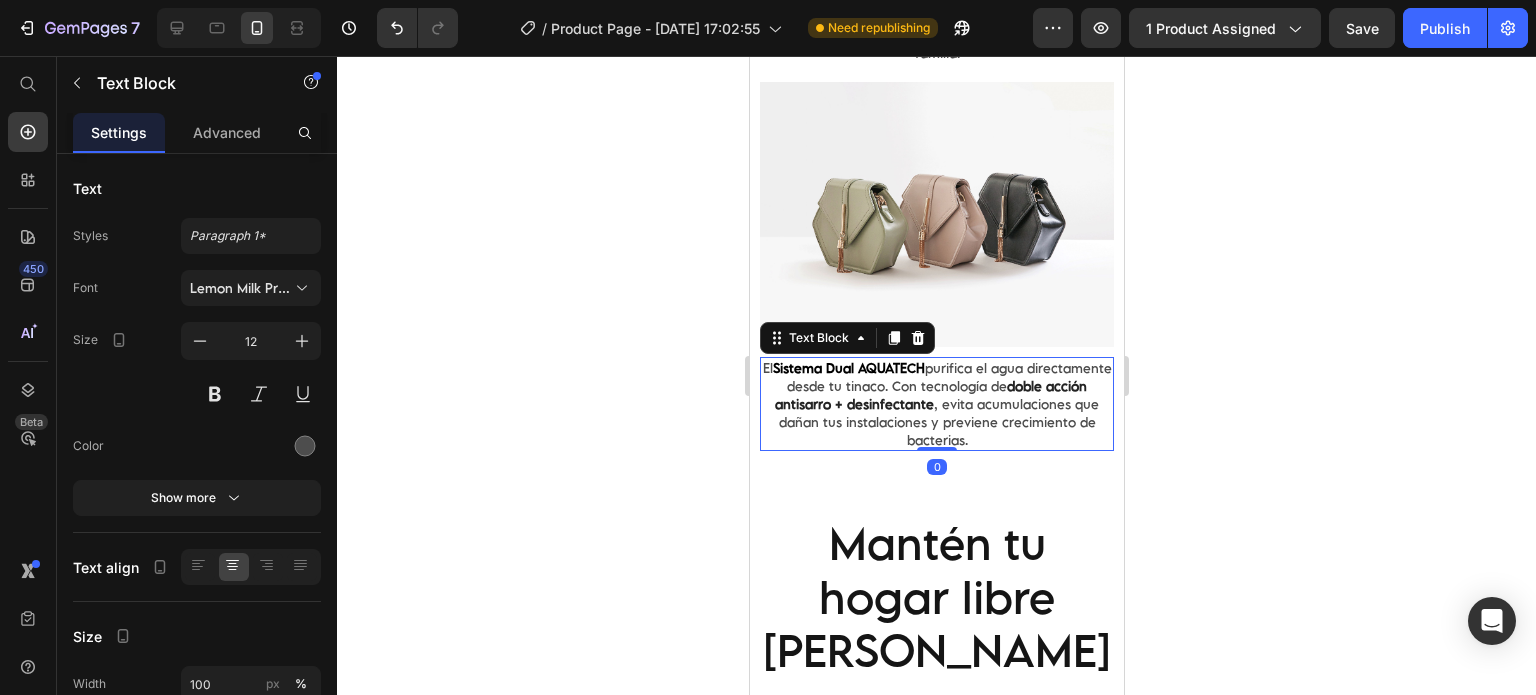click on "El  Sistema Dual AQUATECH  purifica el agua directamente desde tu tinaco. Con tecnología [PERSON_NAME] acción antisarro + desinfectante , evita acumulaciones que dañan tus instalaciones y previene crecimiento de bacterias." at bounding box center (936, 404) 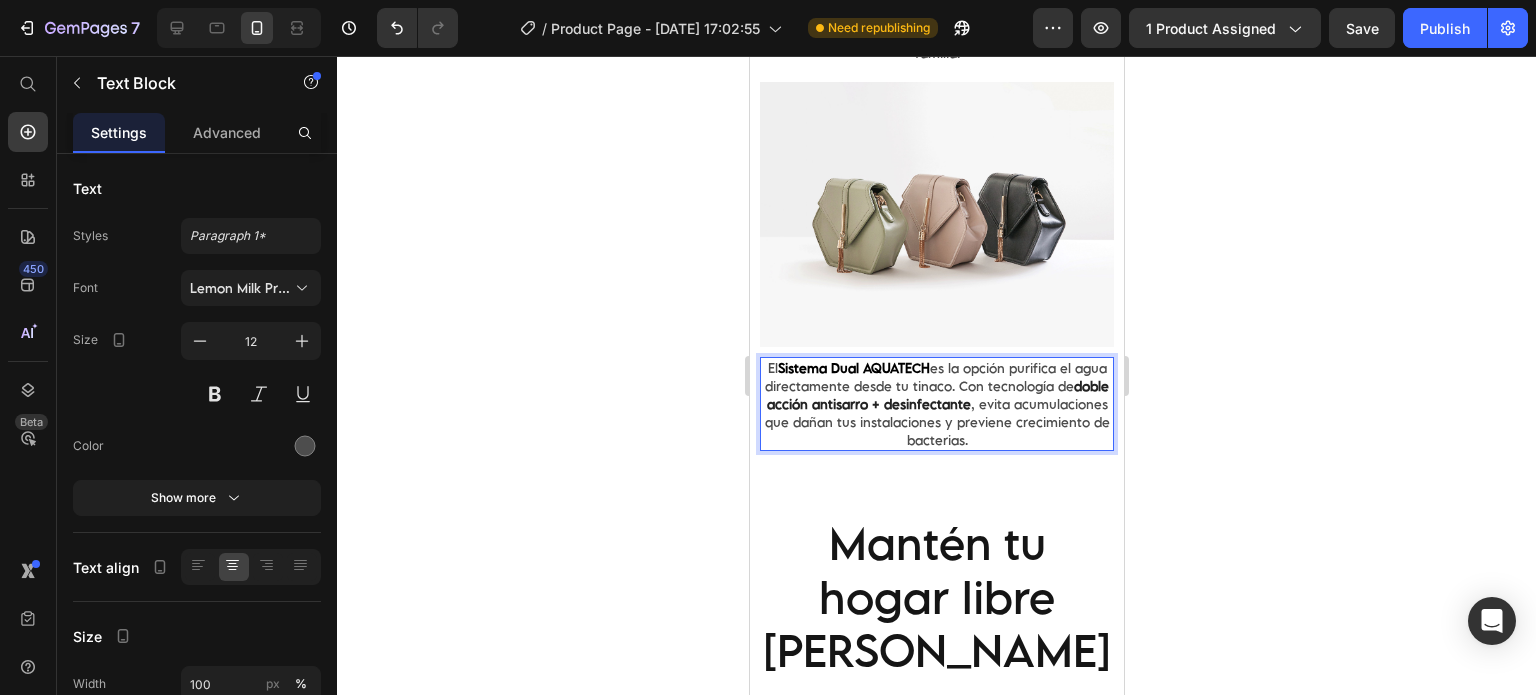 click on "El  Sistema Dual AQUATECH  es la opción purifica el agua directamente desde tu tinaco. Con tecnología [PERSON_NAME] acción antisarro + desinfectante , evita acumulaciones que dañan tus instalaciones y previene crecimiento de bacterias." at bounding box center [936, 404] 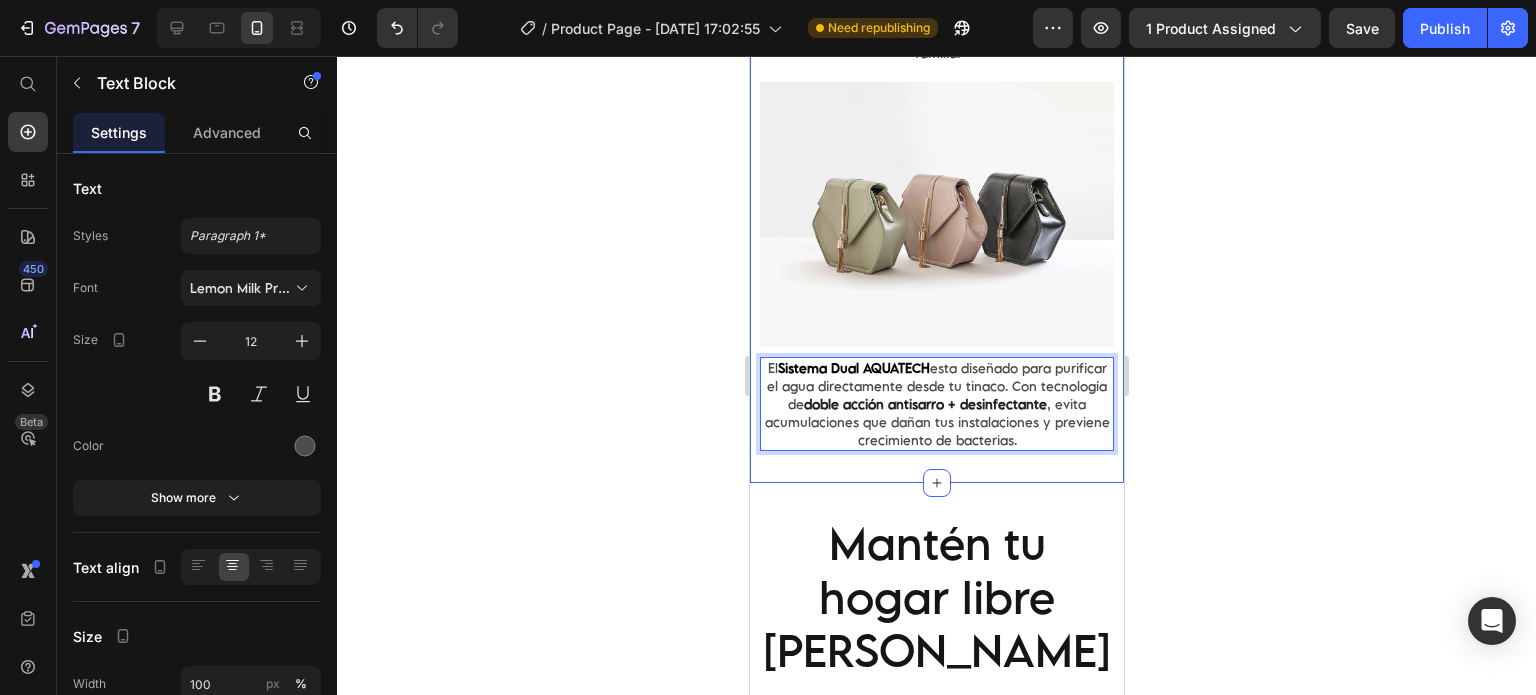 click on "Descubre una solución superior para el agua sucia y el sarro en tu tinaco. Text Block Cada vez que se llena tu tinaco, el agua llega con sarro, bacterias y sedimentos. Eso contamina el agua que usas para bañarte, lavar platos y proteger a tu familia. Text Block Image El  Sistema Dual AQUATECH  esta diseñado para purificar el agua directamente desde tu tinaco. Con tecnología [PERSON_NAME] acción antisarro + desinfectante , evita acumulaciones que dañan tus instalaciones y previene crecimiento de bacterias. Text Block   0 Value Proposition" at bounding box center [936, 167] 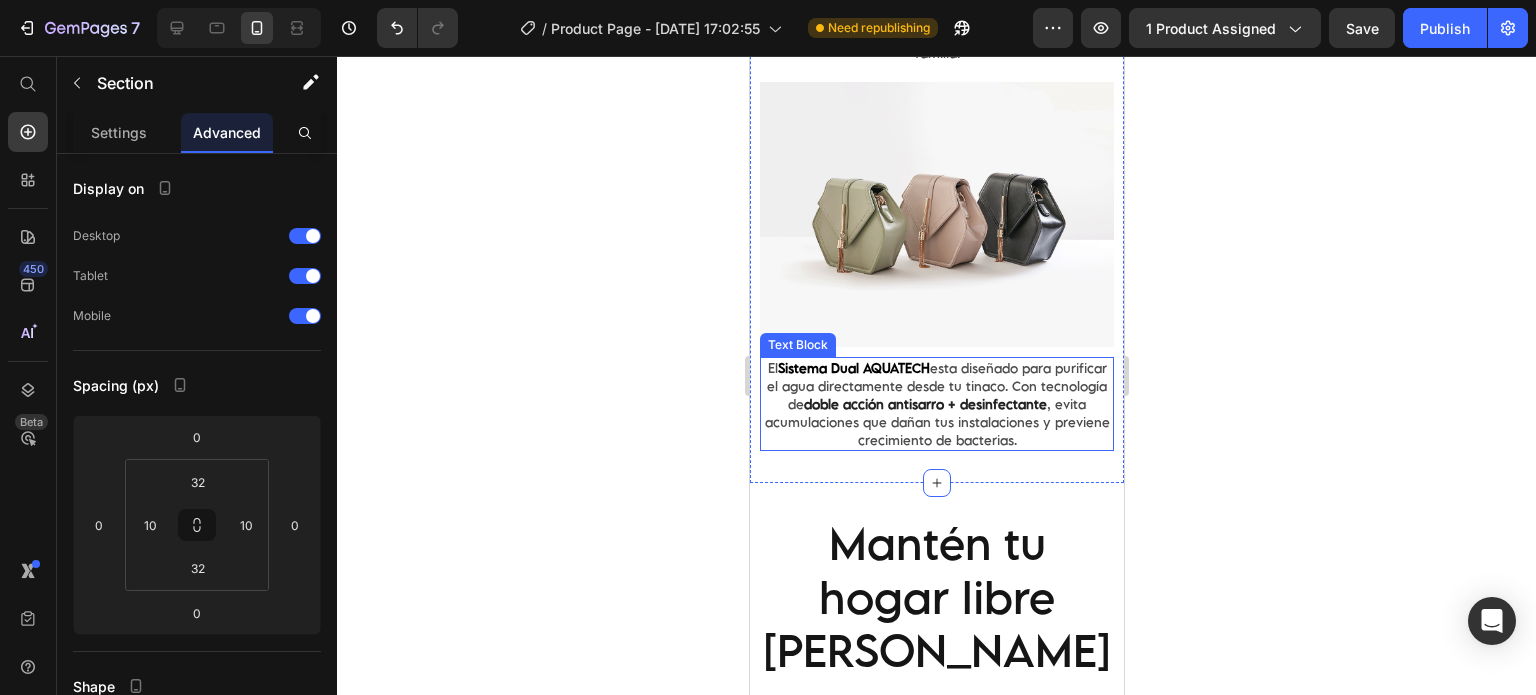 click on "doble acción antisarro + desinfectante" at bounding box center (924, 404) 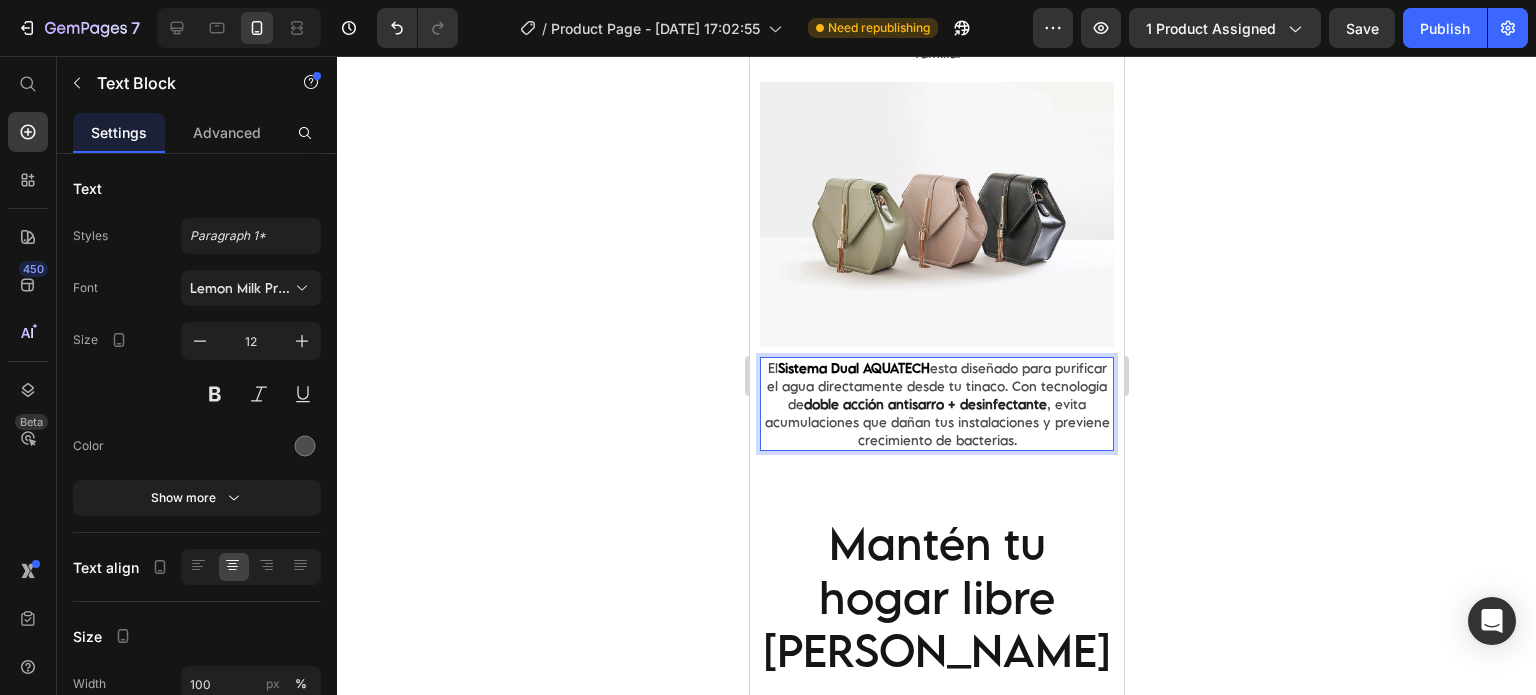 click on "doble acción antisarro + desinfectante" at bounding box center (924, 404) 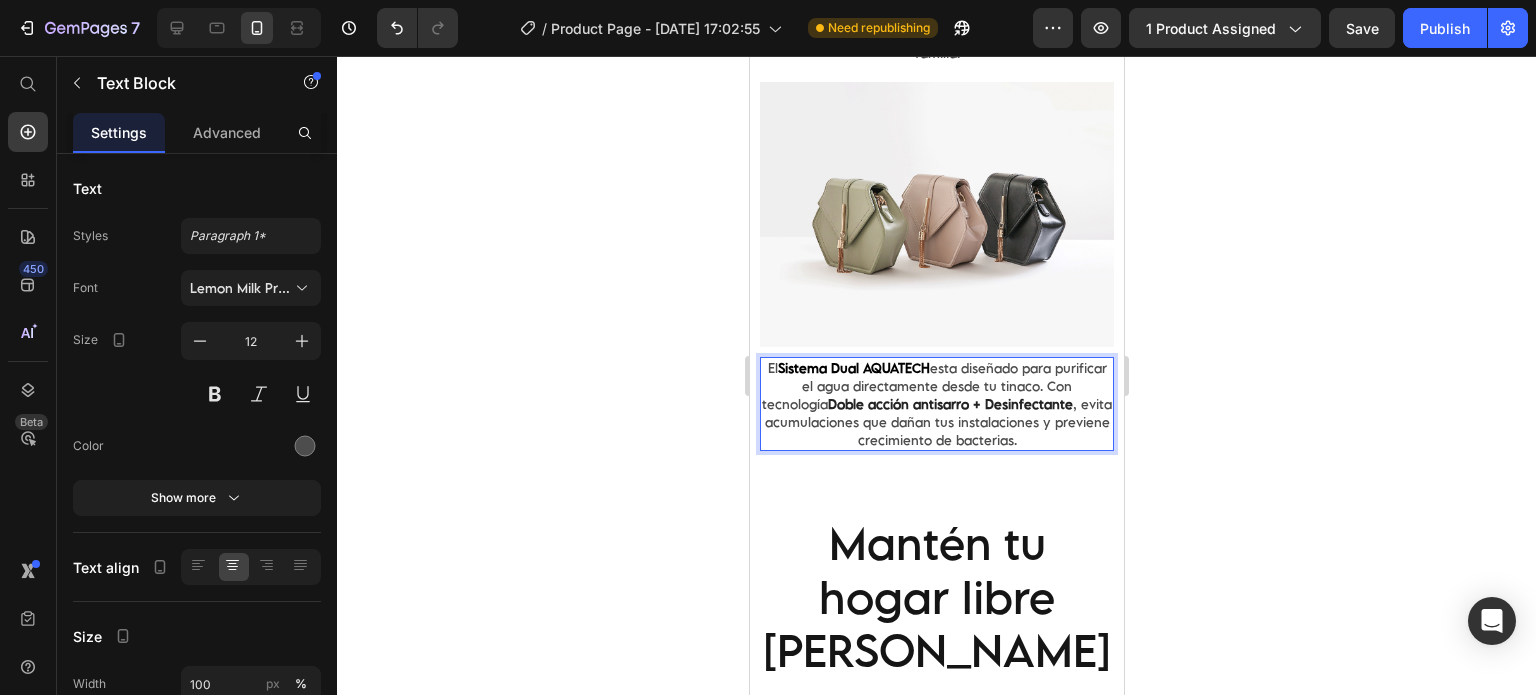 click on "Doble acción antisarro + Desinfectante" at bounding box center [949, 404] 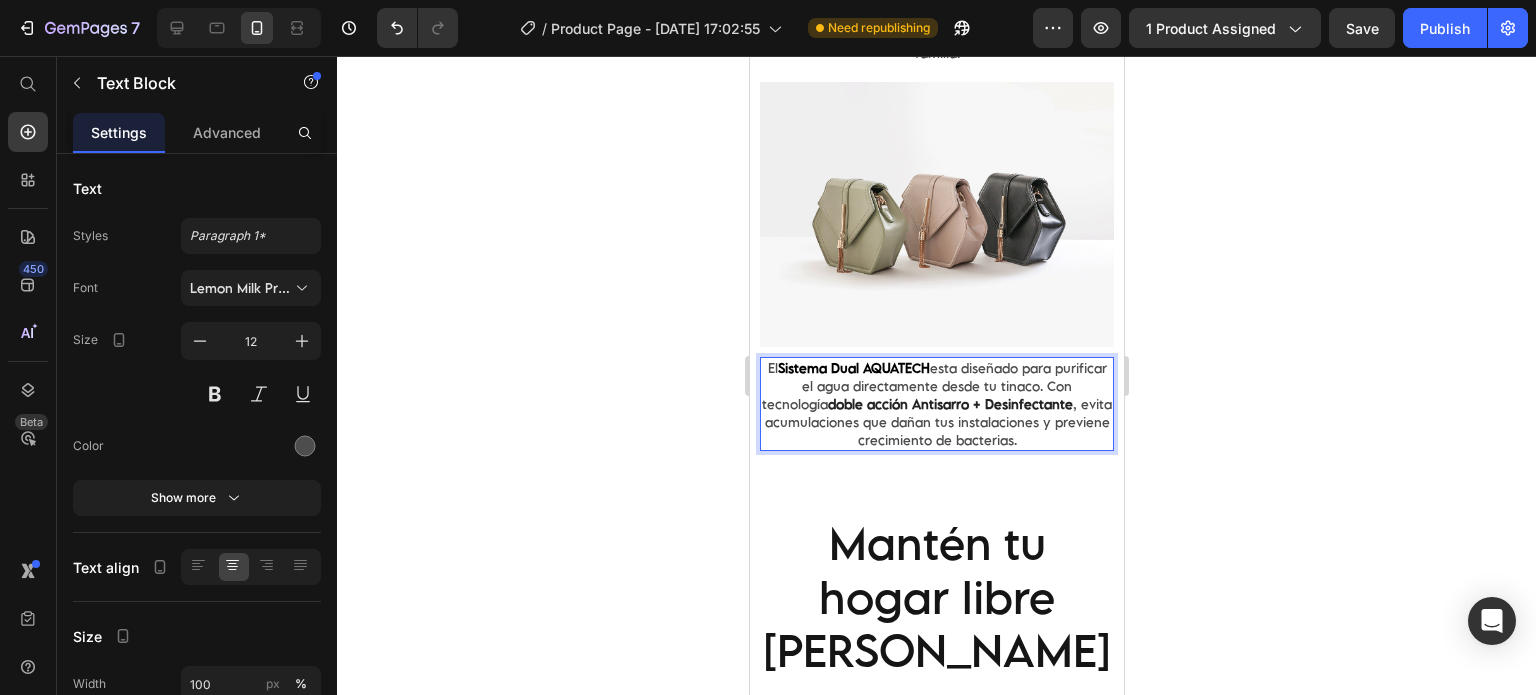click on "El  Sistema Dual AQUATECH  esta diseñado para purificar el agua directamente desde tu tinaco. Con tecnología  doble acción Antisarro + Desinfectante , evita acumulaciones que dañan tus instalaciones y previene crecimiento de bacterias." at bounding box center [936, 404] 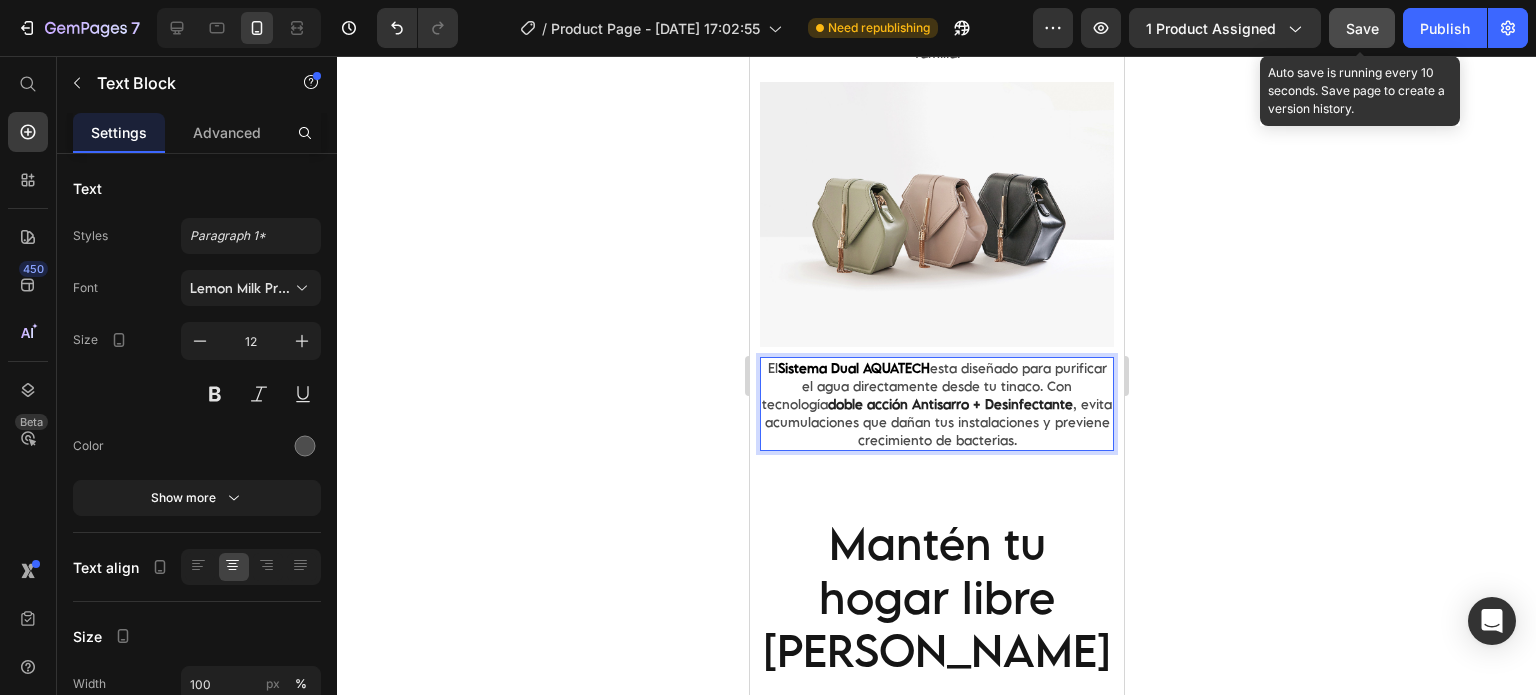 click on "Save" at bounding box center [1362, 28] 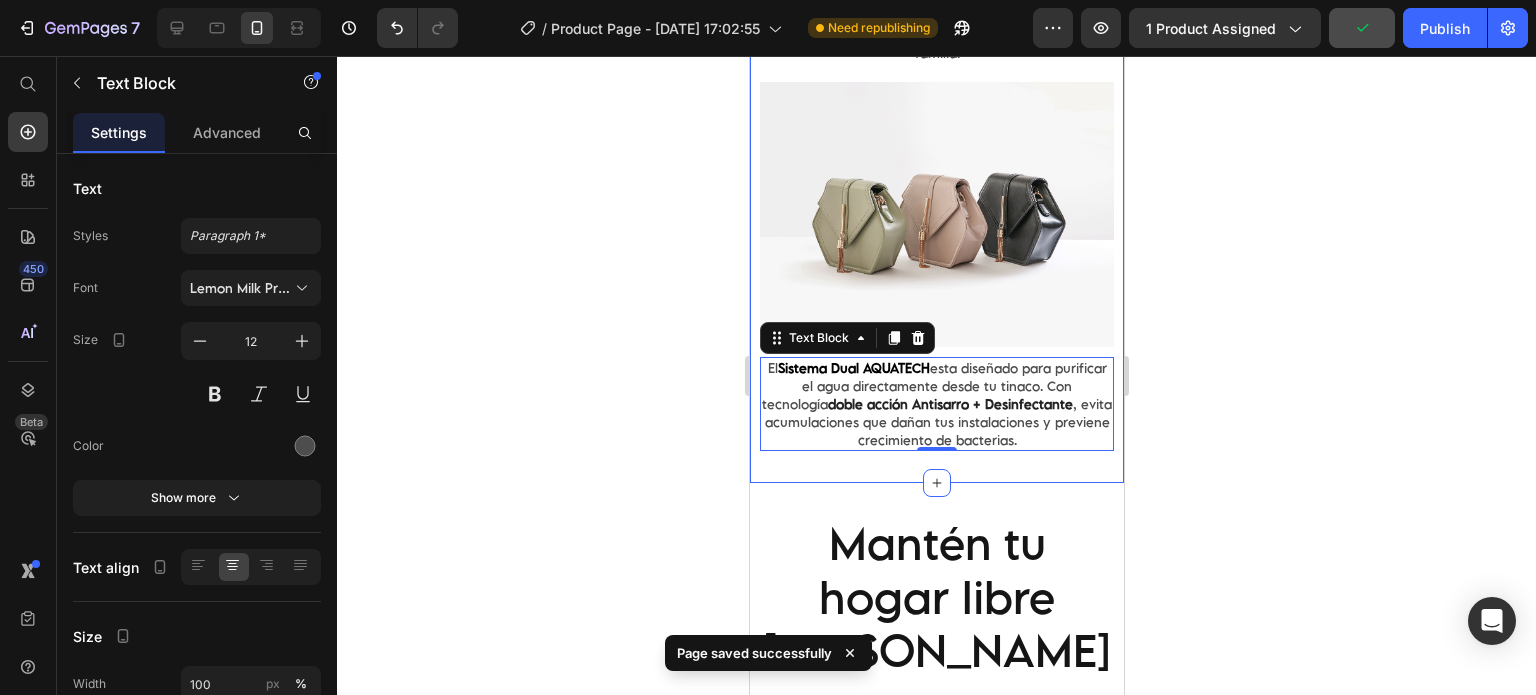 click on "Descubre una solución superior para el agua sucia y el sarro en tu tinaco. Text Block Cada vez que se llena tu tinaco, el agua llega con sarro, bacterias y sedimentos. Eso contamina el agua que usas para bañarte, lavar platos y proteger a tu familia. Text Block Image El  Sistema Dual AQUATECH  esta diseñado para purificar el agua directamente desde tu tinaco. Con tecnología  doble acción Antisarro + Desinfectante , evita acumulaciones que dañan tus instalaciones y previene crecimiento de bacterias. Text Block   0 Value Proposition" at bounding box center (936, 167) 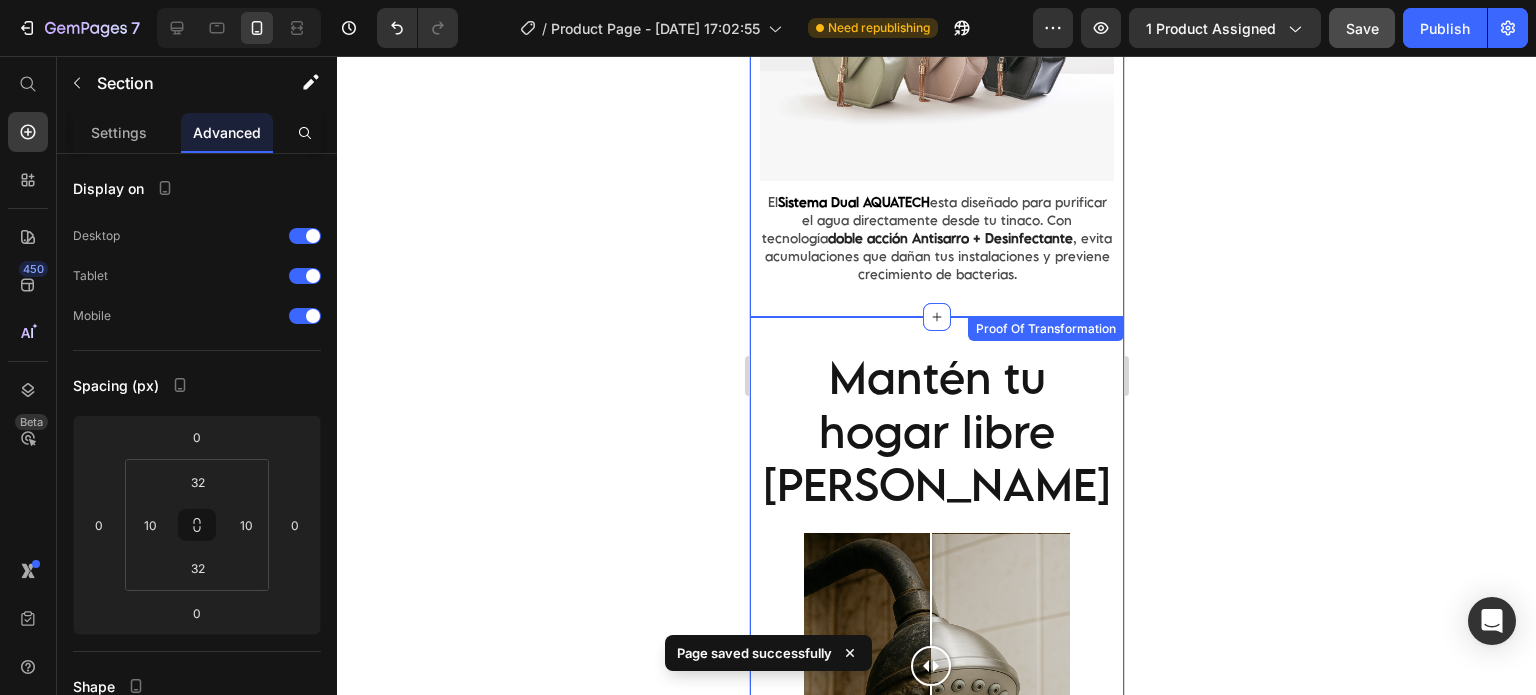 scroll, scrollTop: 2500, scrollLeft: 0, axis: vertical 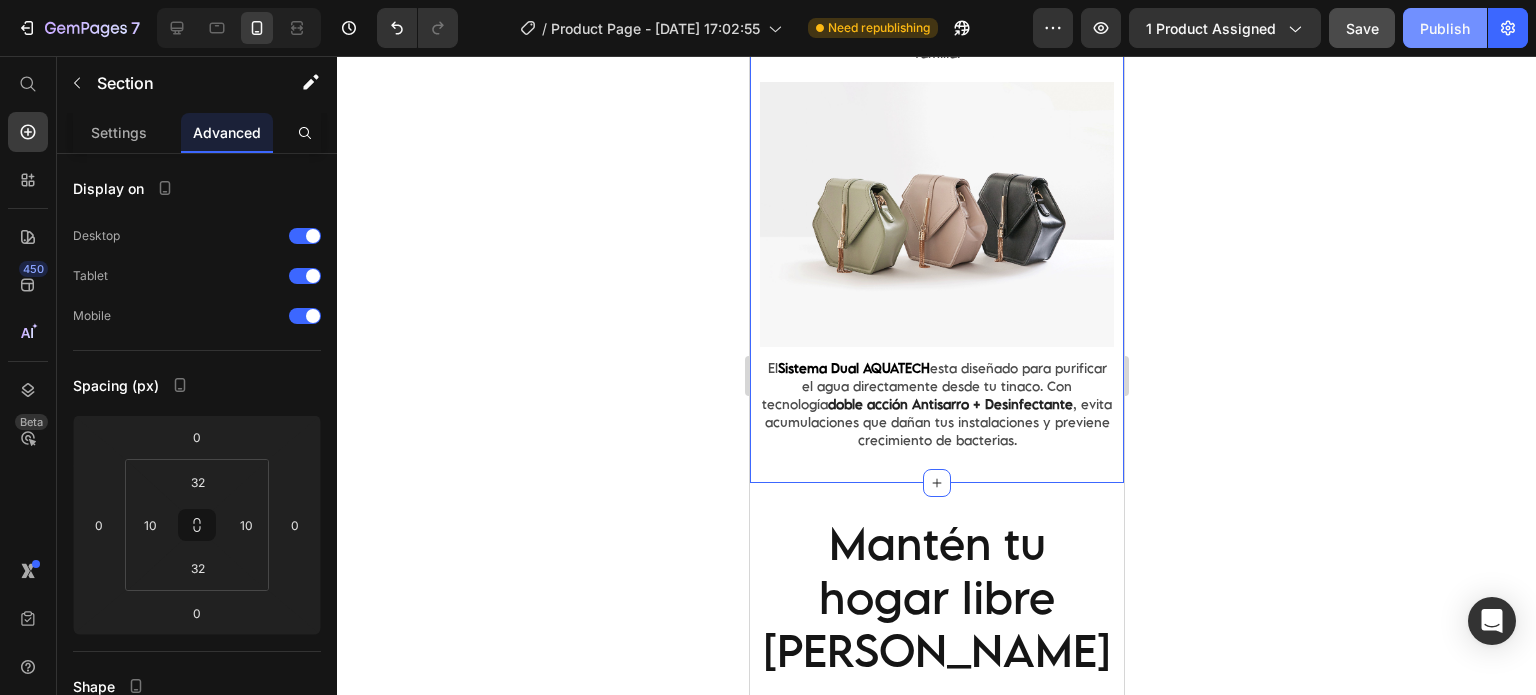 click on "Publish" at bounding box center [1445, 28] 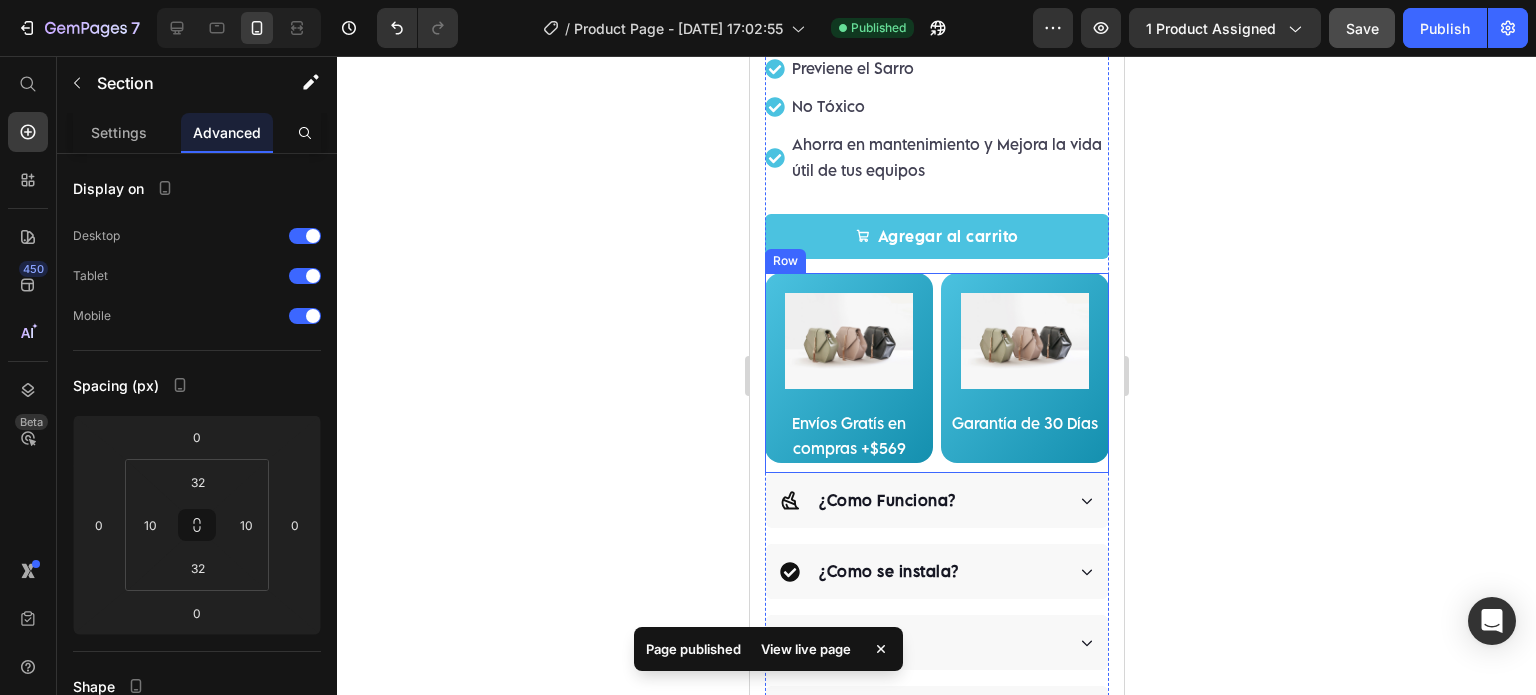 scroll, scrollTop: 1000, scrollLeft: 0, axis: vertical 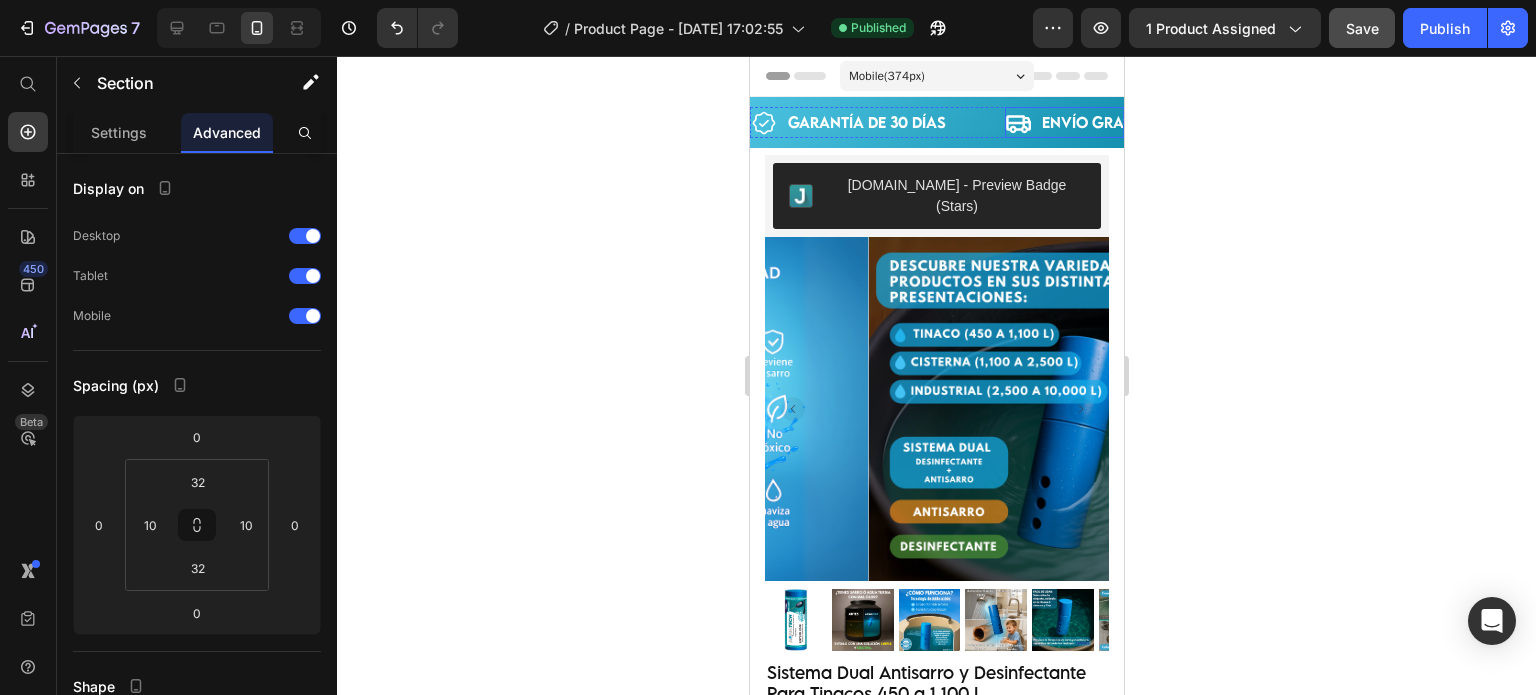 click 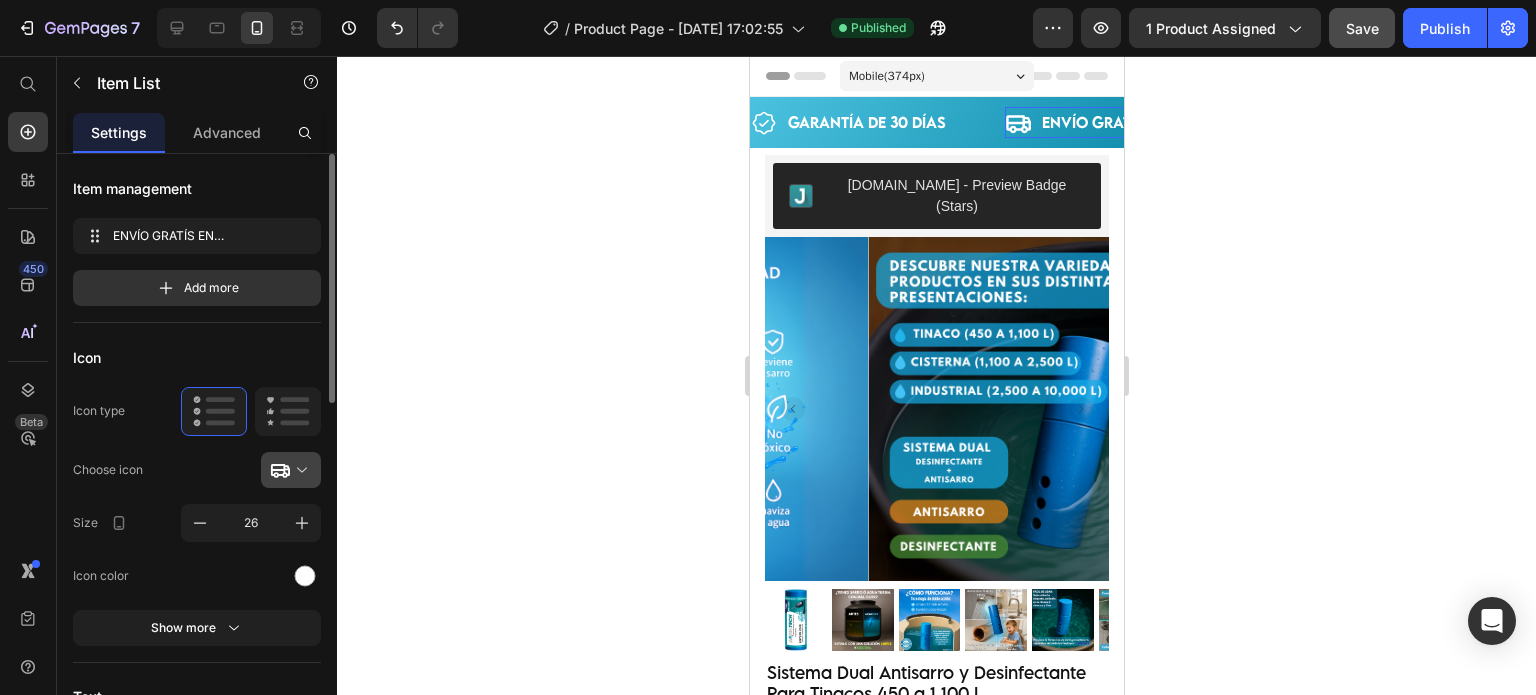 click at bounding box center [299, 470] 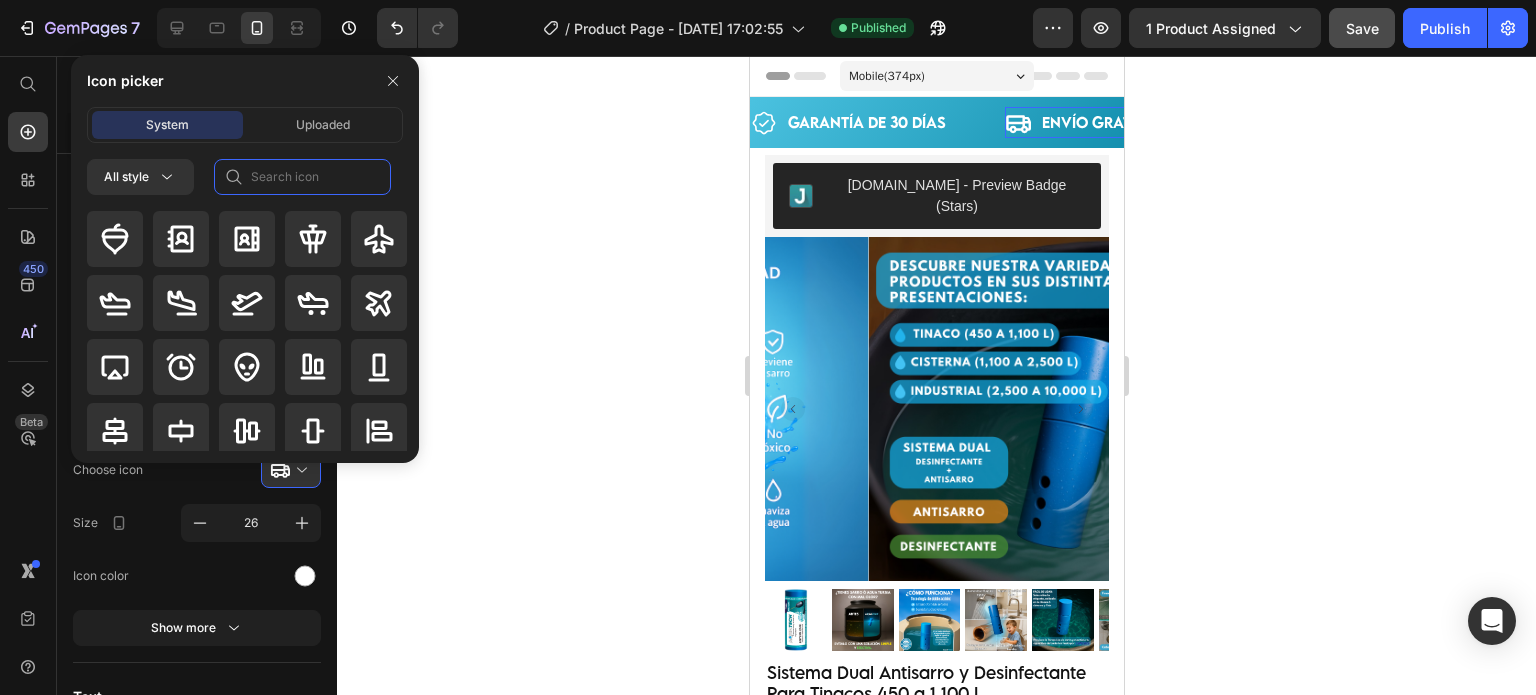 click 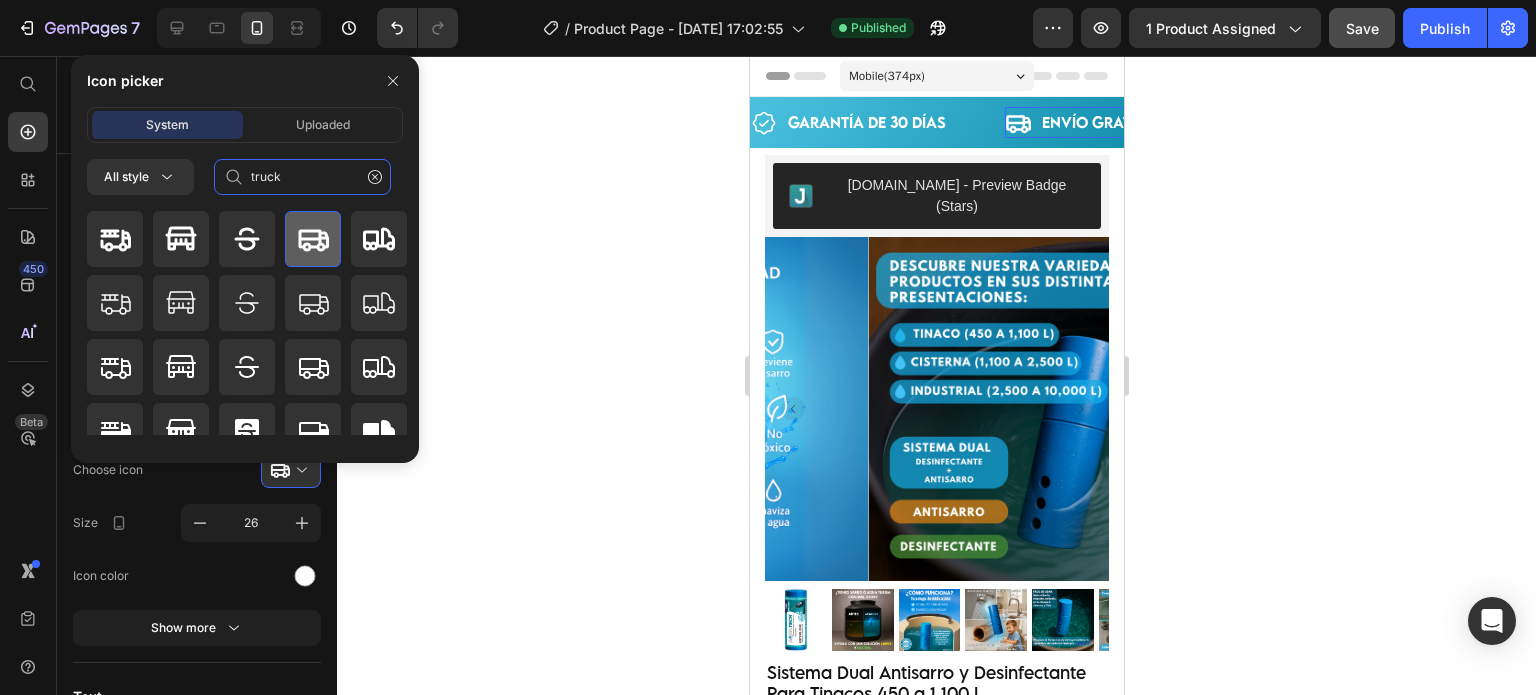 type on "truck" 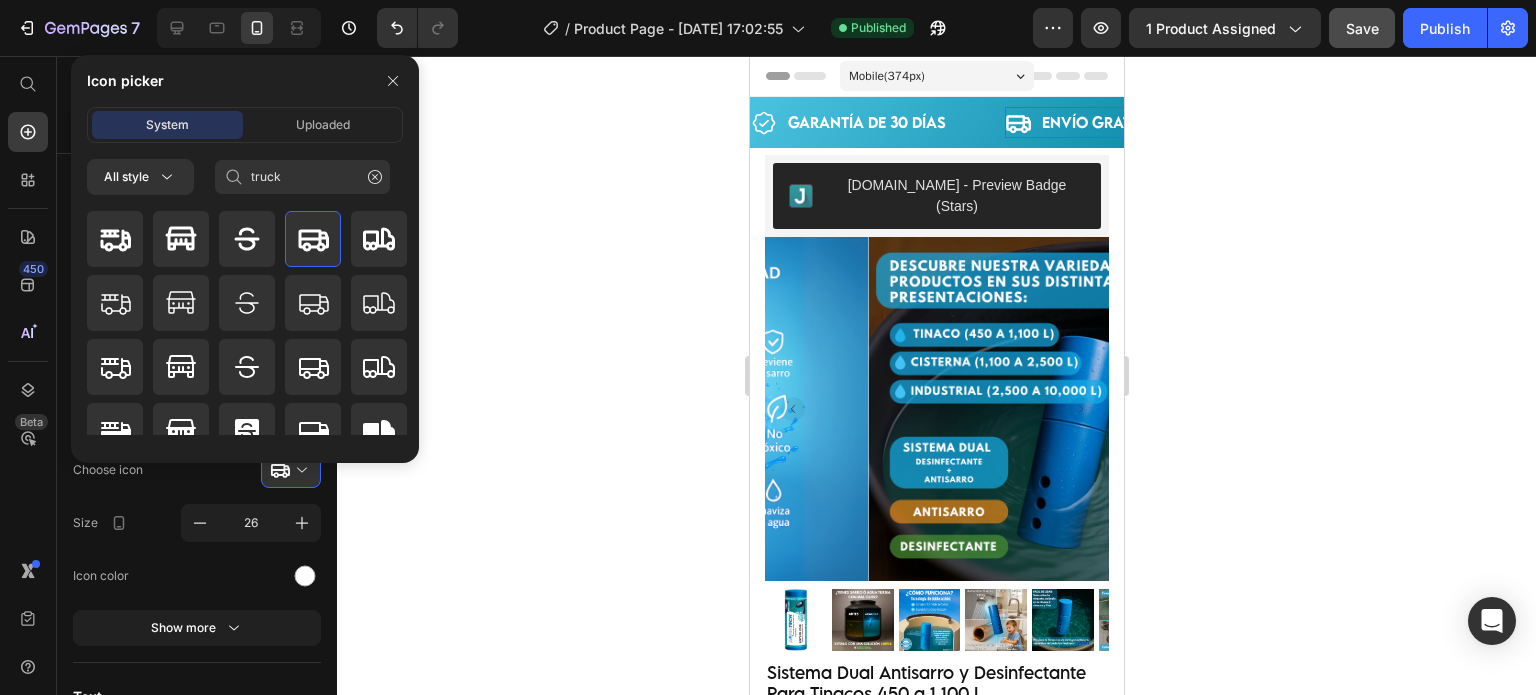 drag, startPoint x: 327, startPoint y: 229, endPoint x: 275, endPoint y: 203, distance: 58.137768 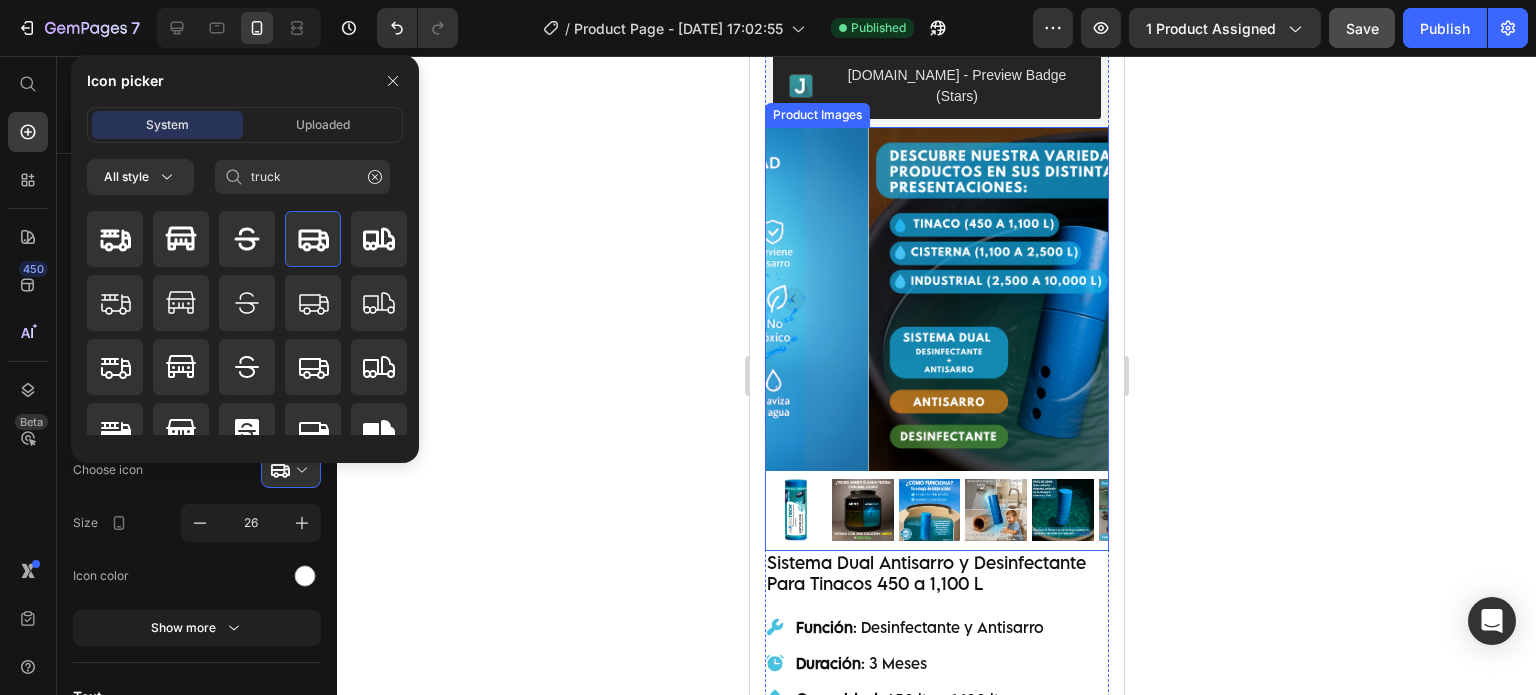scroll, scrollTop: 166, scrollLeft: 0, axis: vertical 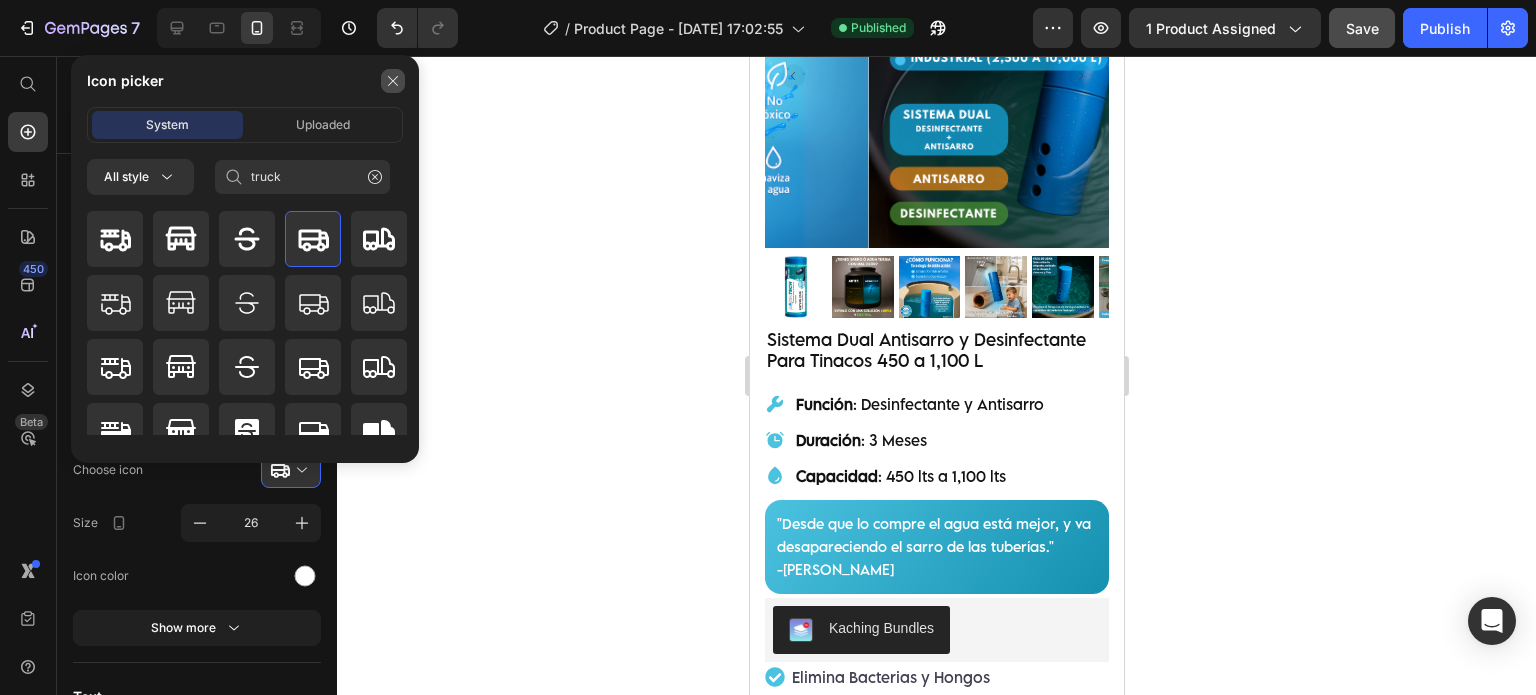 click 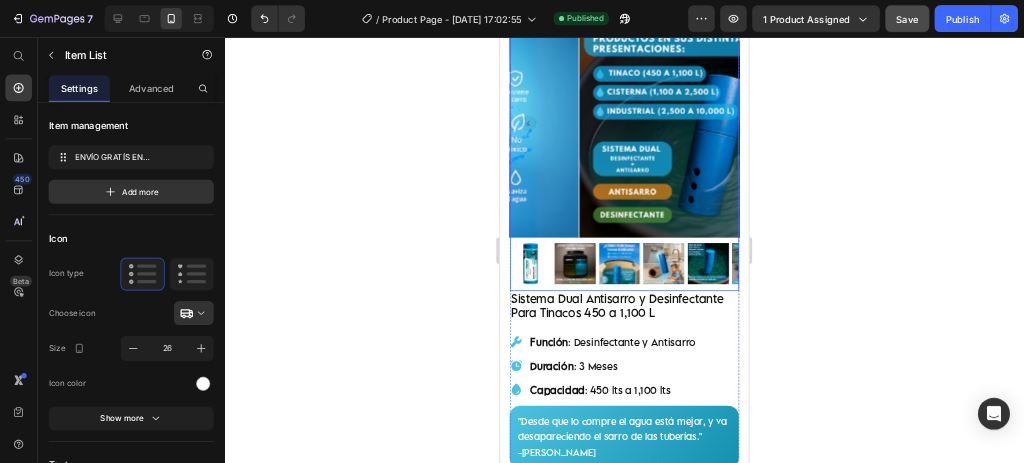 scroll, scrollTop: 0, scrollLeft: 0, axis: both 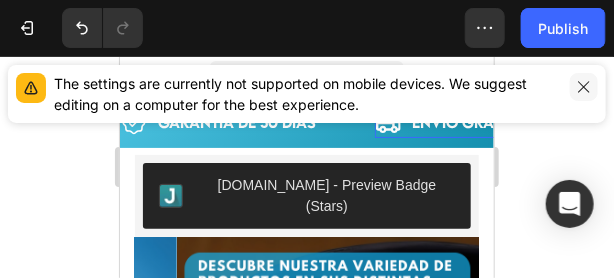 click 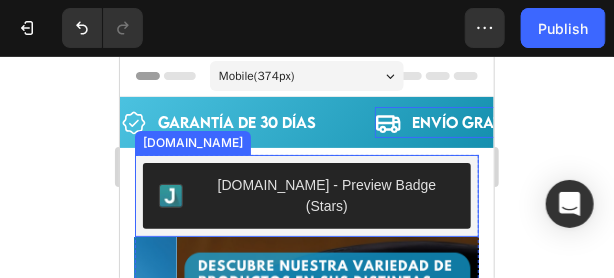 click on "[DOMAIN_NAME] - Preview Badge (Stars)" at bounding box center [306, 195] 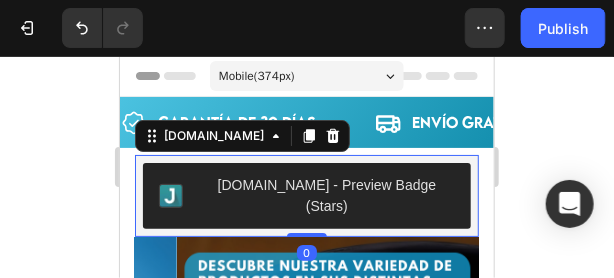click on "[DOMAIN_NAME] - Preview Badge (Stars) [DOMAIN_NAME]   0
Product Images "The transformation in my dog's overall health since switching to this food has been remarkable. Their coat is shinier, their energy levels have increased, and they seem happier than ever before." Text block -[PERSON_NAME] Text block
Verified buyer Item list Row Row Sistema Dual Antisarro y Desinfectante Para Tinacos 450 a 1,100 L Product Title
Función : Desinfectante y Antisarro
Duración : 3 Meses
Capacidad : 450 lts a 1,100 lts Item List "Desde que lo compre el agua está mejor, y va desapareciendo el sarro de las tuberías."  -[PERSON_NAME] Text block Row Row Happy Dog Bites - Contains Vitamin C, [MEDICAL_DATA], Vitamin B2, Vitamin B1, [MEDICAL_DATA] and [MEDICAL_DATA] Text block Perfect for sensitive tummies Supercharge immunity System Bursting with protein, vitamins, and minerals Supports strong muscles, increases bone strength Item list Kaching Bundles Kaching Bundles Previene el Sarro Row" at bounding box center (306, 938) 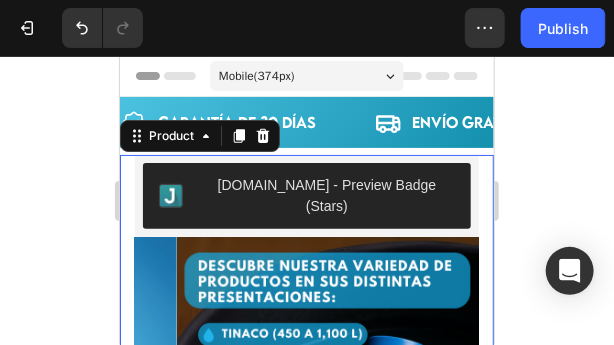 click 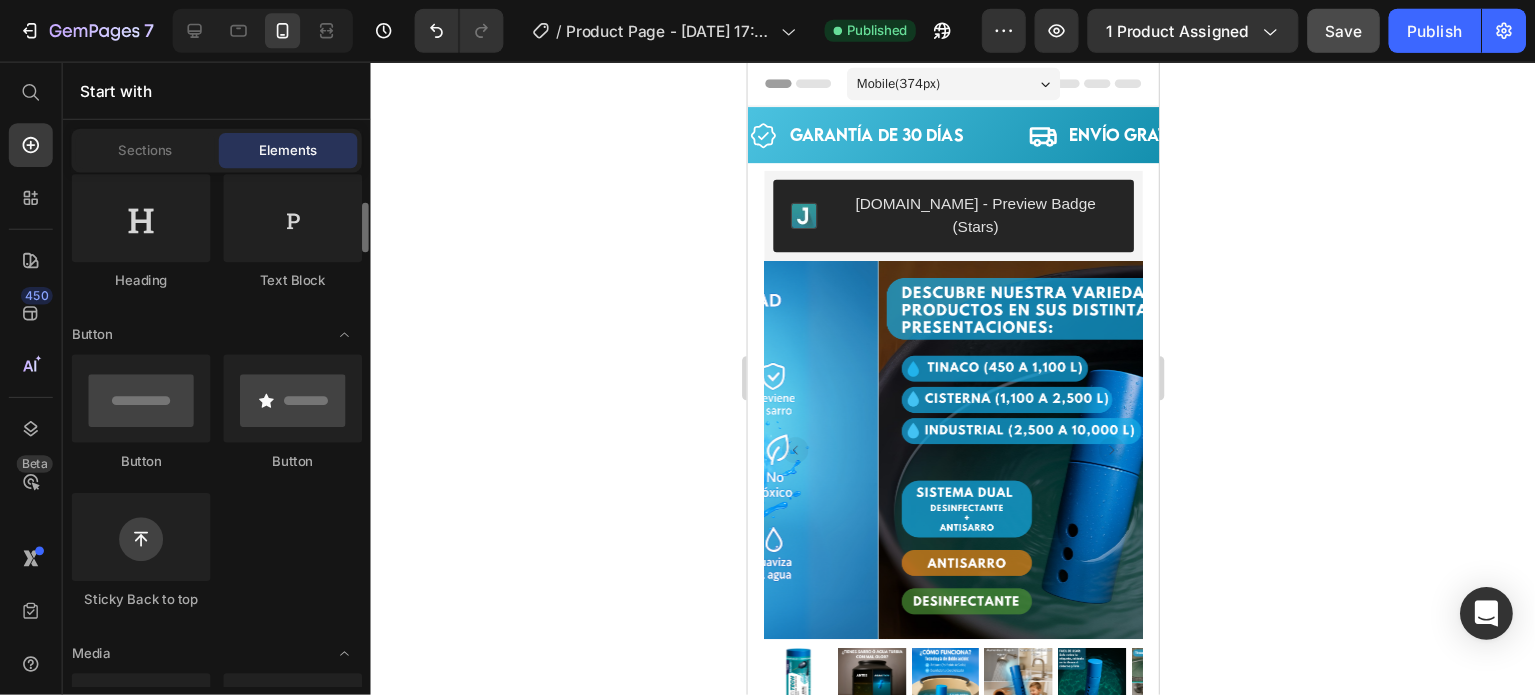 scroll, scrollTop: 332, scrollLeft: 0, axis: vertical 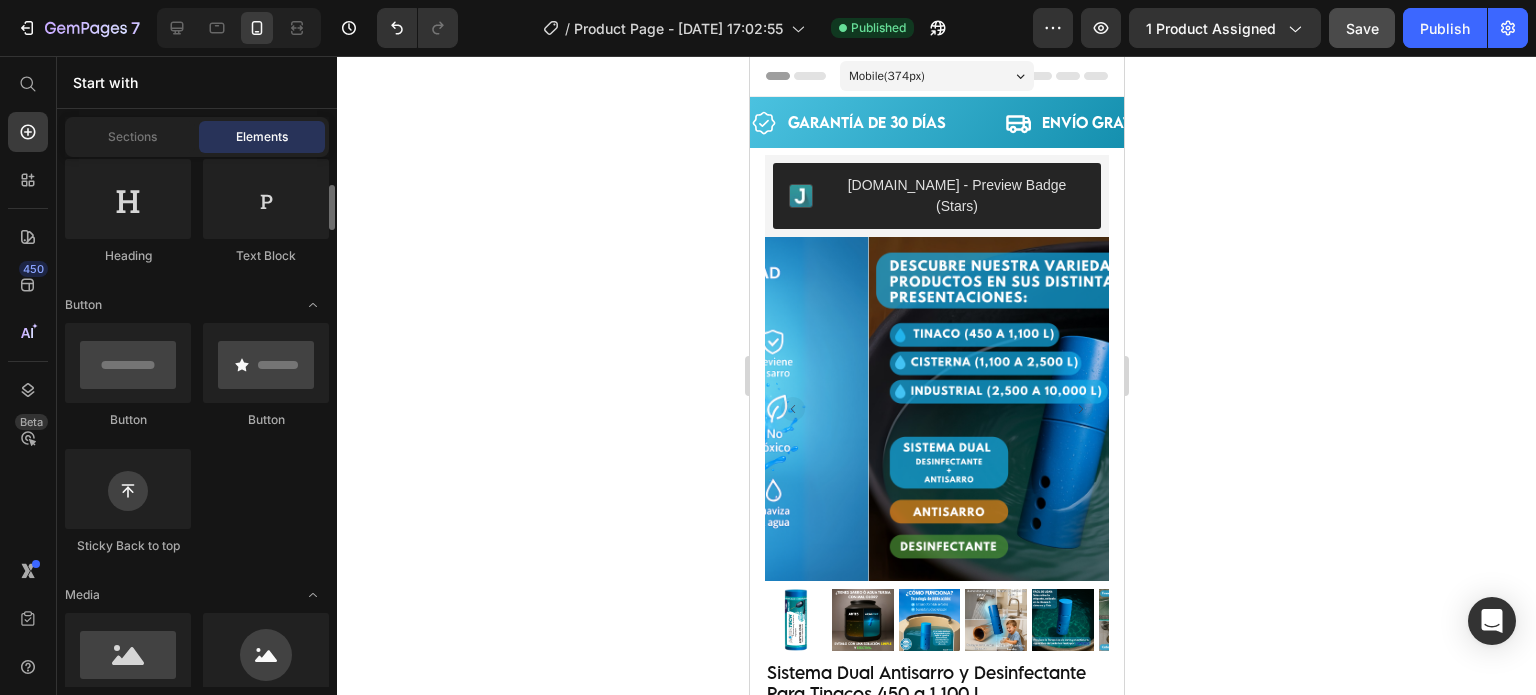 drag, startPoint x: 587, startPoint y: 3, endPoint x: 606, endPoint y: 341, distance: 338.5336 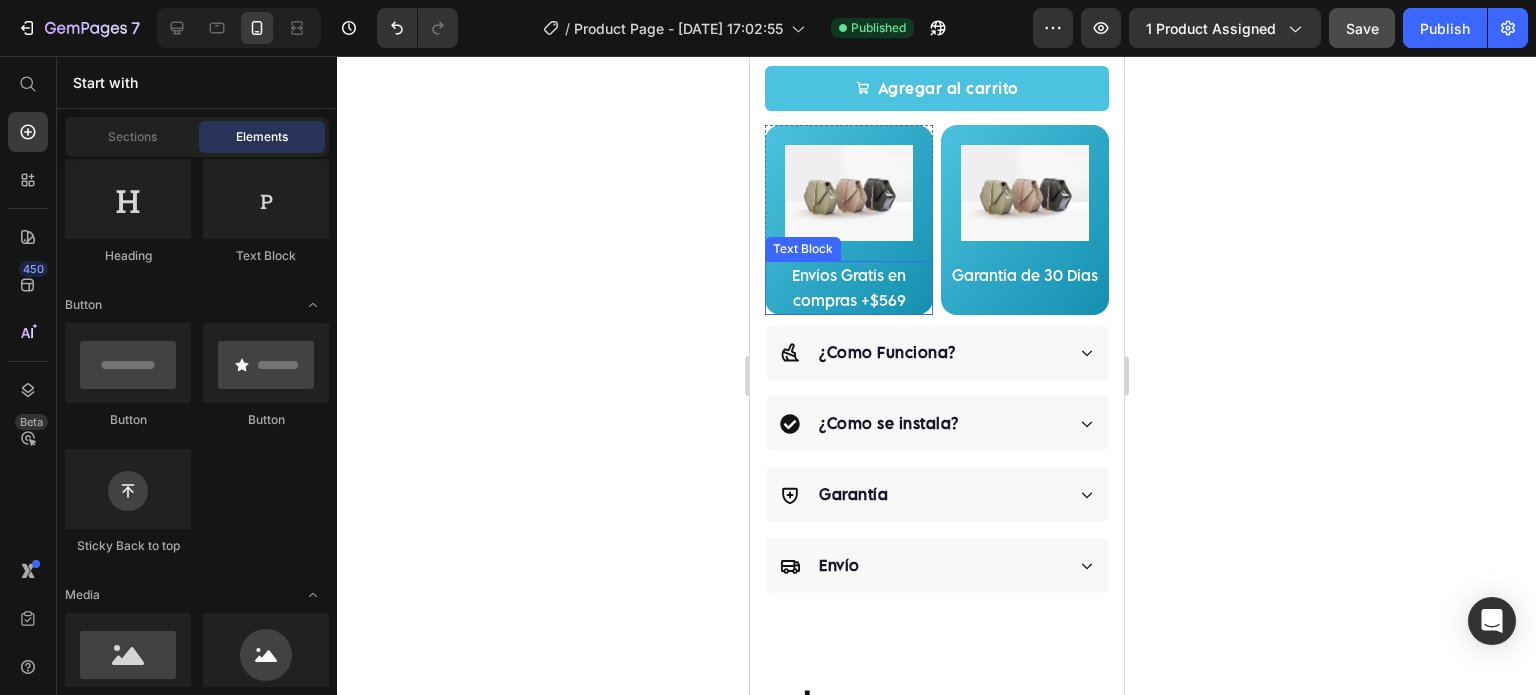 scroll, scrollTop: 1166, scrollLeft: 0, axis: vertical 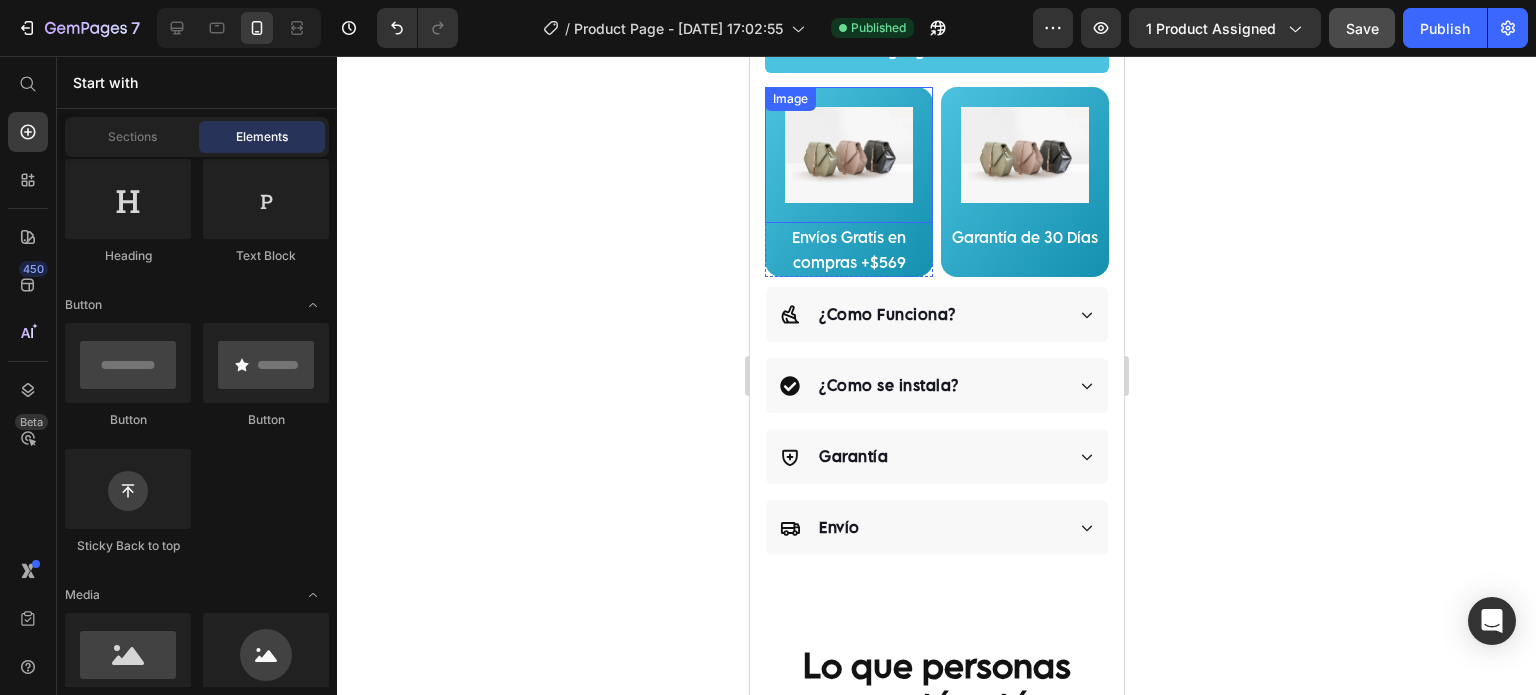 click at bounding box center (848, 155) 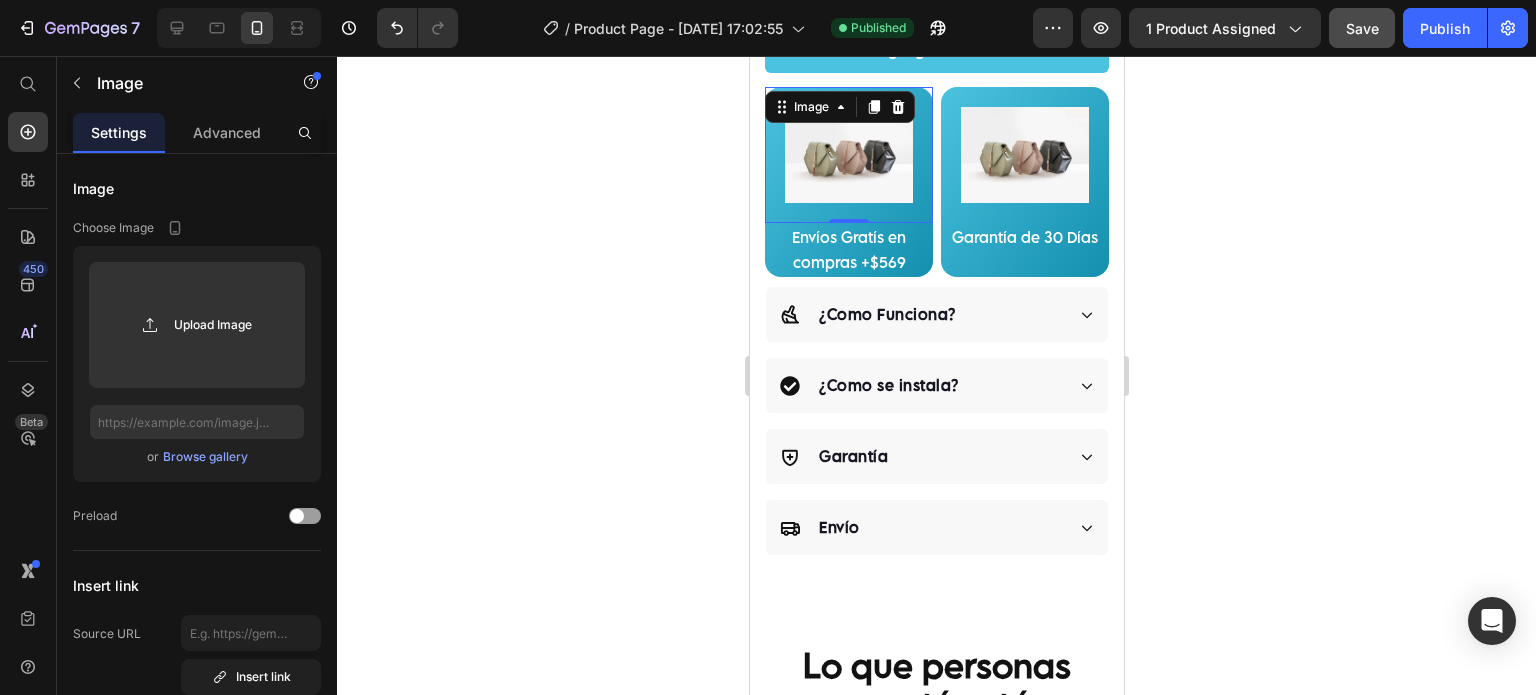 click 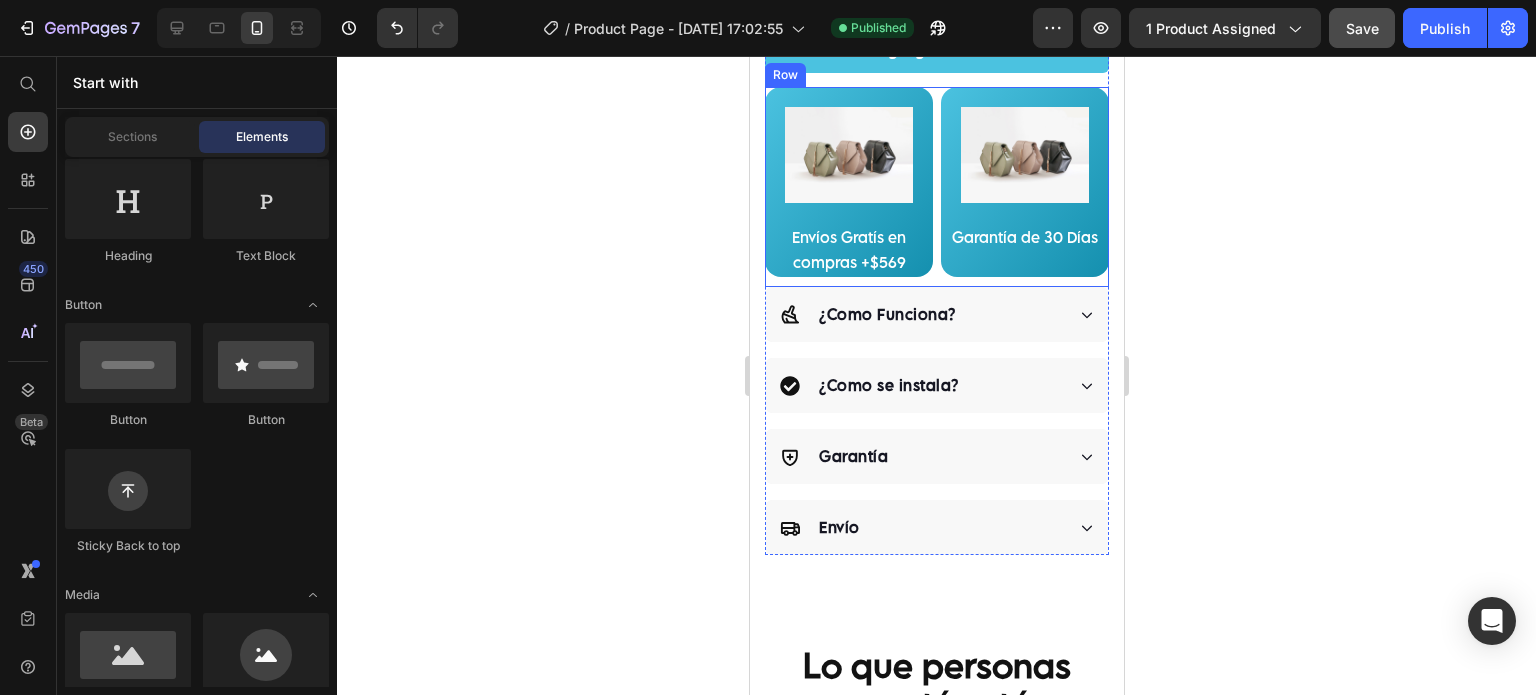 scroll, scrollTop: 1000, scrollLeft: 0, axis: vertical 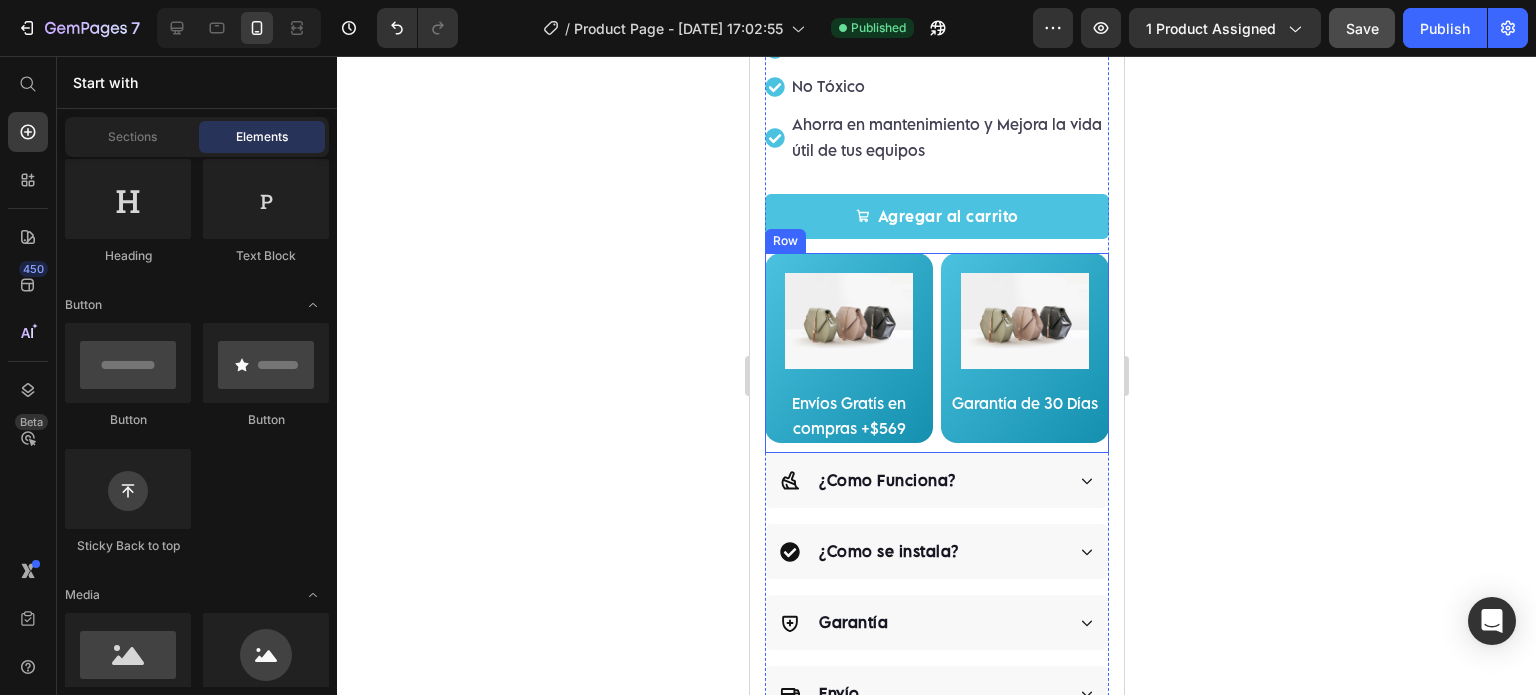 click on "Image Envíos Gratís en compras +$569 Text Block Row Image Garantía de 30 Días Text Block Row Row" at bounding box center [936, 353] 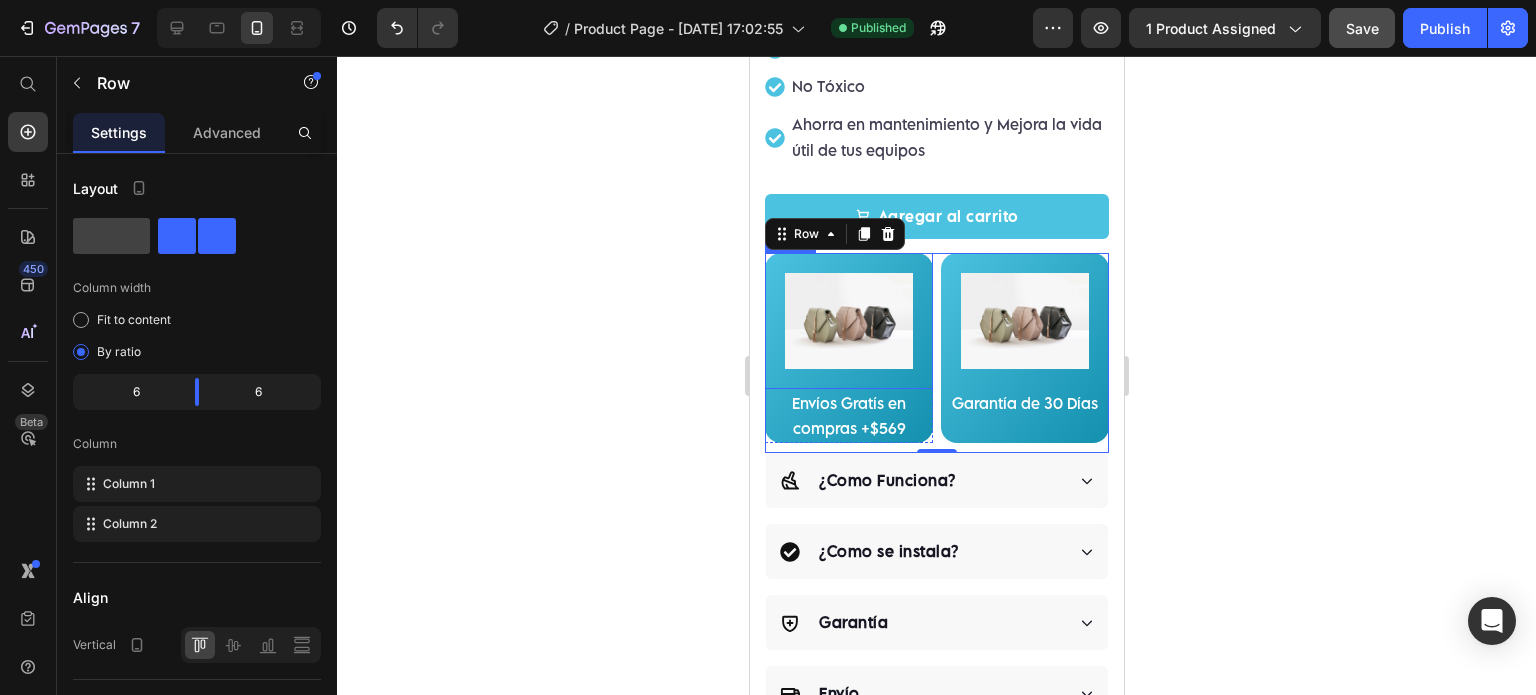 click at bounding box center [848, 321] 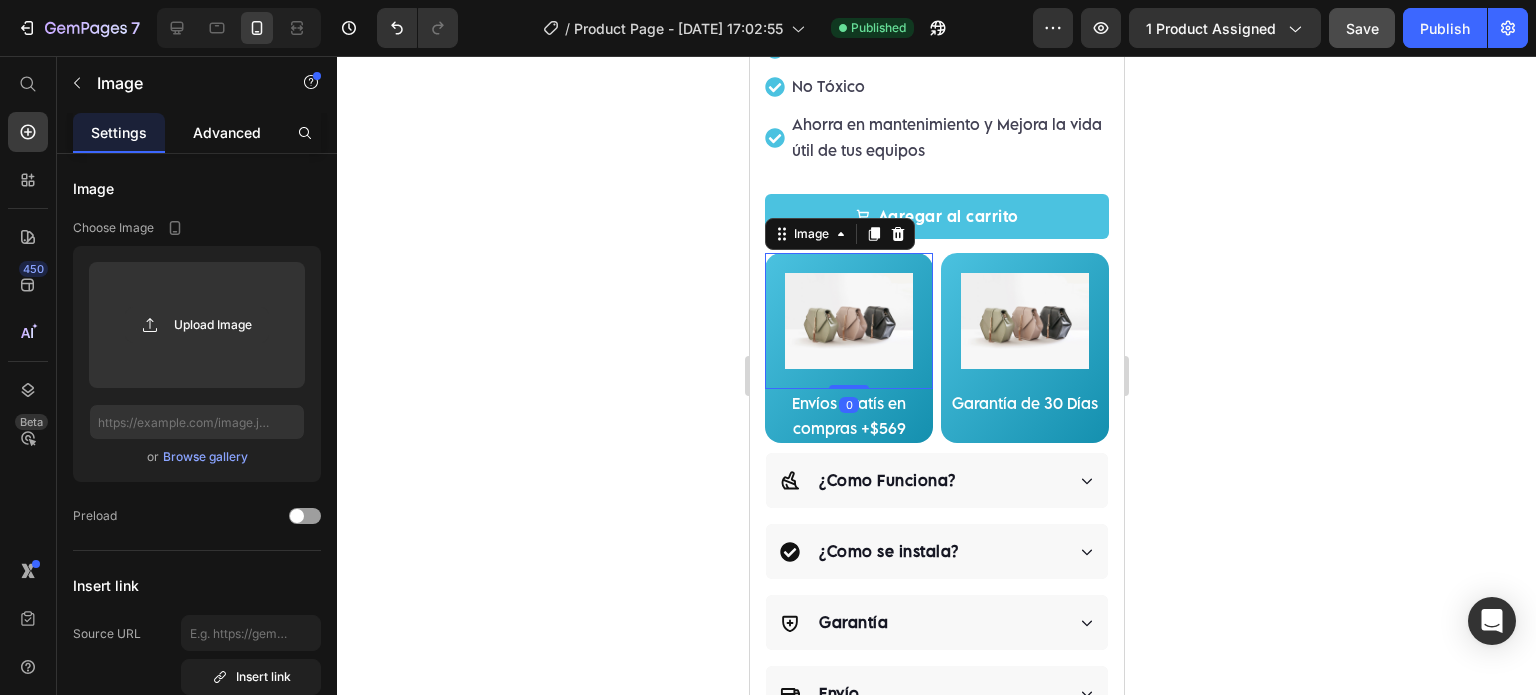 click on "Advanced" 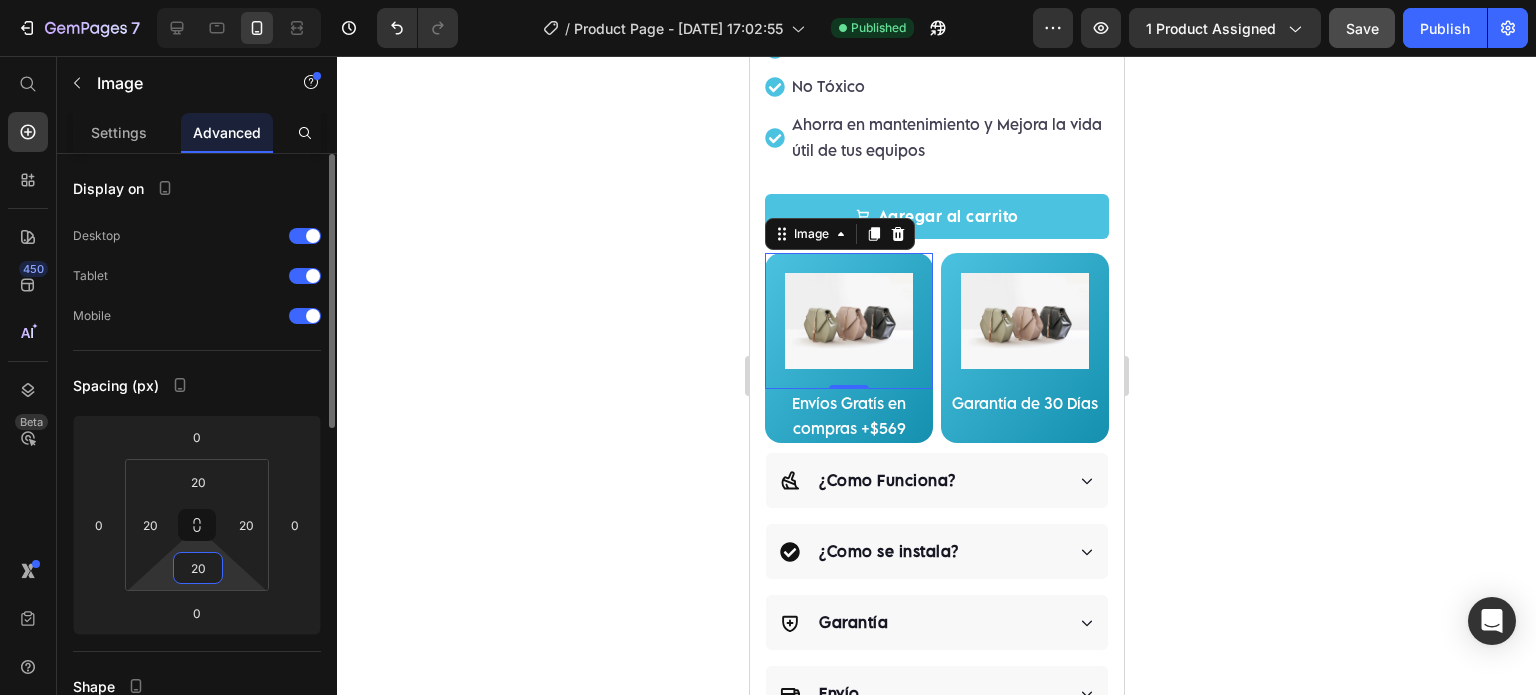 click on "20" at bounding box center [198, 568] 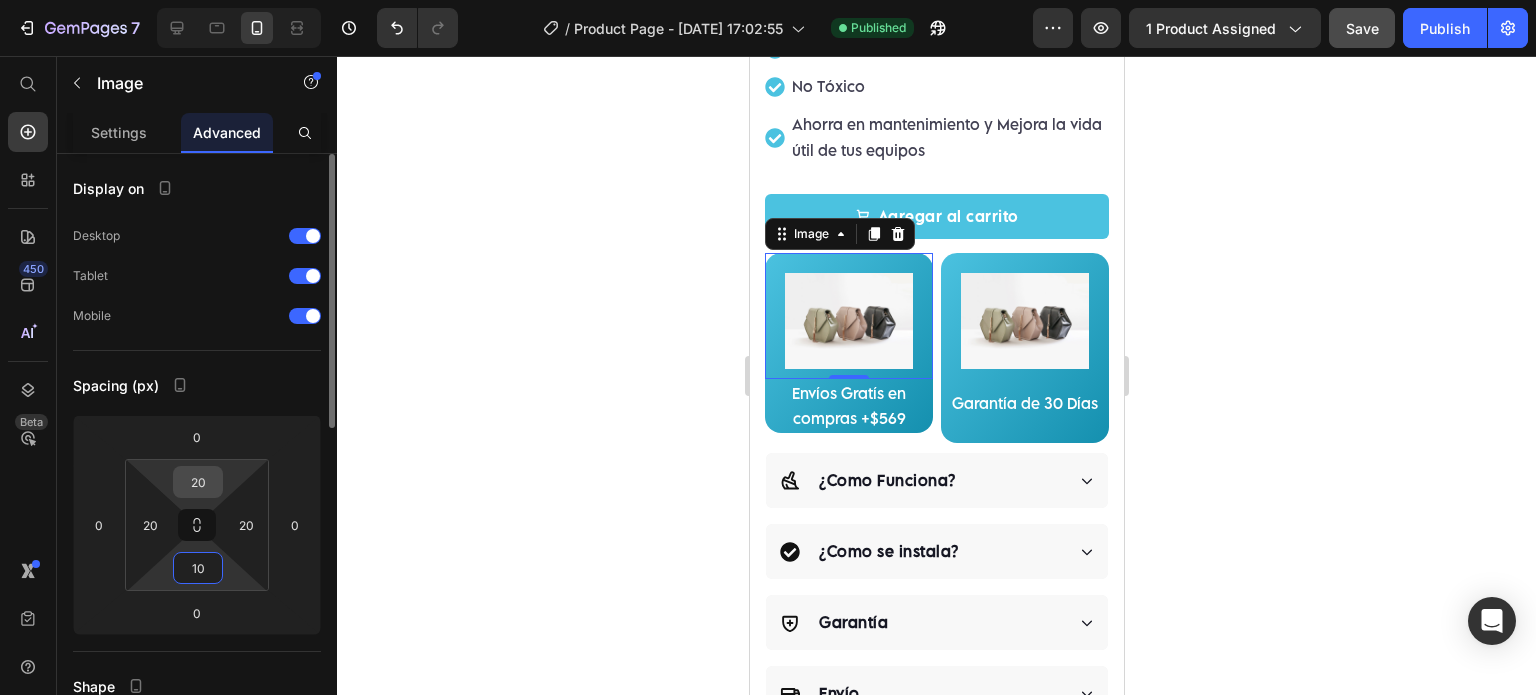 type on "10" 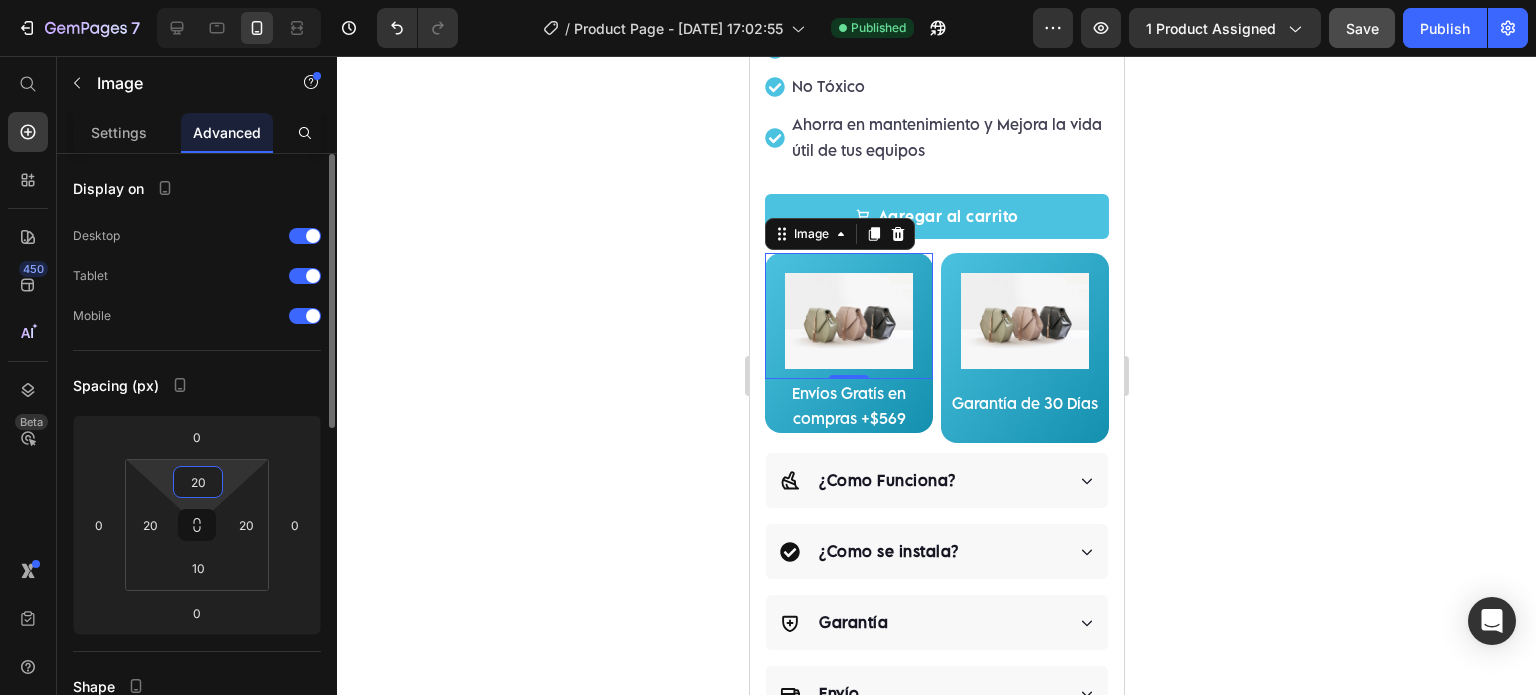 click on "20" at bounding box center [198, 482] 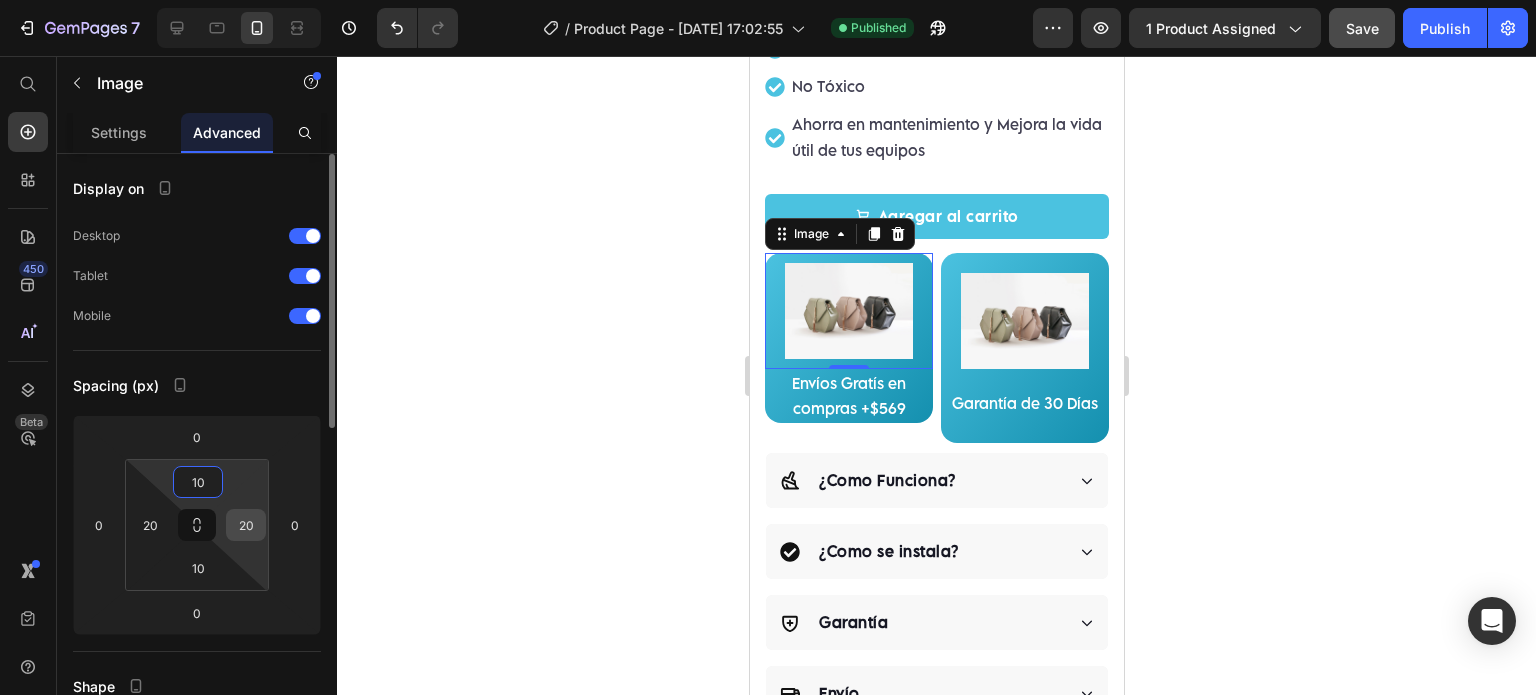 type on "10" 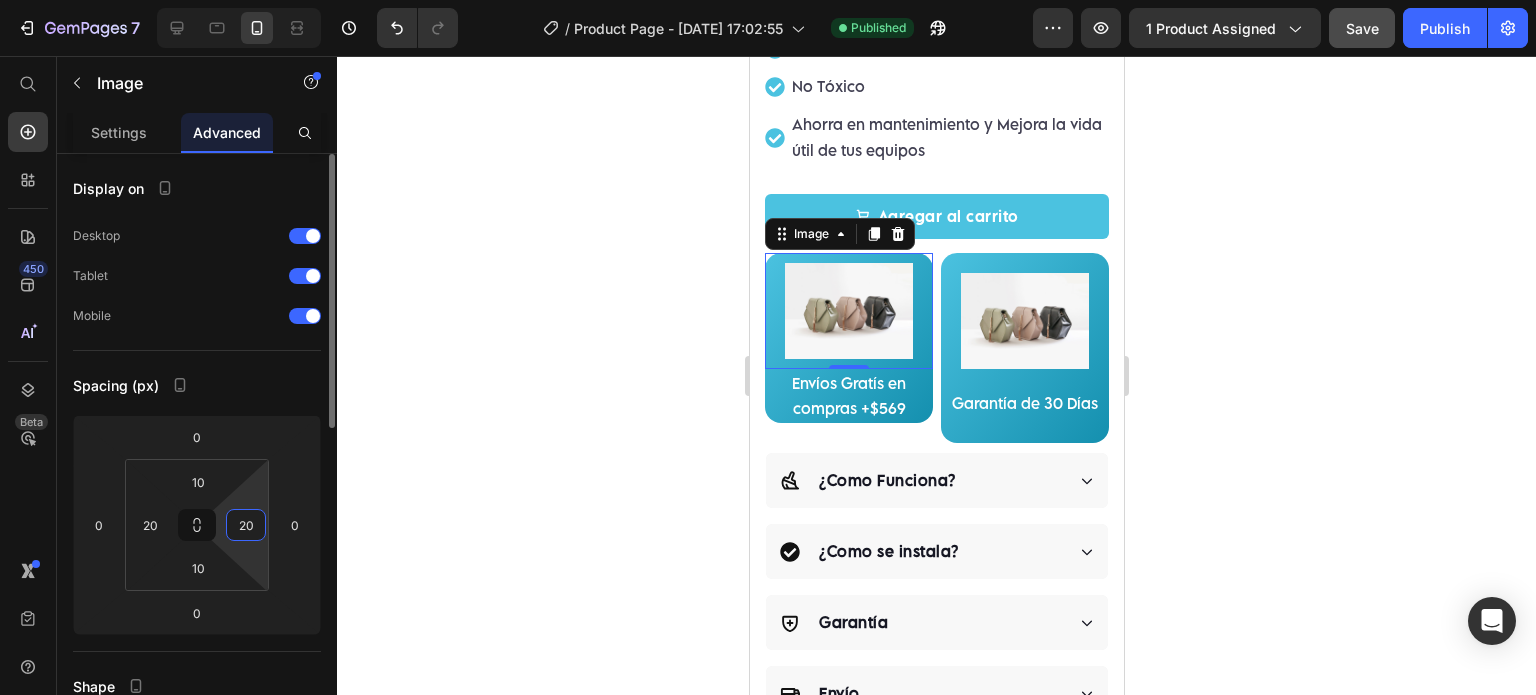 click on "20" at bounding box center (246, 525) 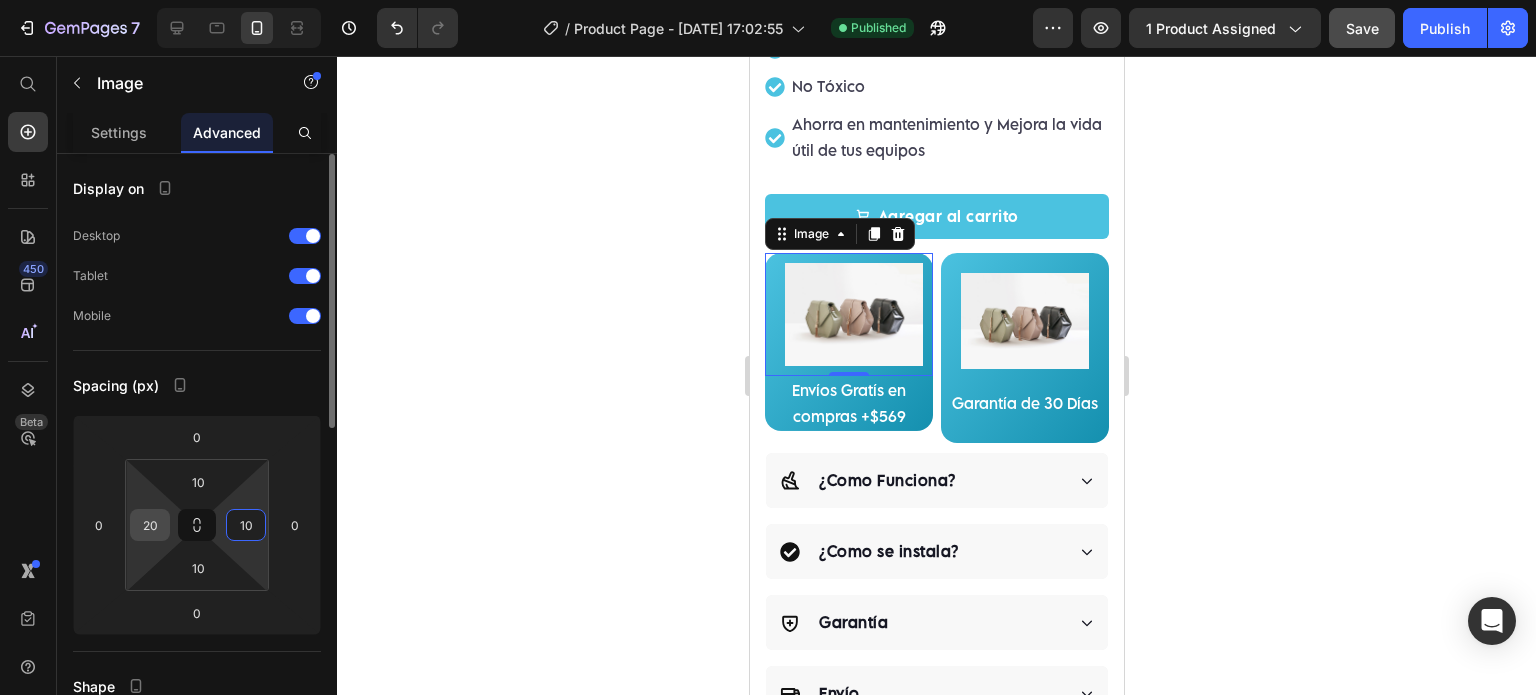 type on "10" 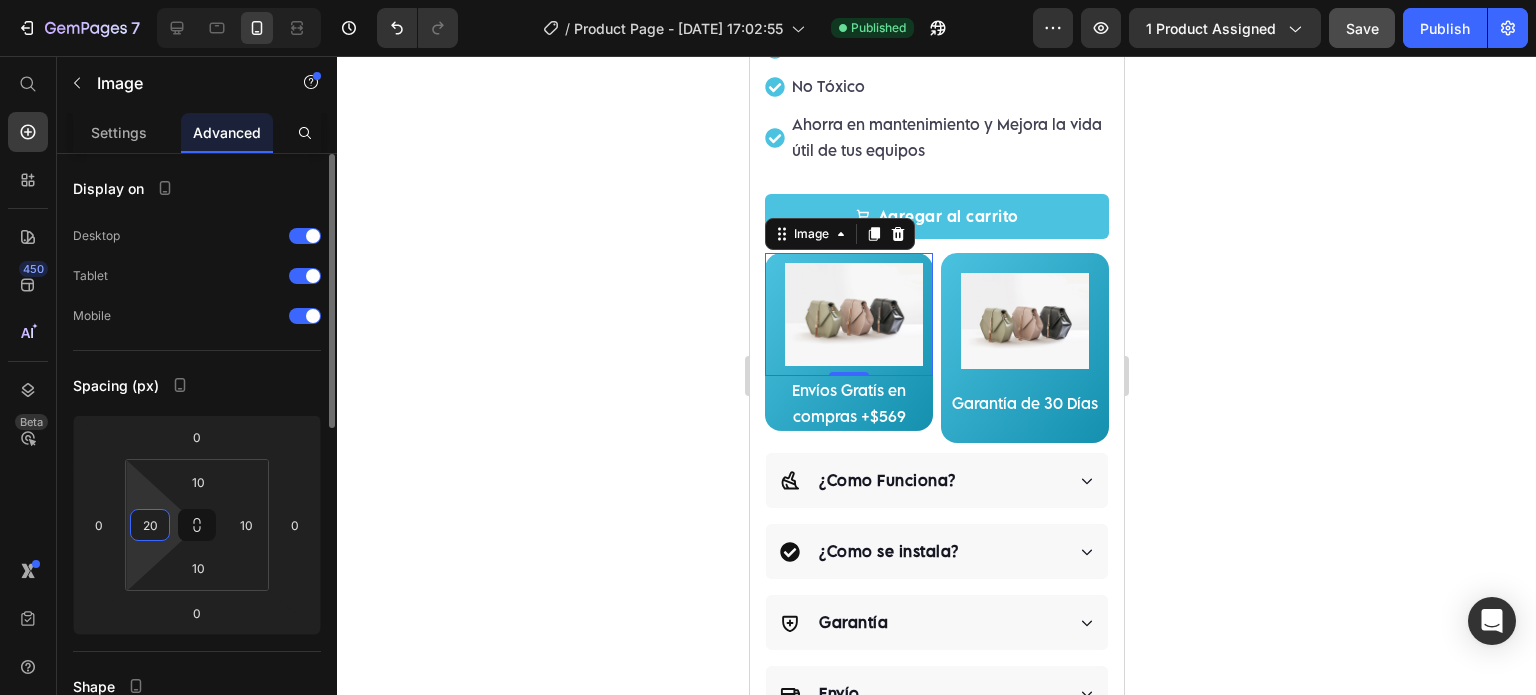 click on "20" at bounding box center [150, 525] 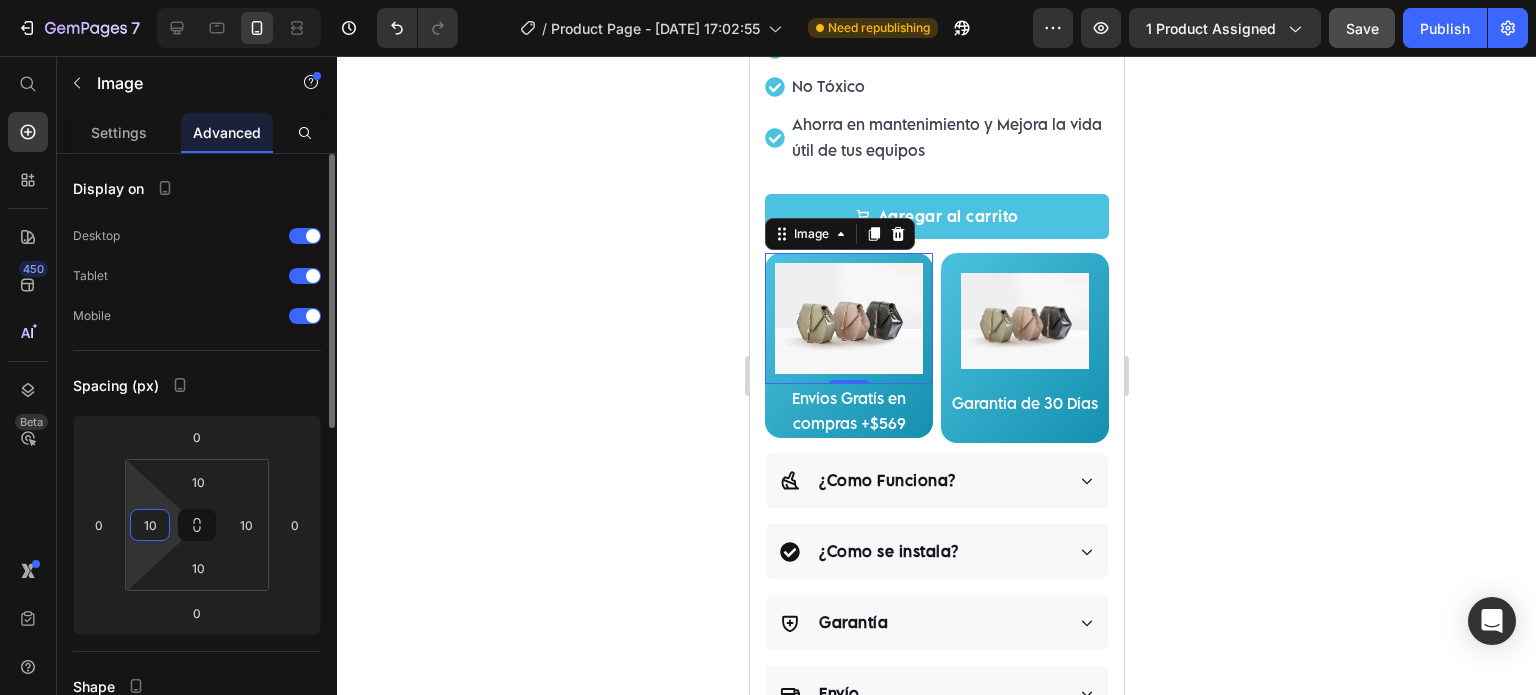 type on "1" 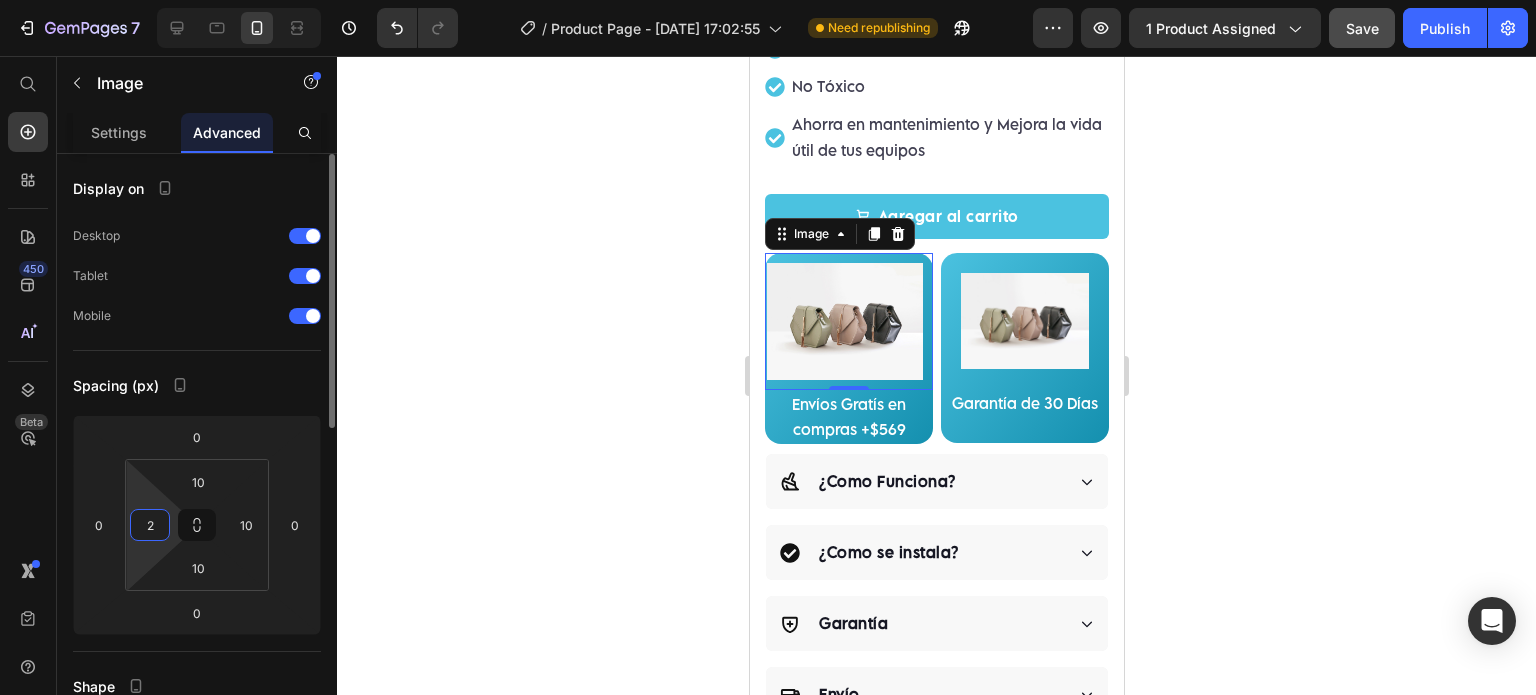 type on "20" 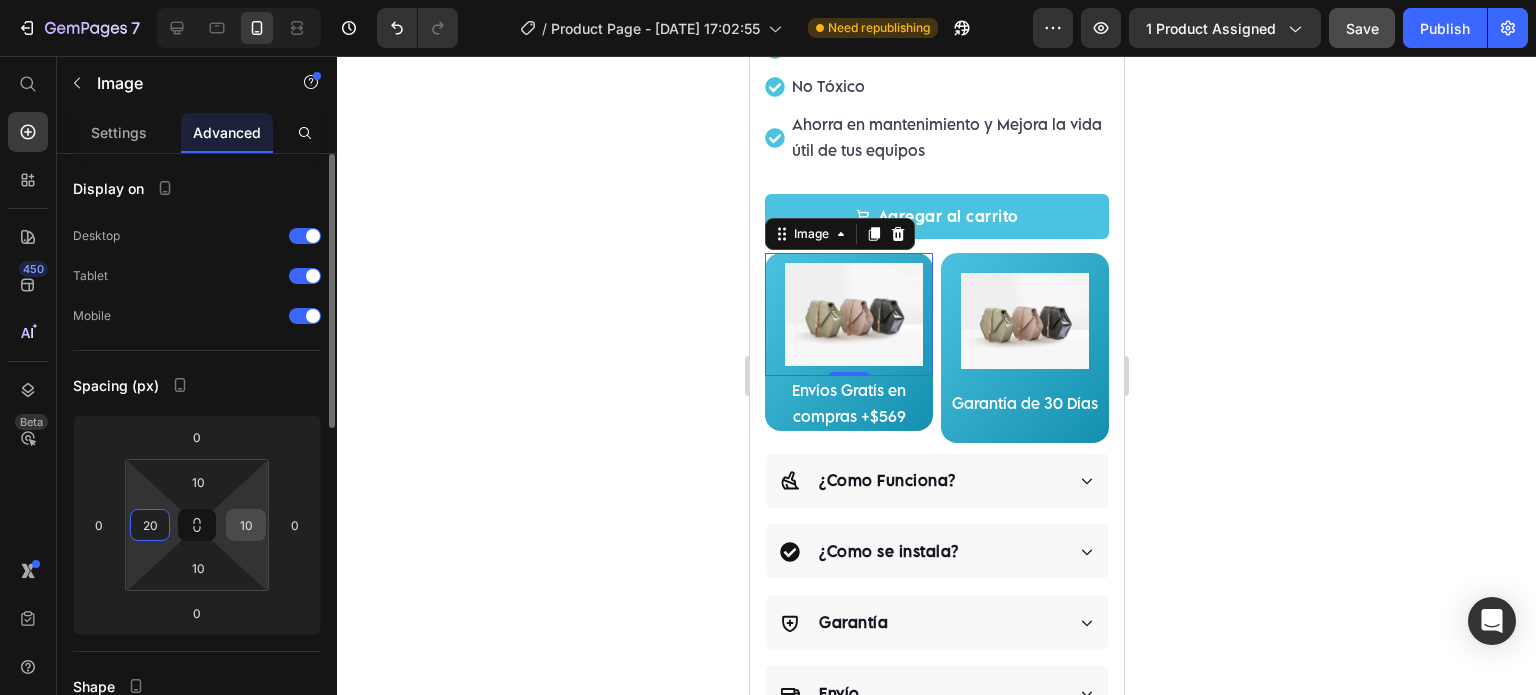 click on "10" at bounding box center (246, 525) 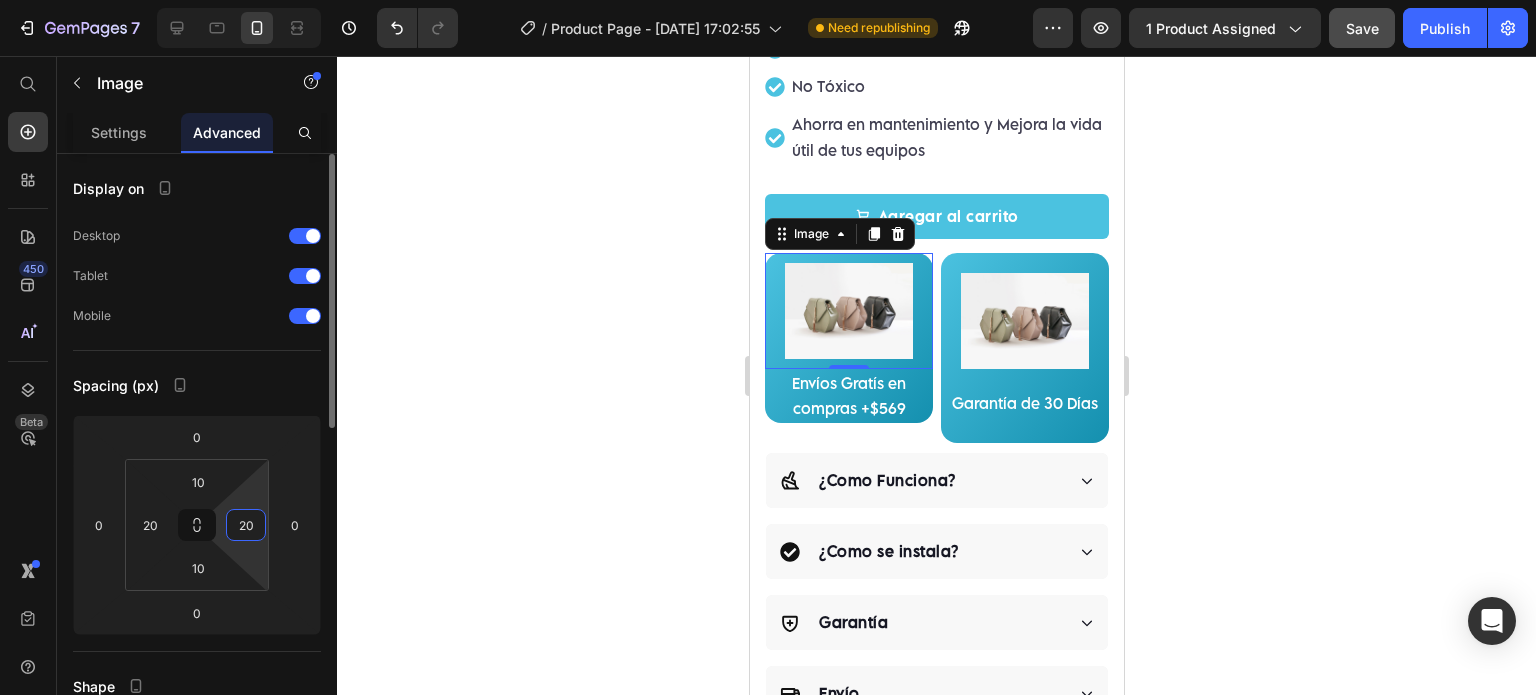 type on "2" 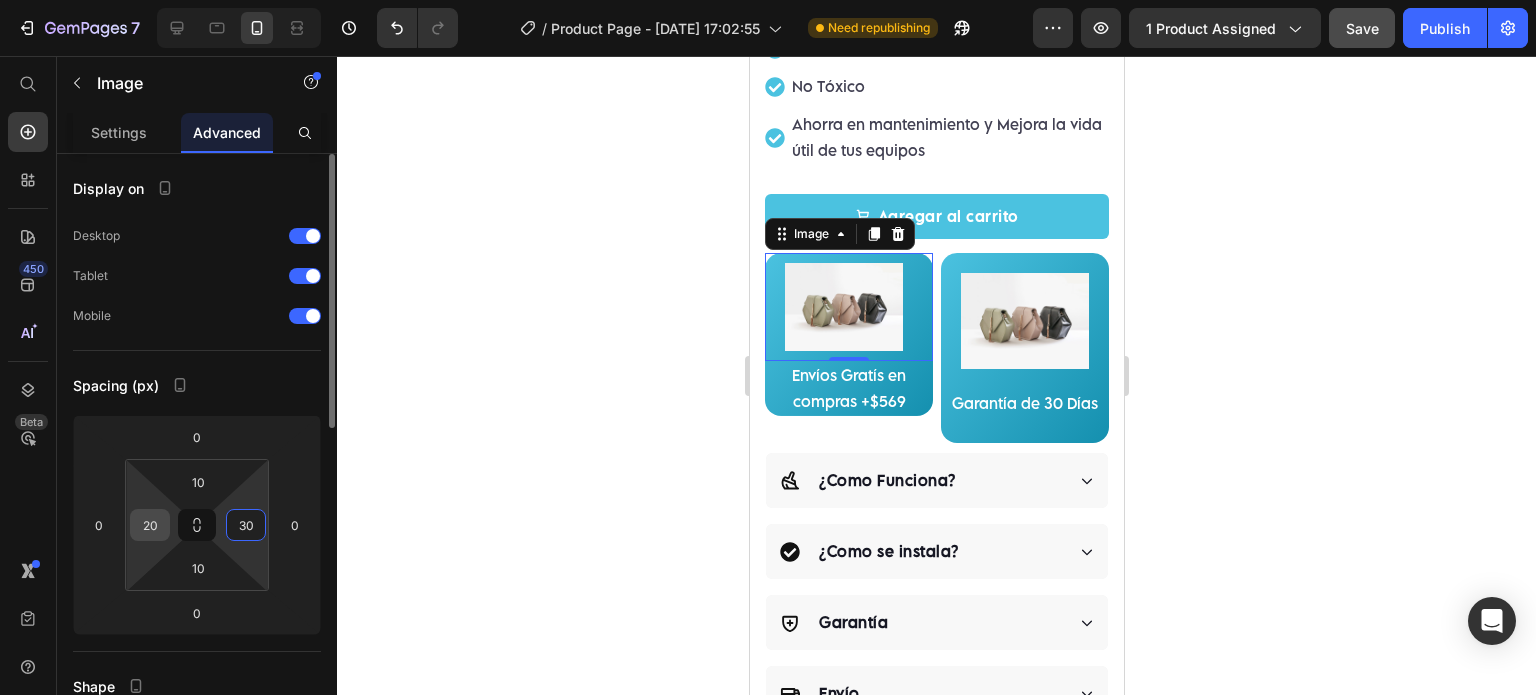 type on "30" 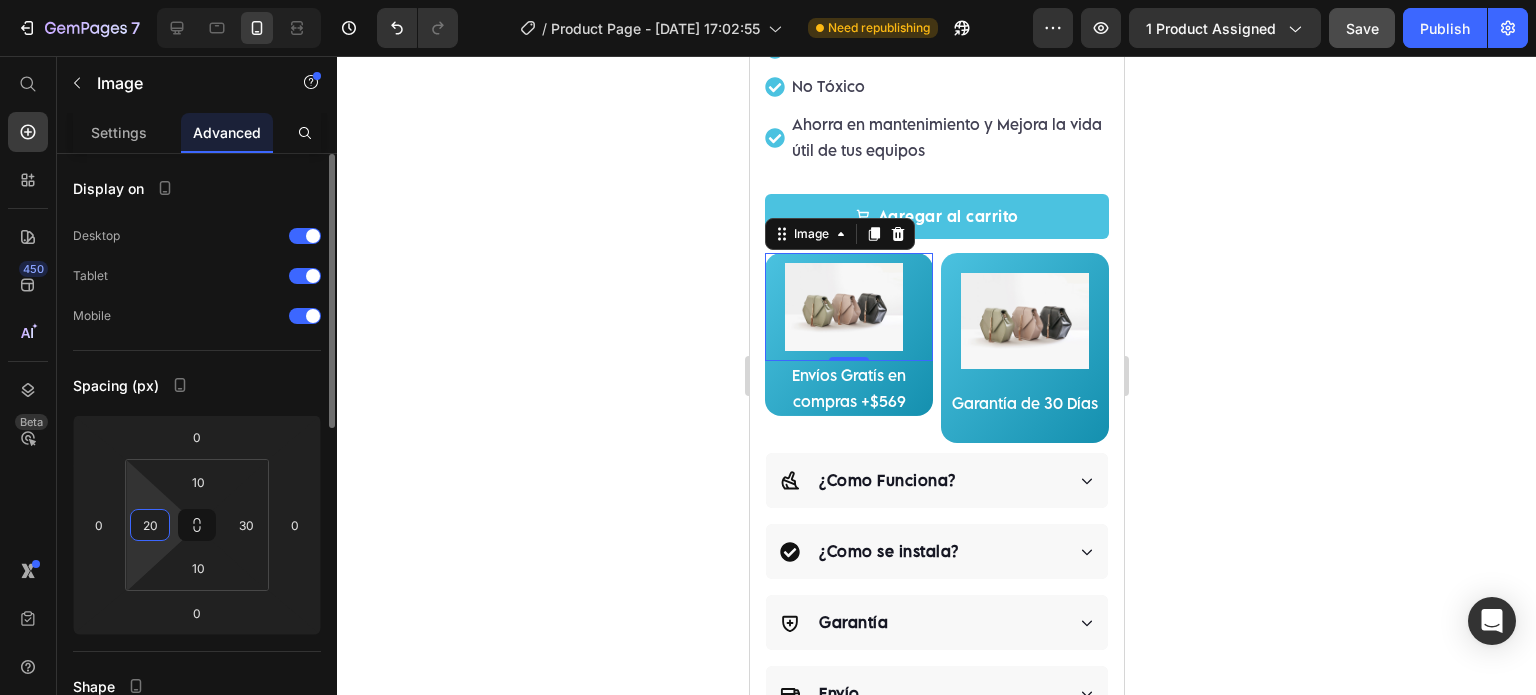 click on "20" at bounding box center [150, 525] 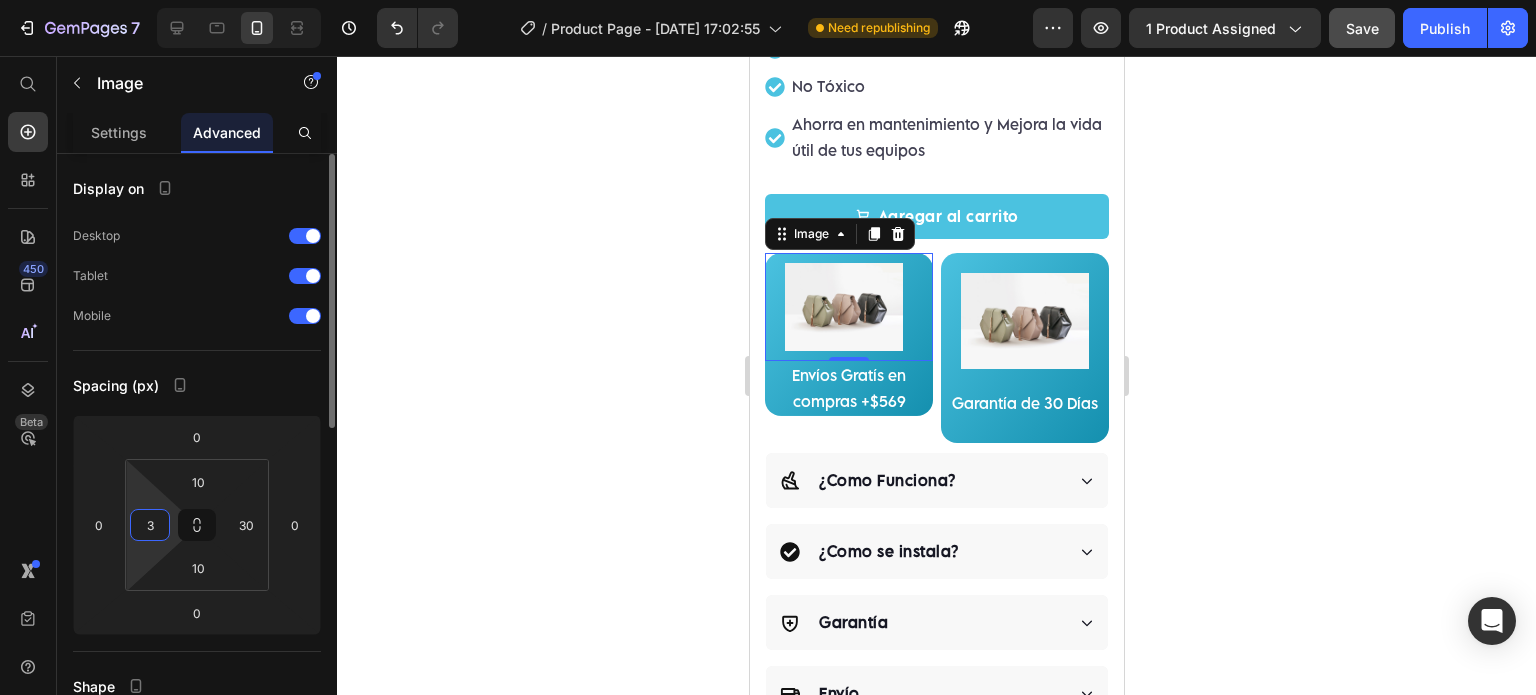type on "30" 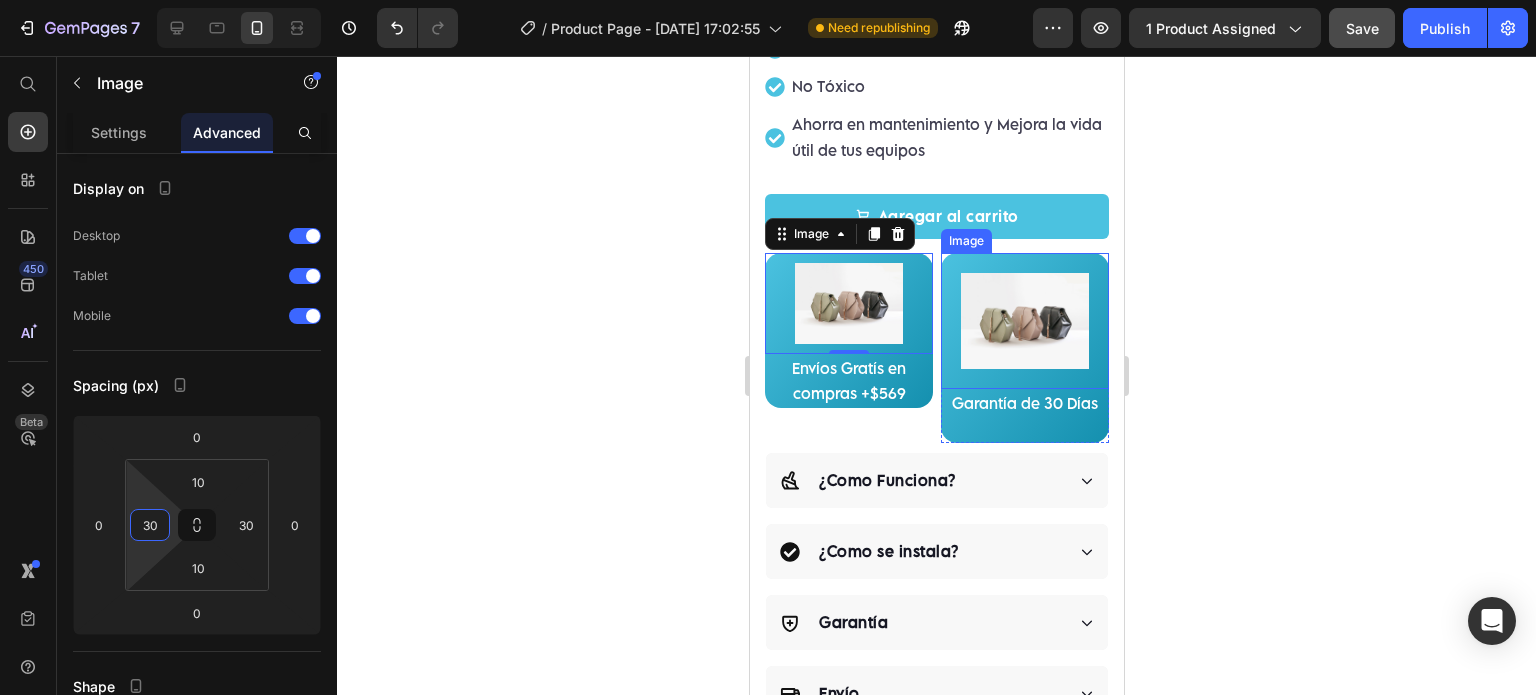 click at bounding box center (1024, 321) 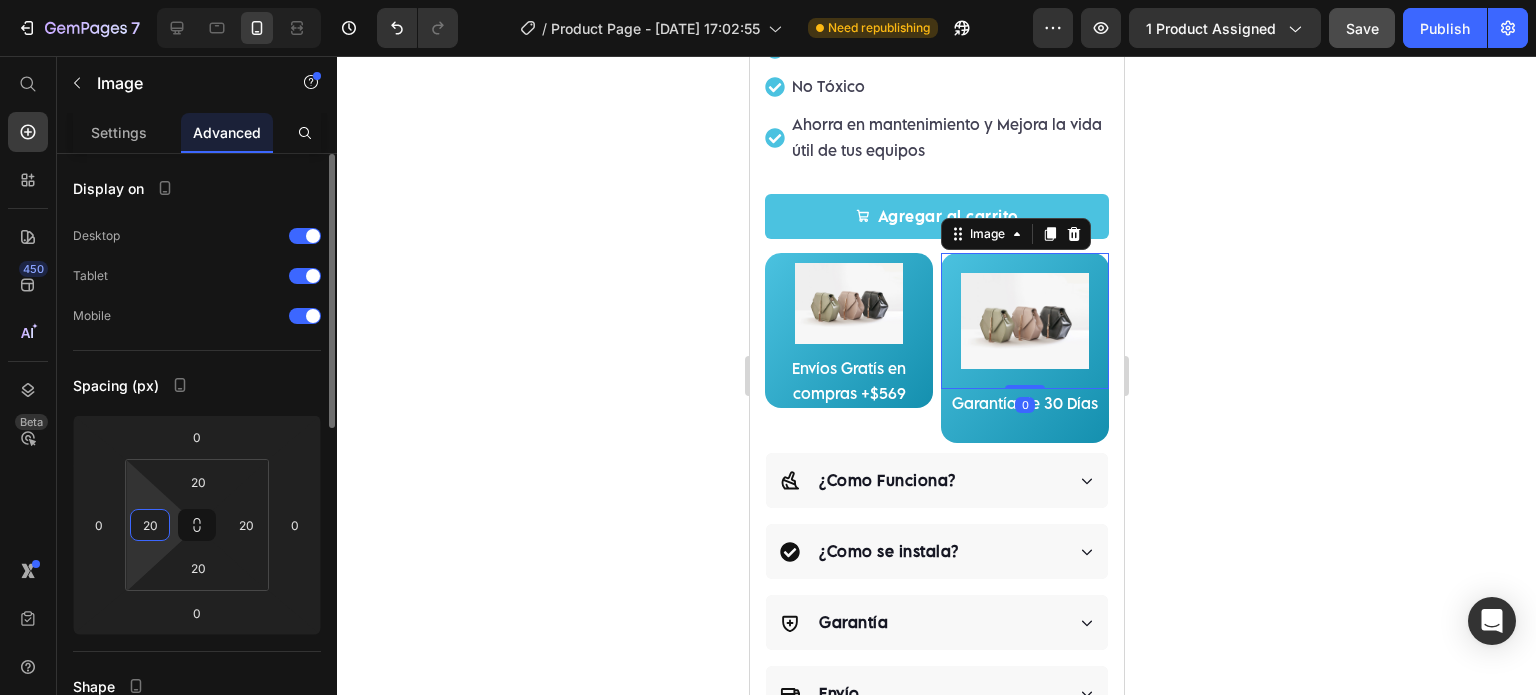 click on "20" at bounding box center (150, 525) 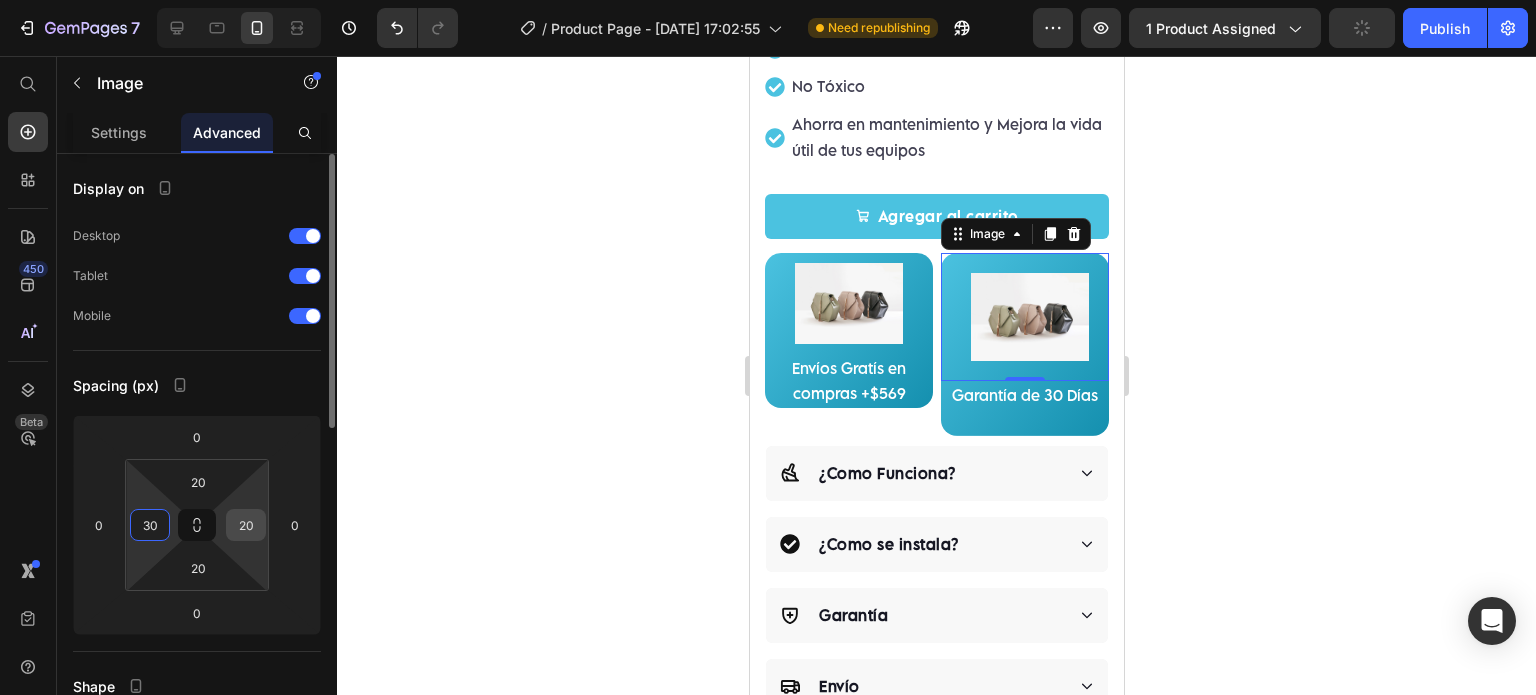 type on "30" 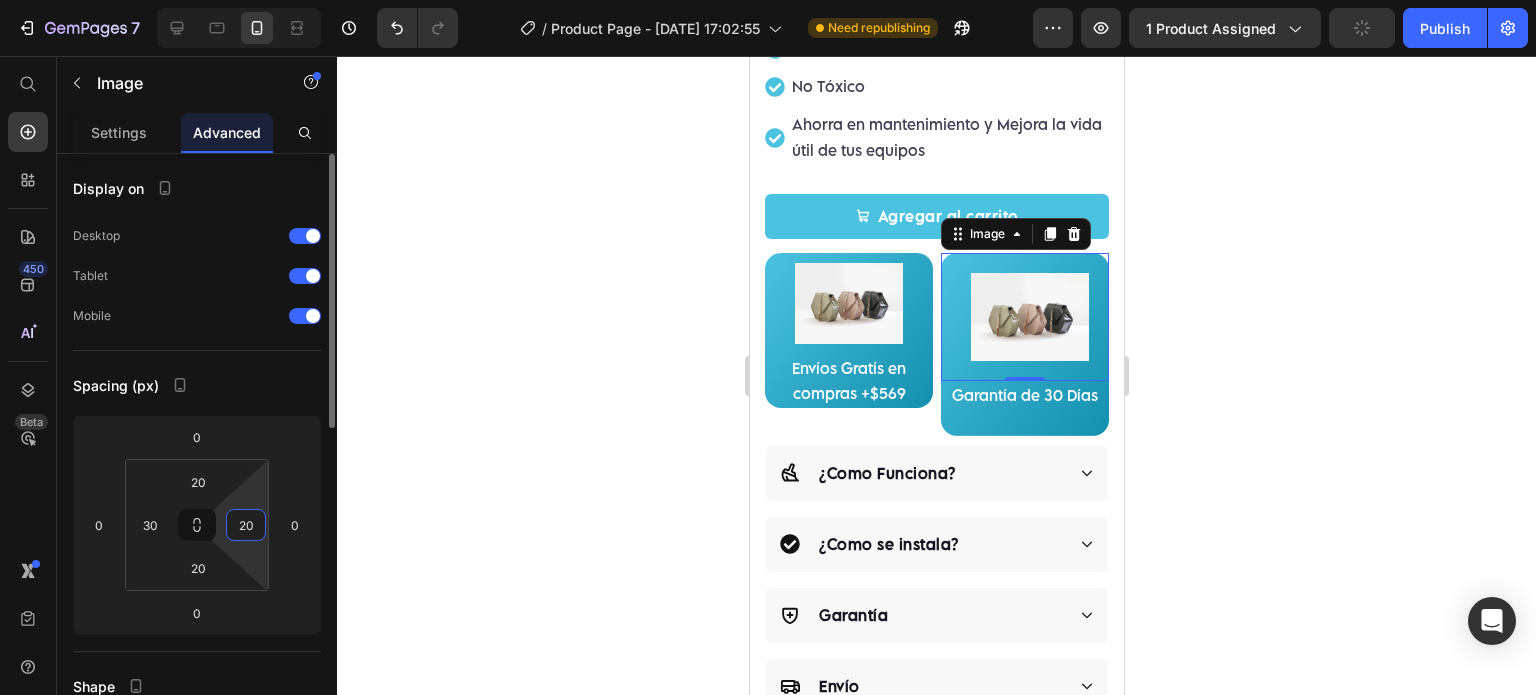 click on "20" at bounding box center (246, 525) 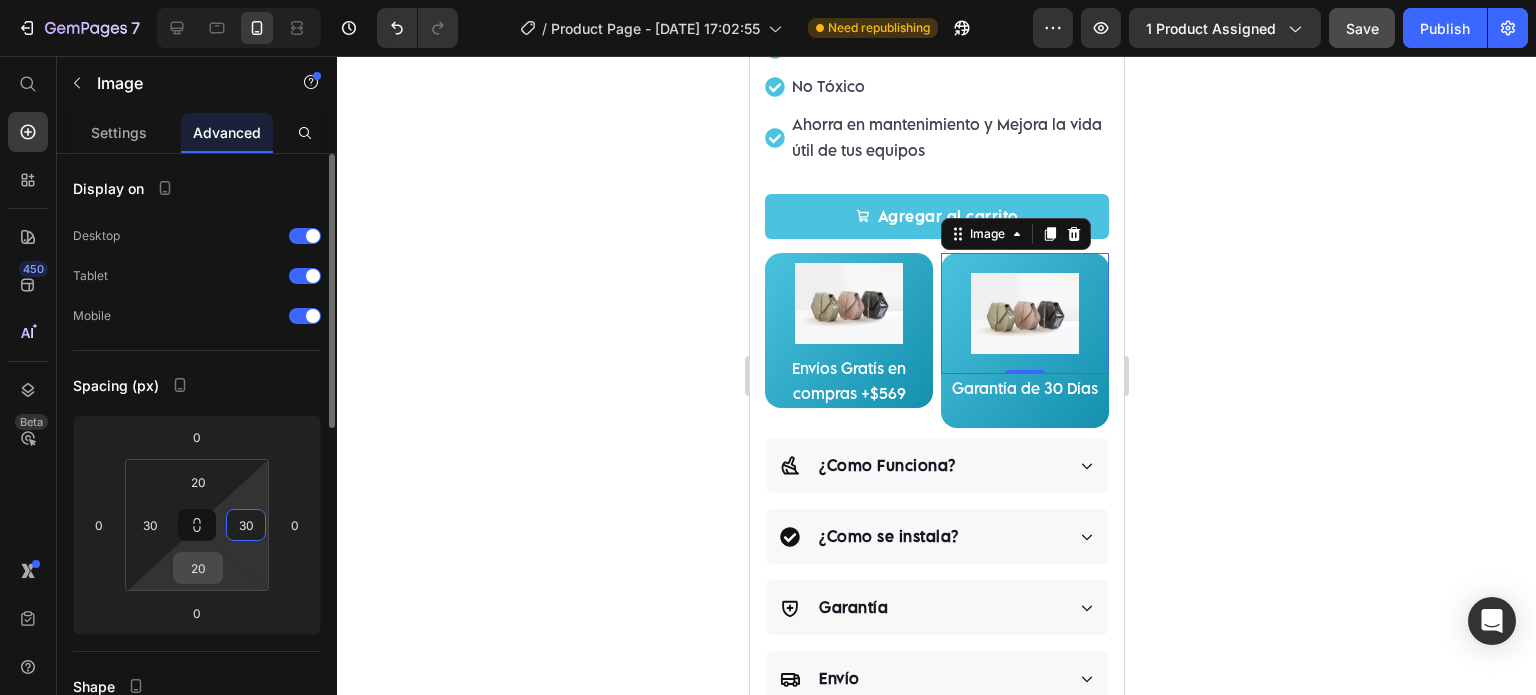 type on "30" 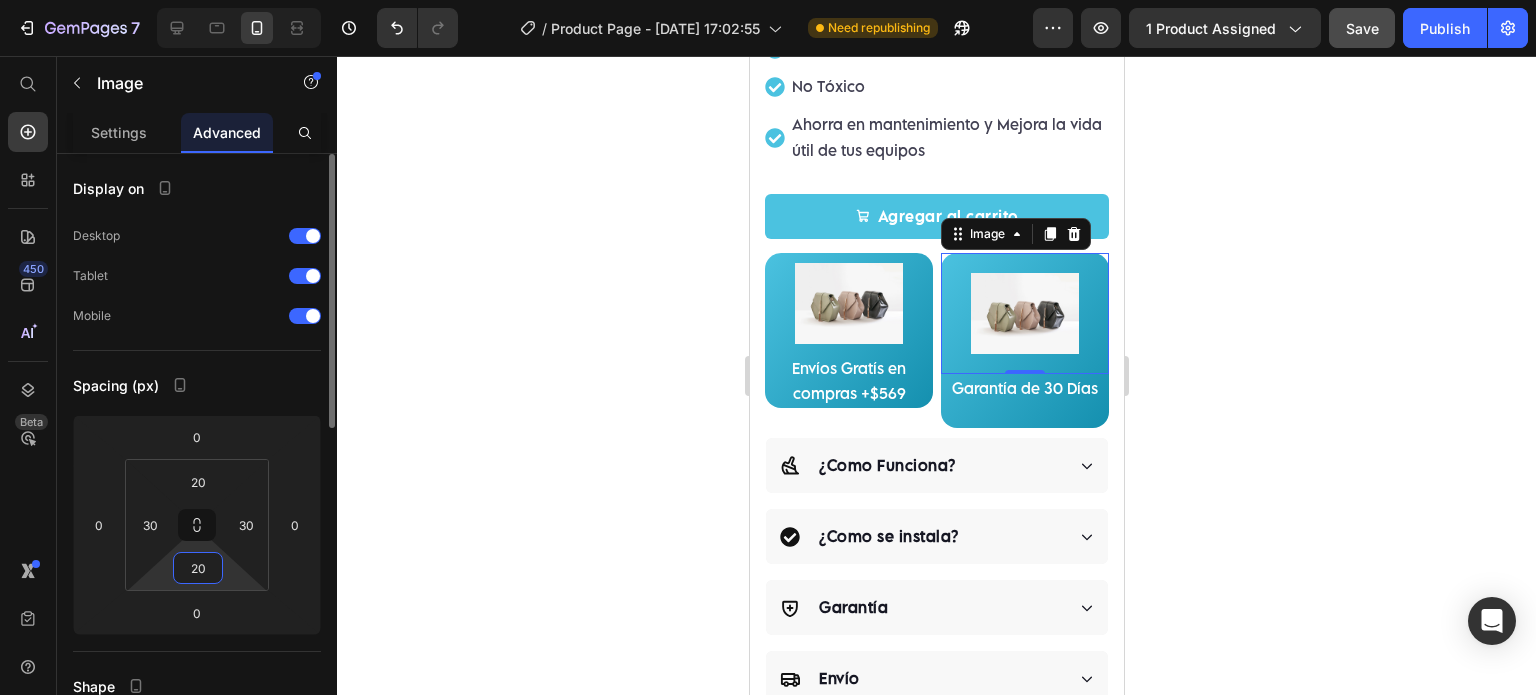 click on "20" at bounding box center (198, 568) 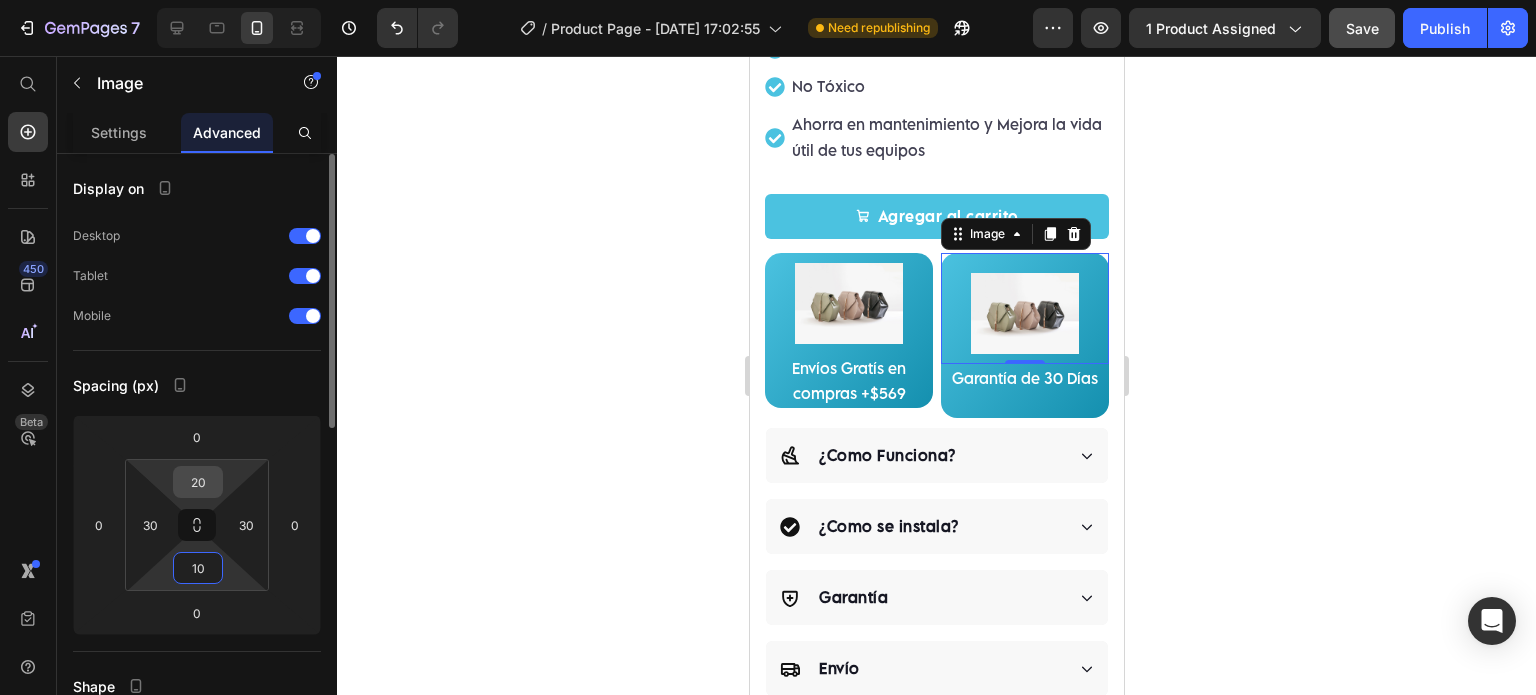 type on "10" 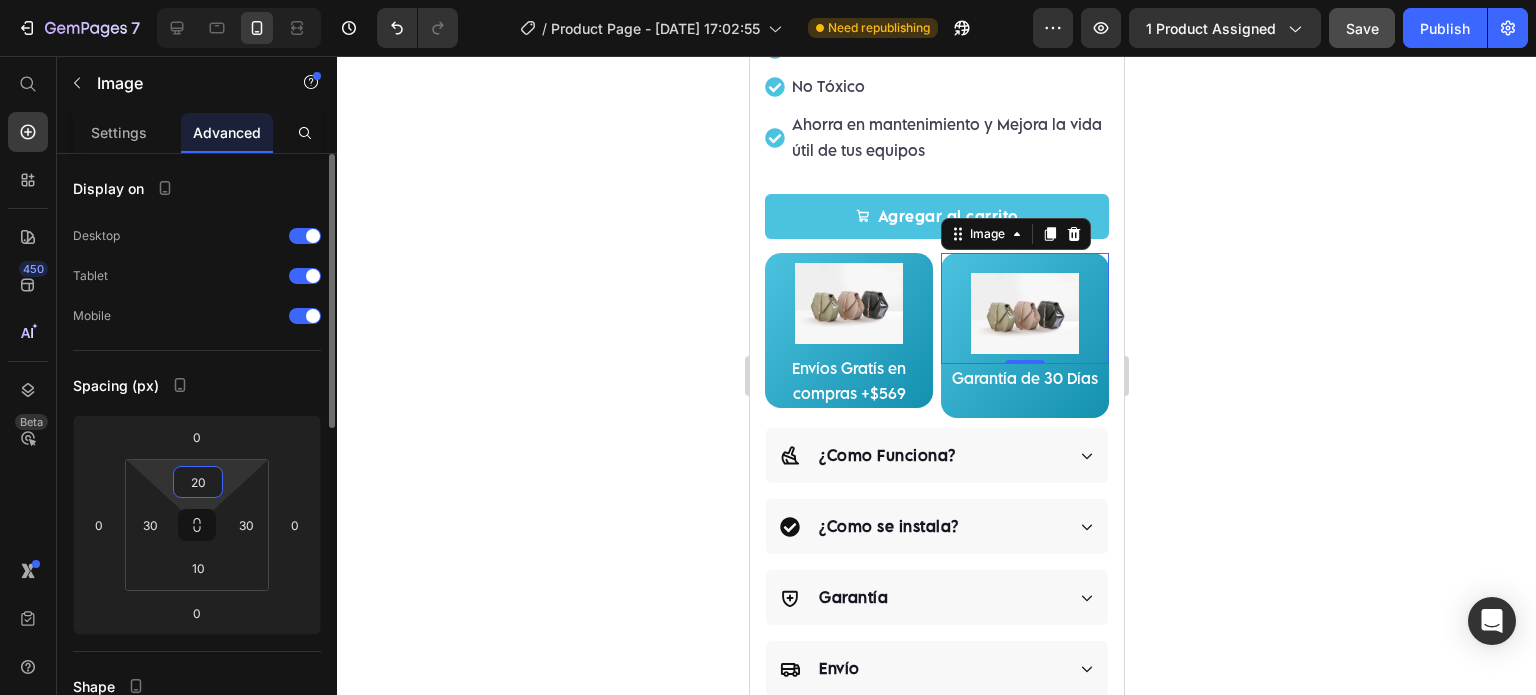 click on "20" at bounding box center (198, 482) 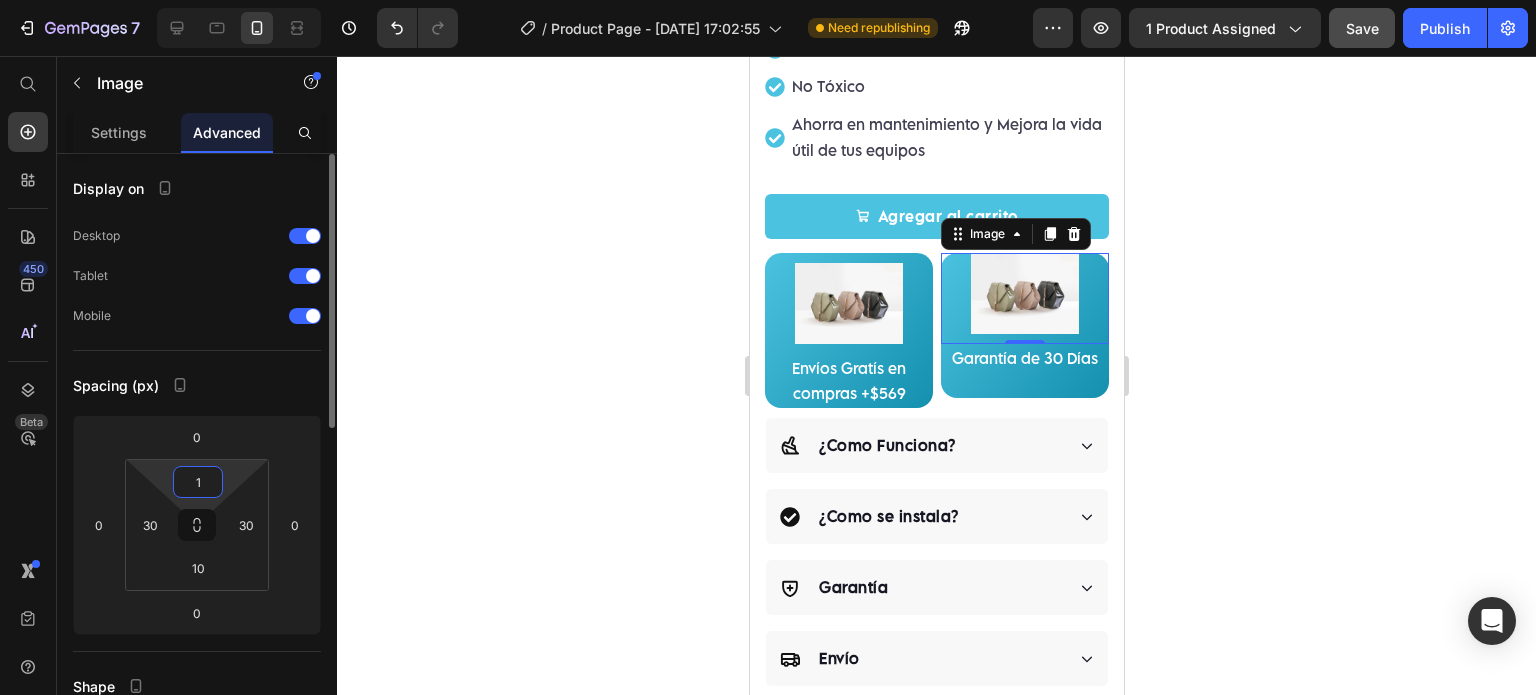 type on "10" 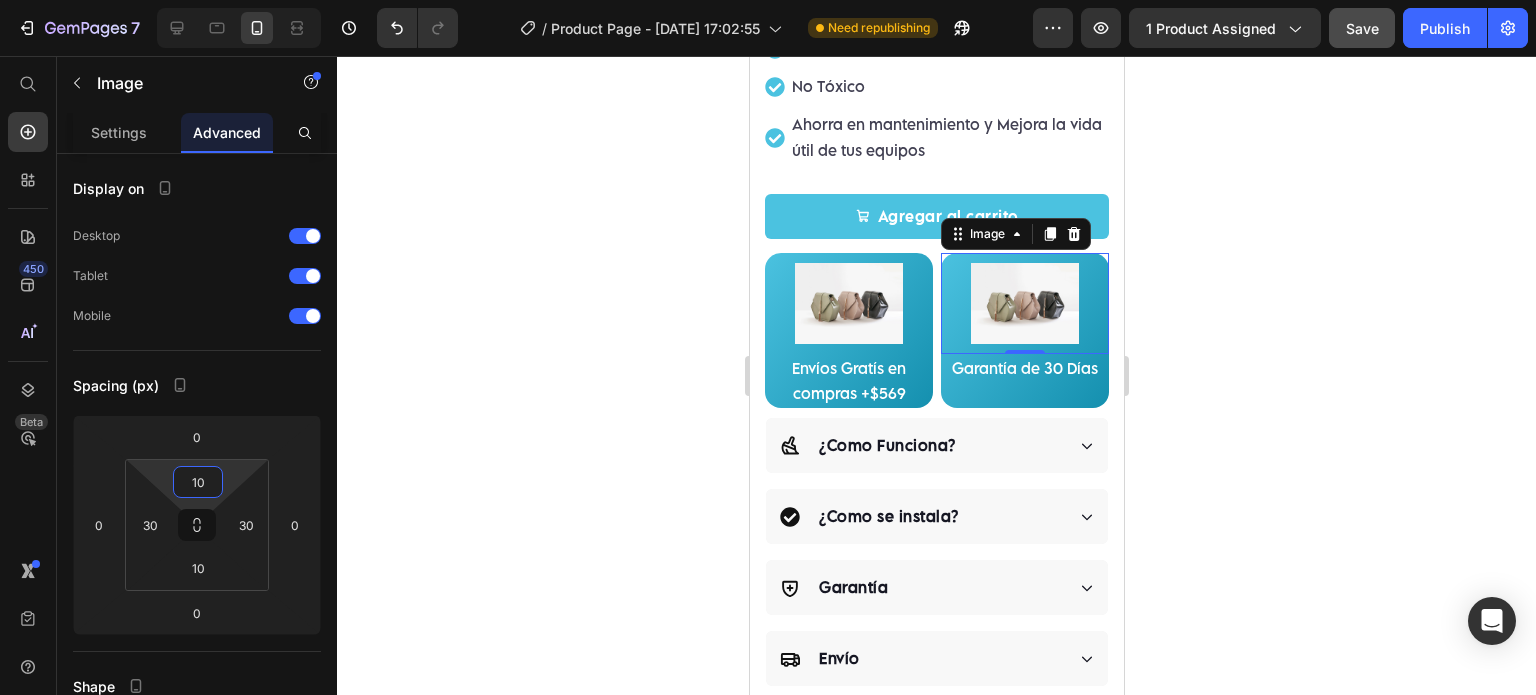 click 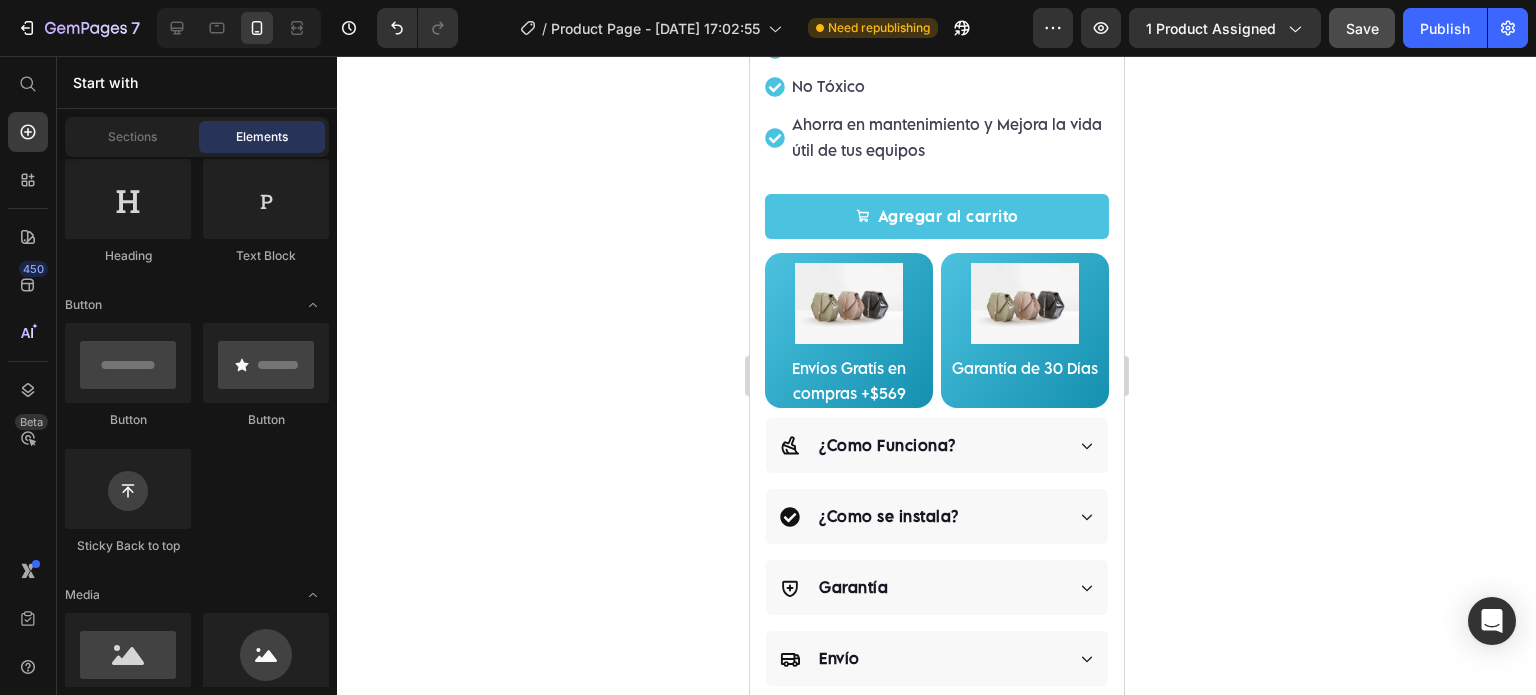 click 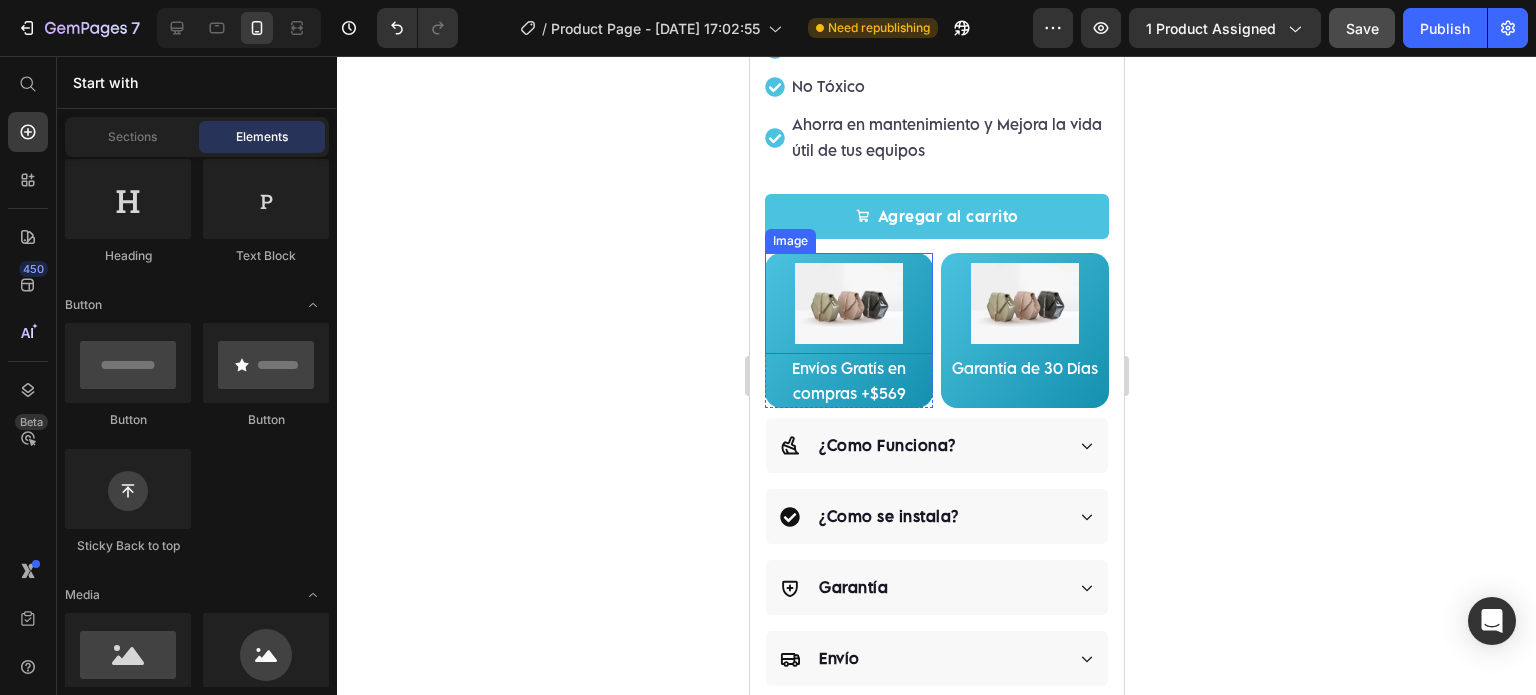 click at bounding box center [848, 303] 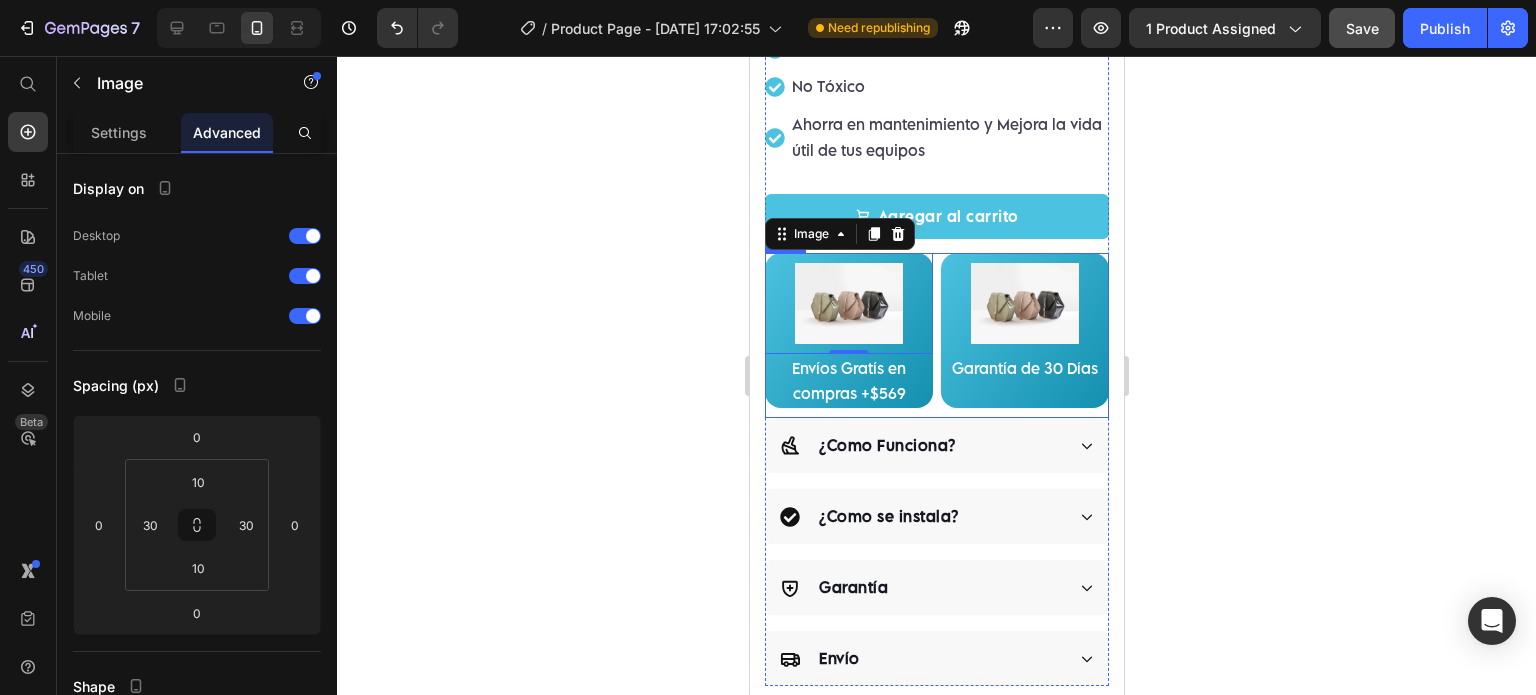 click on "Image   0 Envíos Gratís en compras +$569 Text Block Row Image Garantía de 30 Días Text Block Row Row" at bounding box center (936, 335) 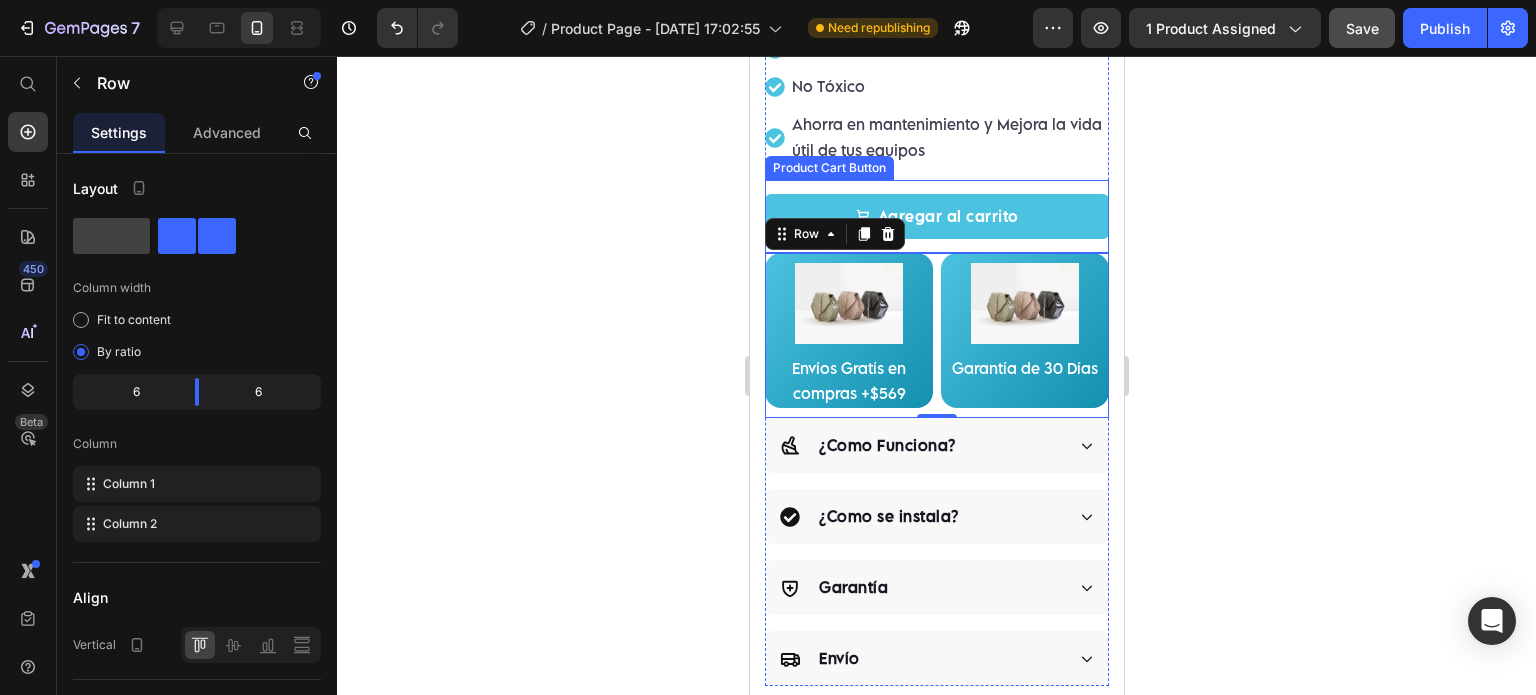 click on "Agregar al carrito Product Cart Button" at bounding box center [936, 216] 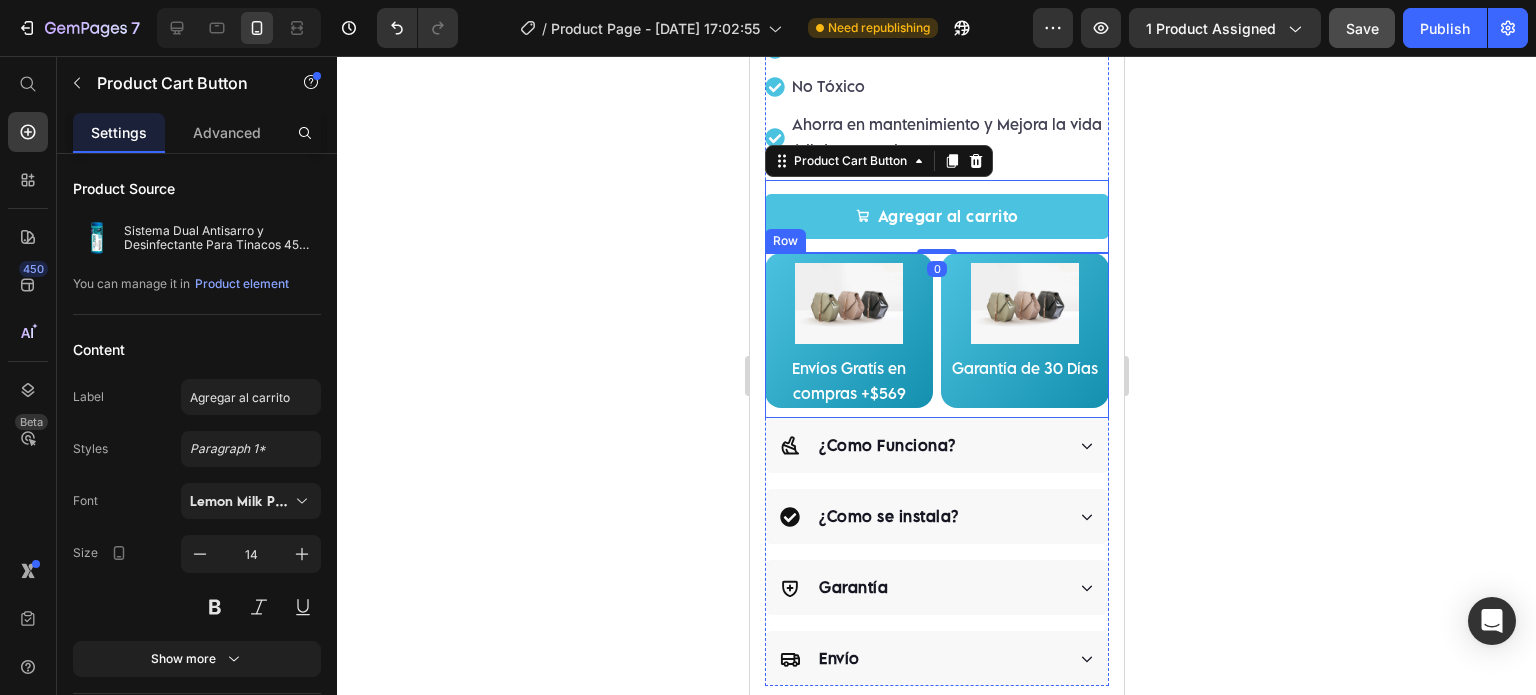 click on "Image Envíos Gratís en compras +$569 Text Block Row Image Garantía de 30 Días Text Block Row Row" at bounding box center (936, 335) 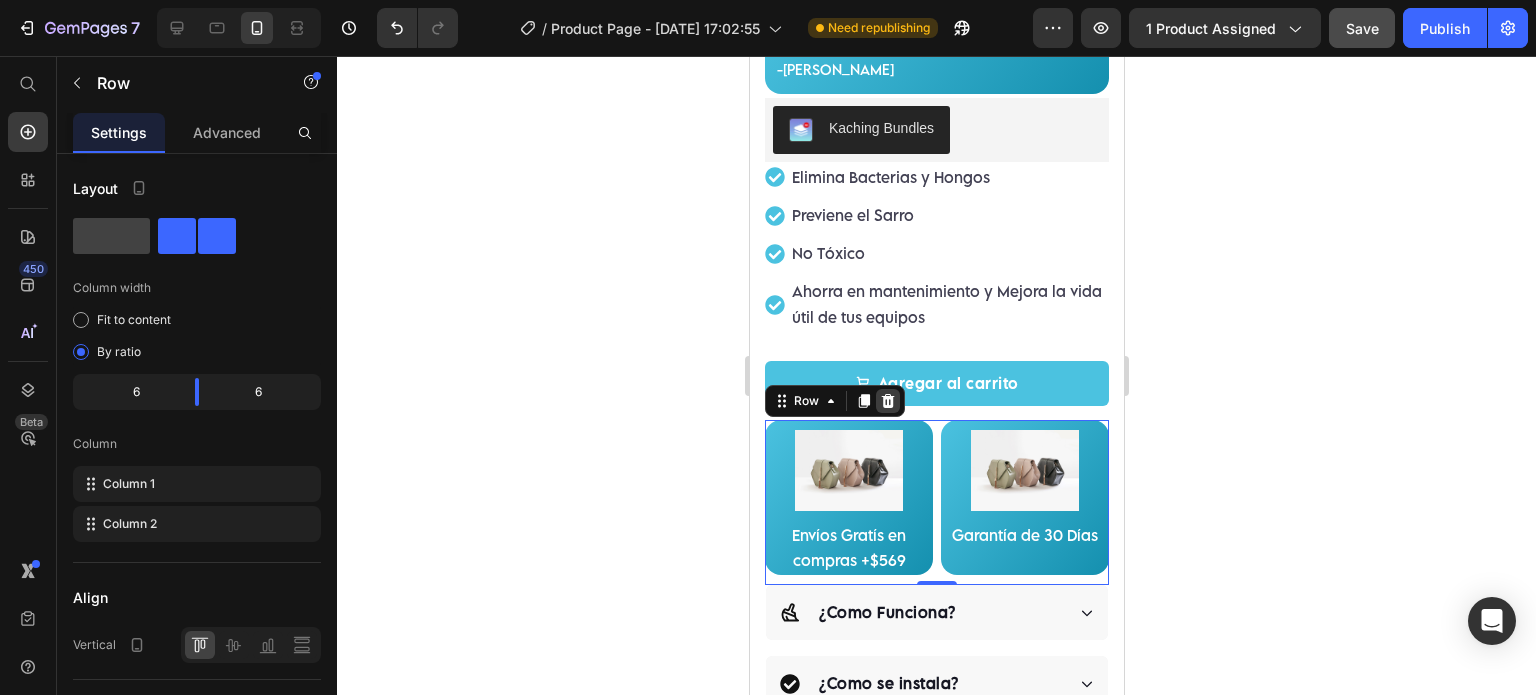 scroll, scrollTop: 1000, scrollLeft: 0, axis: vertical 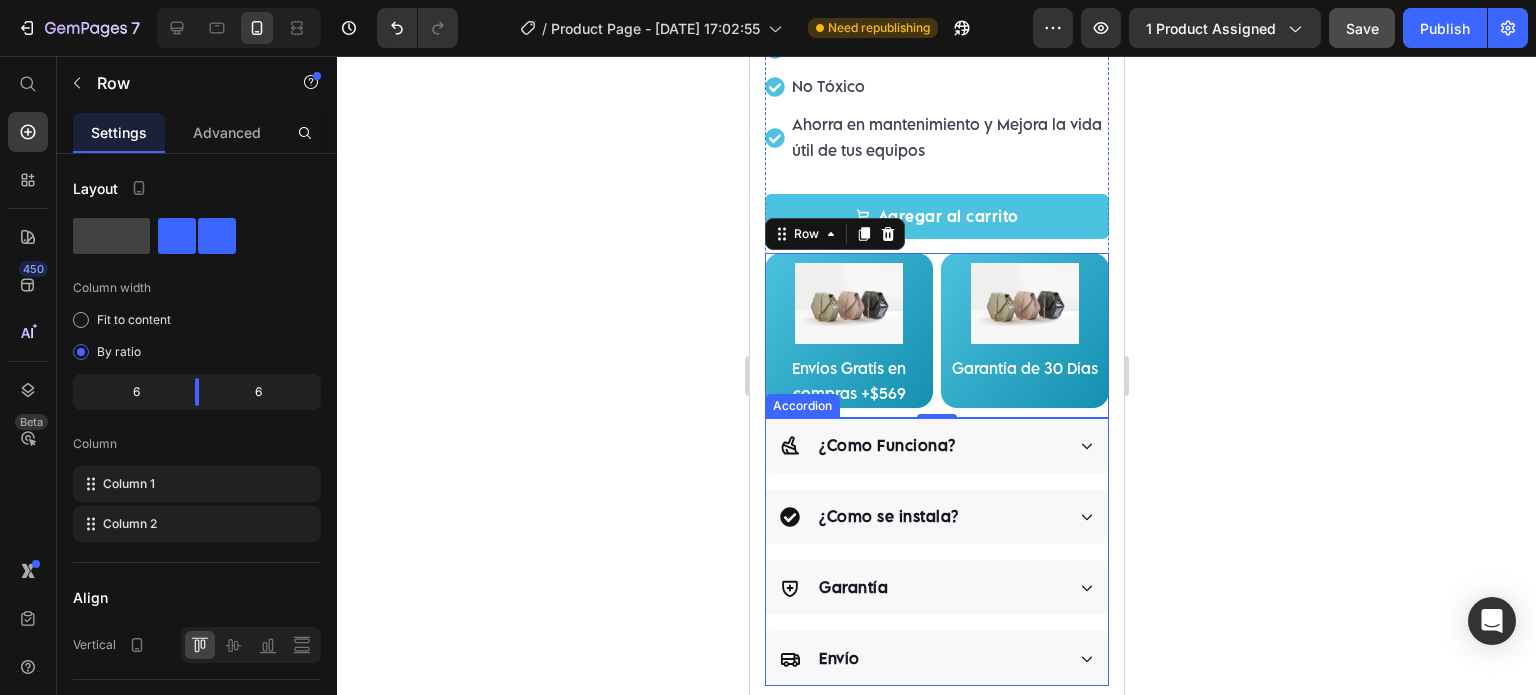 click on "¿Como Funciona?
¿Como se instala?
Garantía
Envío" at bounding box center (936, 552) 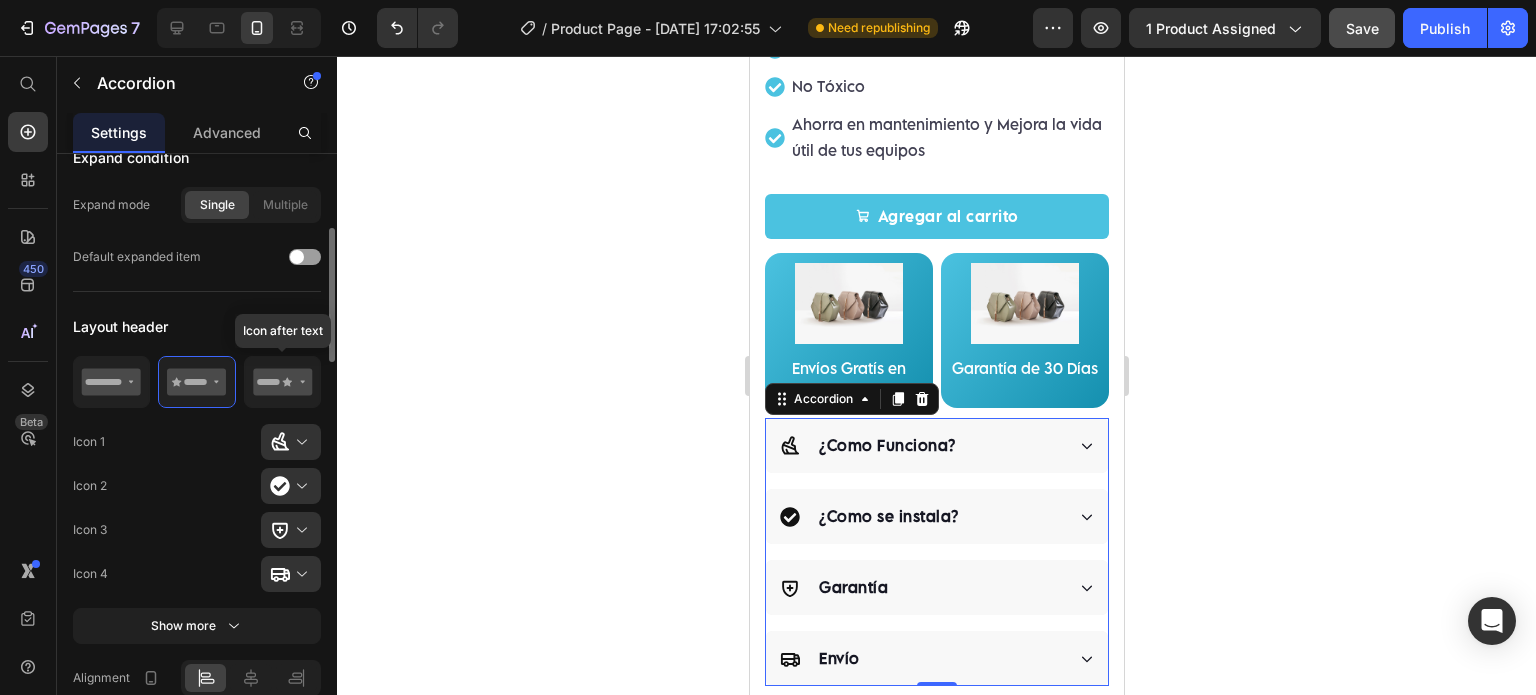 scroll, scrollTop: 665, scrollLeft: 0, axis: vertical 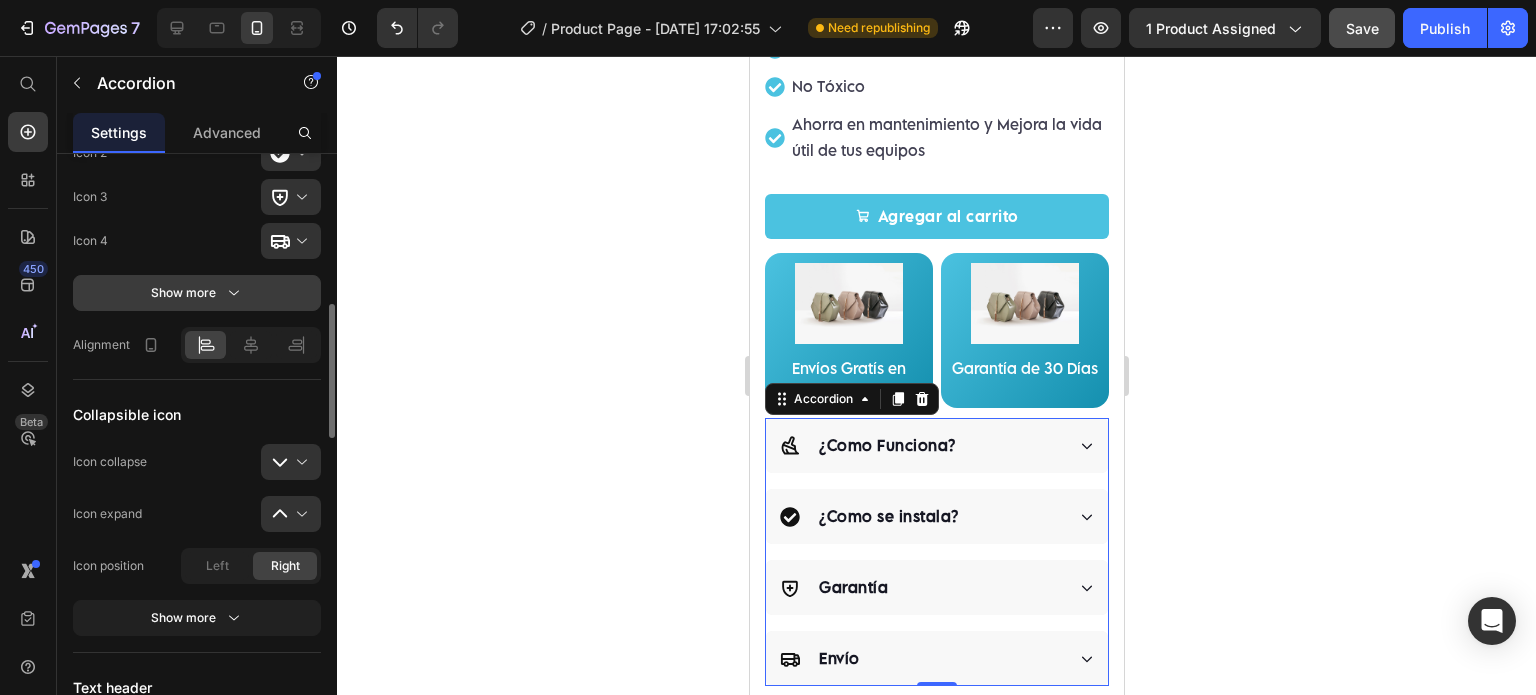 click 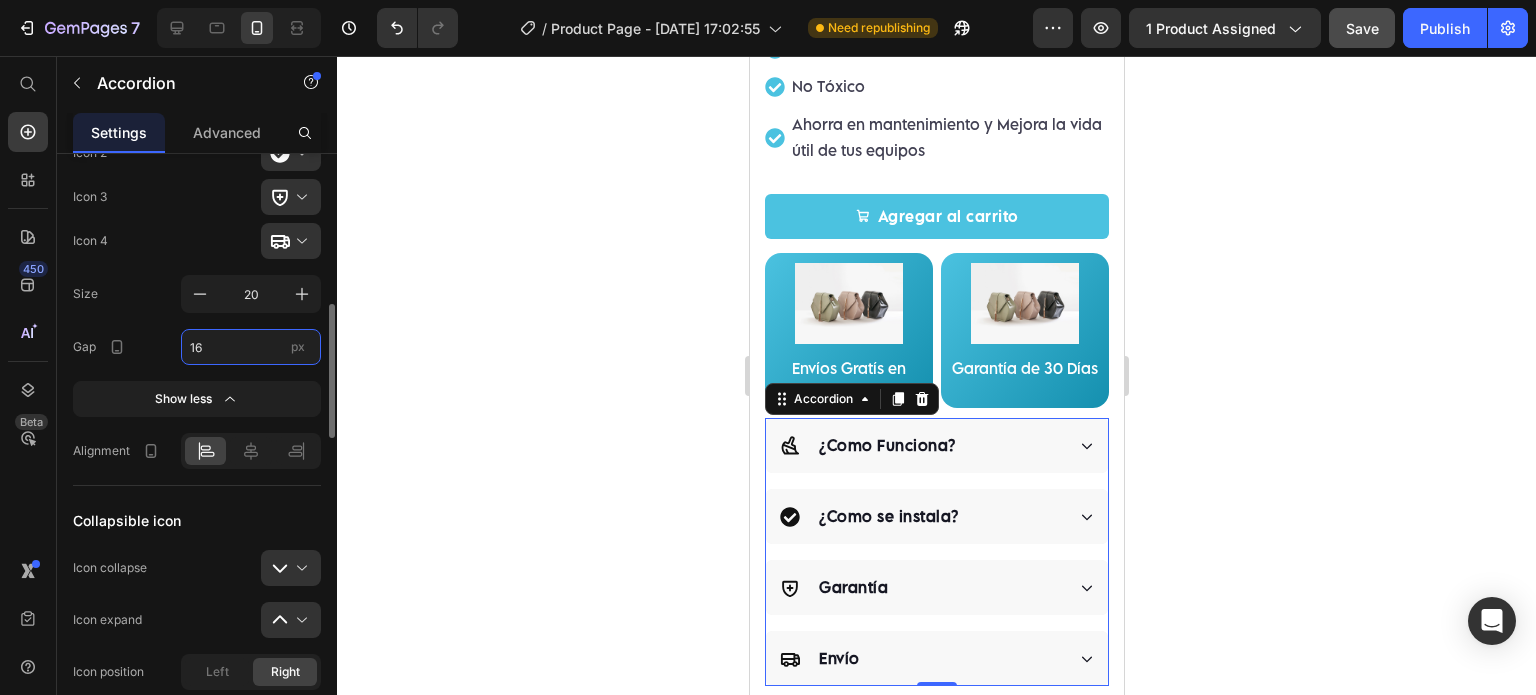 click on "16" at bounding box center [251, 347] 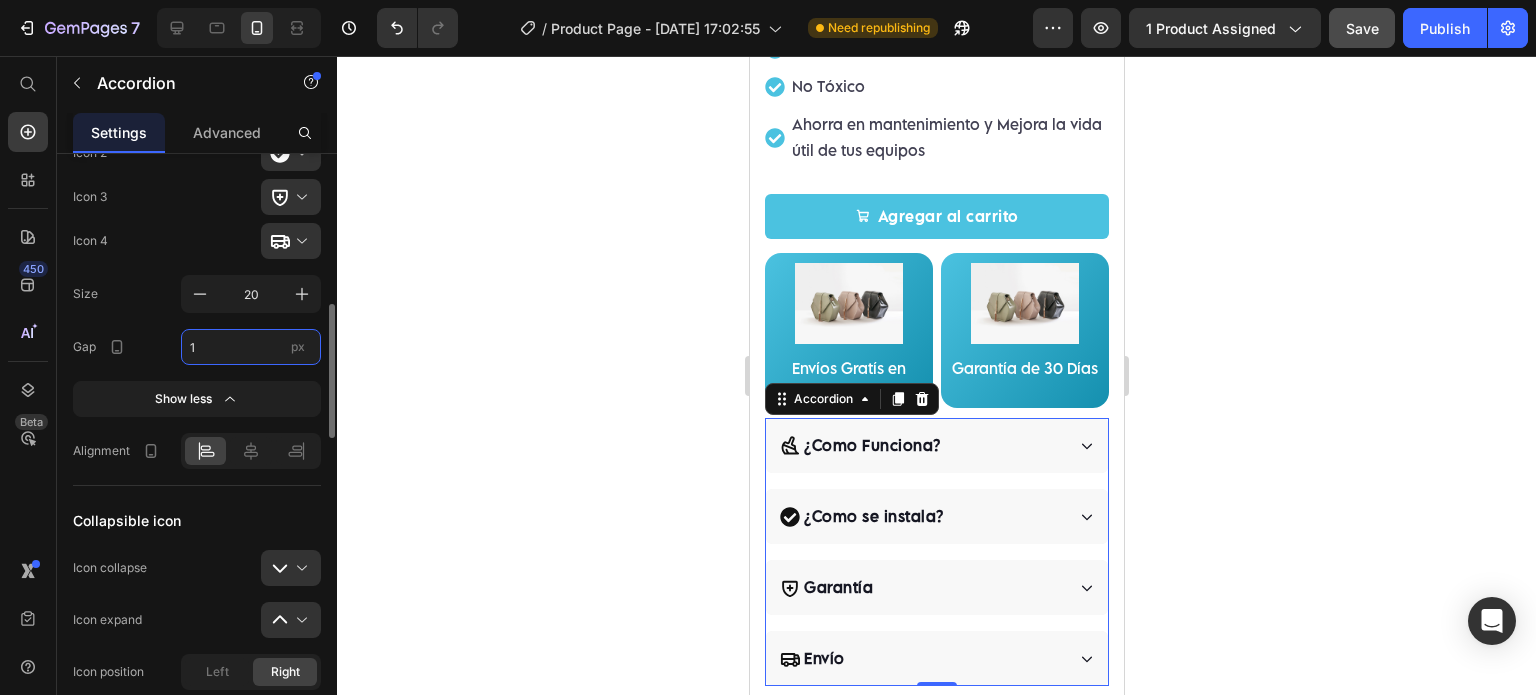 type on "16" 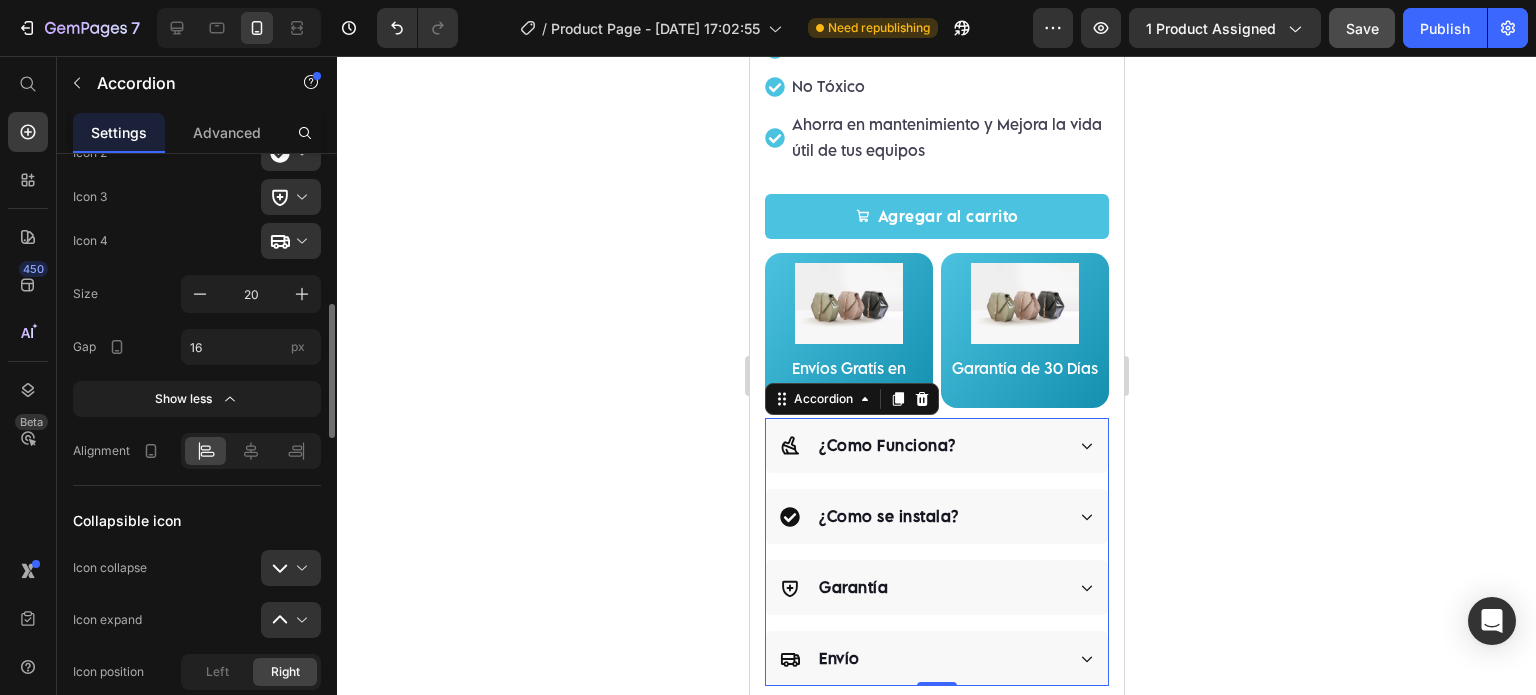 click on "Gap 16 px" 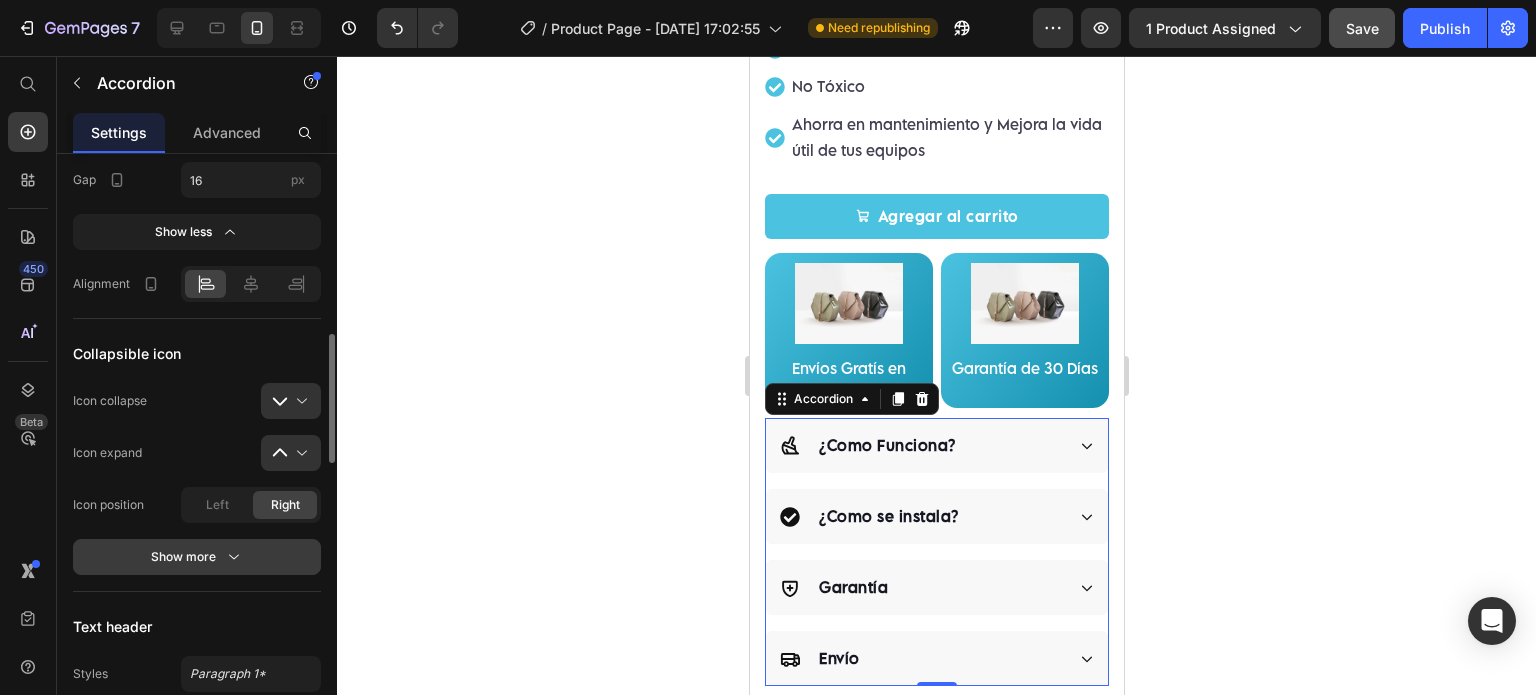 scroll, scrollTop: 998, scrollLeft: 0, axis: vertical 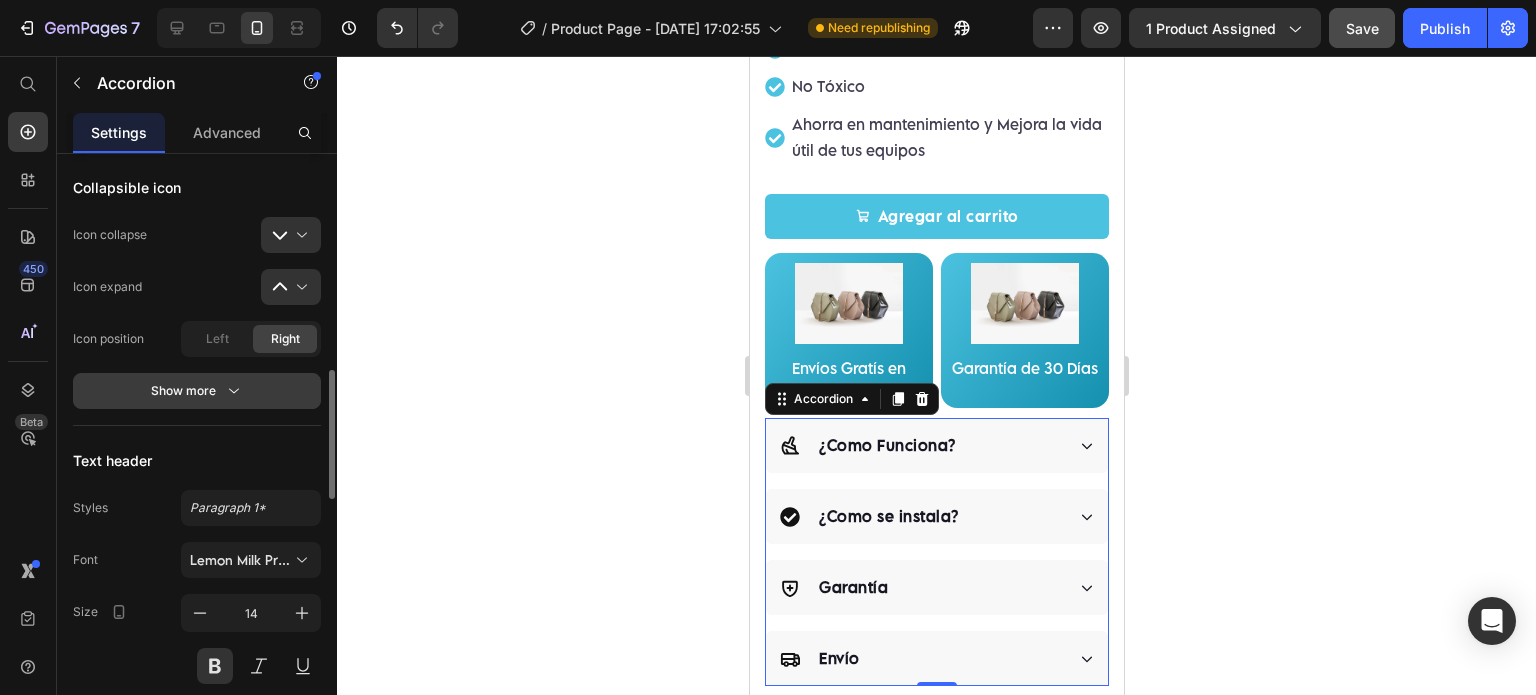 click on "Show more" at bounding box center [197, 391] 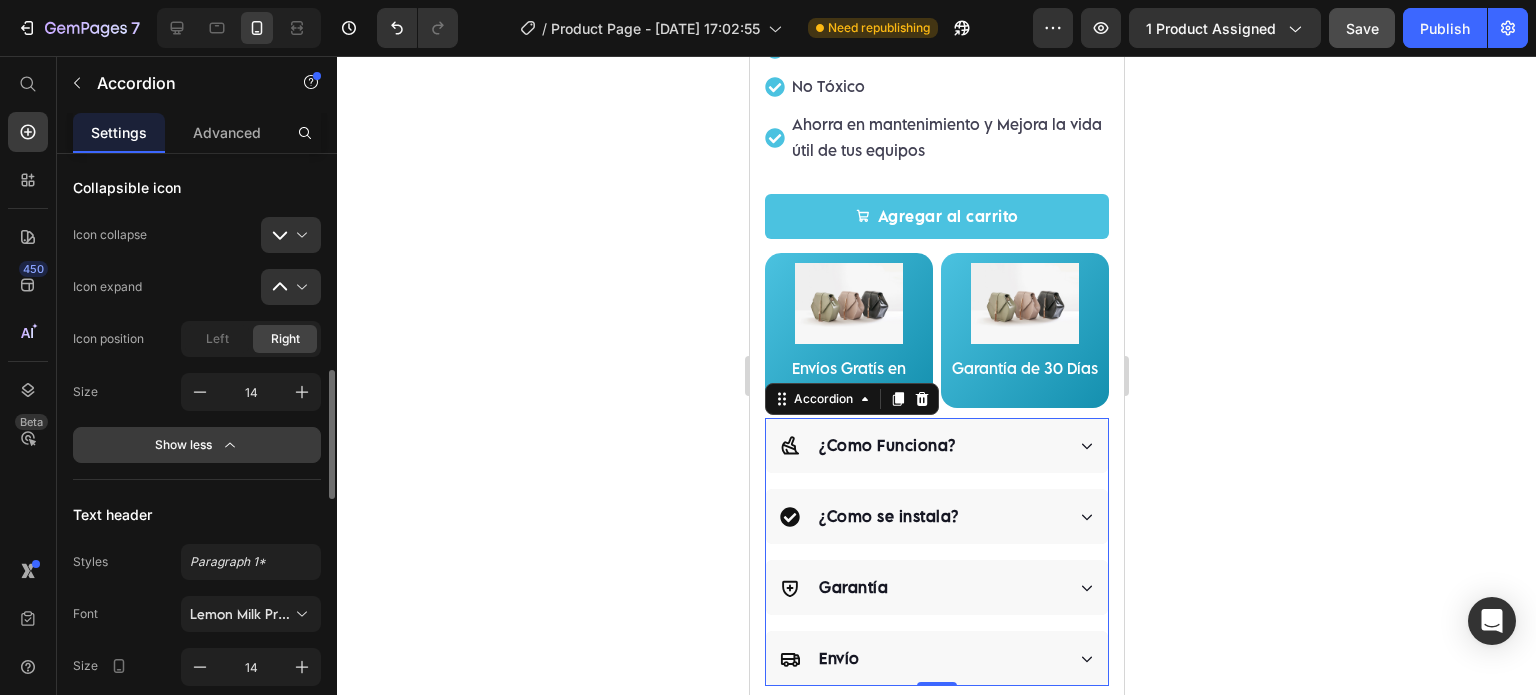 click on "Show less" at bounding box center (197, 445) 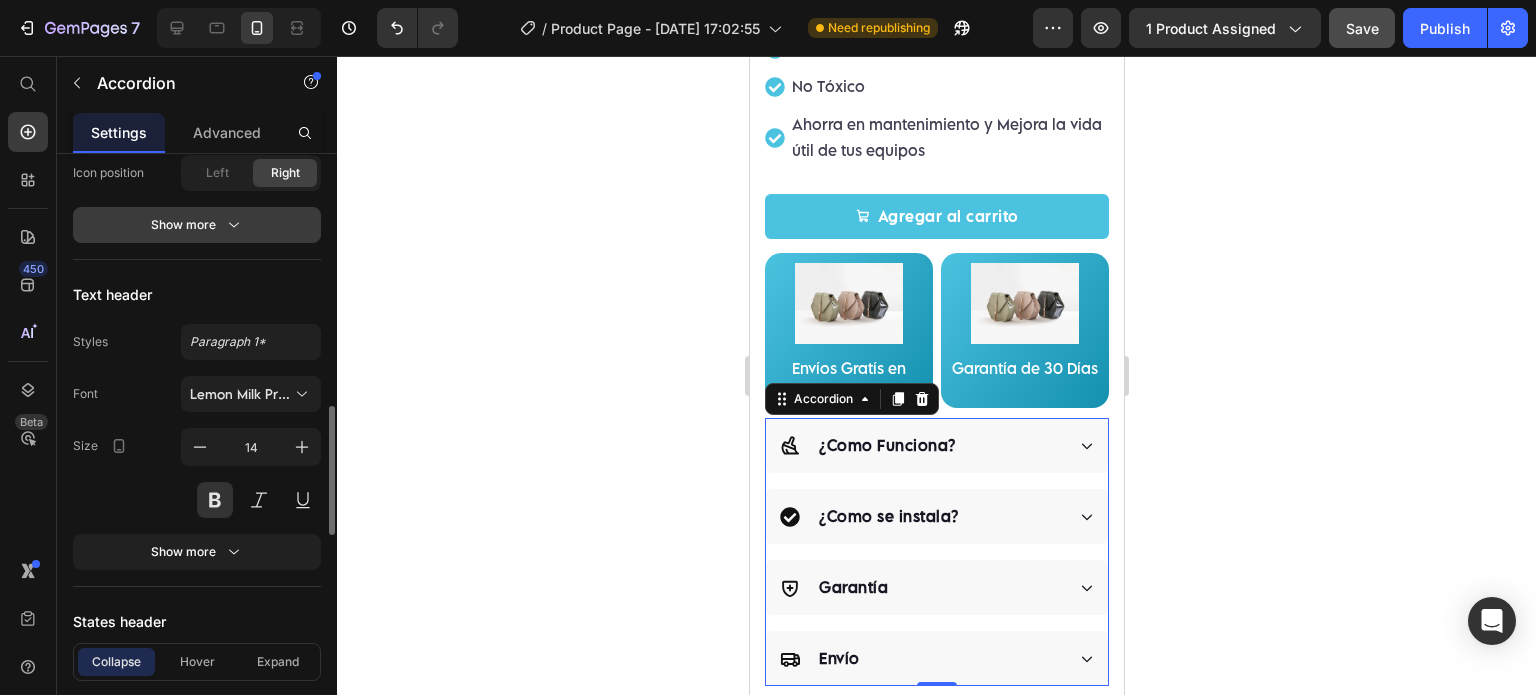 scroll, scrollTop: 1331, scrollLeft: 0, axis: vertical 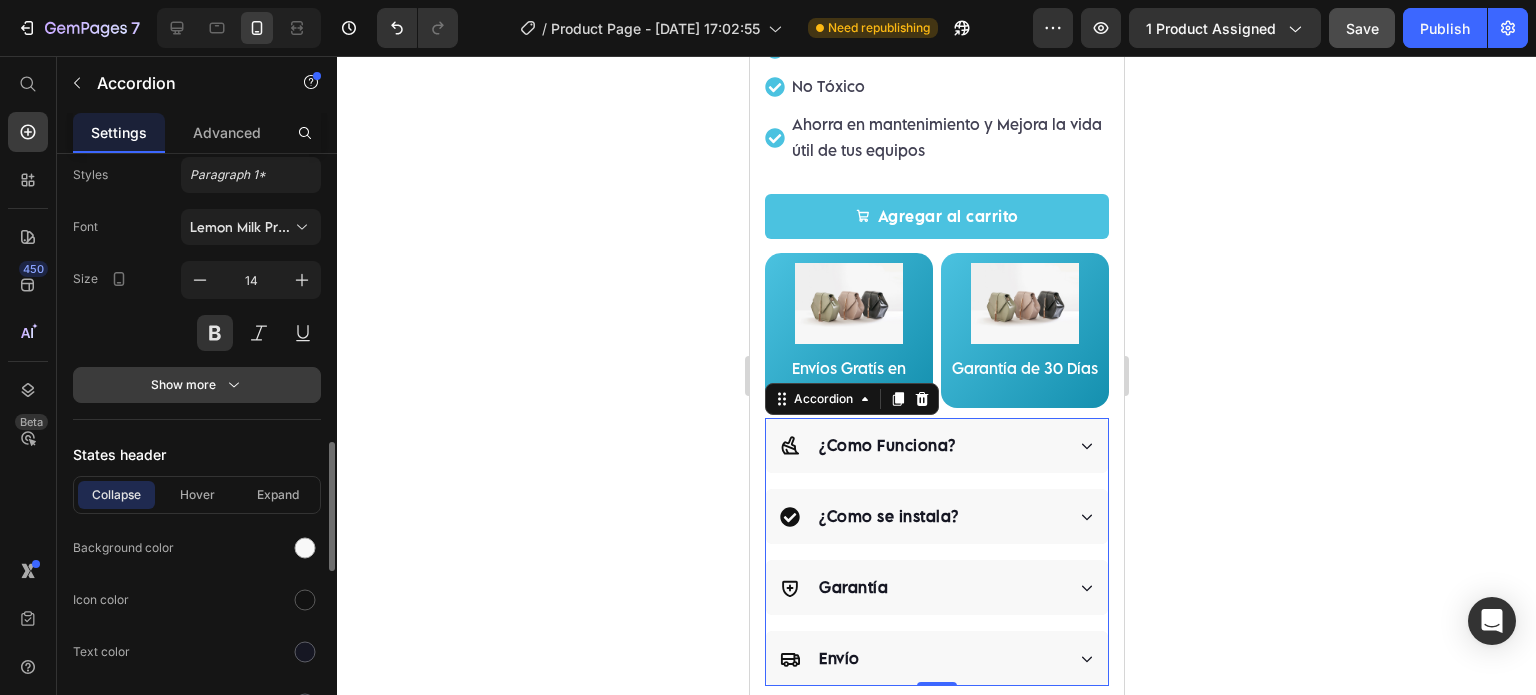 click on "Show more" at bounding box center [197, 385] 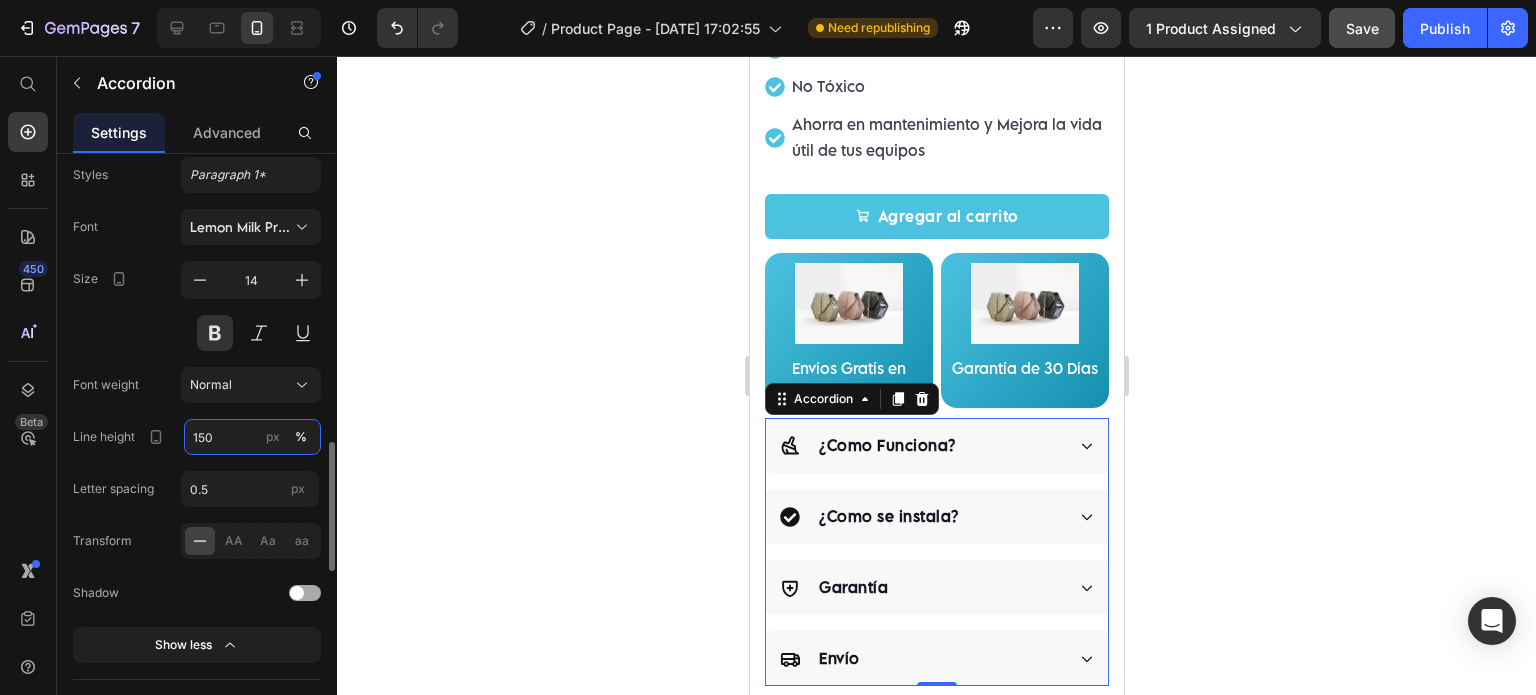 click on "150" at bounding box center (252, 437) 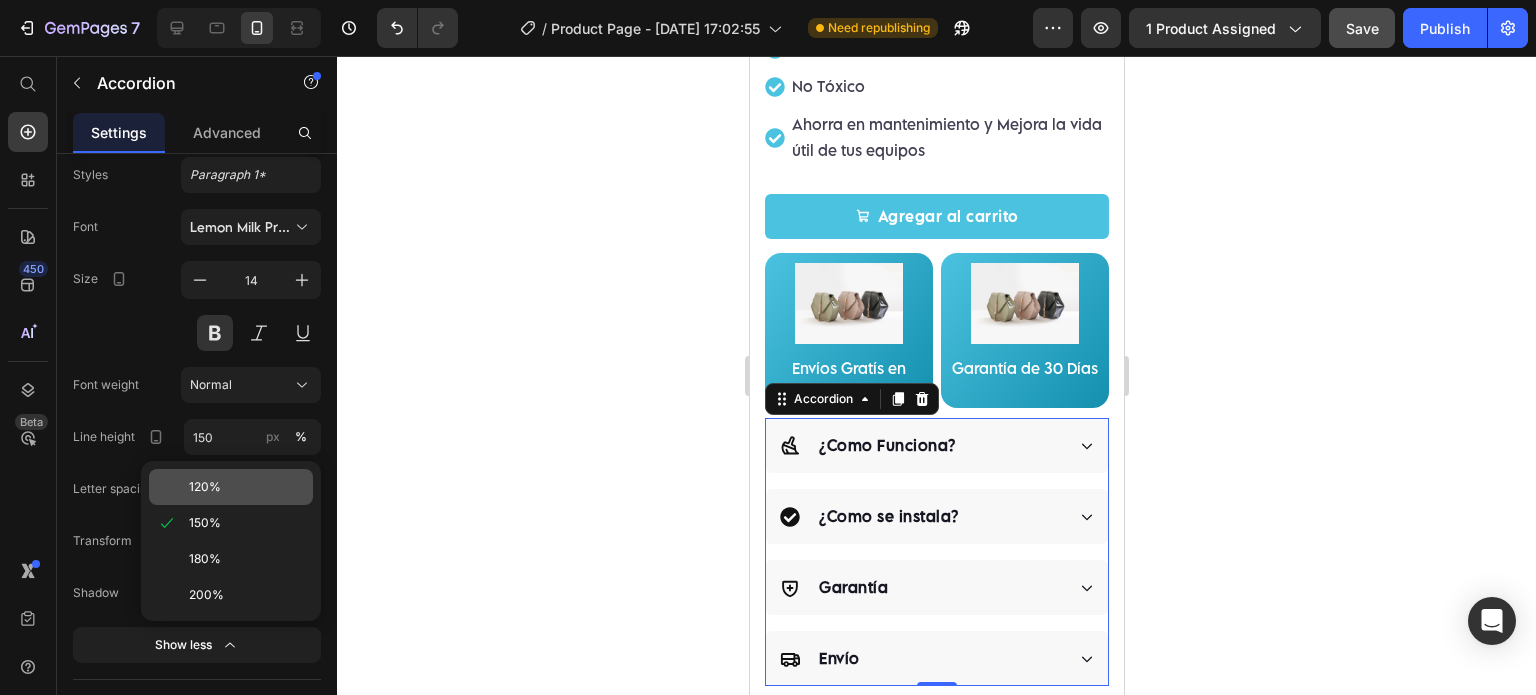 click on "120%" 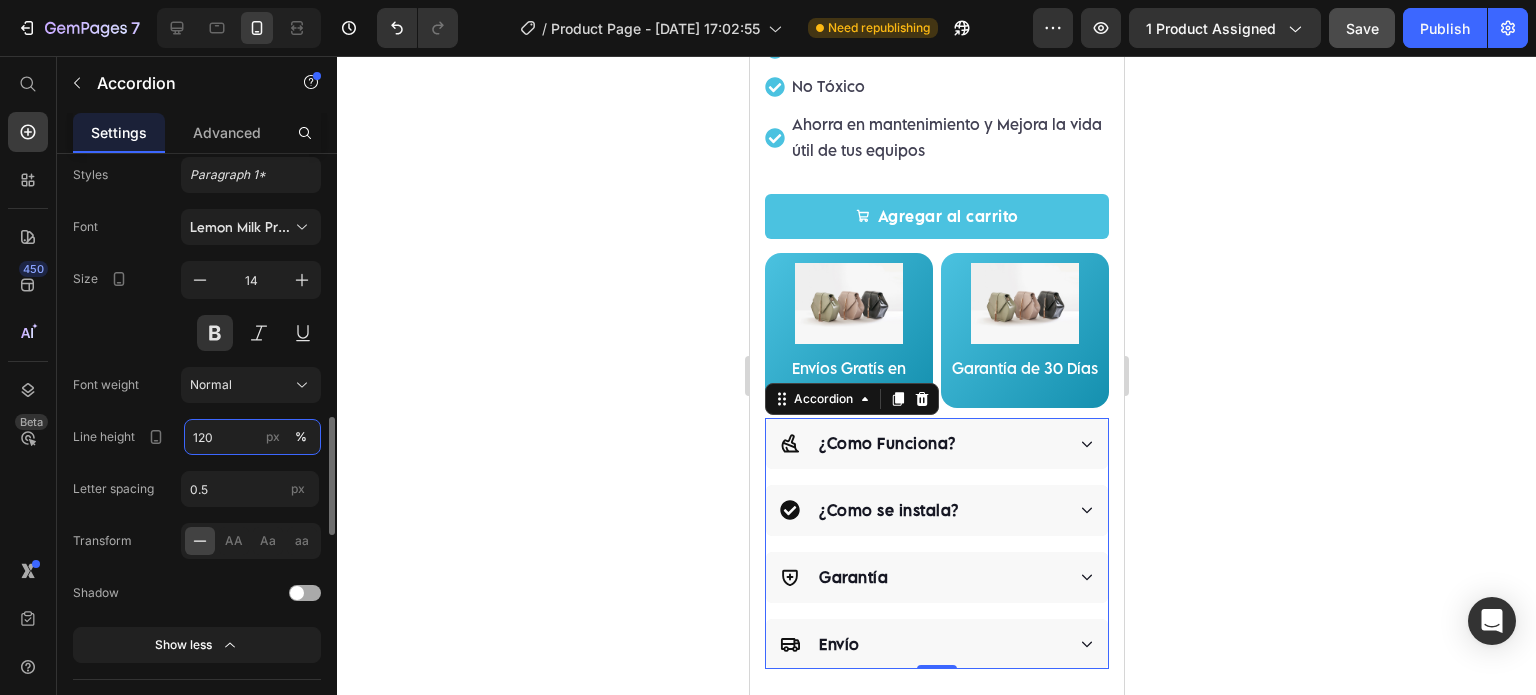 click on "120" at bounding box center [252, 437] 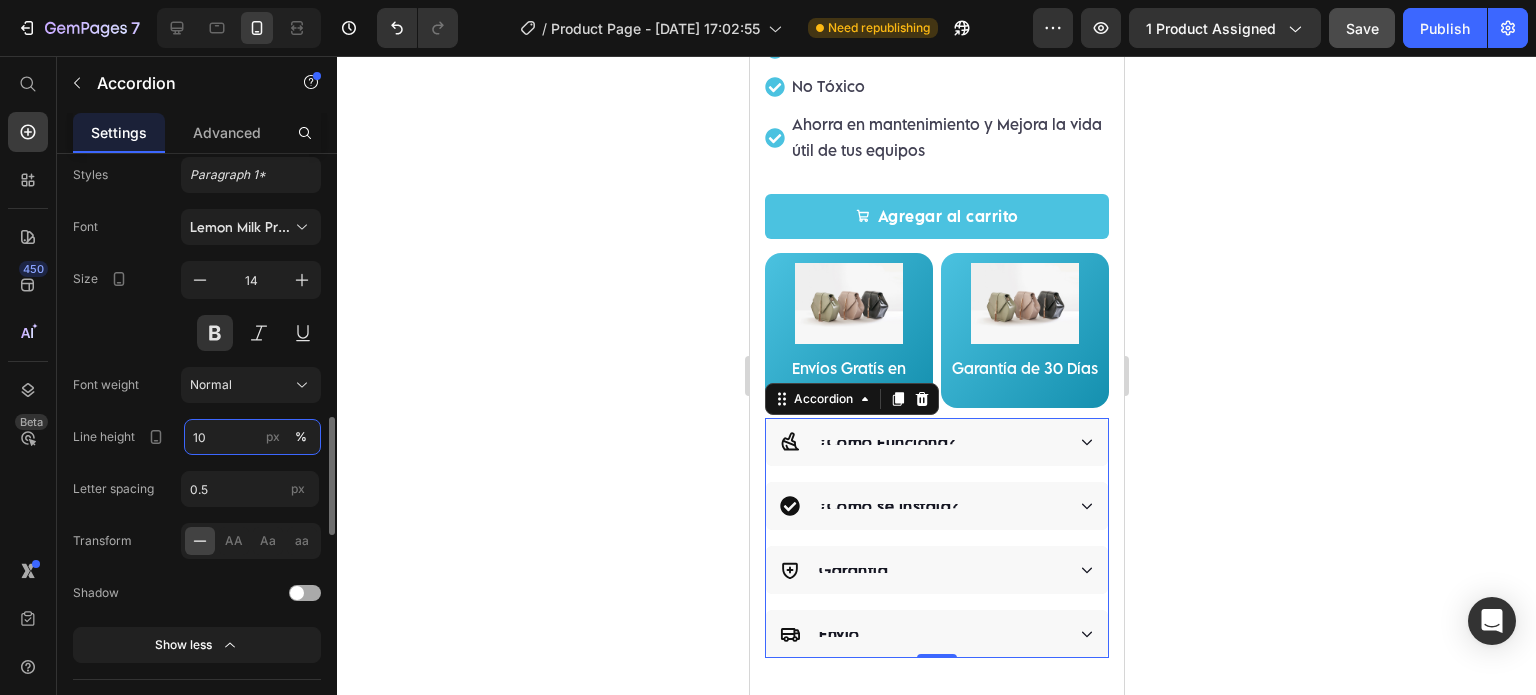 type on "1" 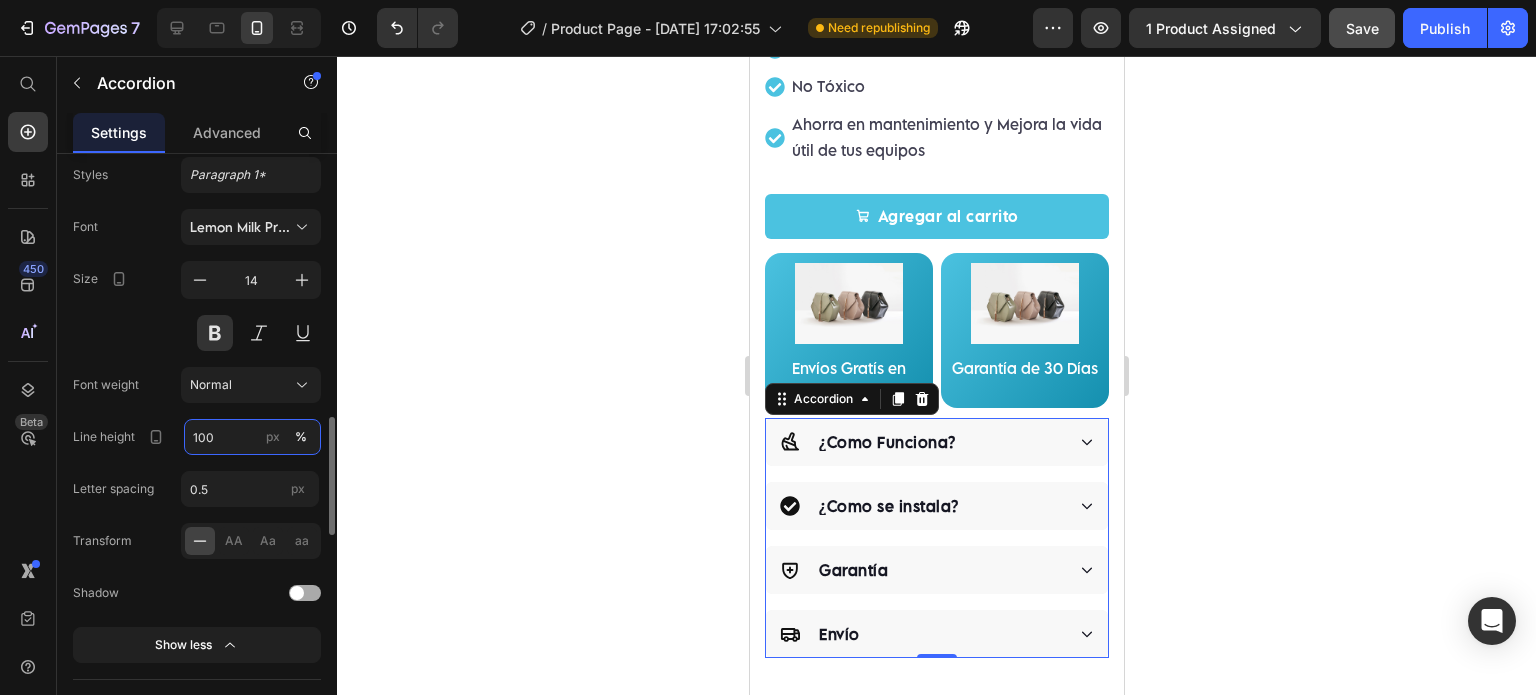 type on "100" 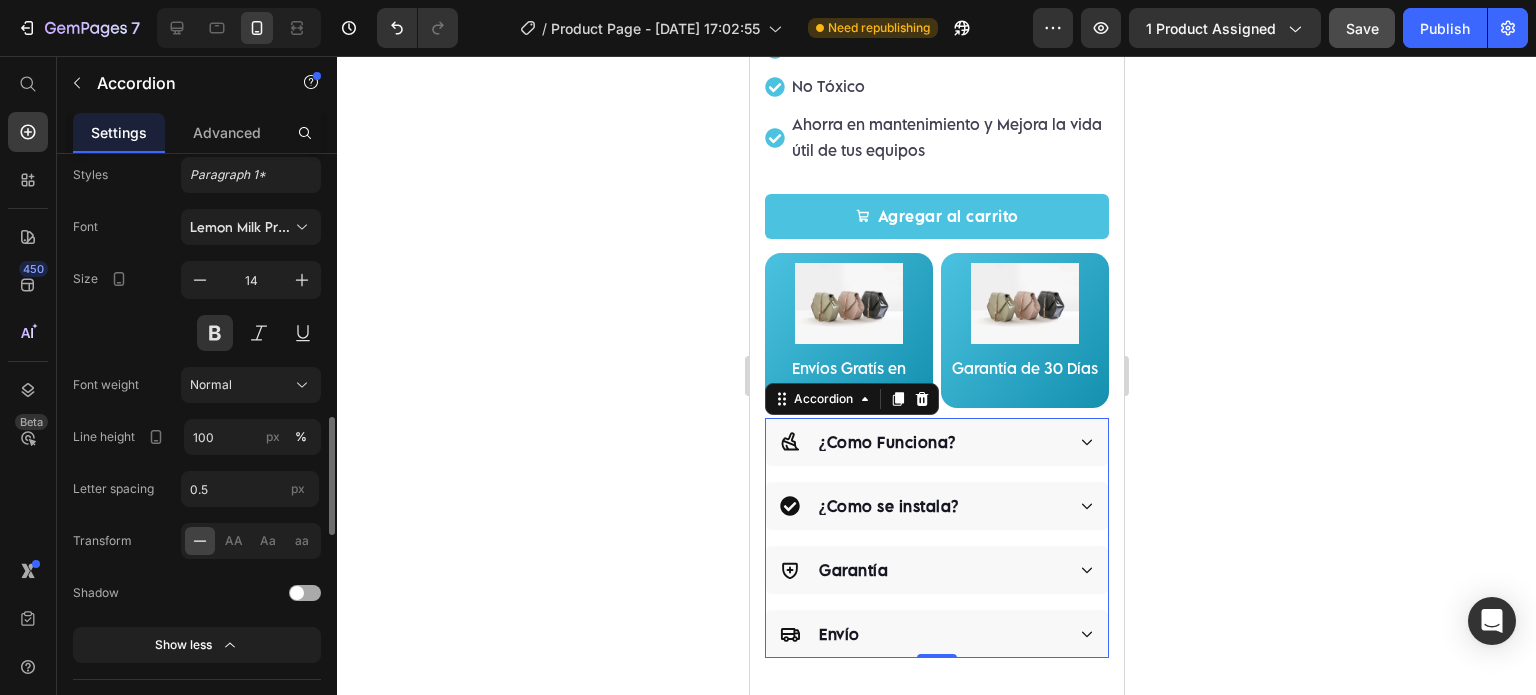 click on "Line height" at bounding box center (120, 437) 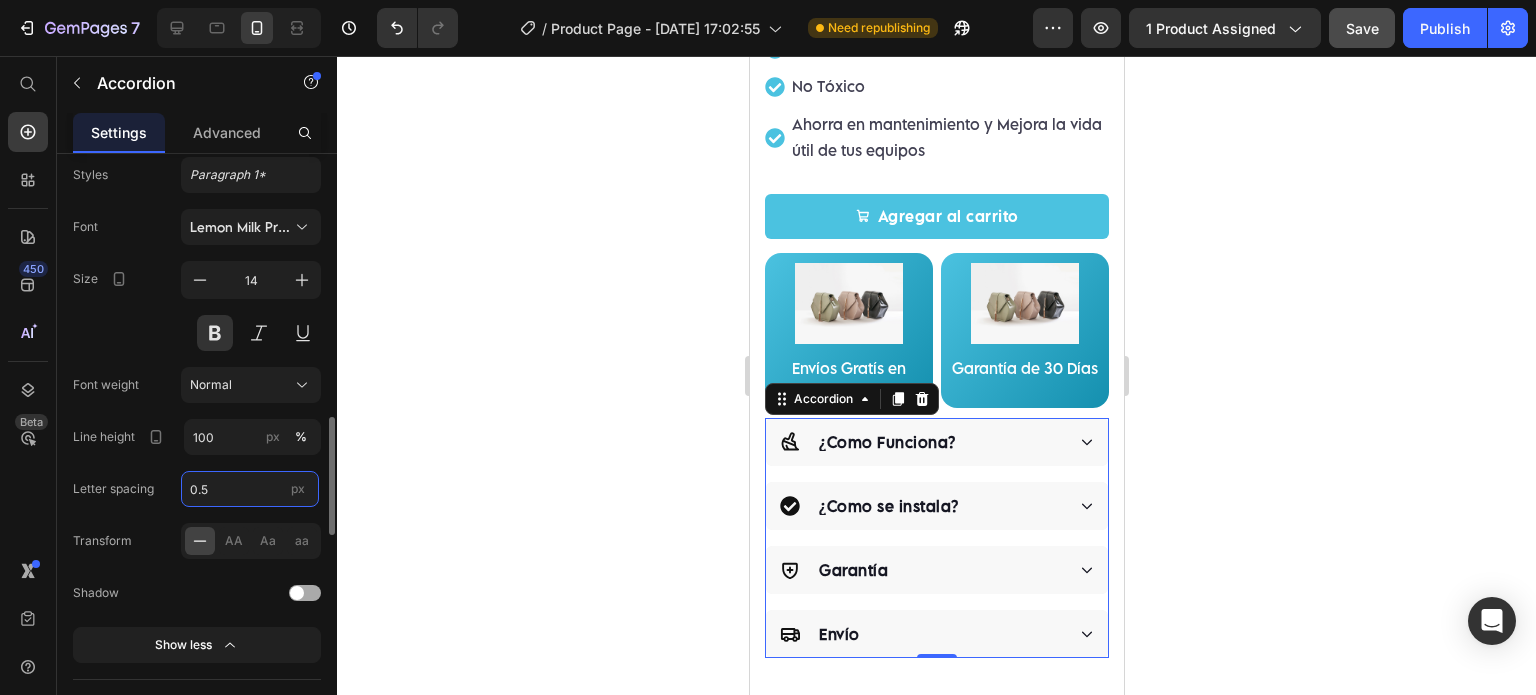 click on "0.5" at bounding box center (250, 489) 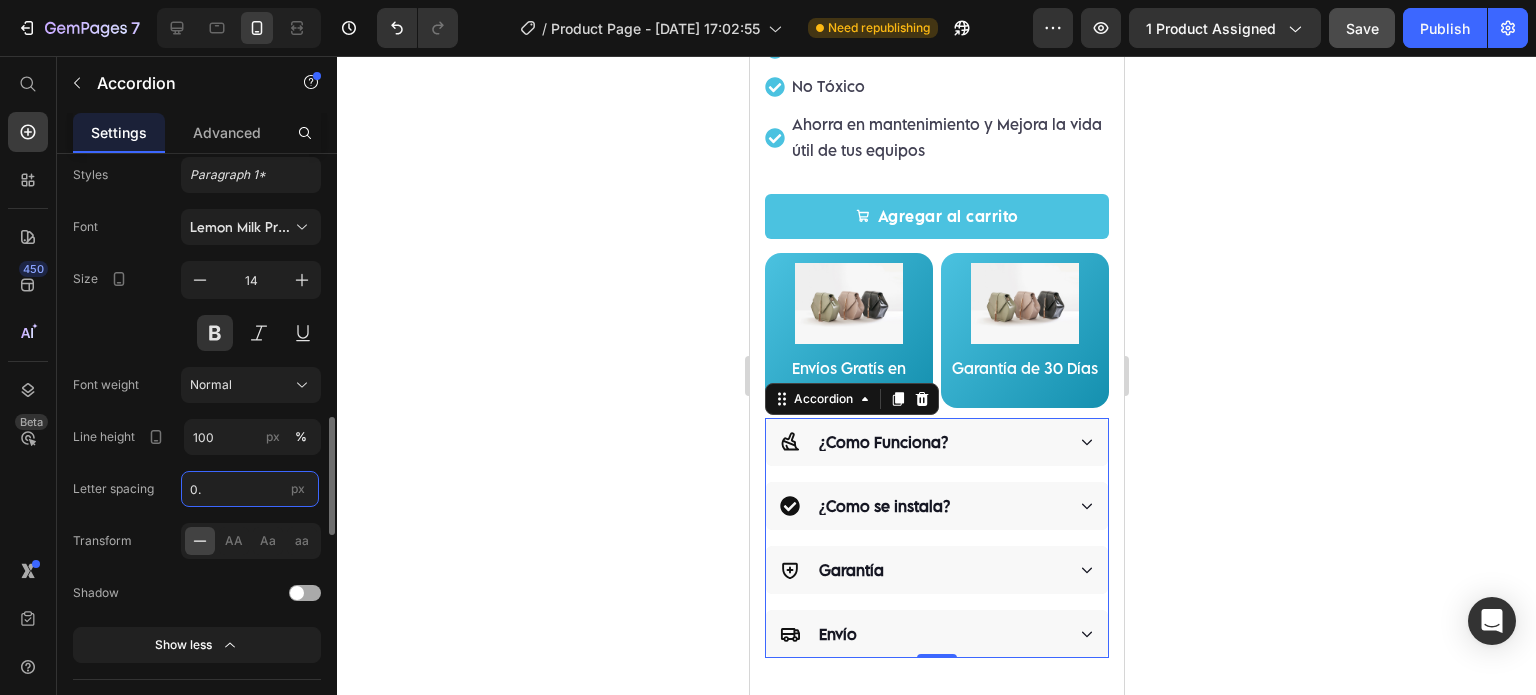 type on "0.5" 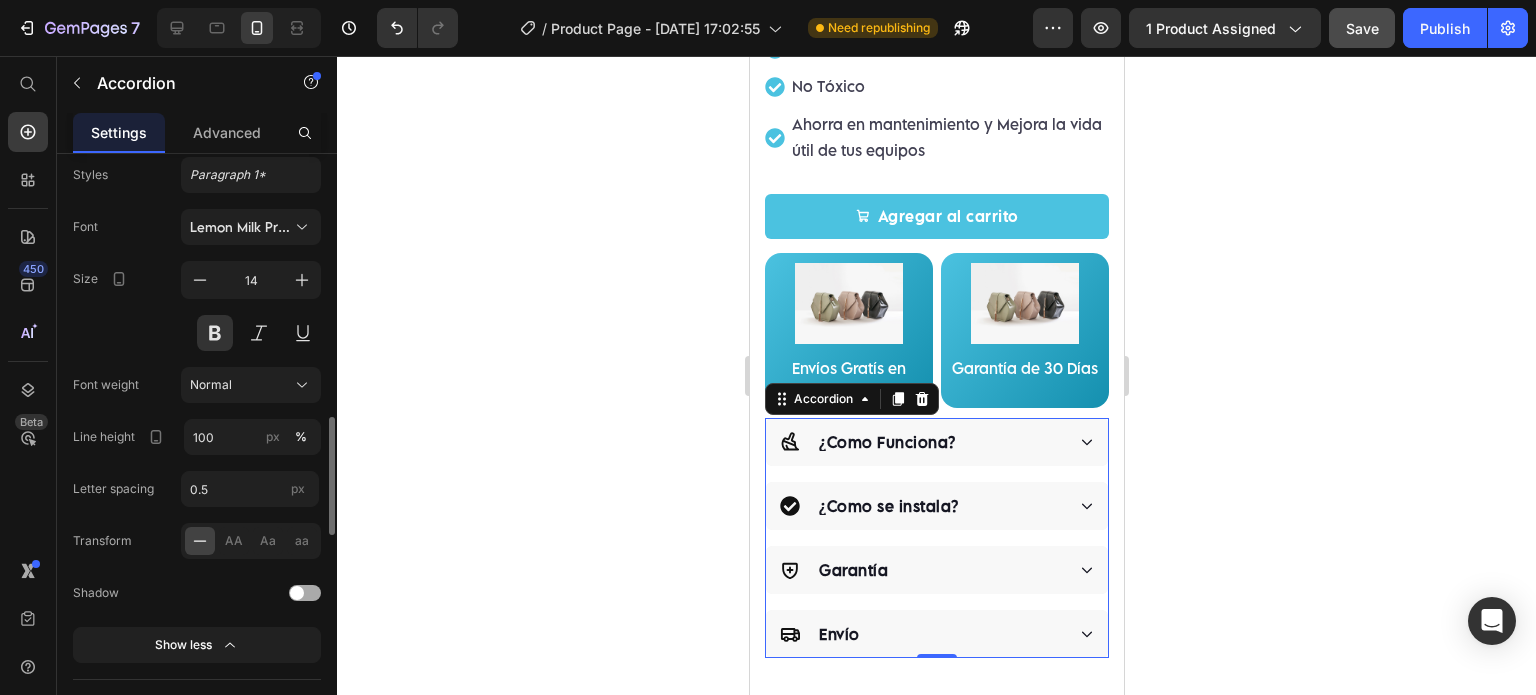 click on "Letter spacing 0.5 px" 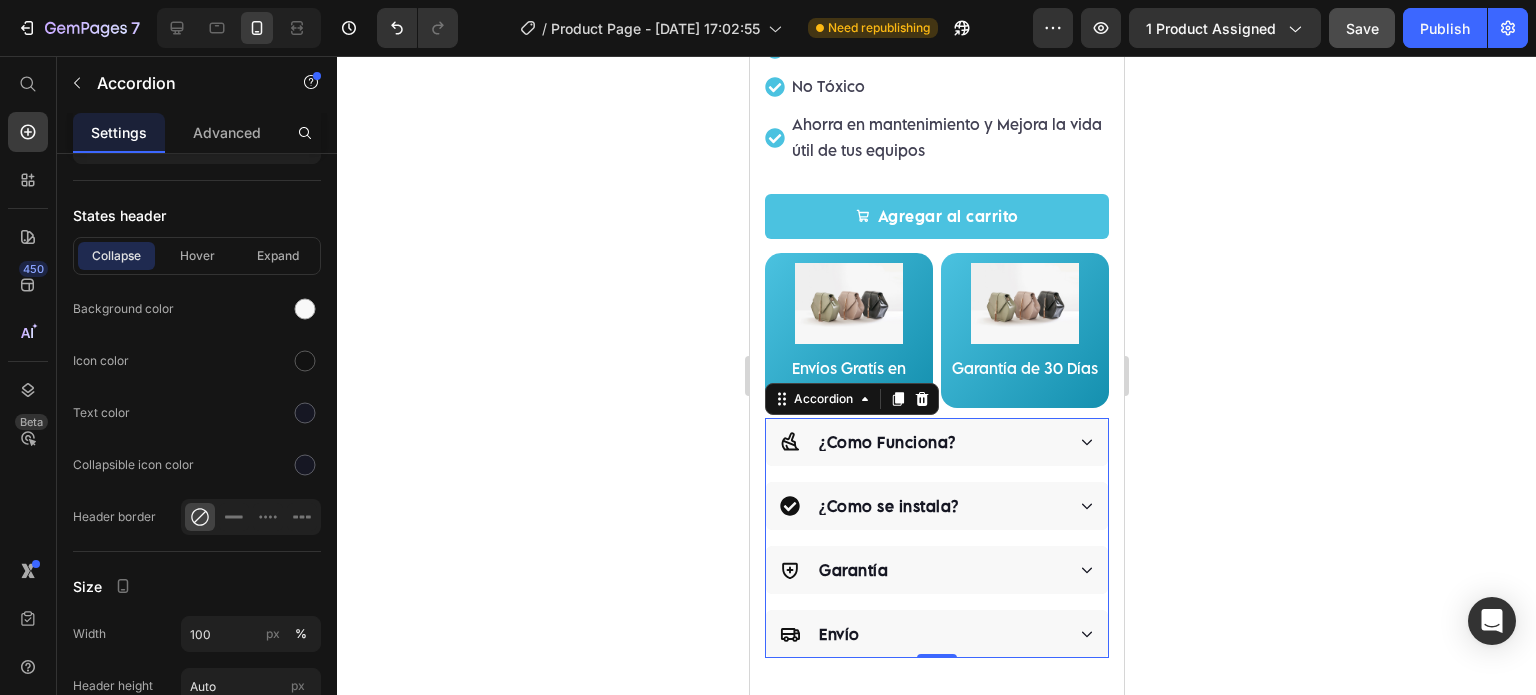 scroll, scrollTop: 1996, scrollLeft: 0, axis: vertical 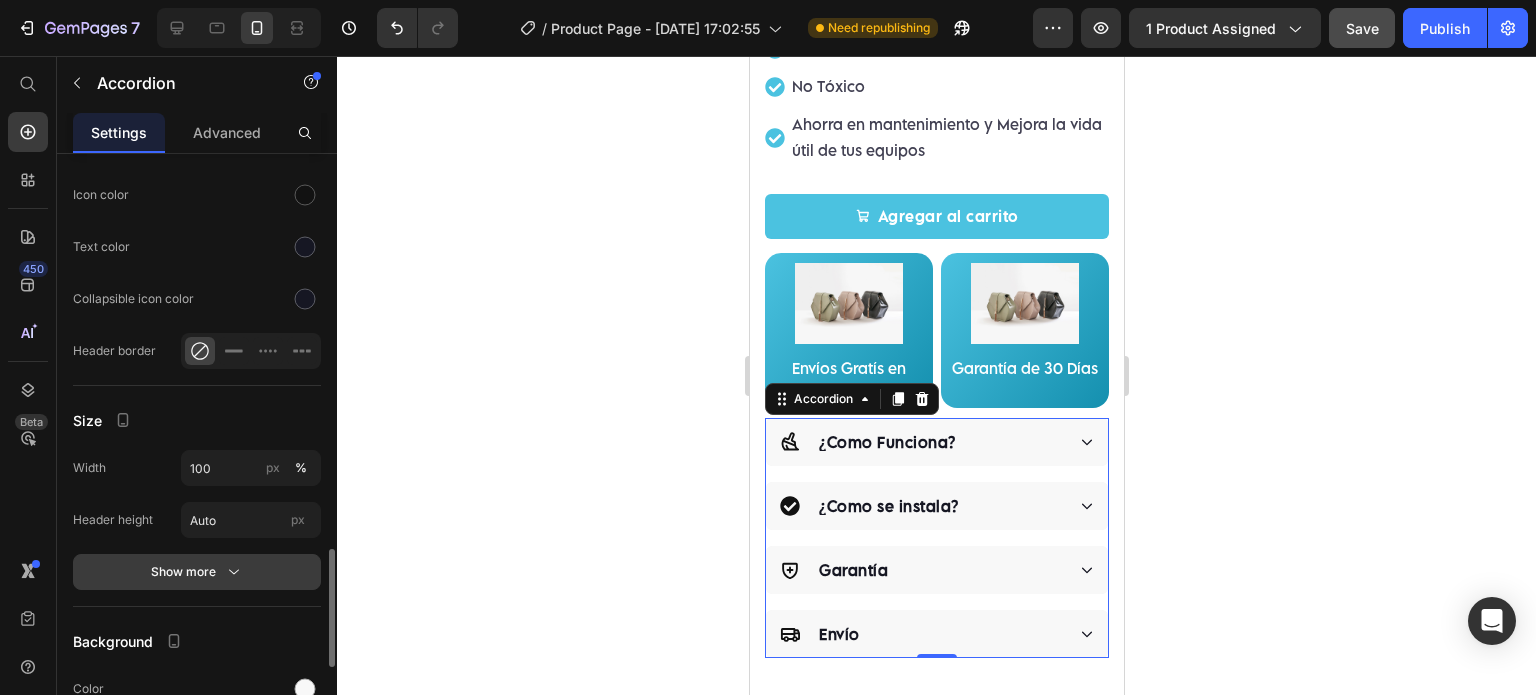 click on "Show more" at bounding box center (197, 572) 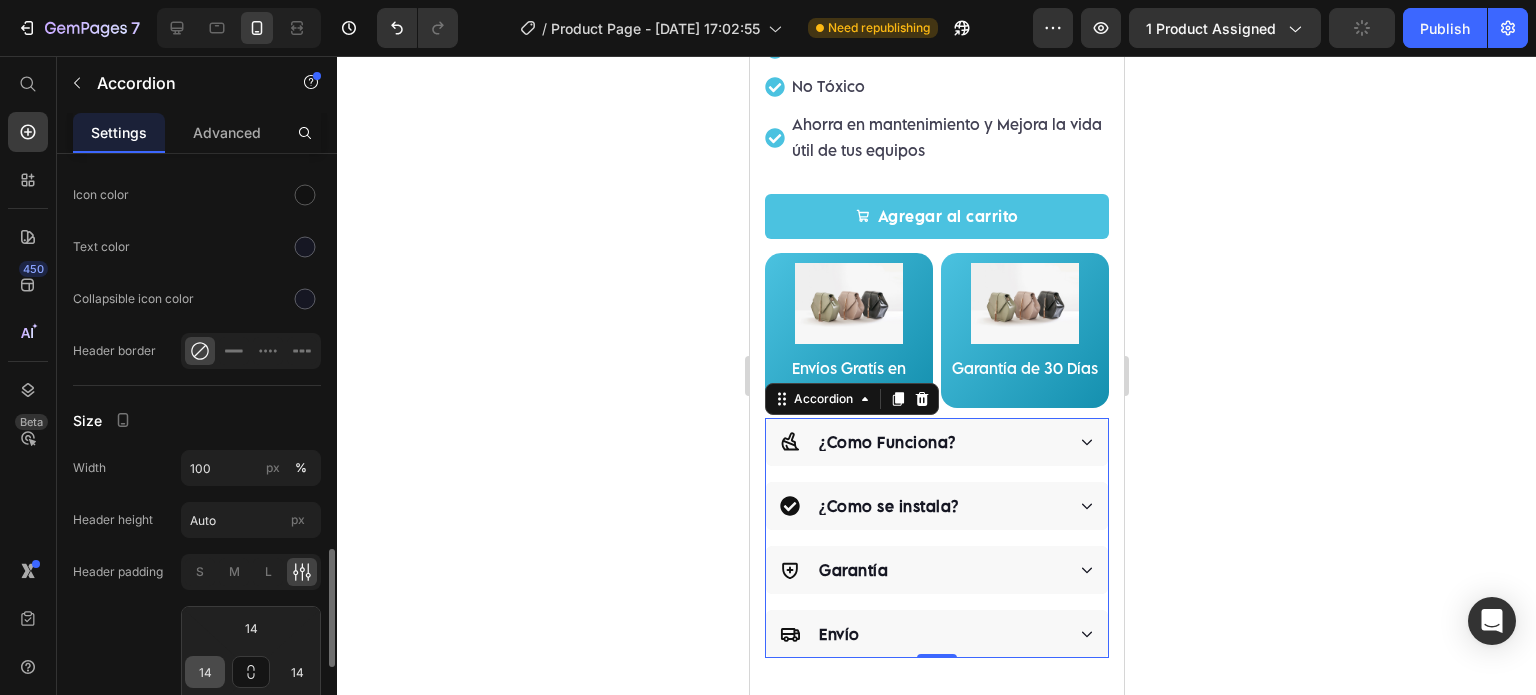 scroll, scrollTop: 2163, scrollLeft: 0, axis: vertical 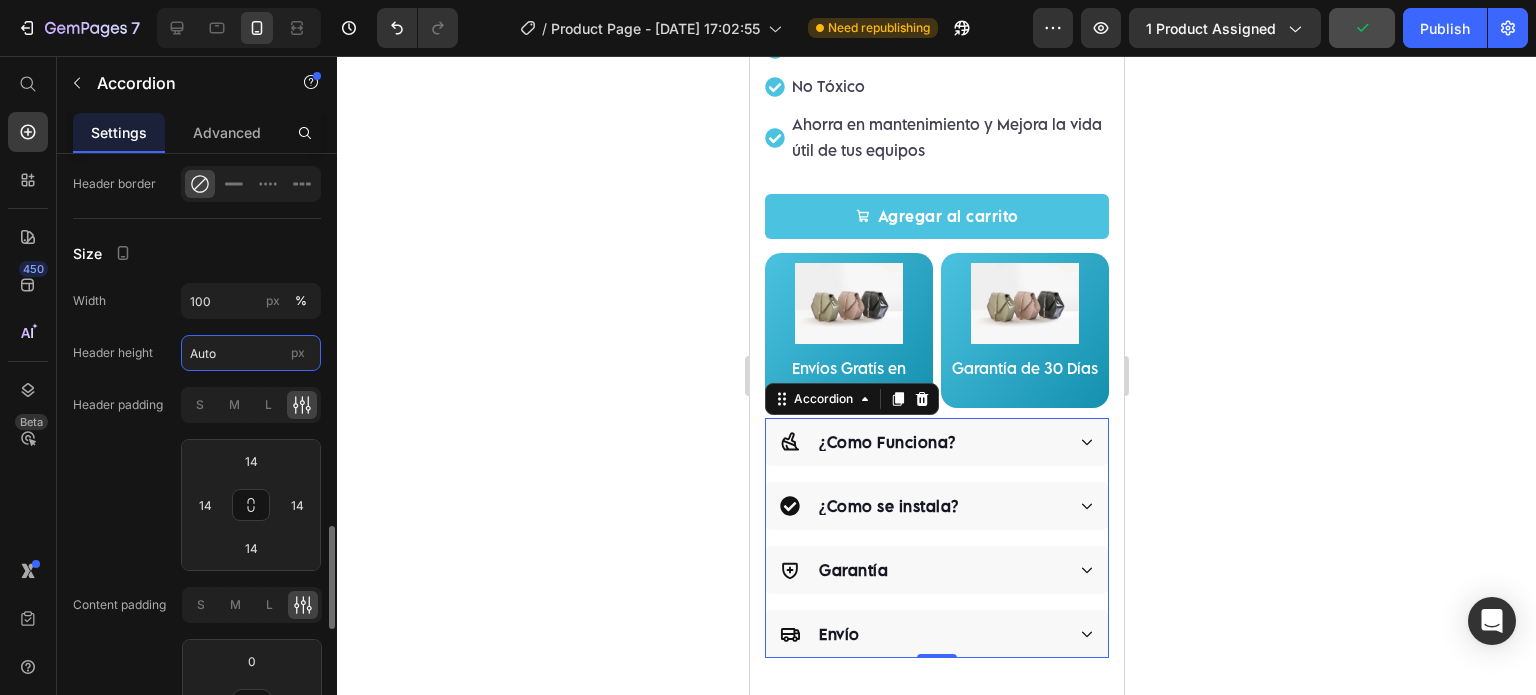 click on "Auto" at bounding box center (251, 353) 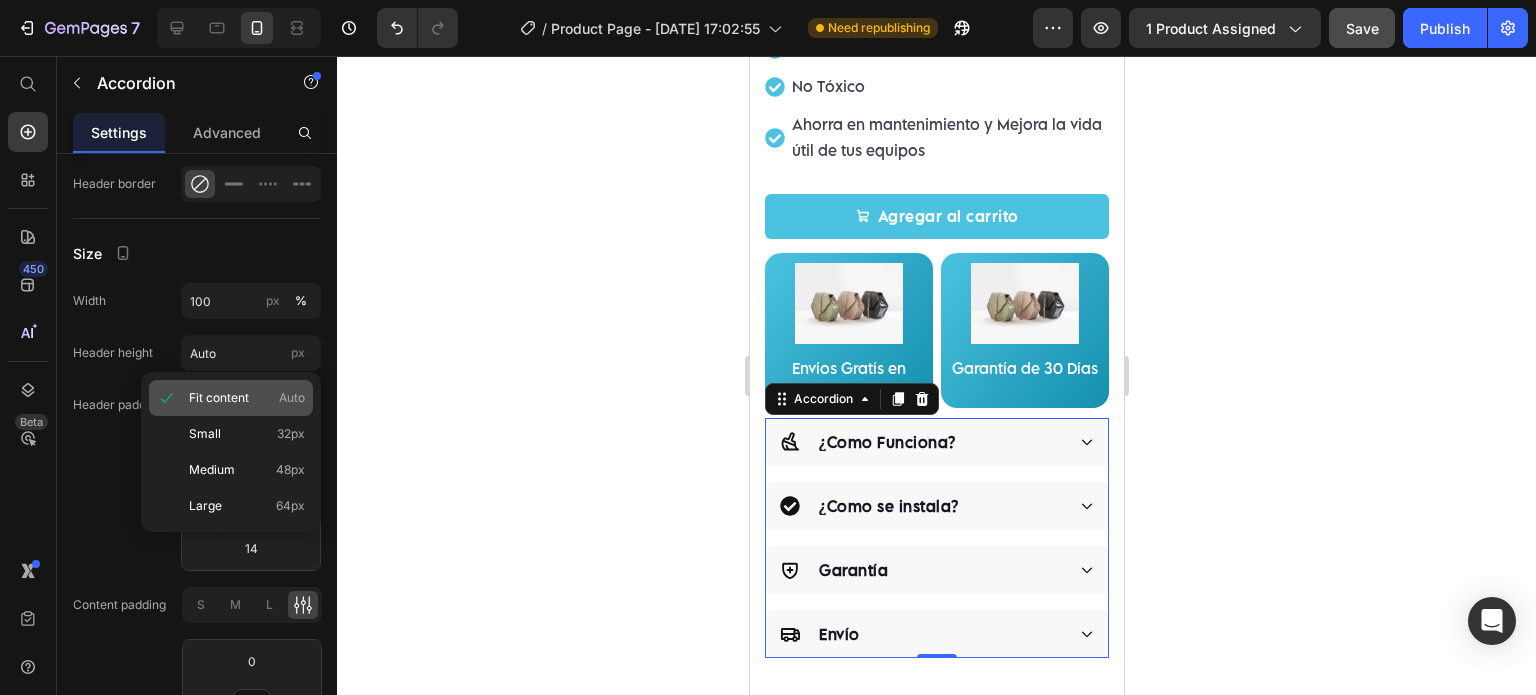 click on "Fit content Auto" 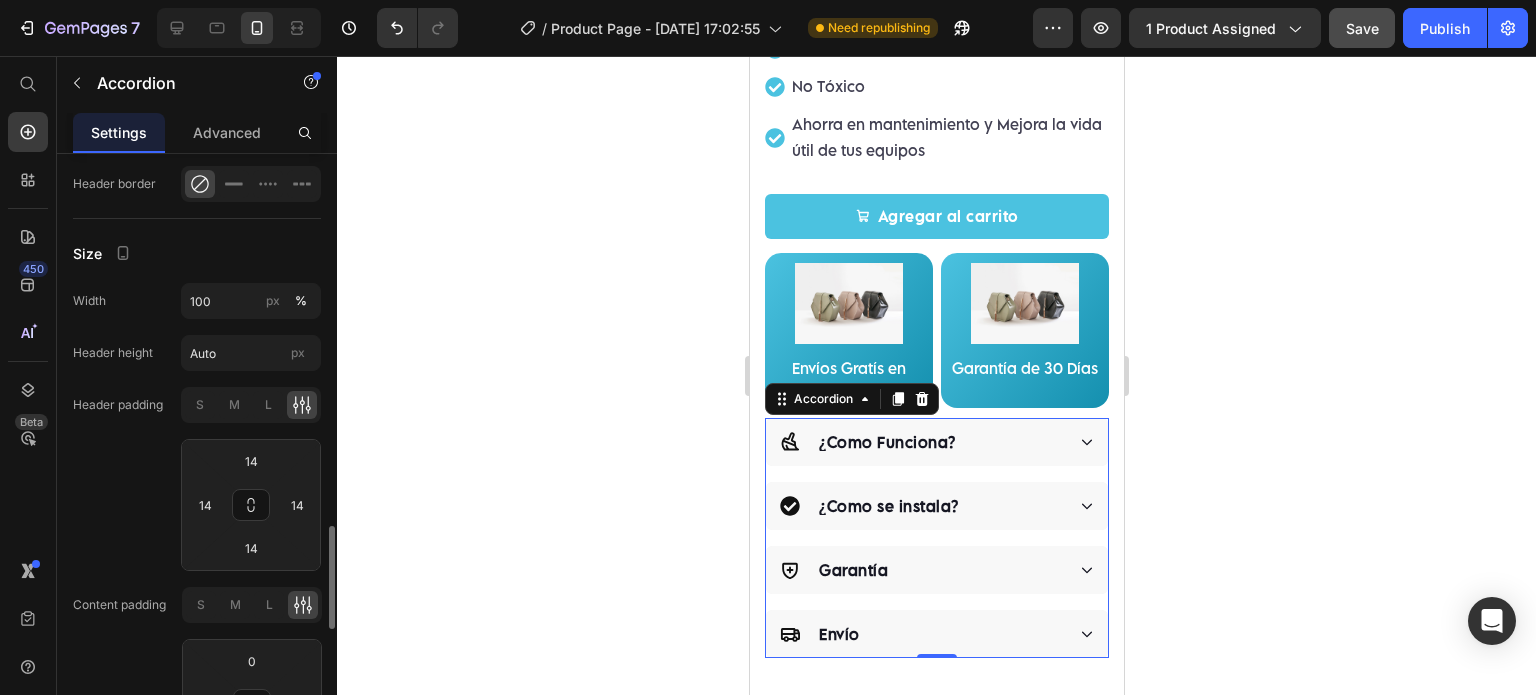 click on "Width" at bounding box center [89, 301] 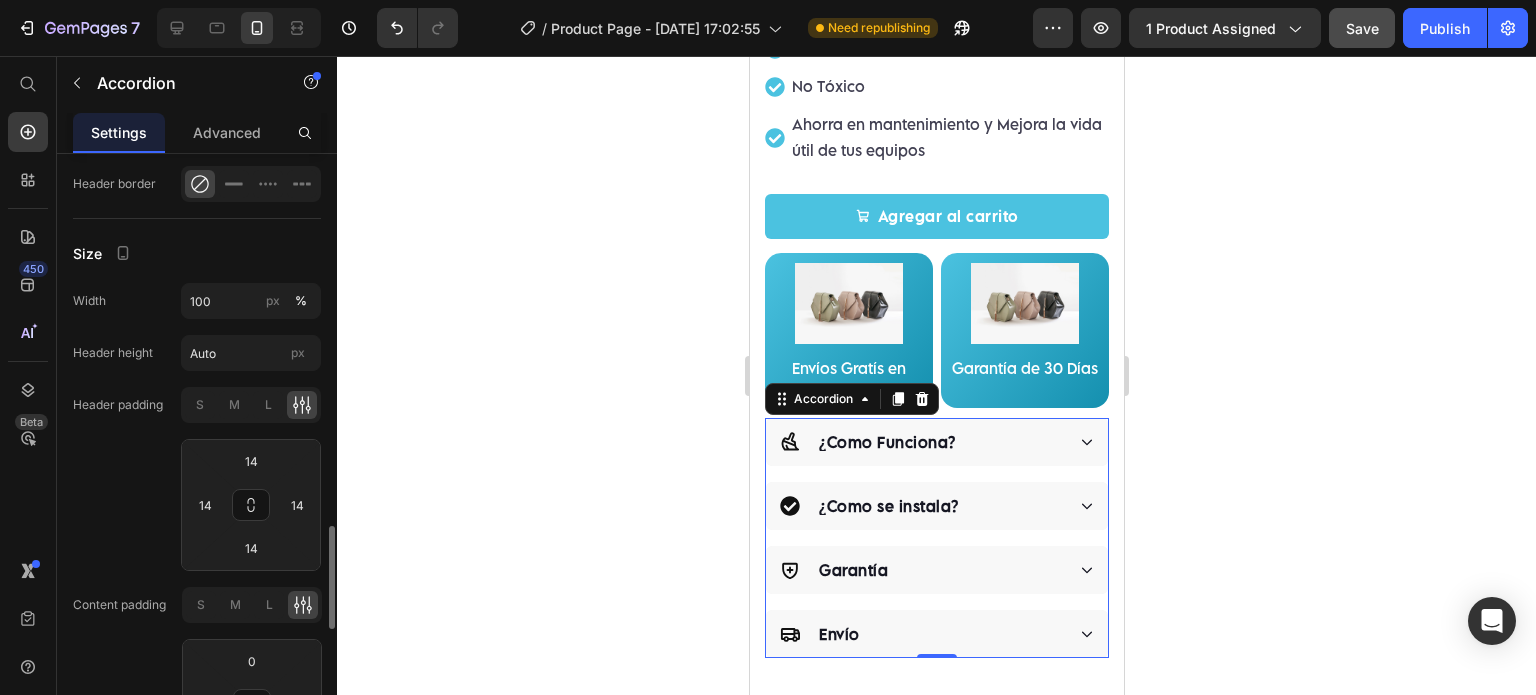 scroll, scrollTop: 2329, scrollLeft: 0, axis: vertical 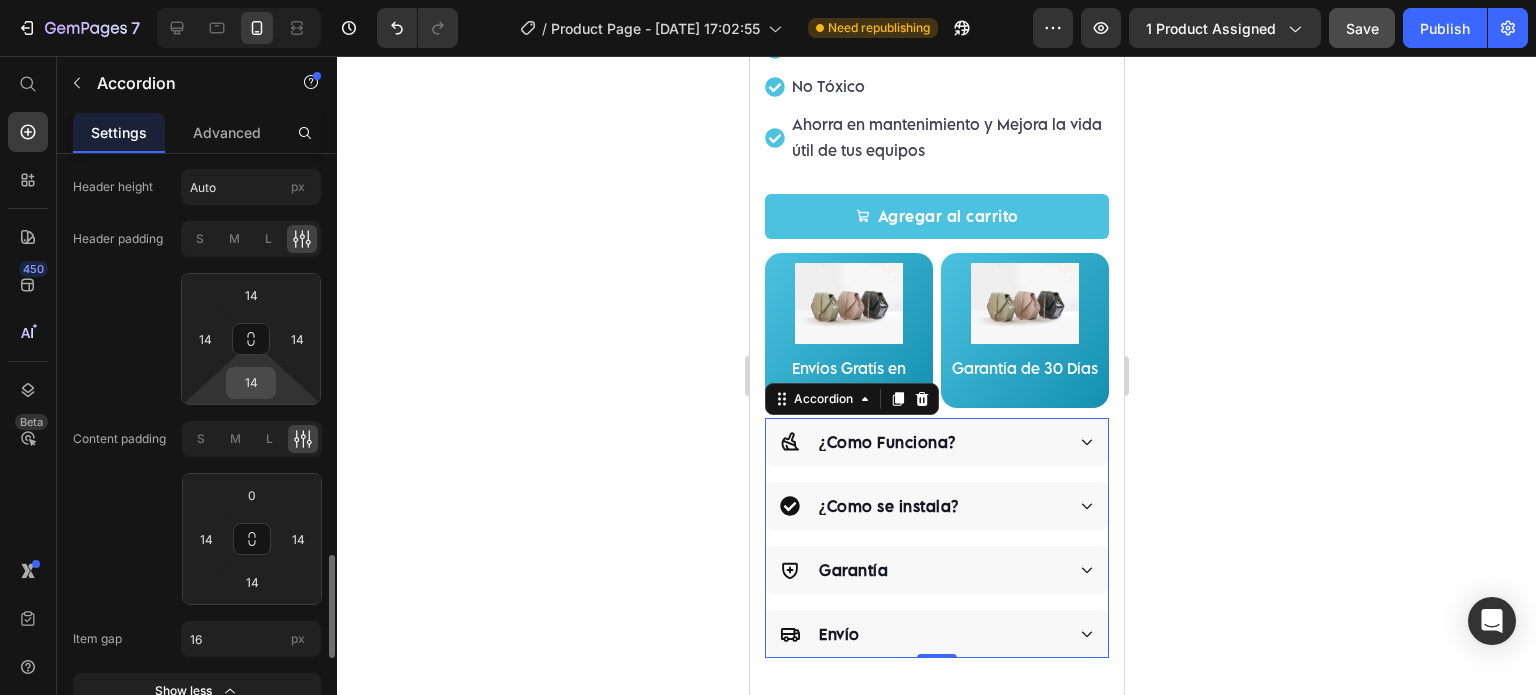 click on "14" at bounding box center [251, 383] 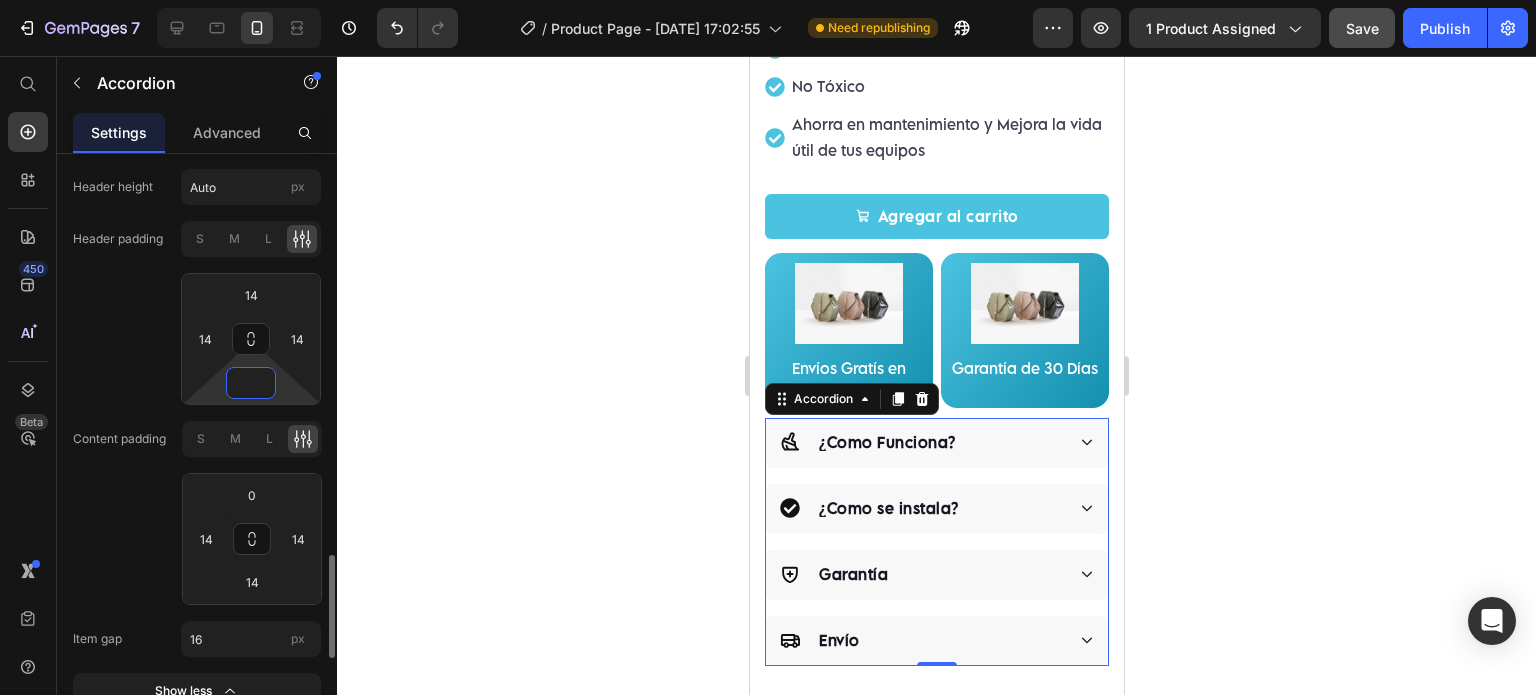 type on "0" 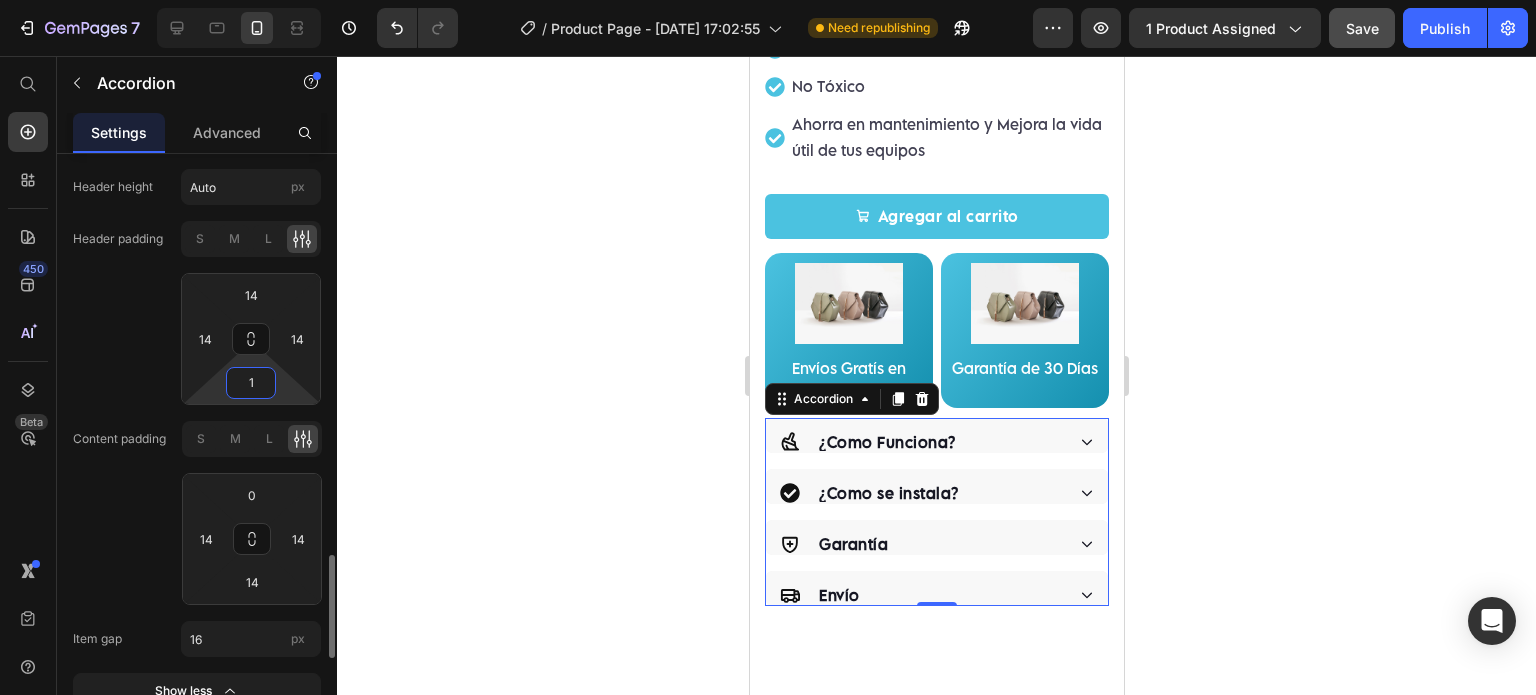 type on "14" 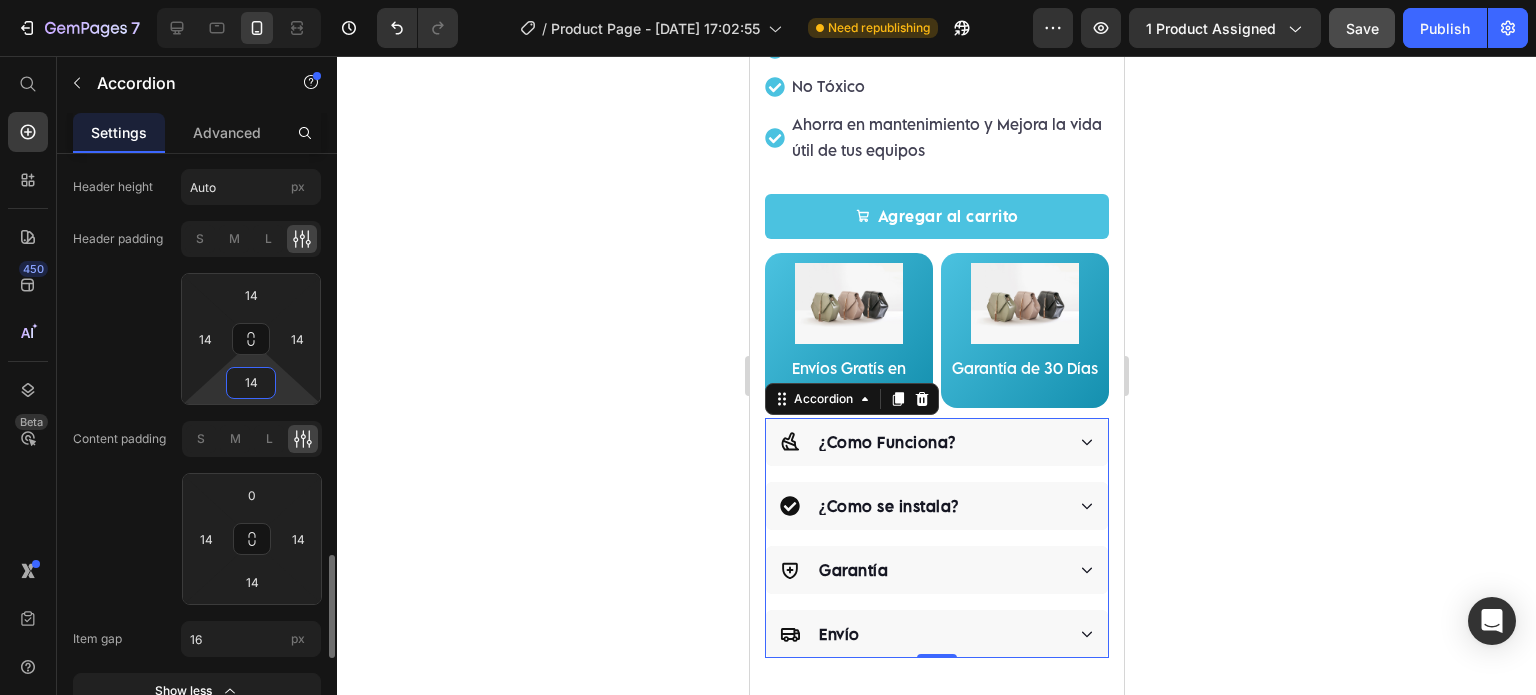 click on "Content padding S M L 0 14 14 14" 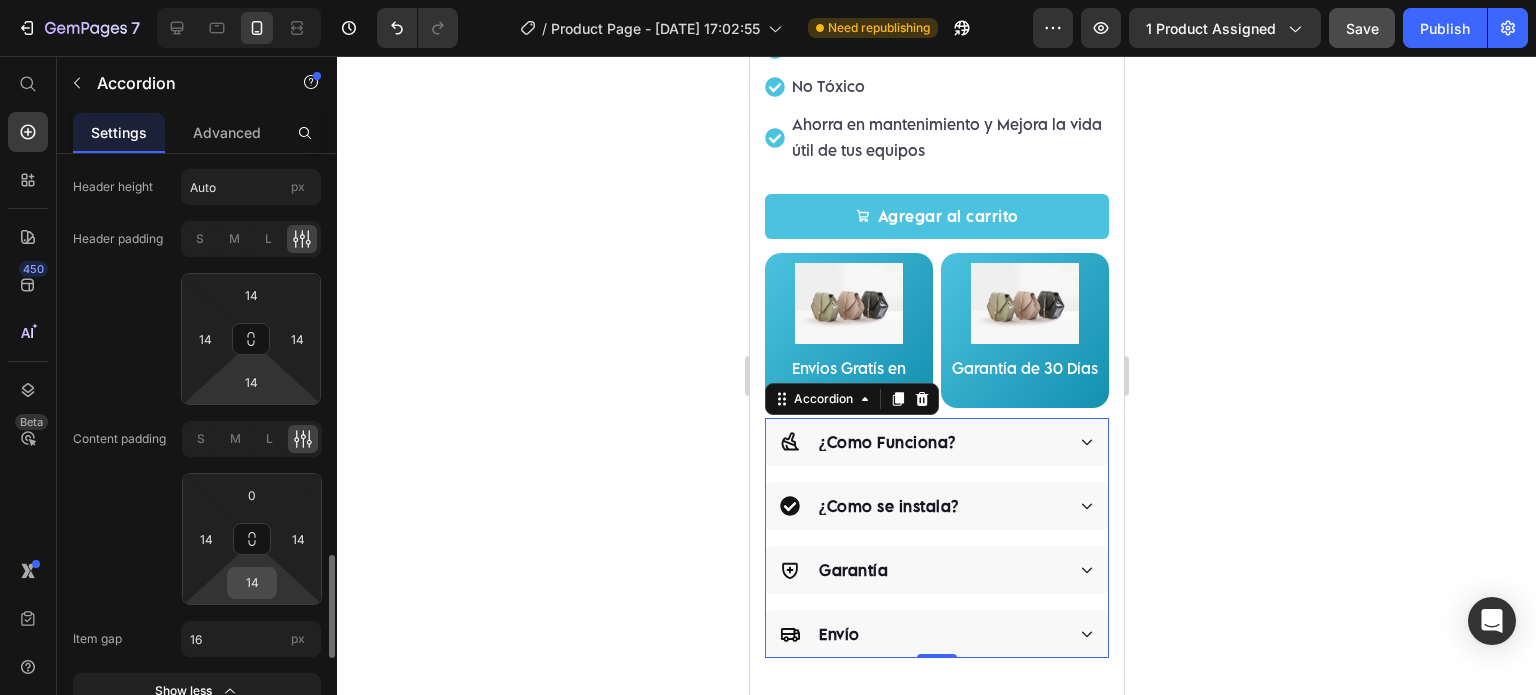 click on "14" at bounding box center [252, 583] 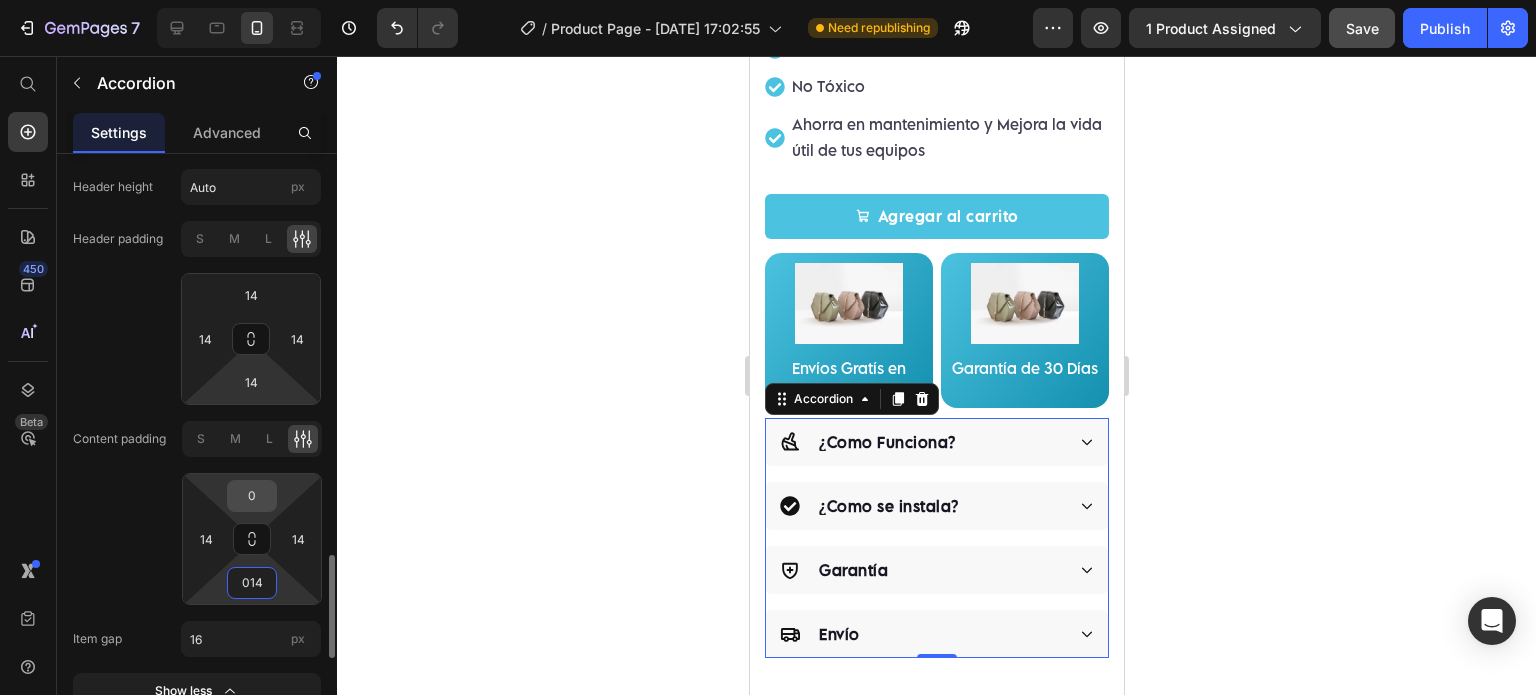 click on "0" at bounding box center (252, 496) 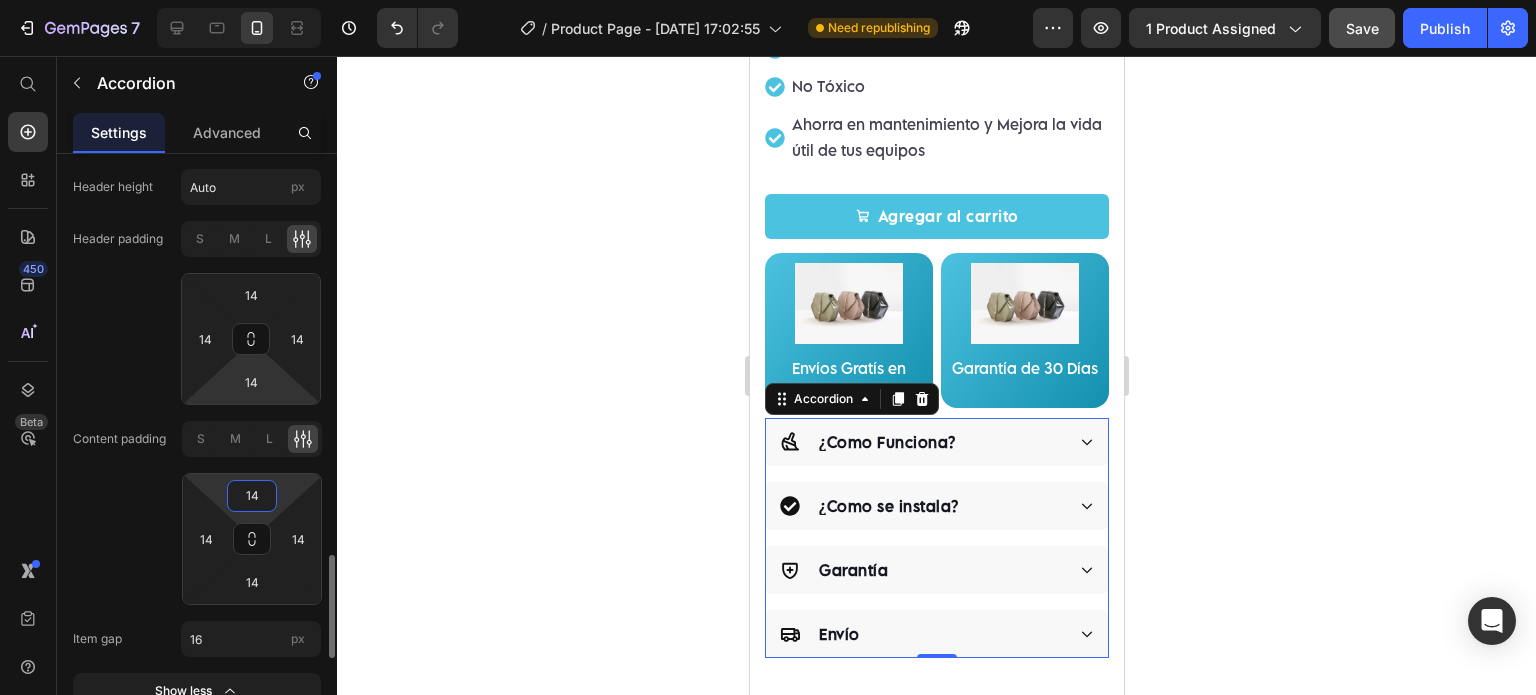 type on "14" 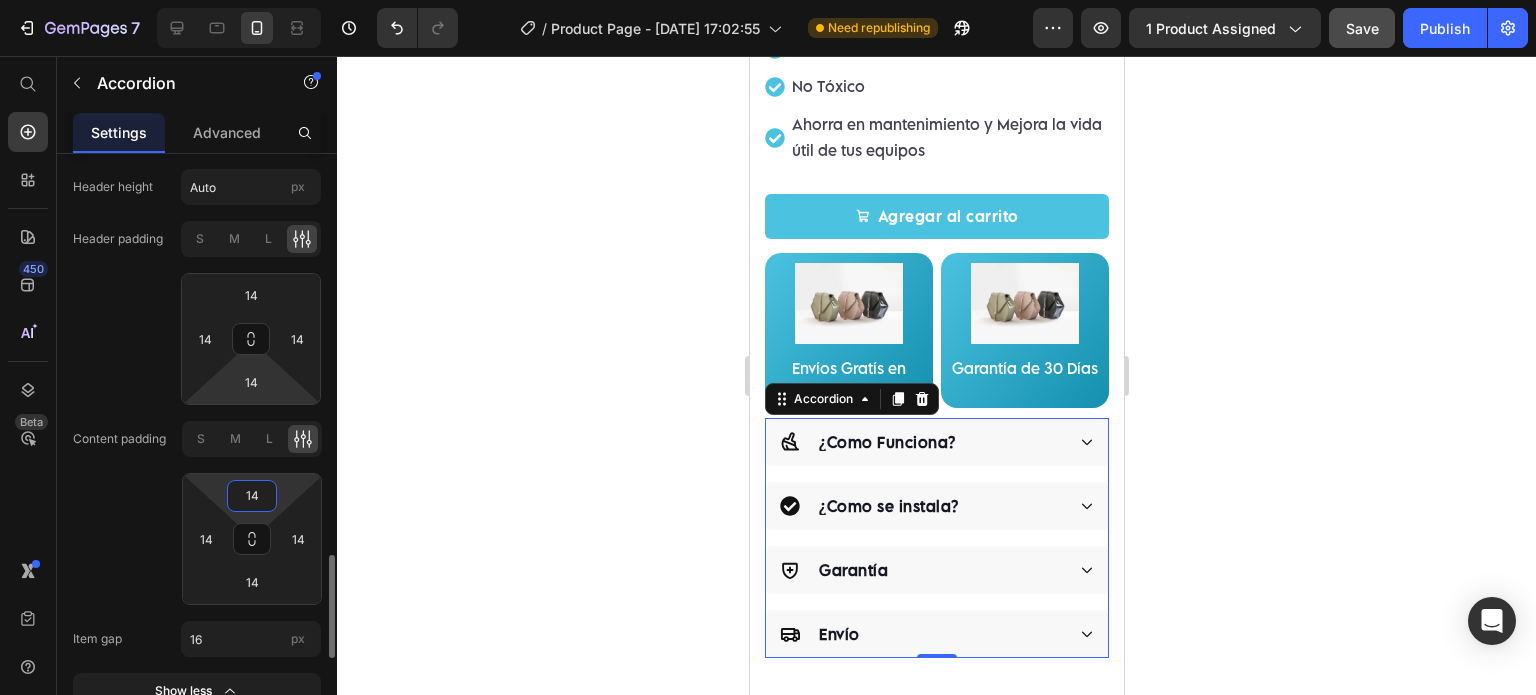 click on "Content padding S M L 14 14 14 14" 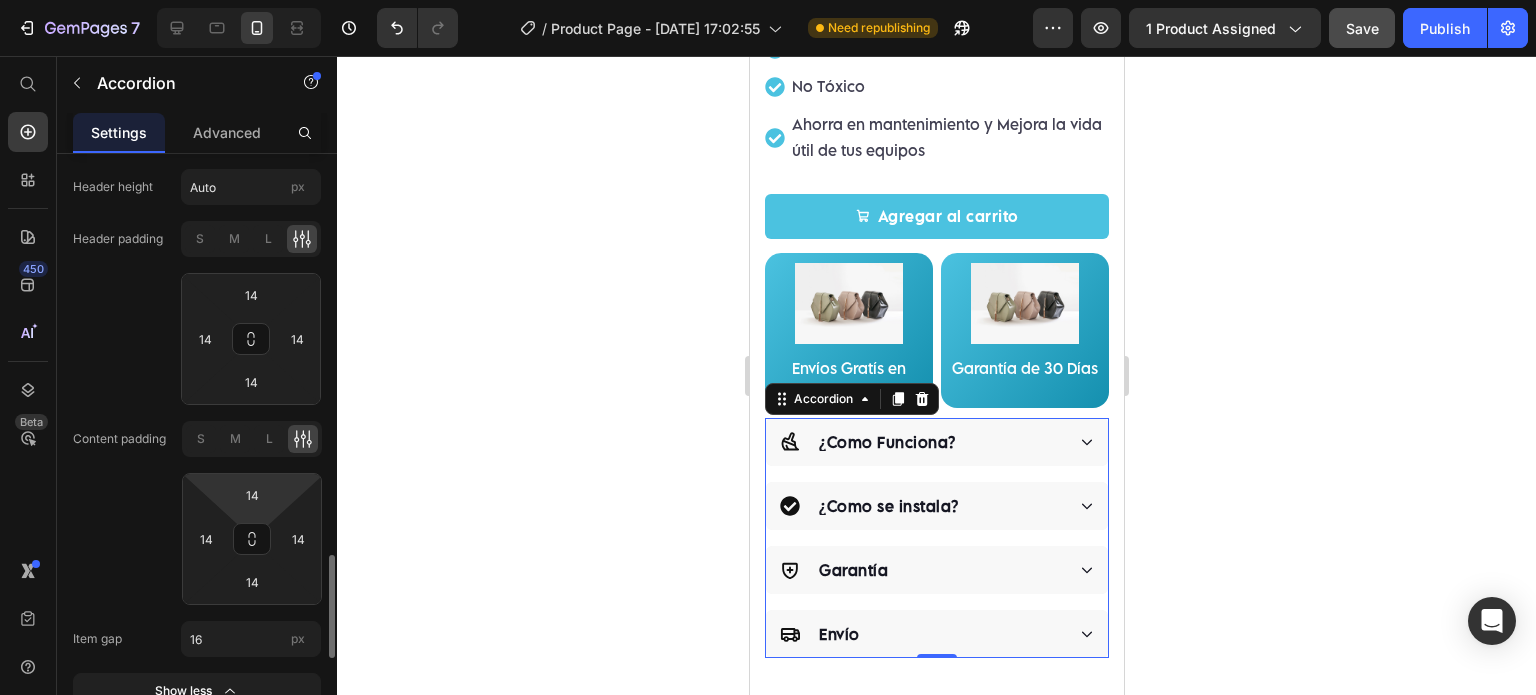 click on "Header padding S M L 14 14 14 14" 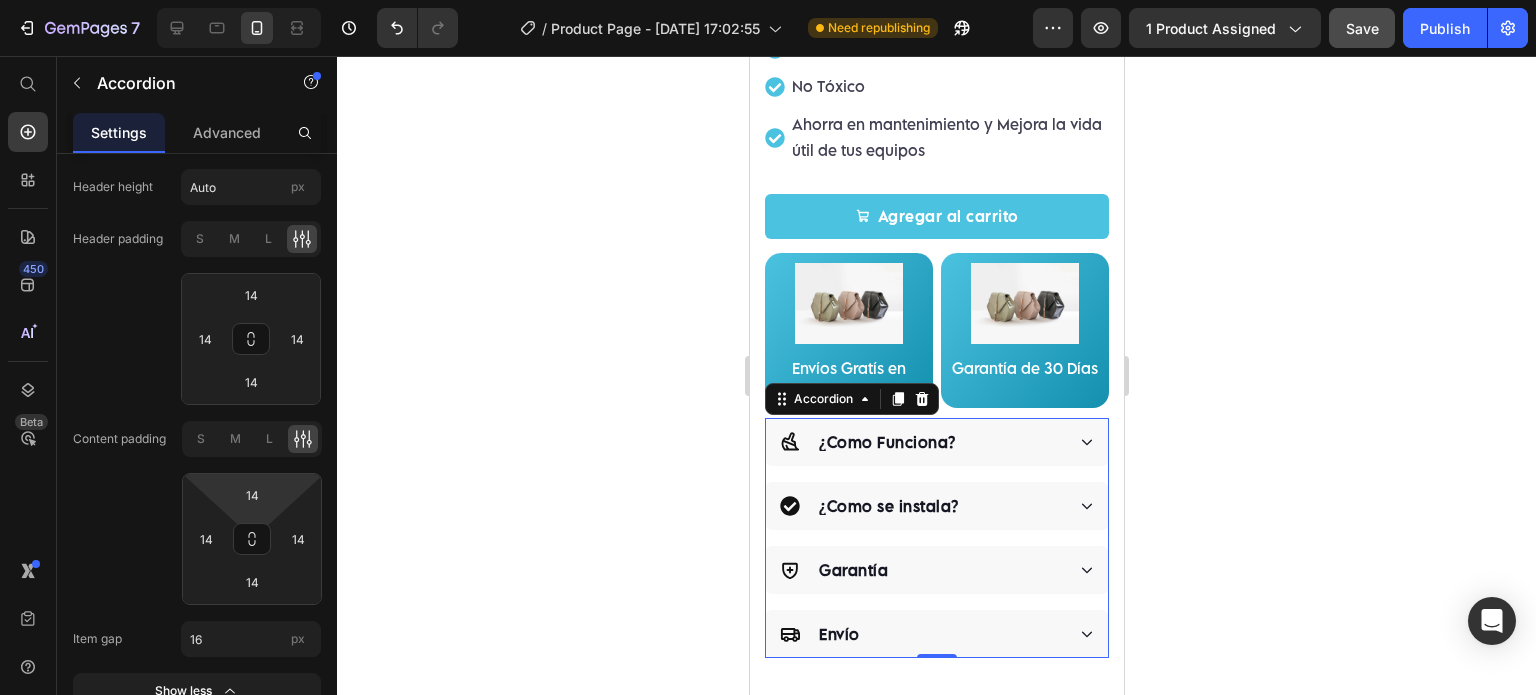 scroll, scrollTop: 2496, scrollLeft: 0, axis: vertical 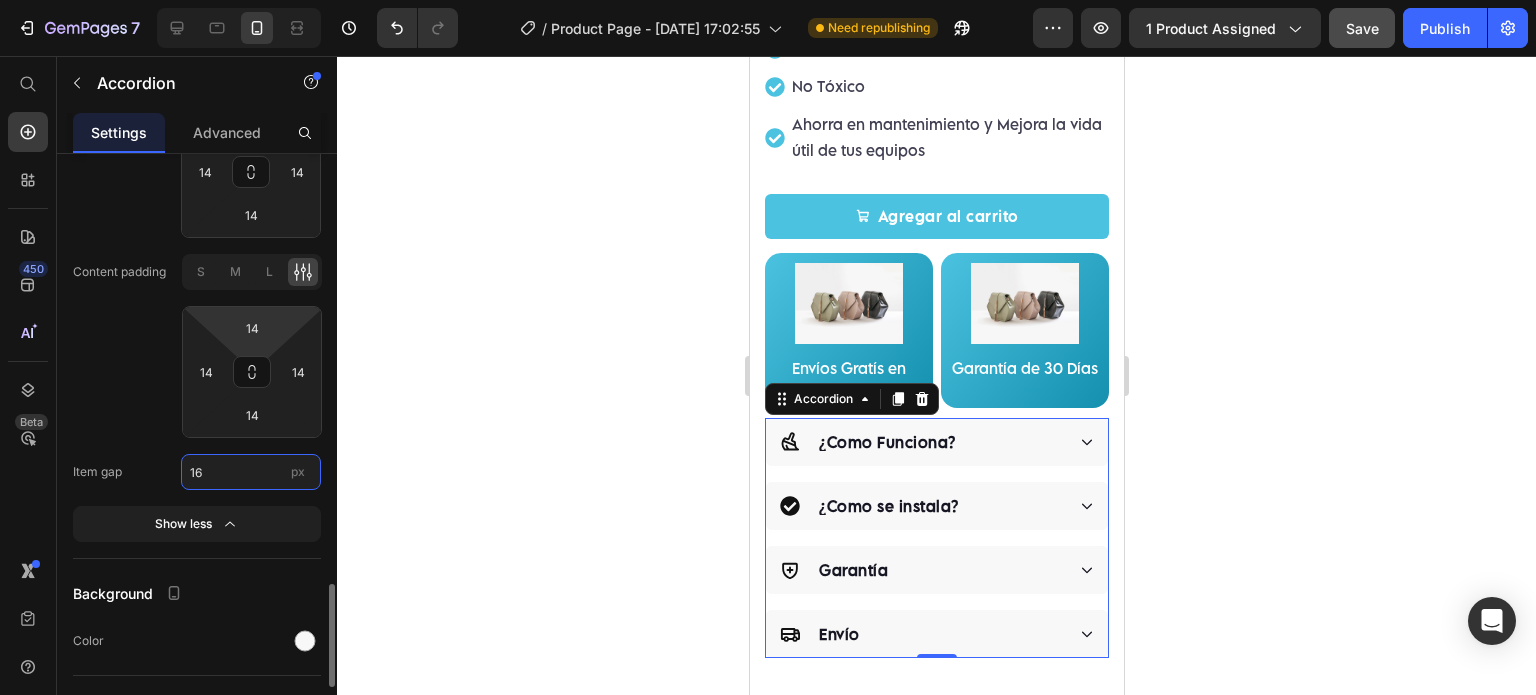 click on "16" at bounding box center [251, 472] 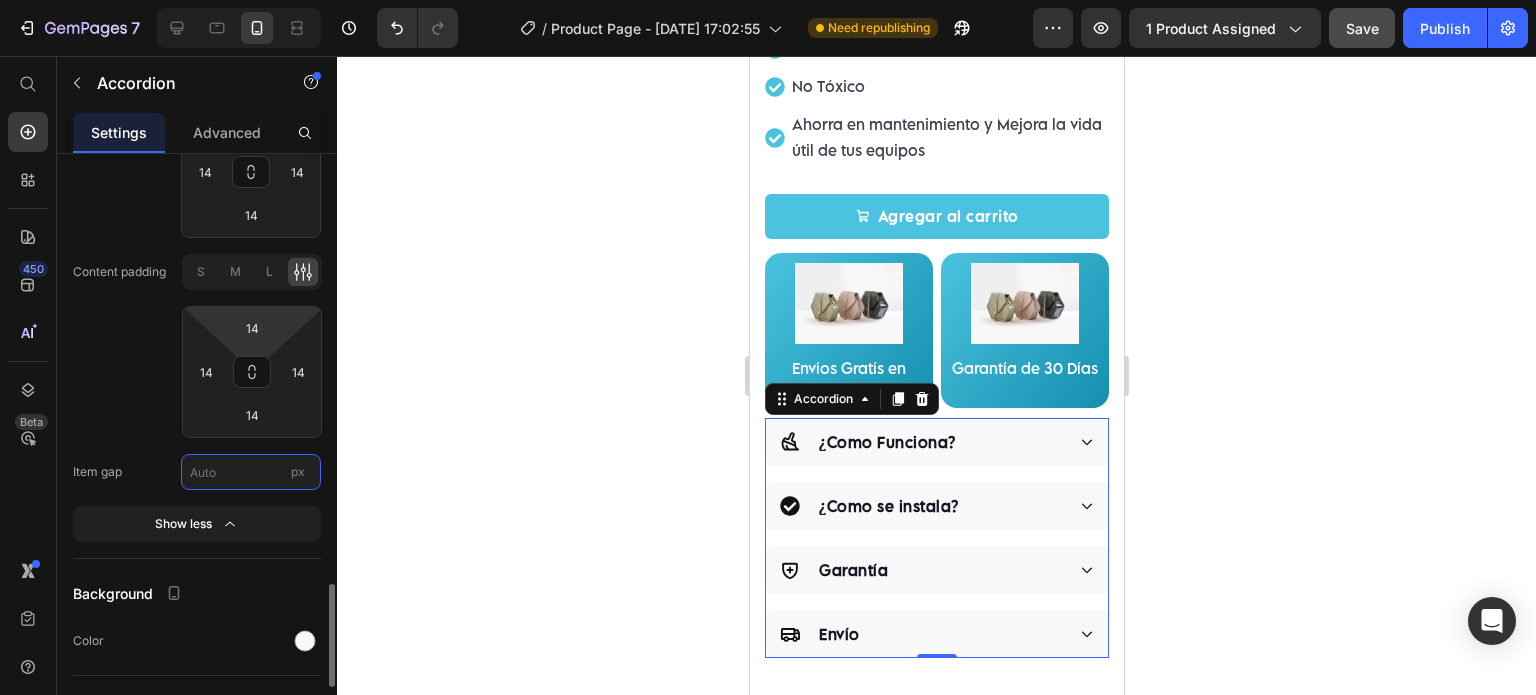 type on "0" 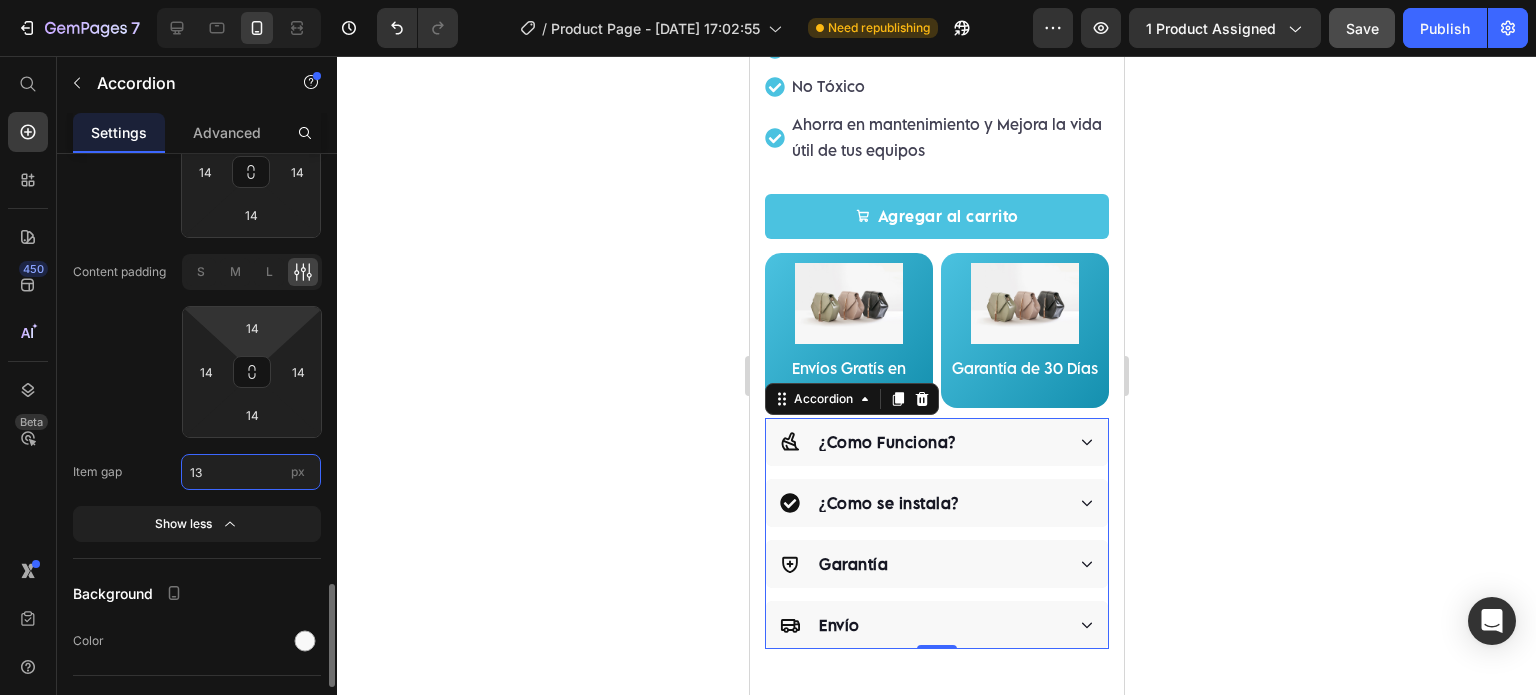 type on "1" 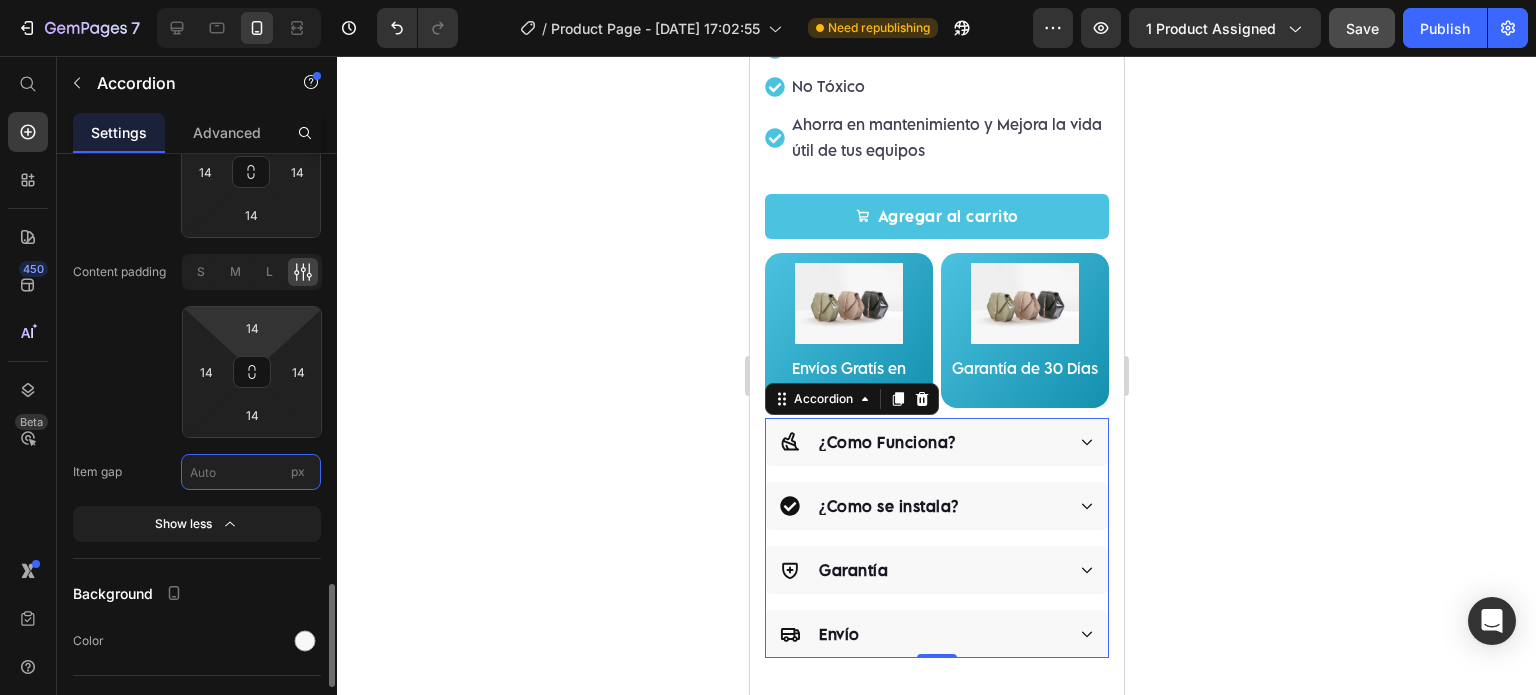 type on "3" 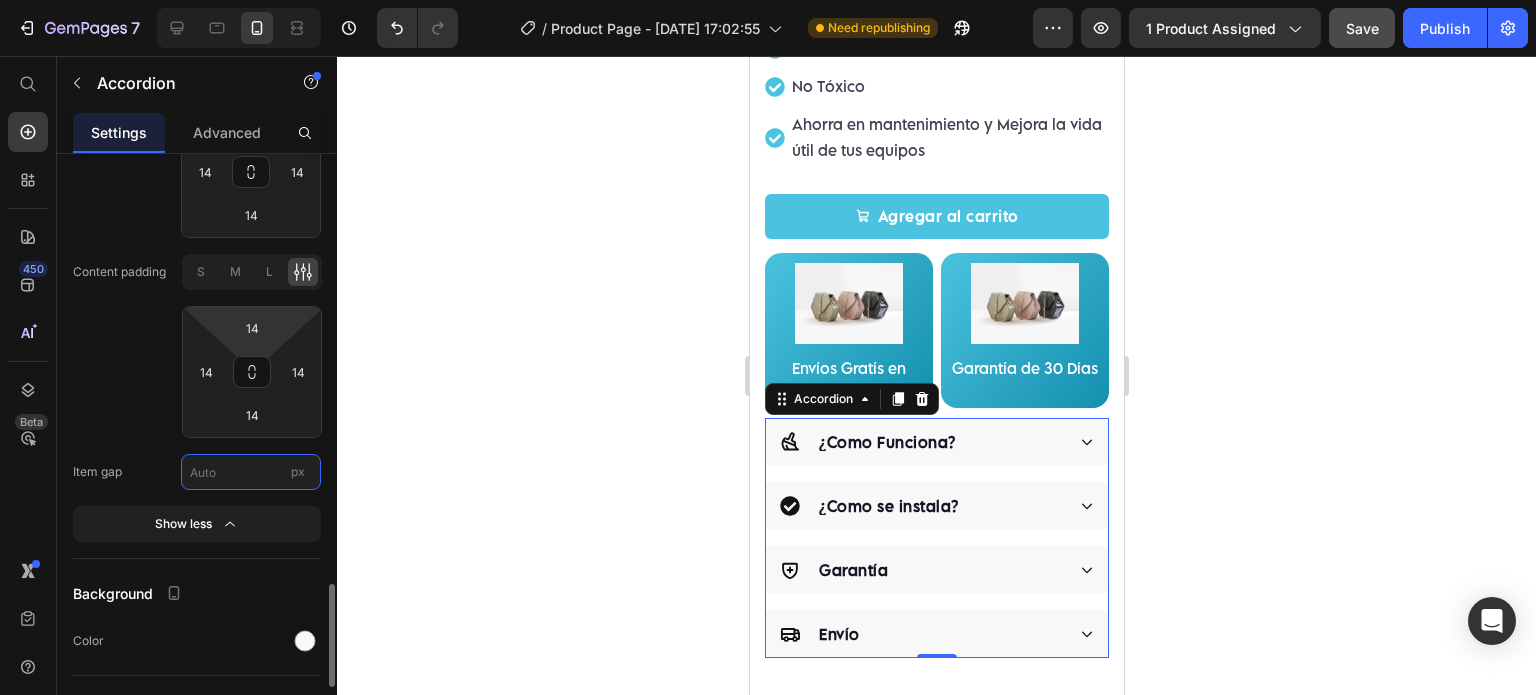 type on "4" 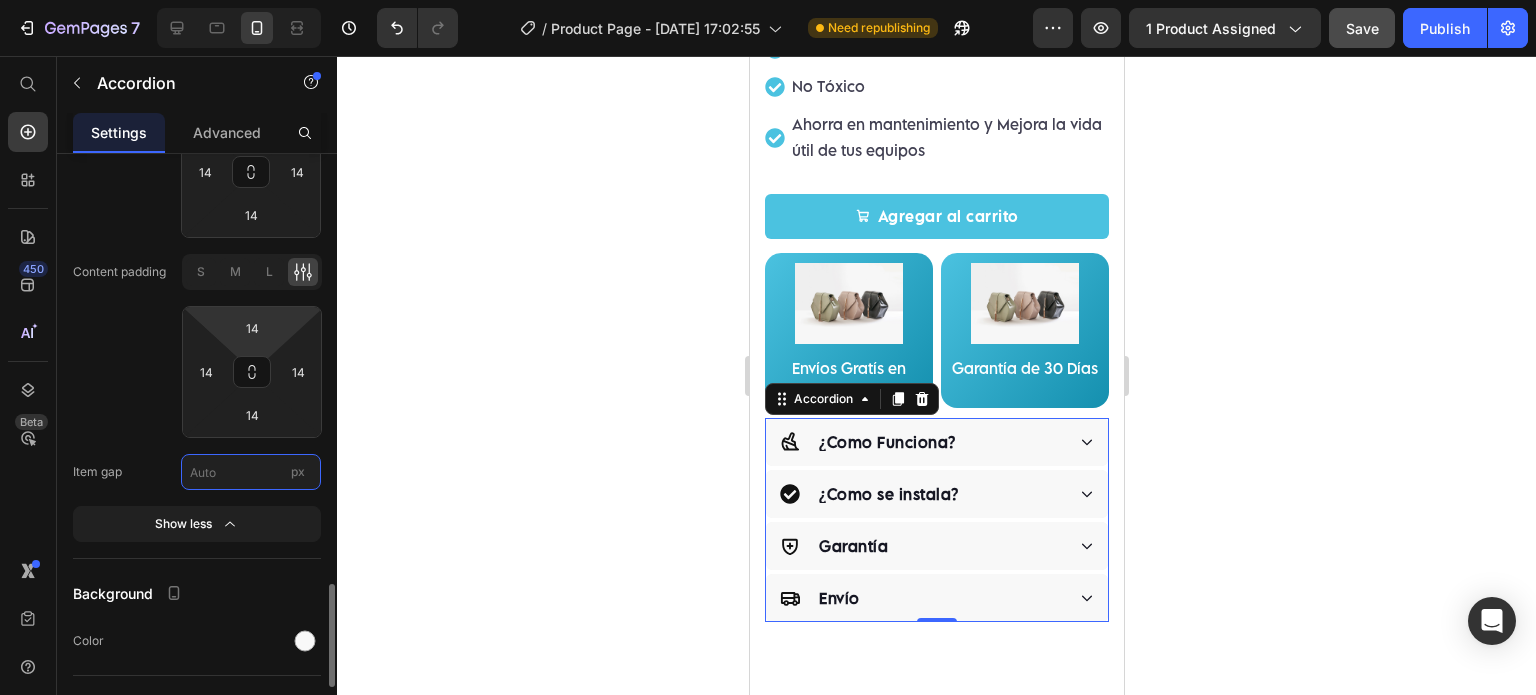 type on "5" 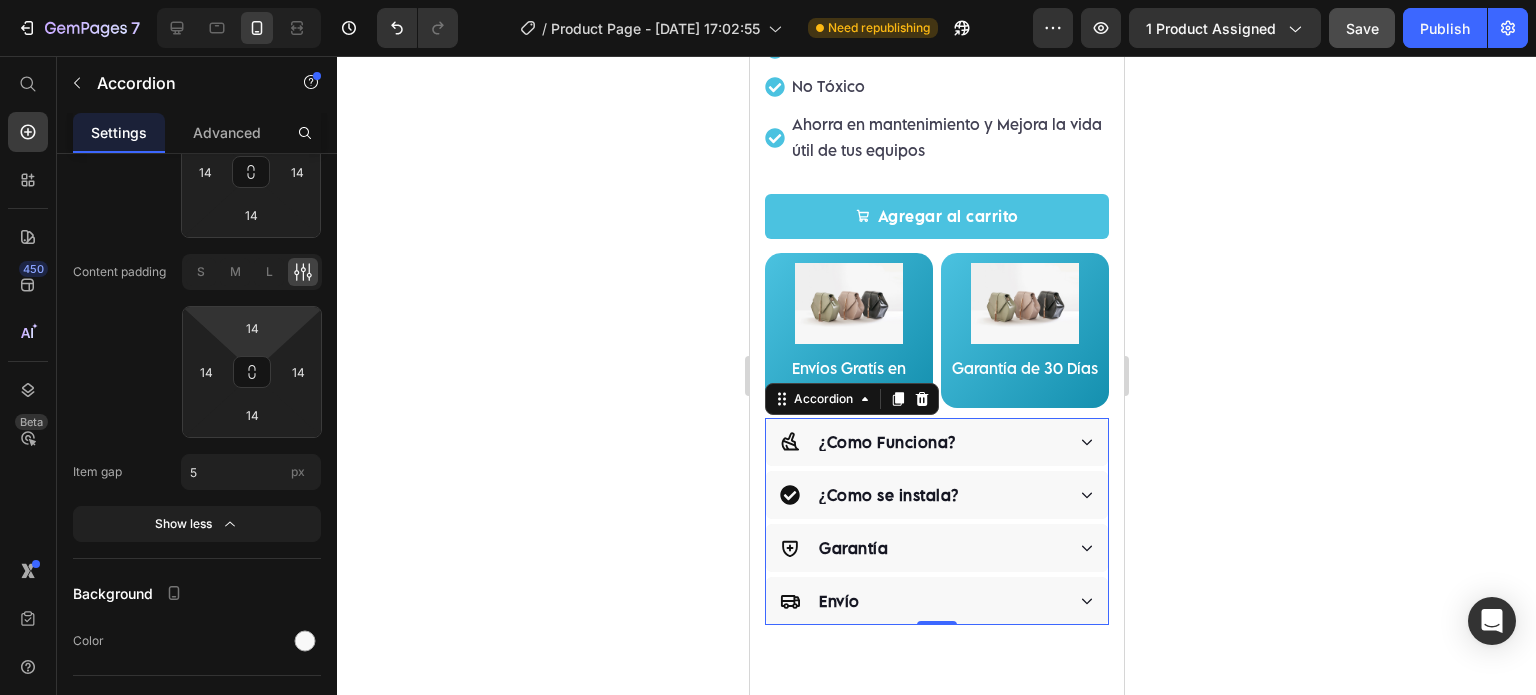 click 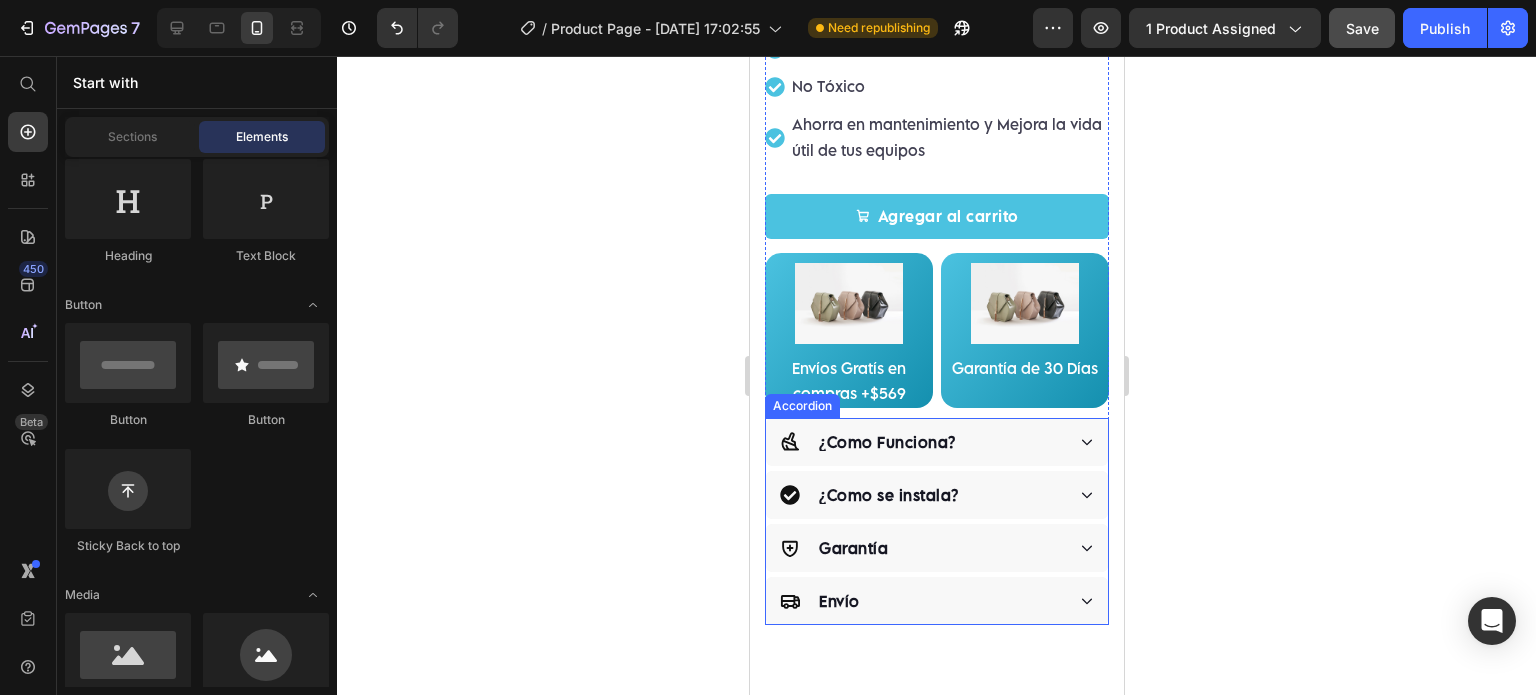 click on "¿Como Funciona?" at bounding box center (936, 442) 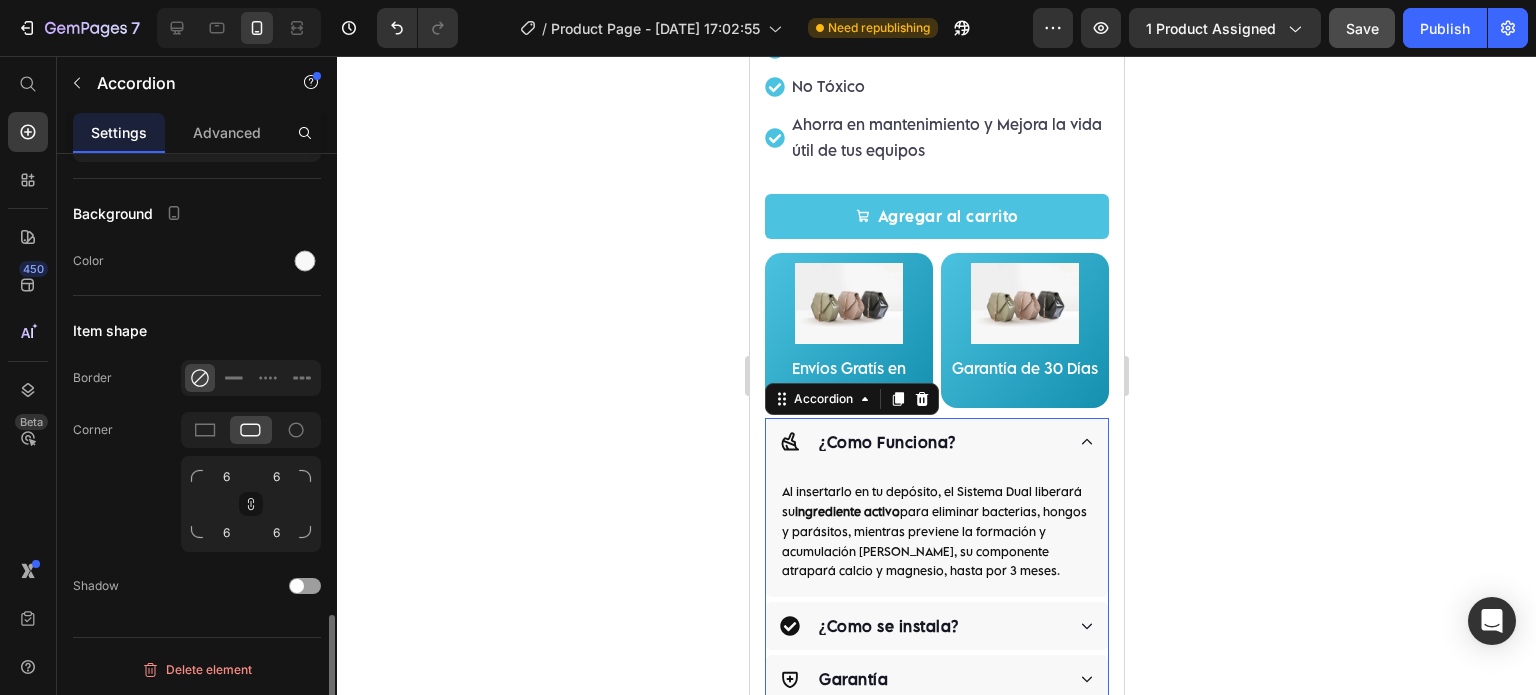 scroll, scrollTop: 2055, scrollLeft: 0, axis: vertical 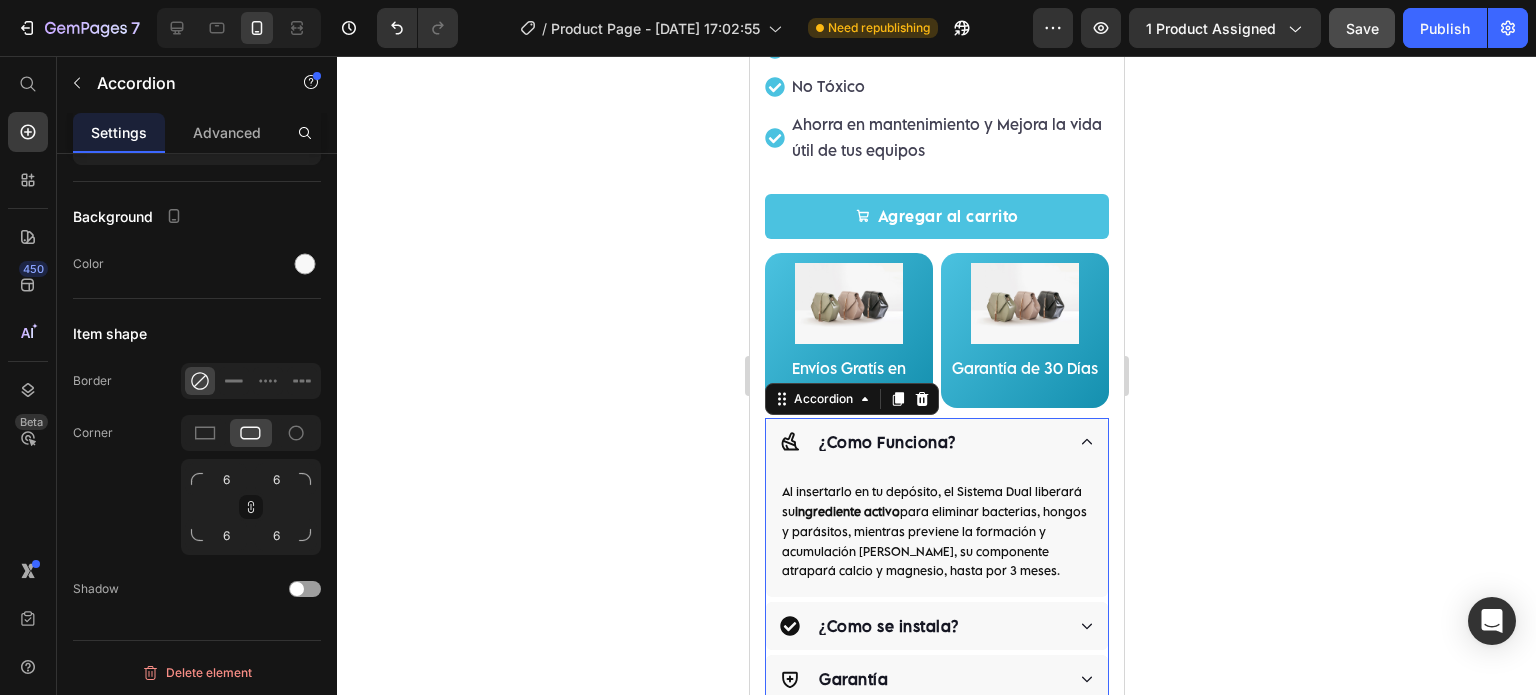 click on "¿Como Funciona?" at bounding box center (921, 442) 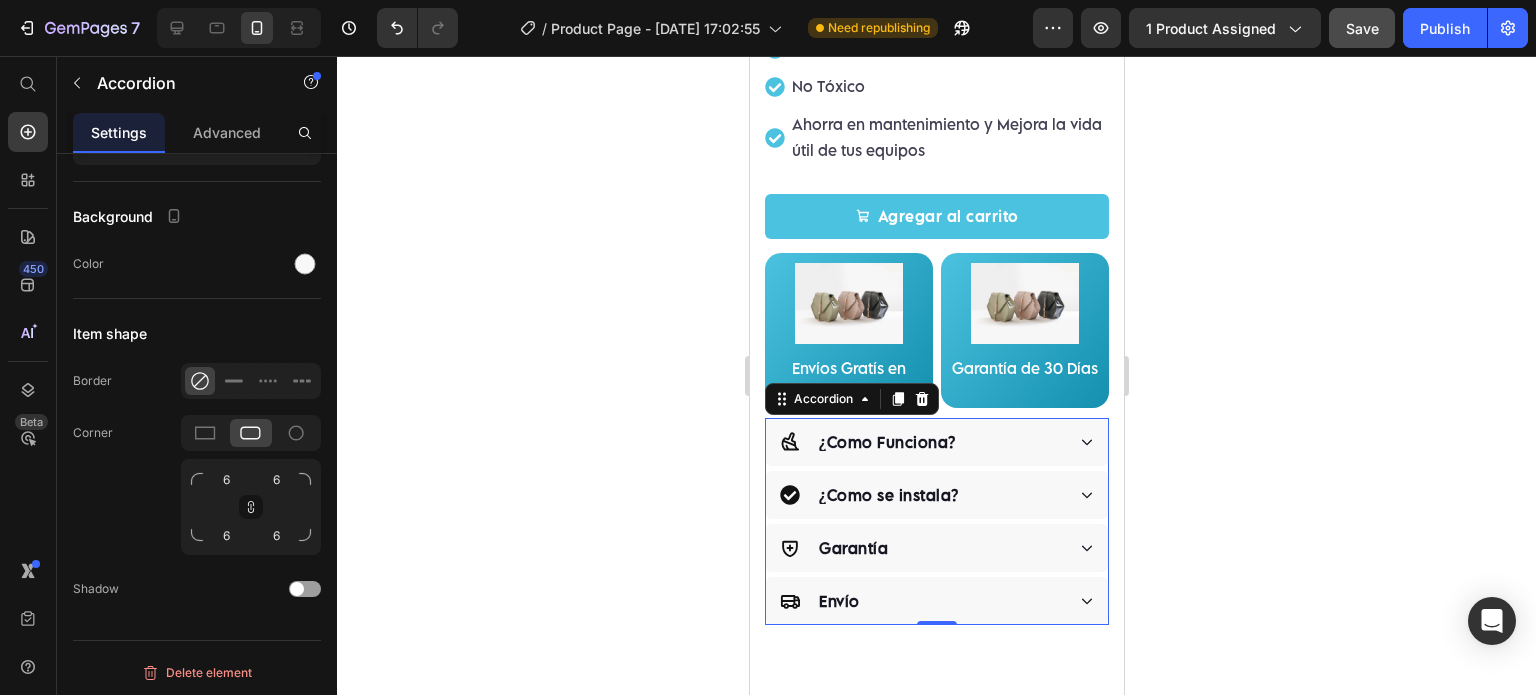 click on "[DOMAIN_NAME] - Preview Badge (Stars) [DOMAIN_NAME]
Product Images "The transformation in my dog's overall health since switching to this food has been remarkable. Their coat is shinier, their energy levels have increased, and they seem happier than ever before." Text block -[PERSON_NAME] Text block
Verified buyer Item list Row Row Sistema Dual Antisarro y Desinfectante Para Tinacos 450 a 1,100 L Product Title
Función : Desinfectante y Antisarro
Duración : 3 Meses
Capacidad : 450 lts a 1,100 lts Item List "Desde que lo compre el agua está mejor, y va desapareciendo el sarro de las tuberías."  -[PERSON_NAME] Text block Row Row Happy Dog Bites - Contains Vitamin C, [MEDICAL_DATA], Vitamin B2, Vitamin B1, [MEDICAL_DATA] and [MEDICAL_DATA] Text block Perfect for sensitive tummies Supercharge immunity System Bursting with protein, vitamins, and minerals Supports strong muscles, increases bone strength Item list Kaching Bundles Kaching Bundles Previene el Sarro Image" at bounding box center (936, -110) 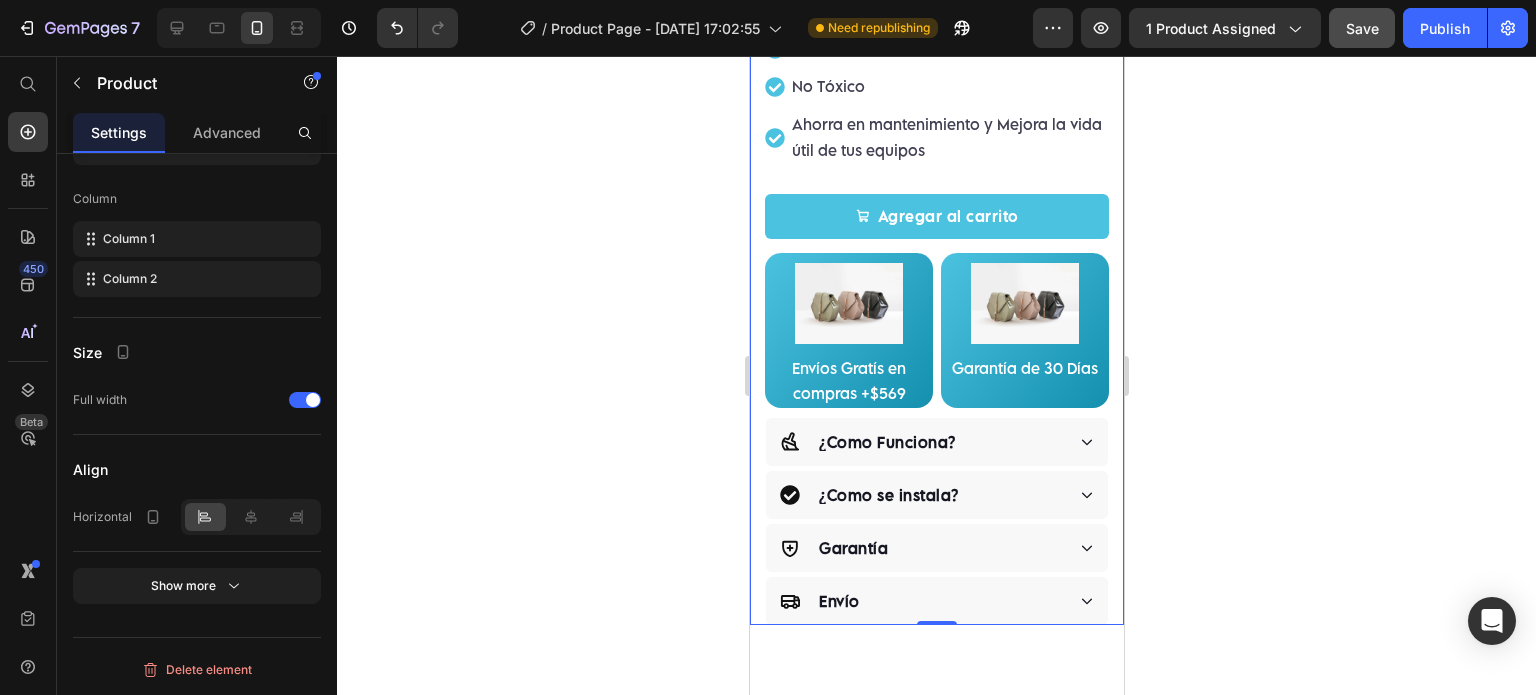 scroll, scrollTop: 0, scrollLeft: 0, axis: both 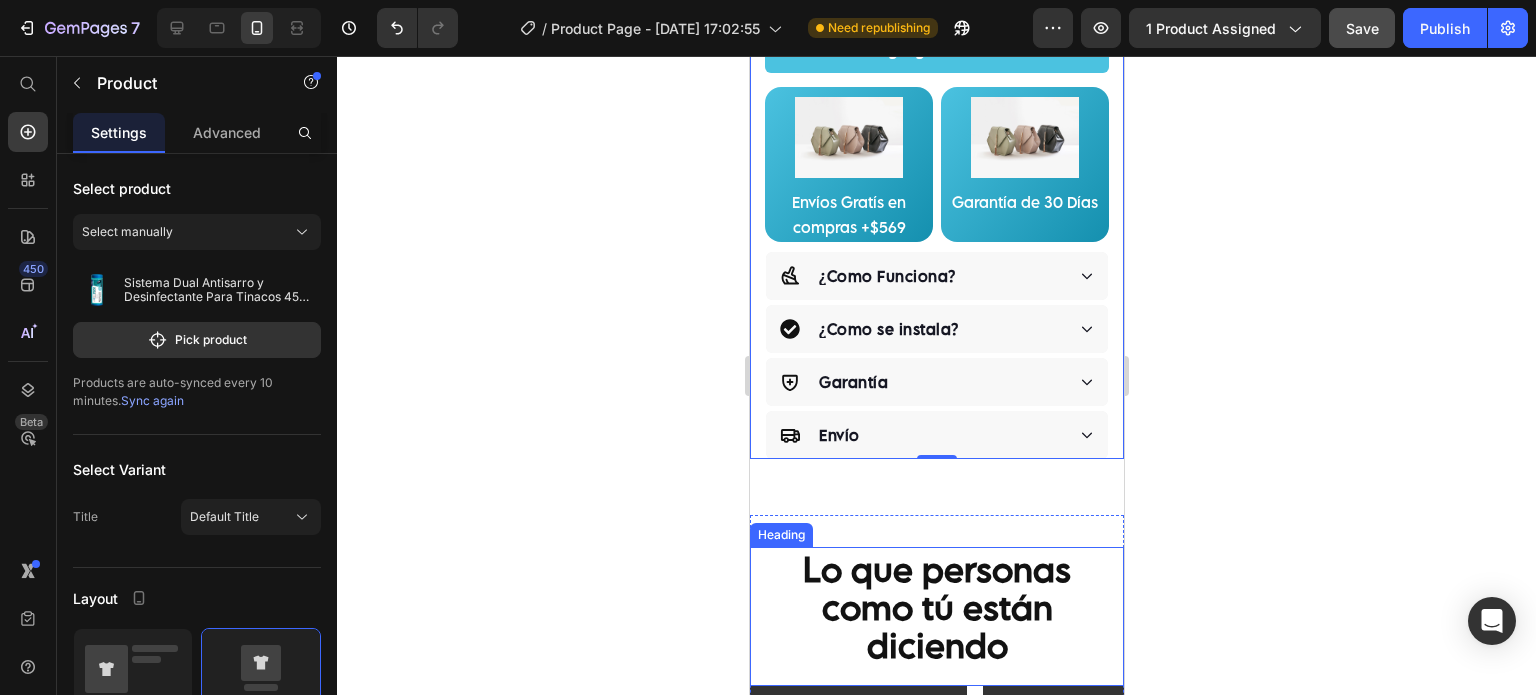 click on "Lo que personas como tú están diciendo Heading Video Video Video Video Carousel UGC" at bounding box center (936, 823) 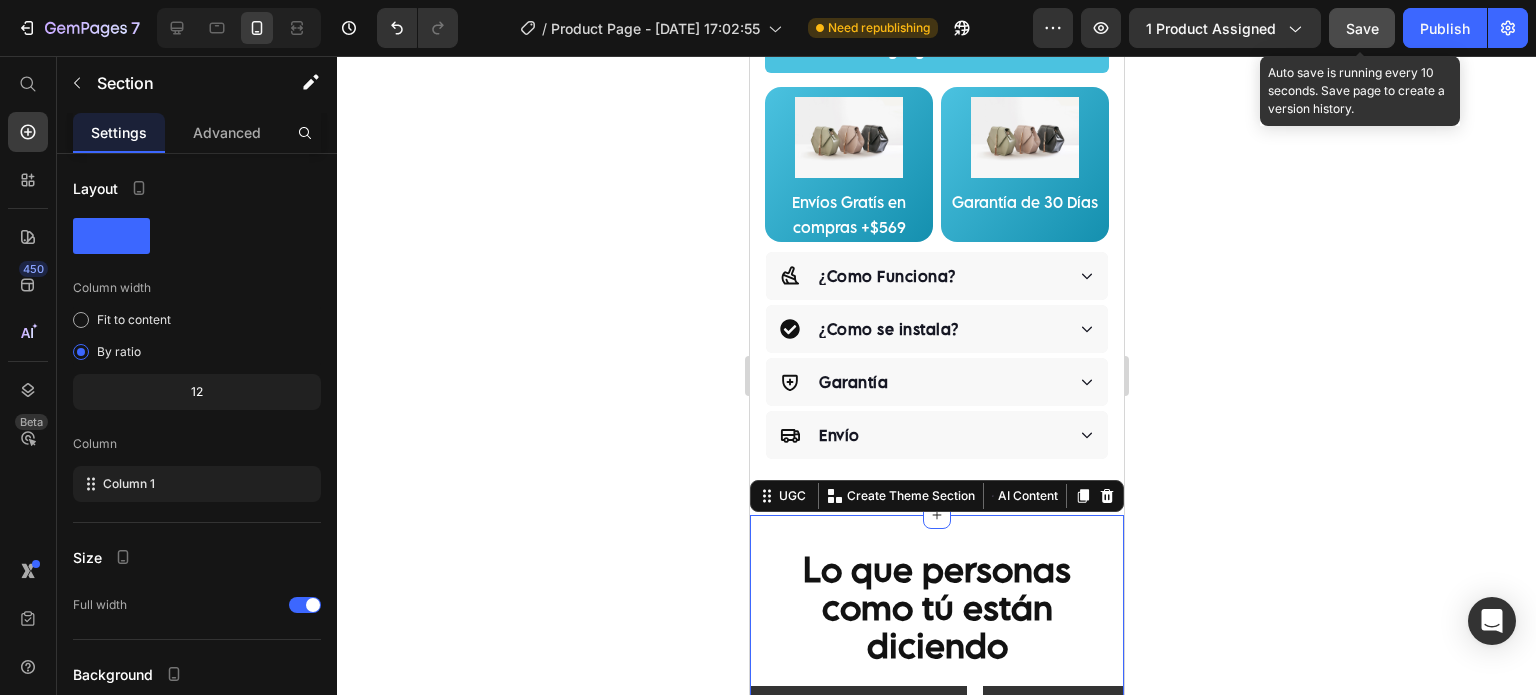 click on "Save" 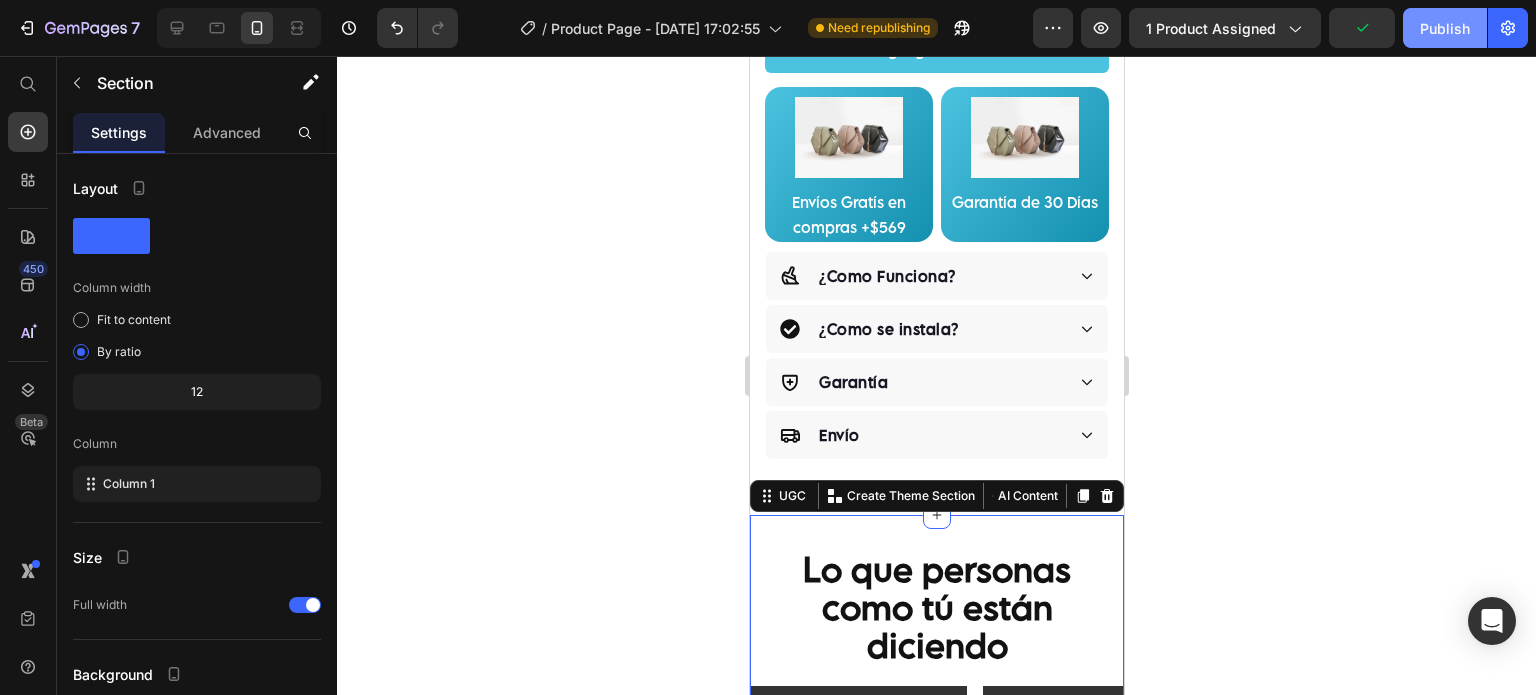 click on "Publish" 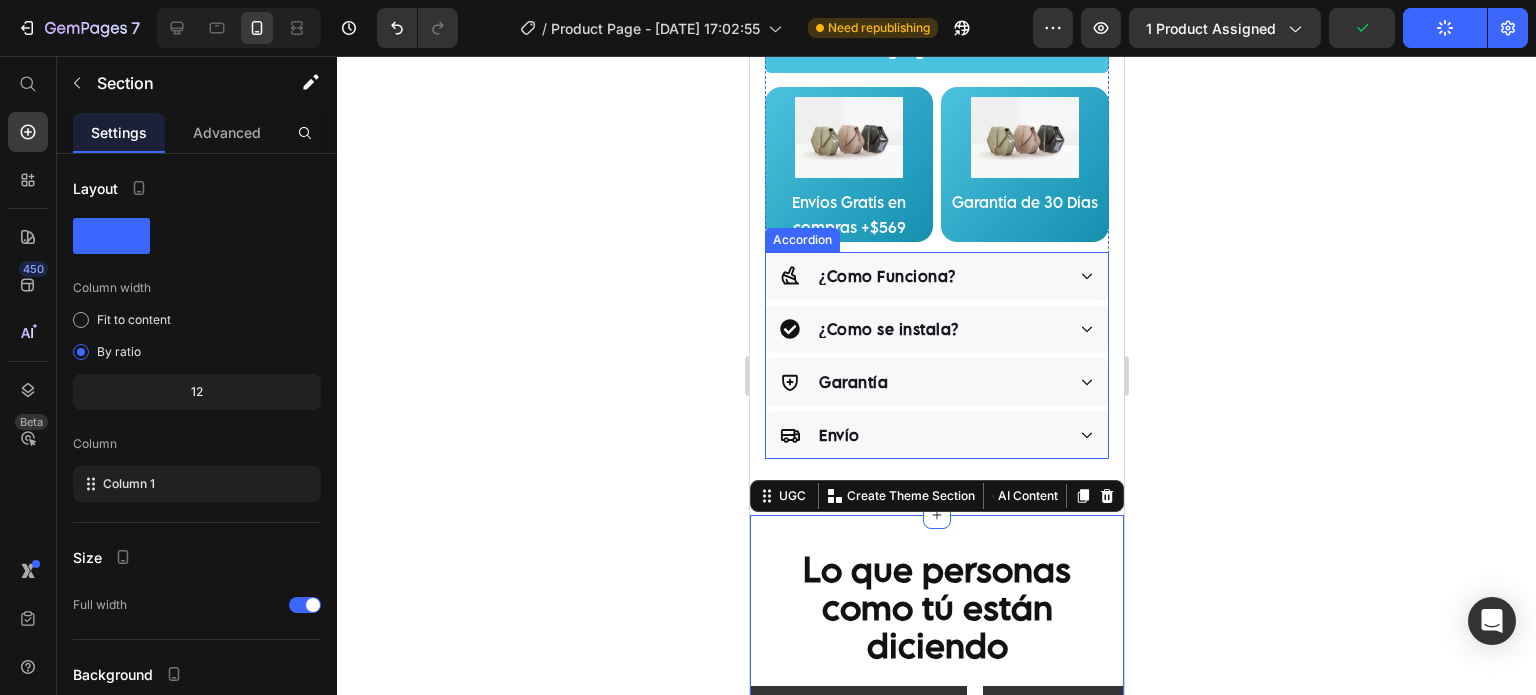 click on "Garantía" at bounding box center [921, 382] 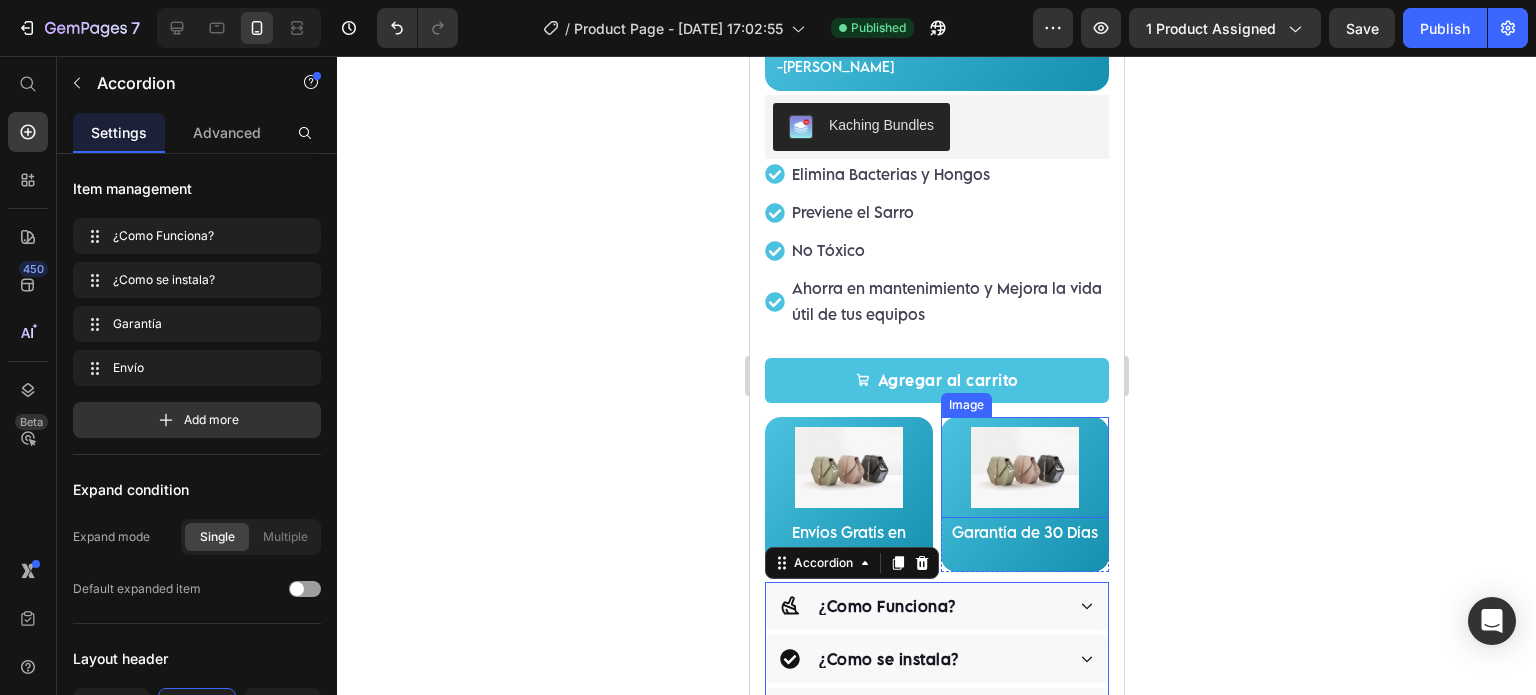 scroll, scrollTop: 1000, scrollLeft: 0, axis: vertical 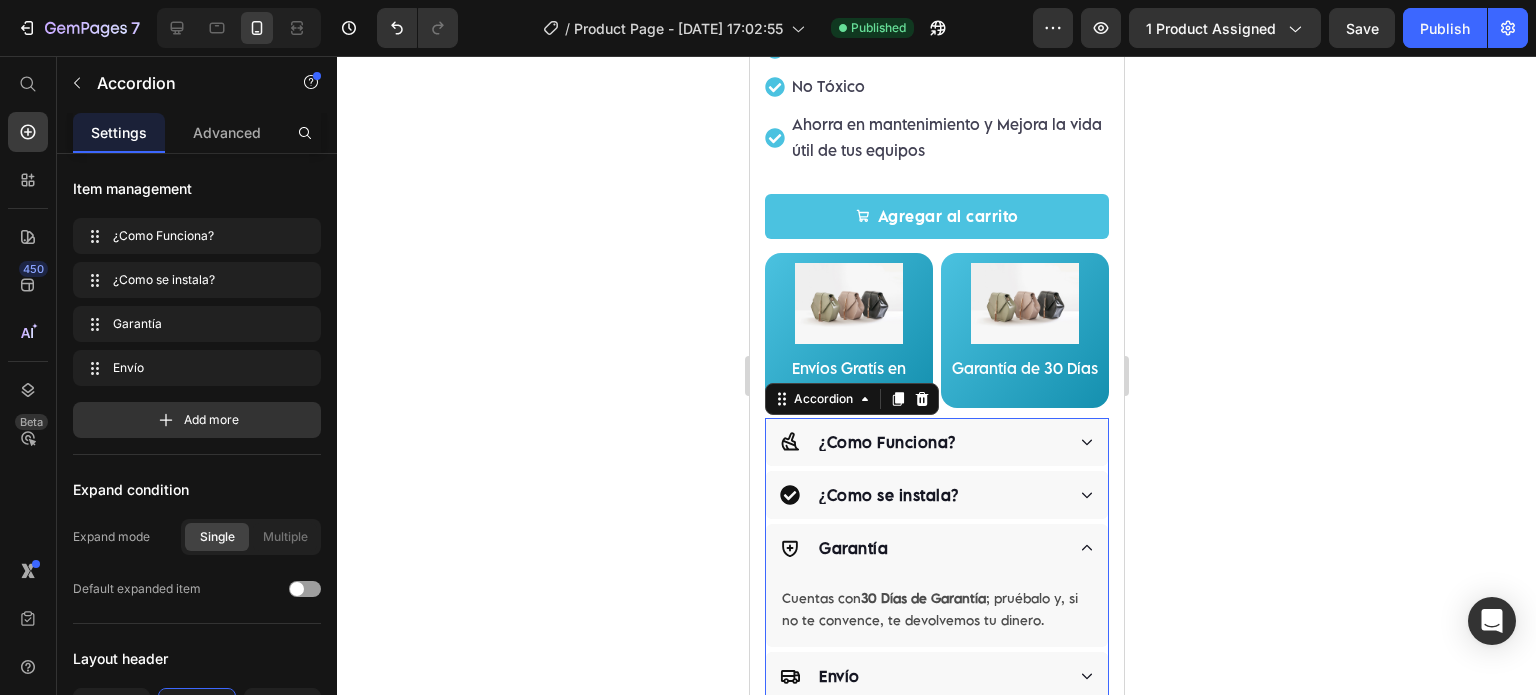 click 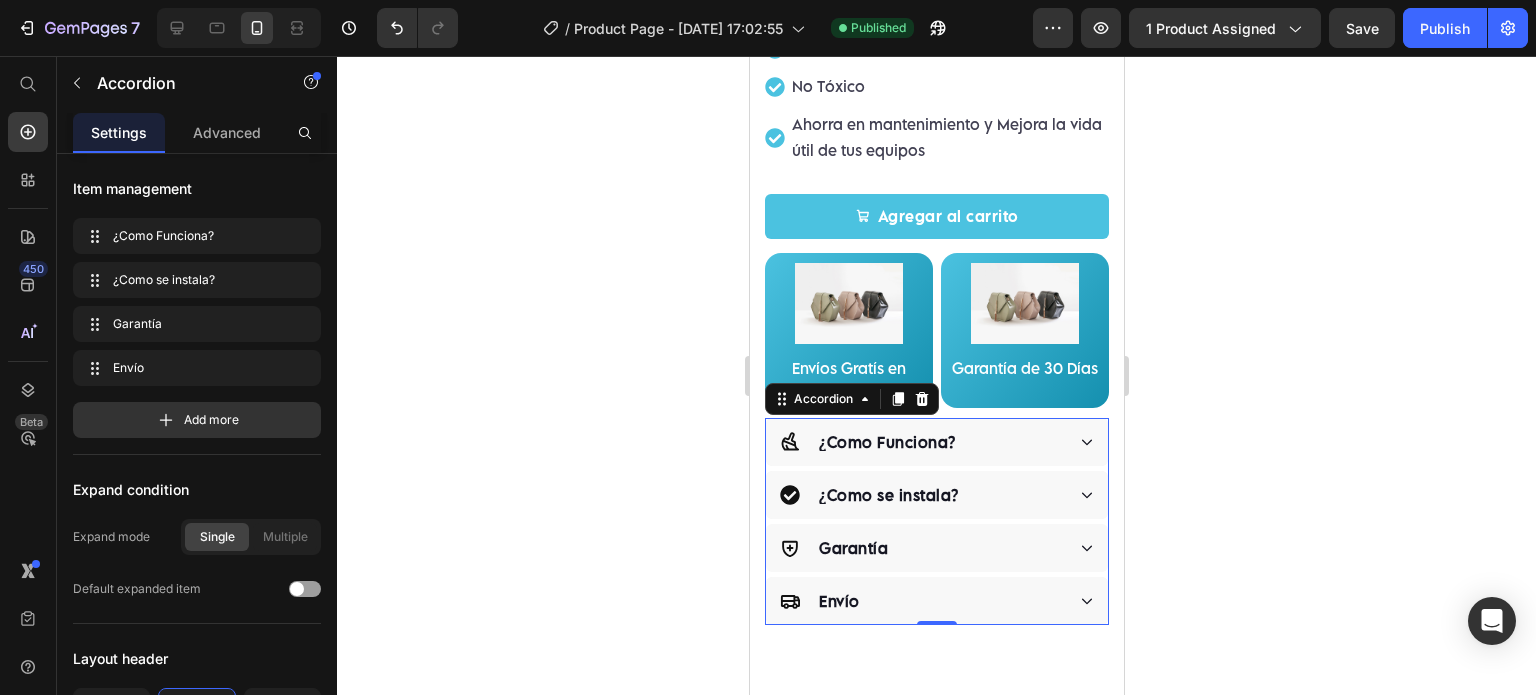 click 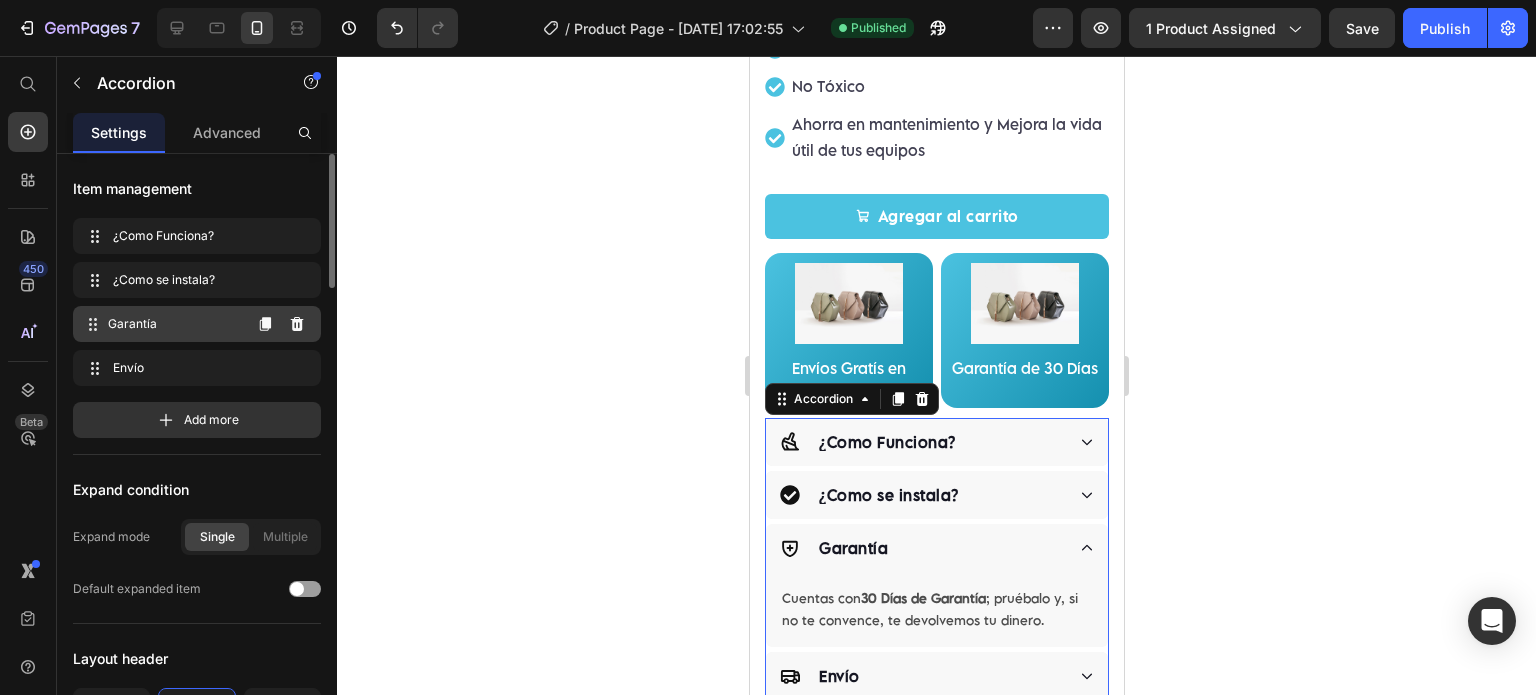 click on "Garantía" at bounding box center (174, 324) 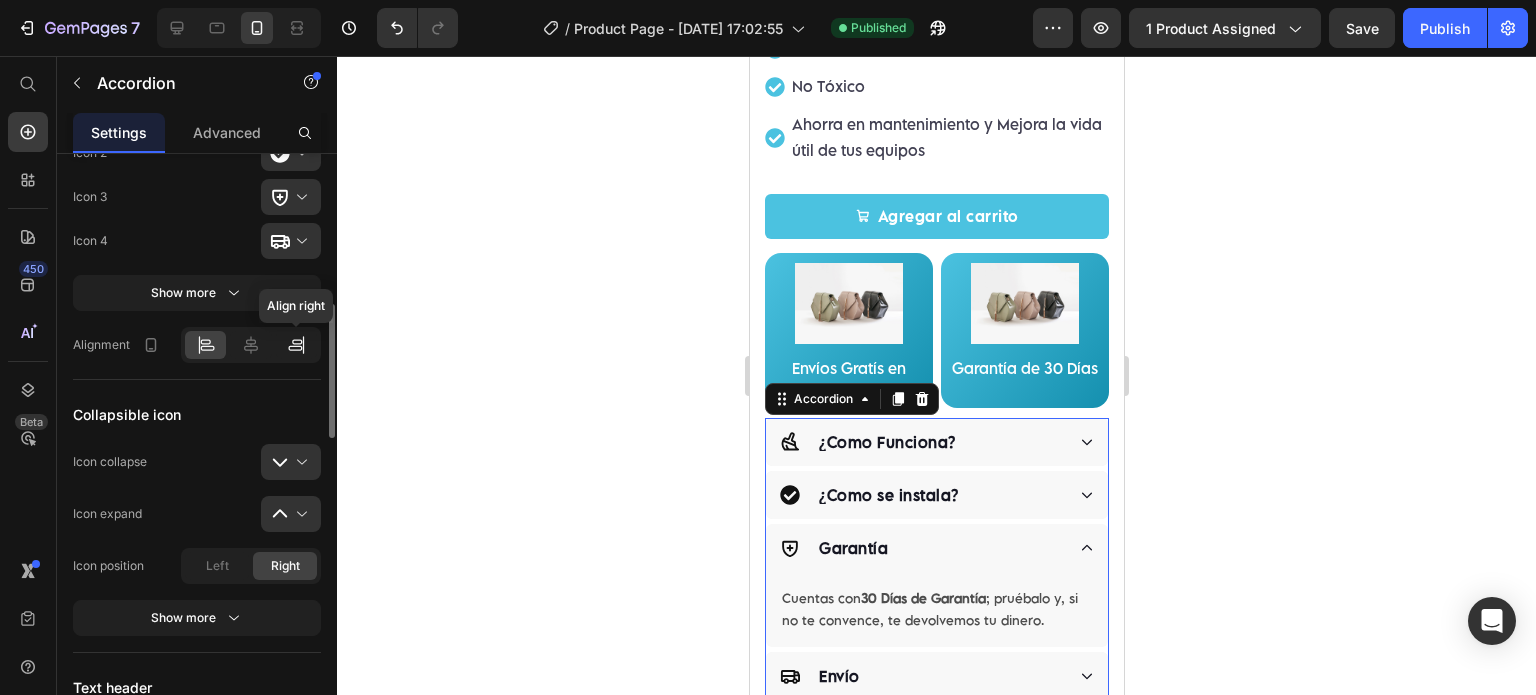 scroll, scrollTop: 332, scrollLeft: 0, axis: vertical 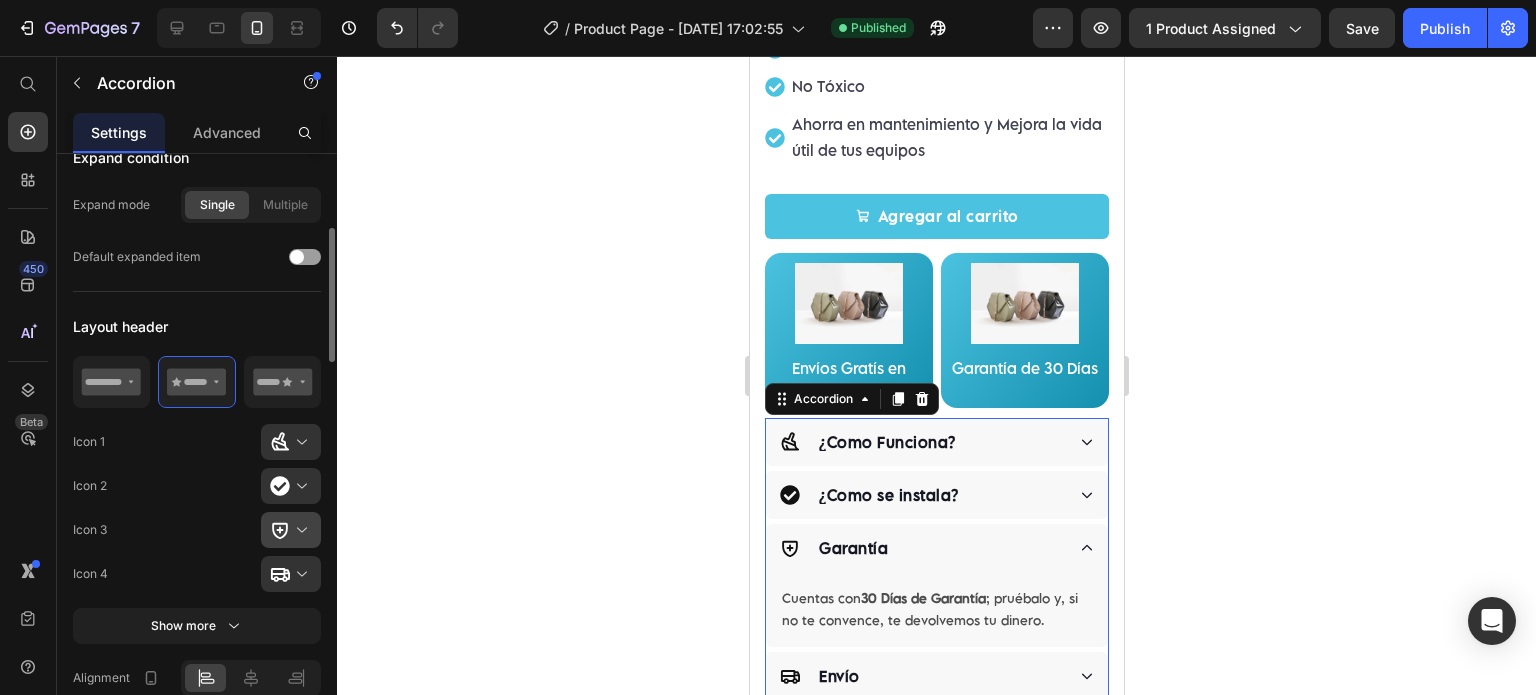 click at bounding box center (299, 530) 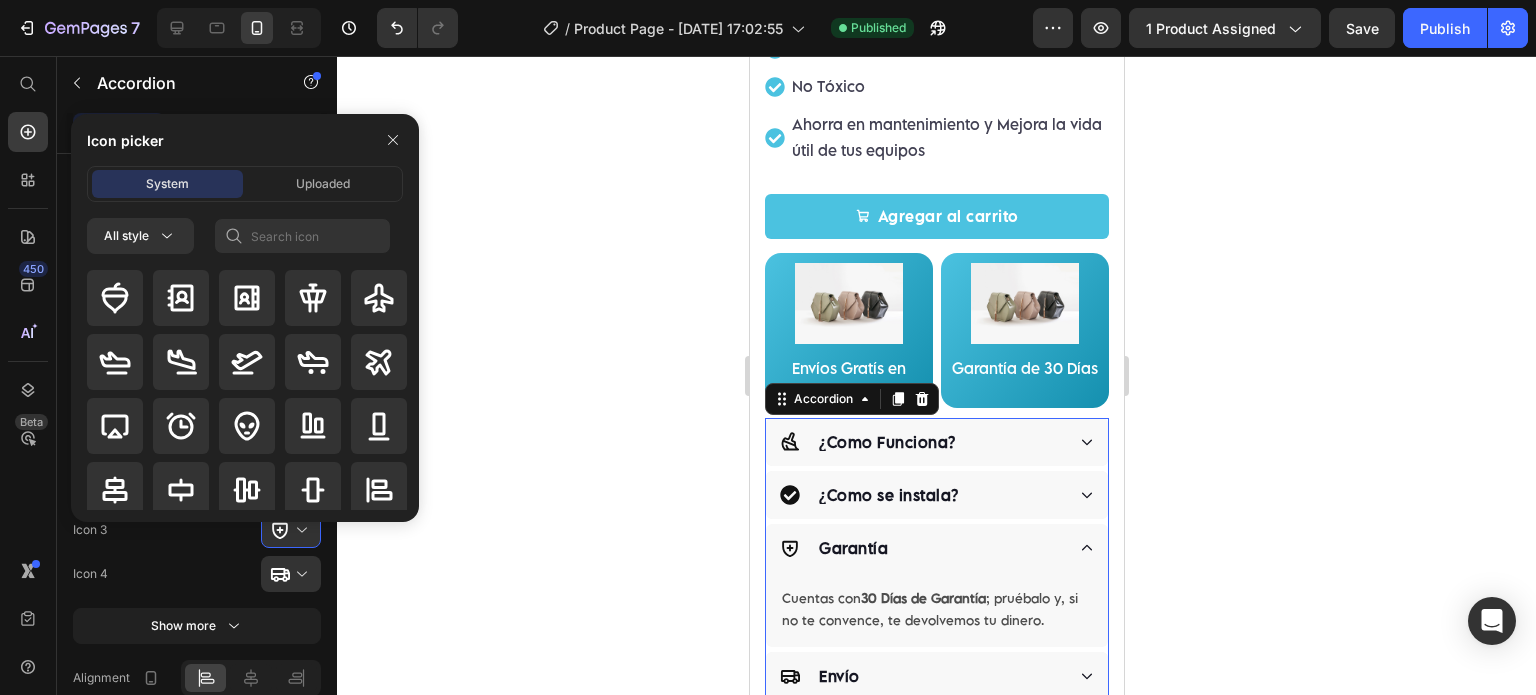 click on "System Uploaded All style" at bounding box center (245, 344) 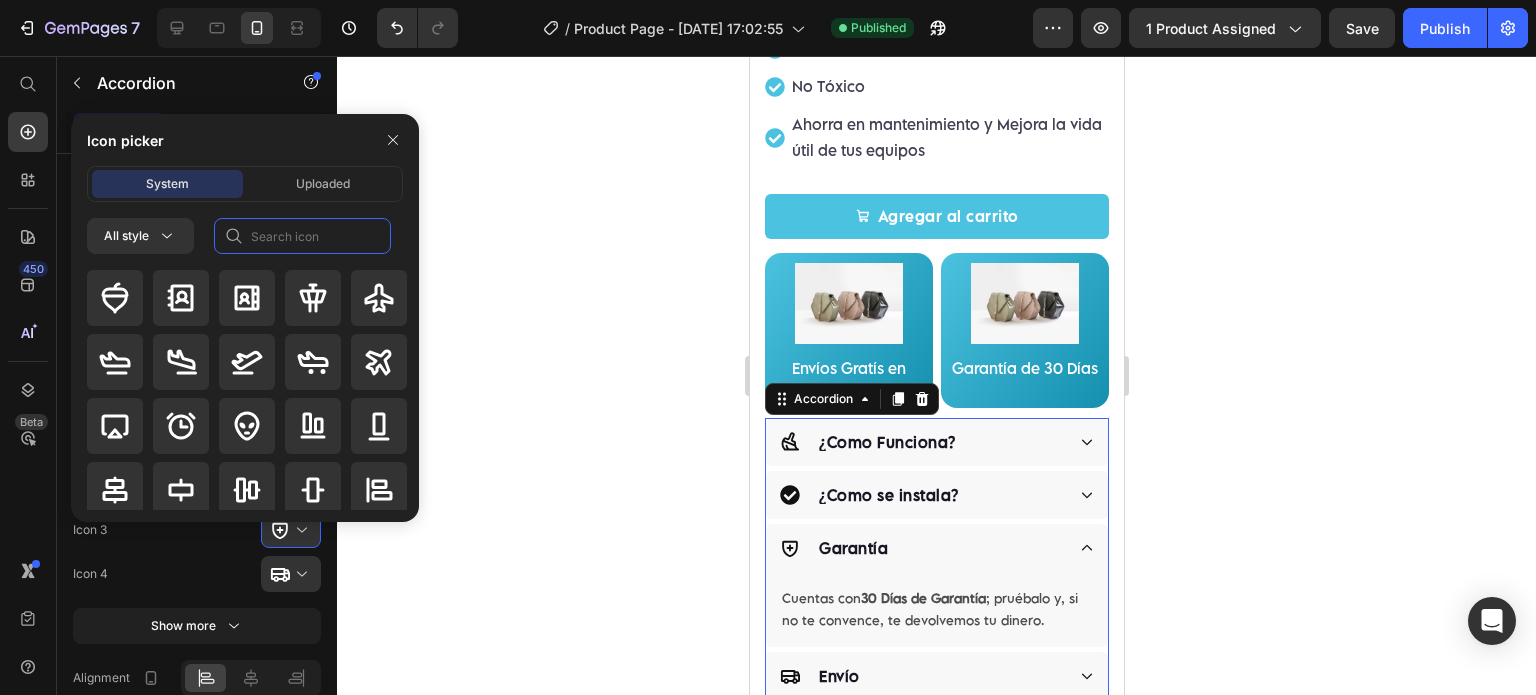 click 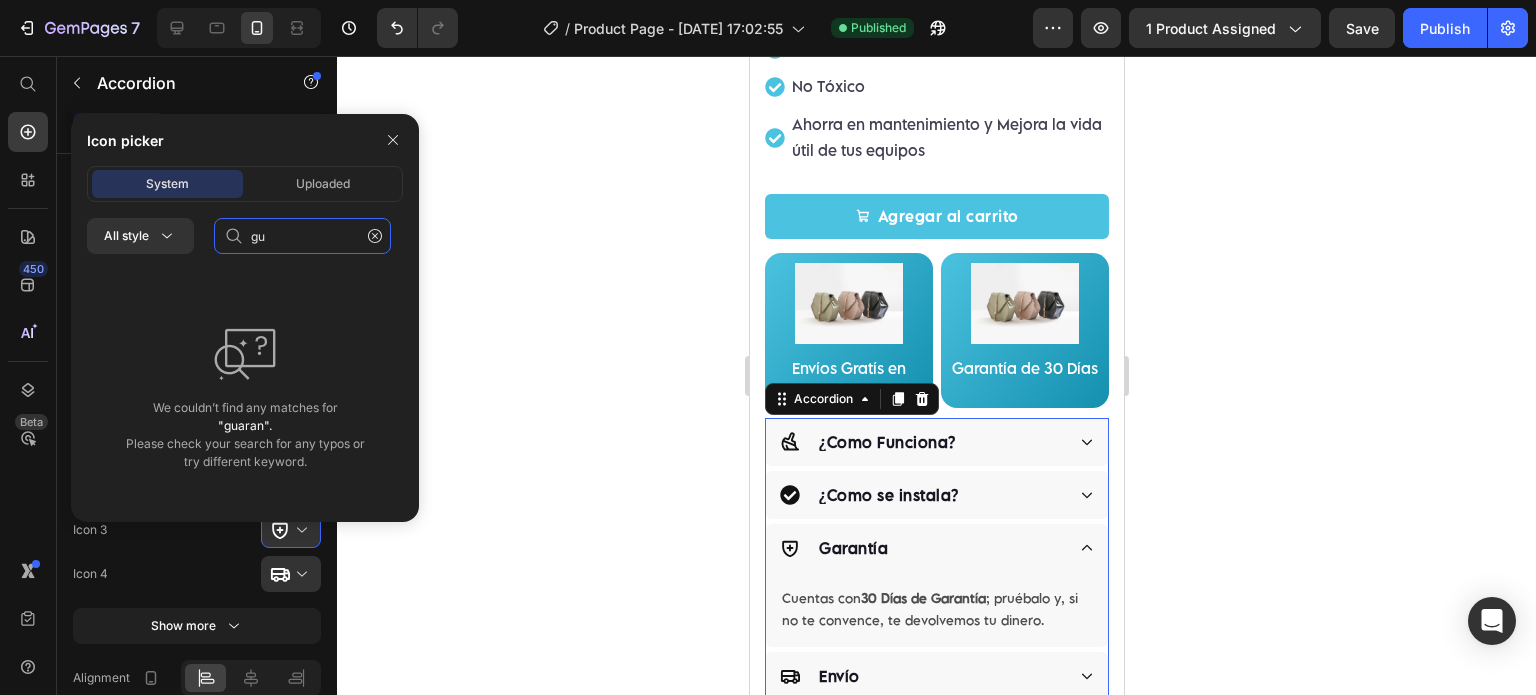type on "g" 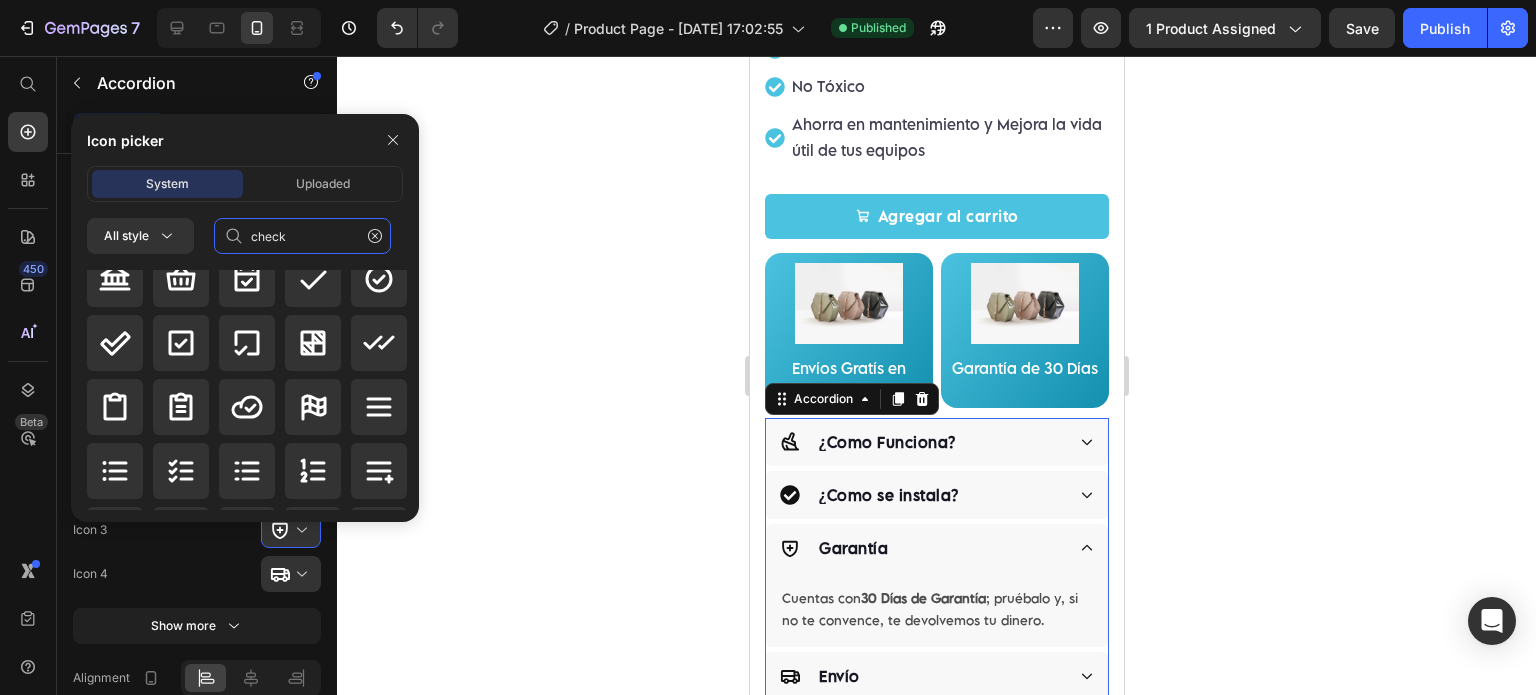 scroll, scrollTop: 0, scrollLeft: 0, axis: both 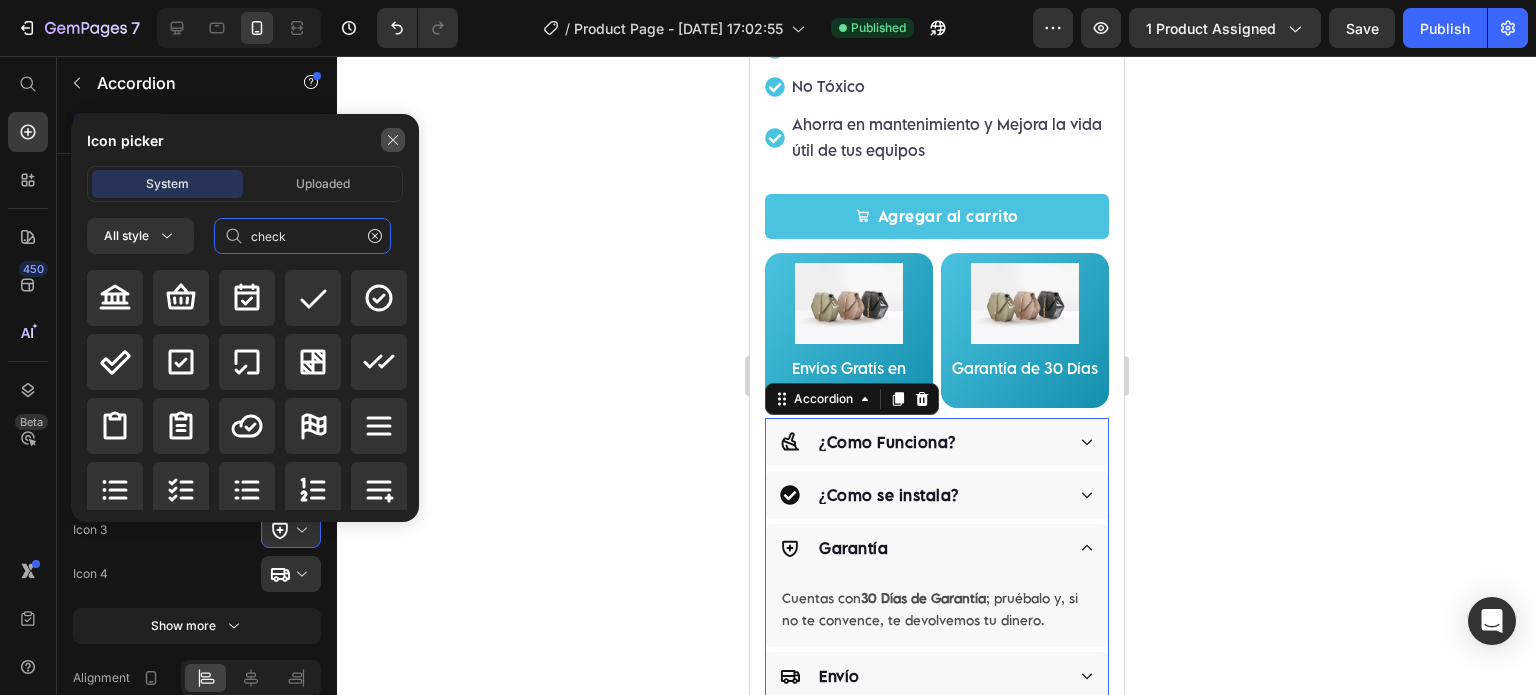 type on "check" 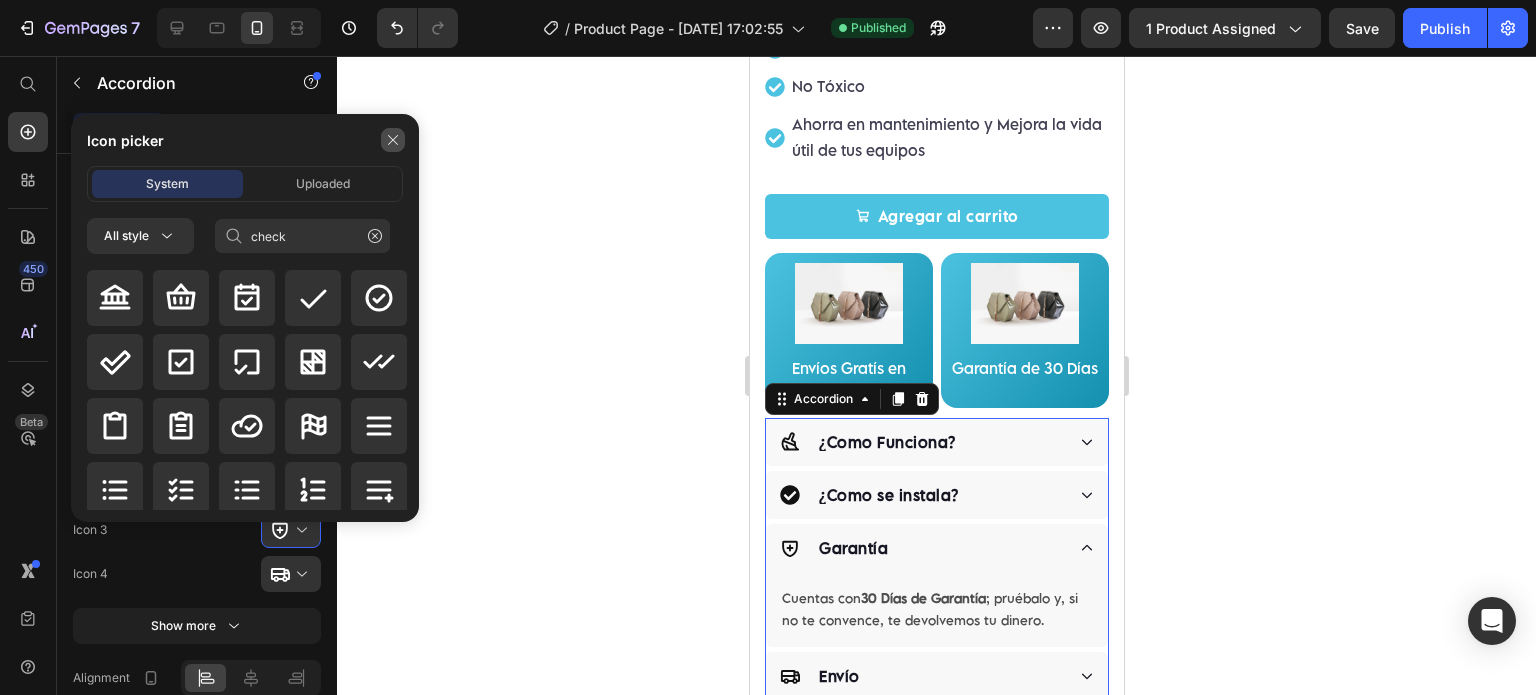 click at bounding box center [393, 140] 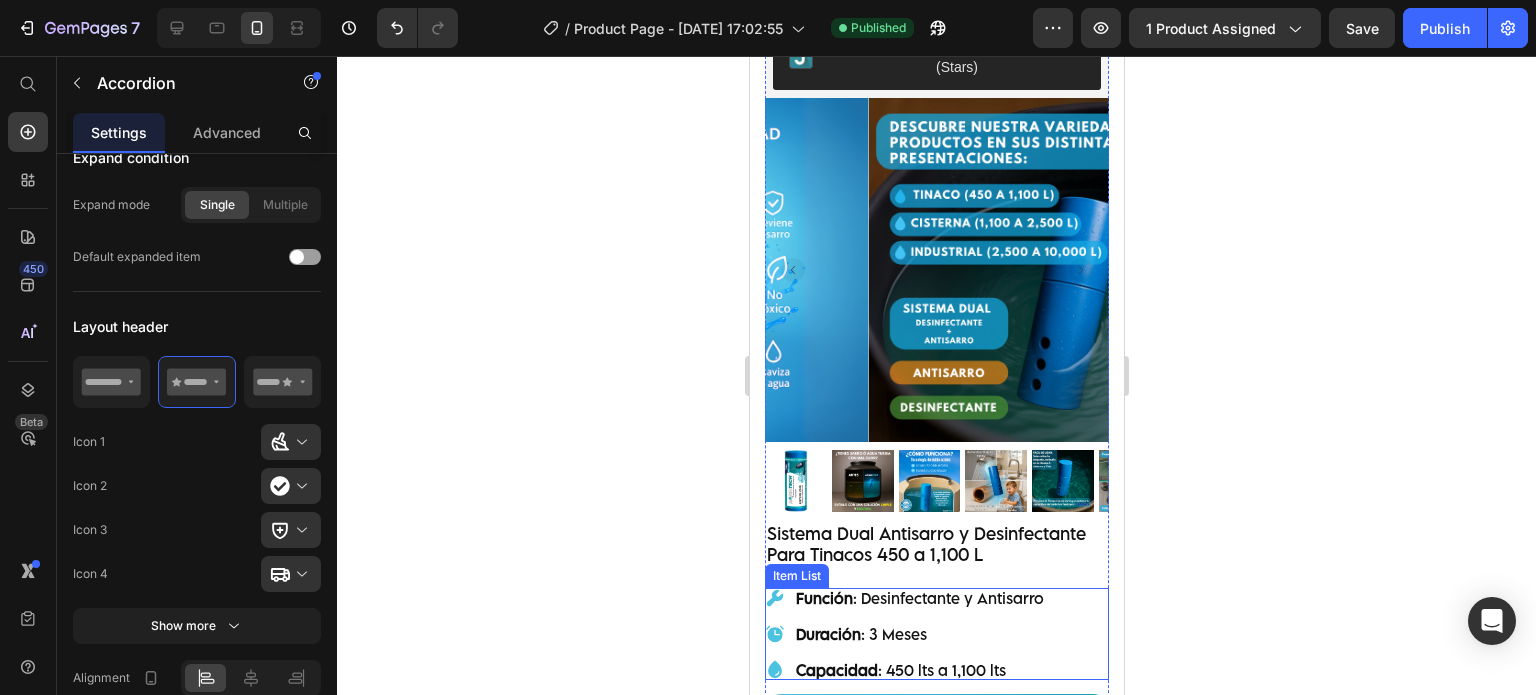 scroll, scrollTop: 0, scrollLeft: 0, axis: both 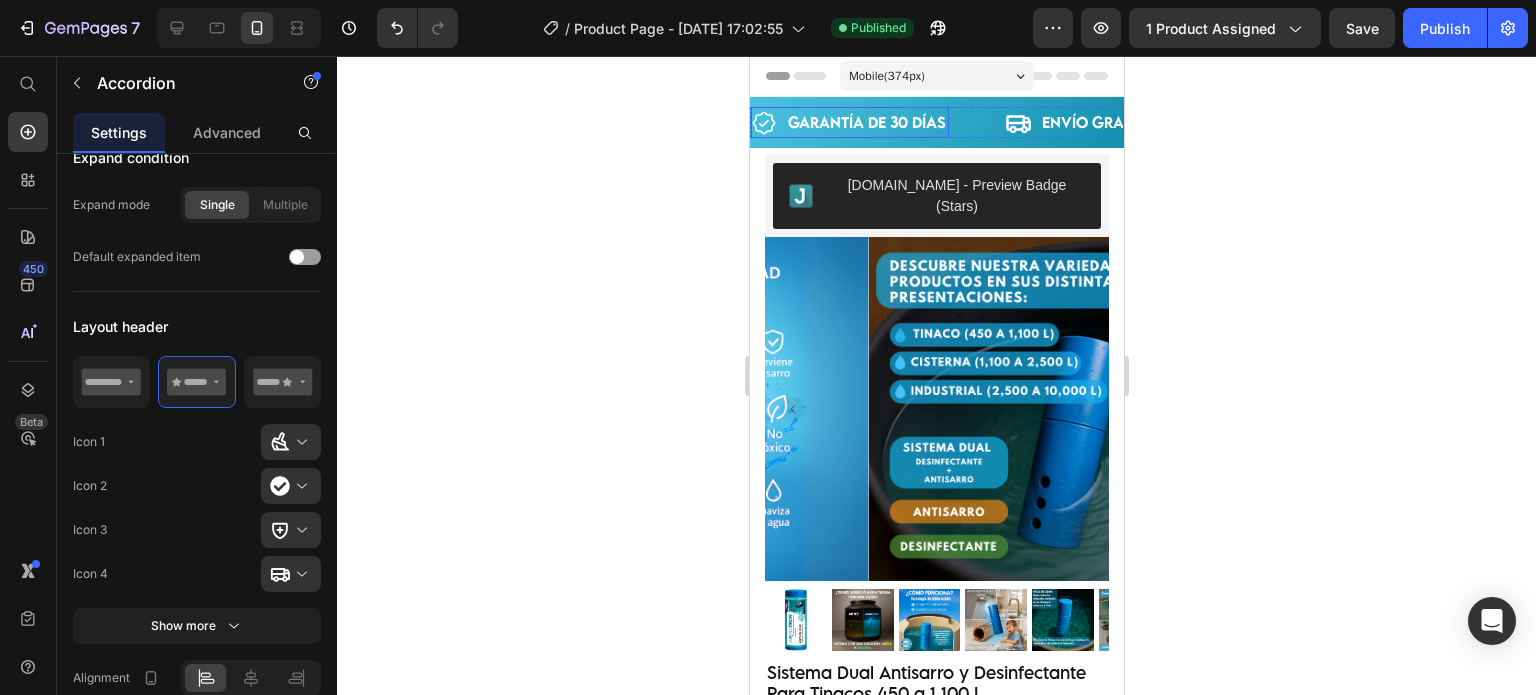 click 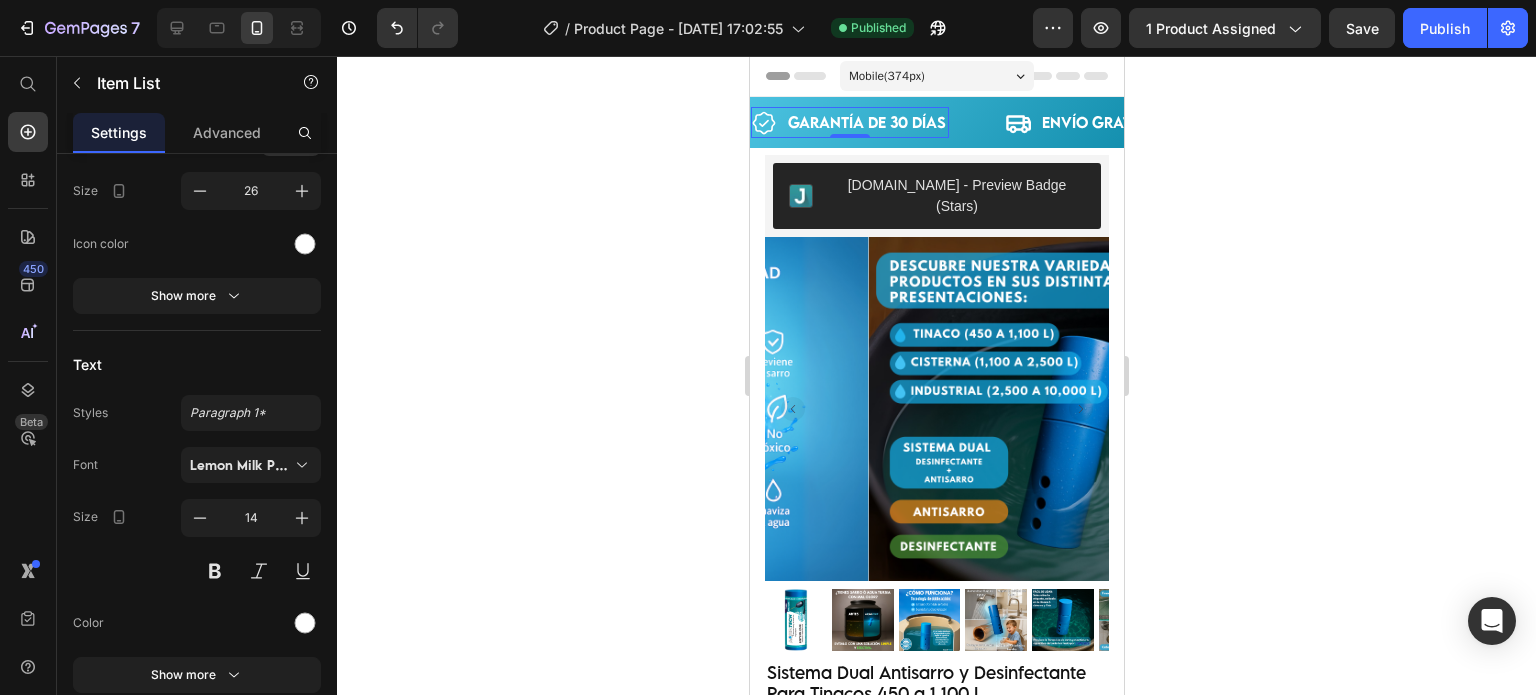 scroll, scrollTop: 0, scrollLeft: 0, axis: both 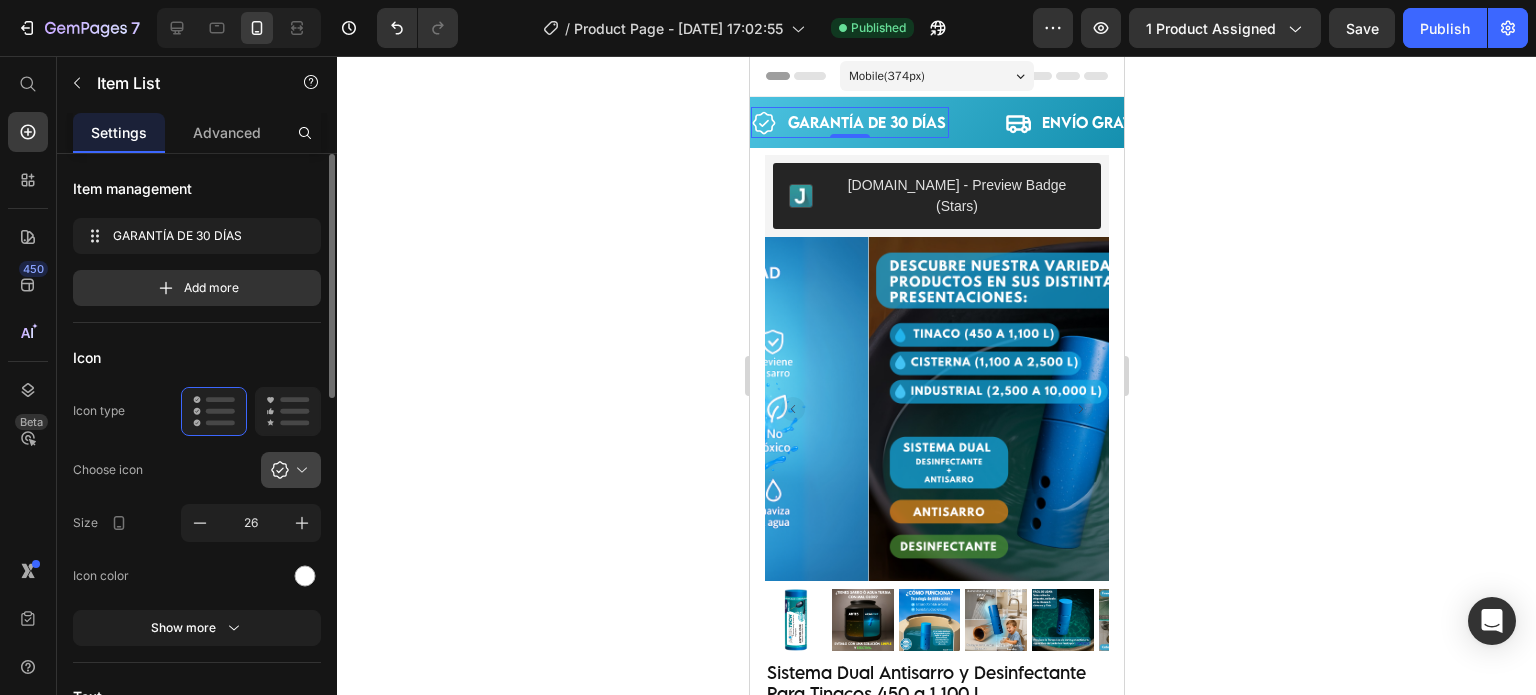 click at bounding box center (299, 470) 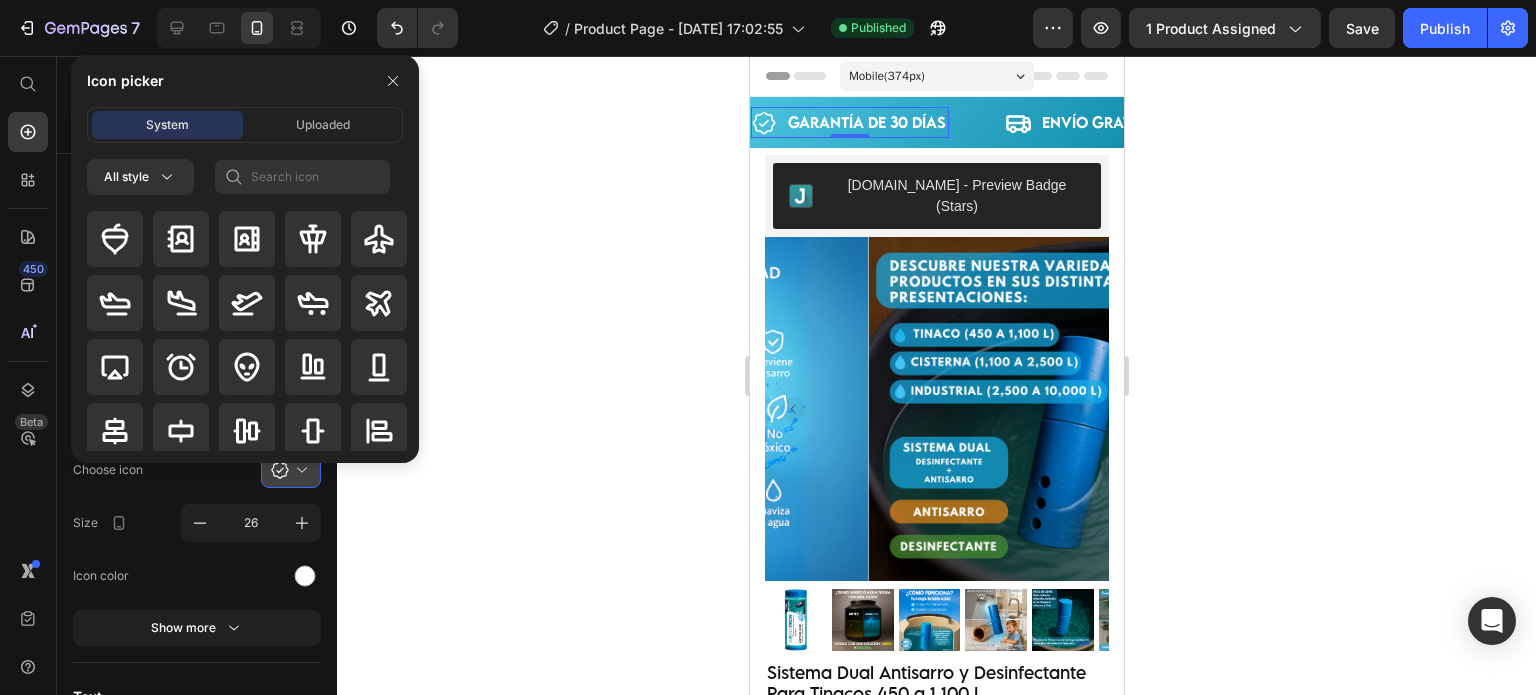 click at bounding box center [299, 470] 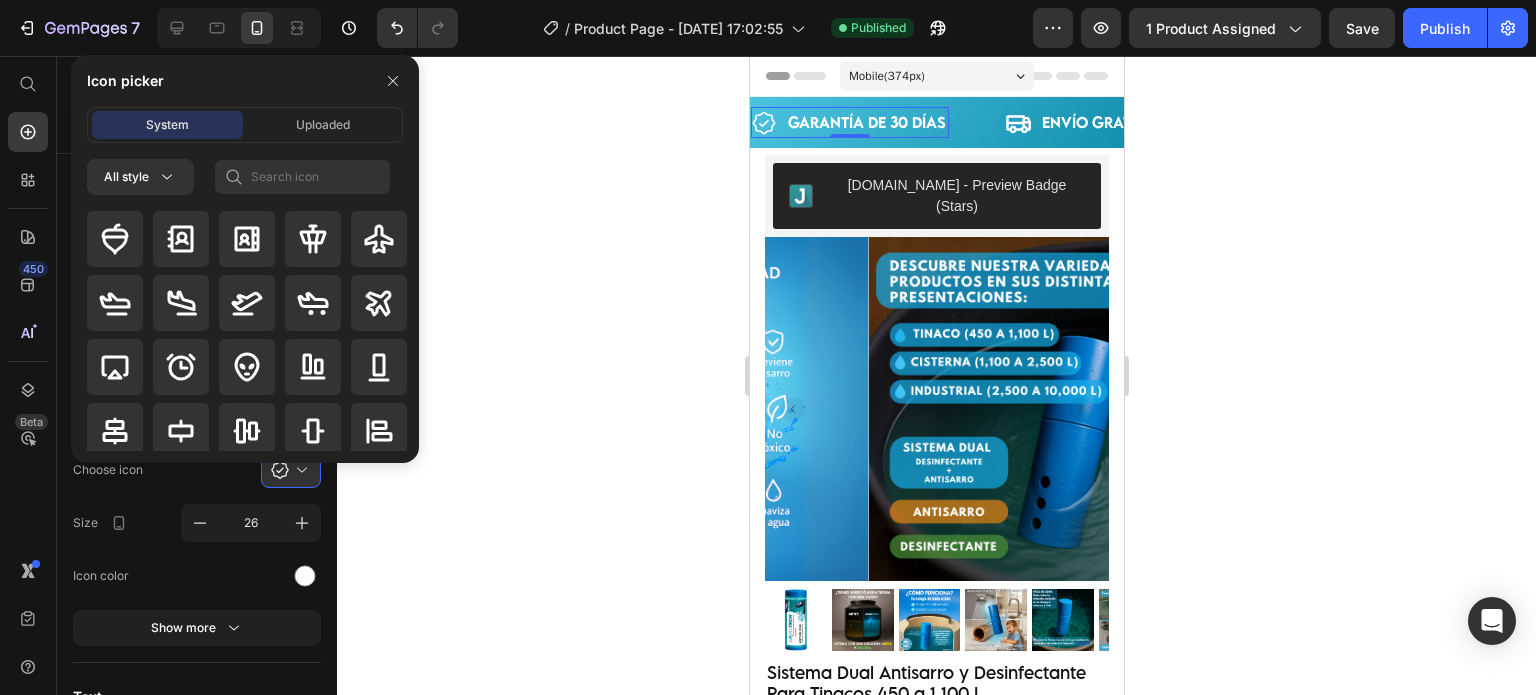 drag, startPoint x: 280, startPoint y: 473, endPoint x: 326, endPoint y: 463, distance: 47.07441 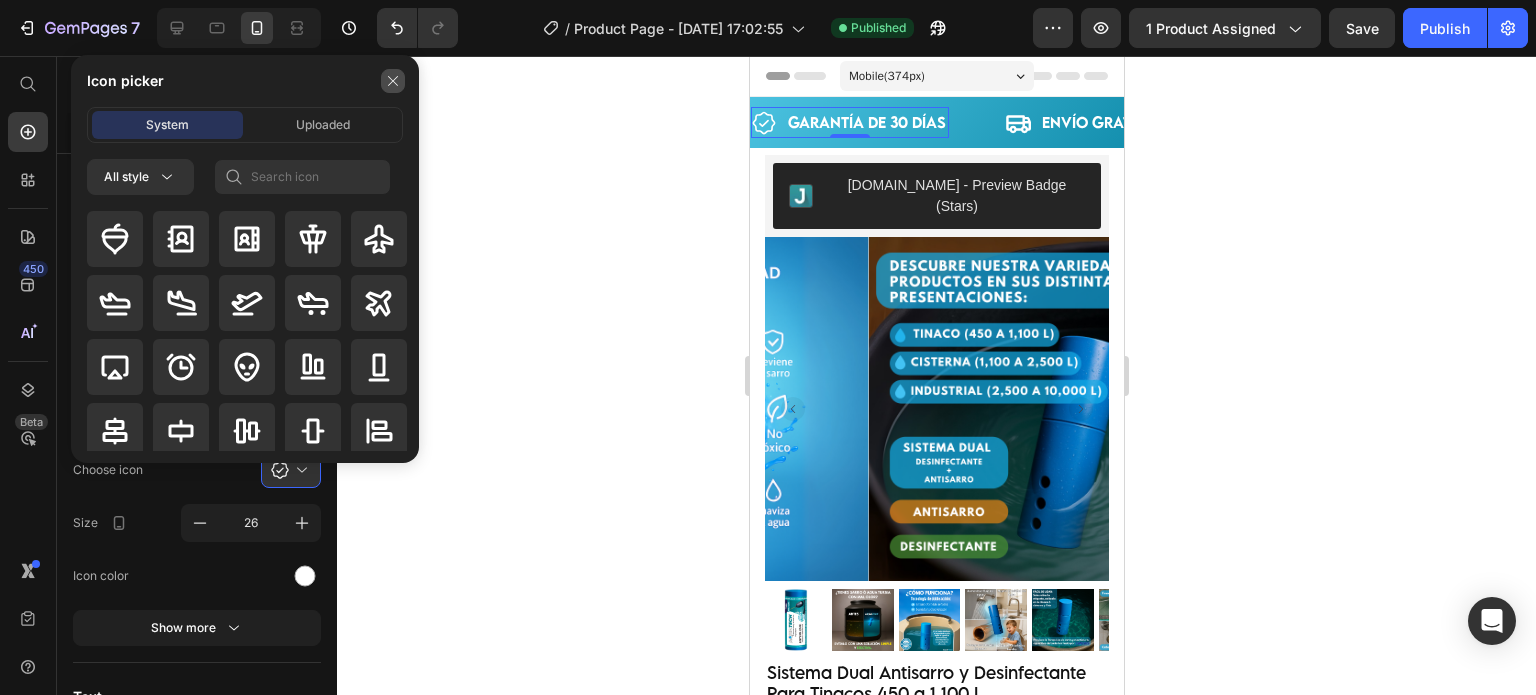 click 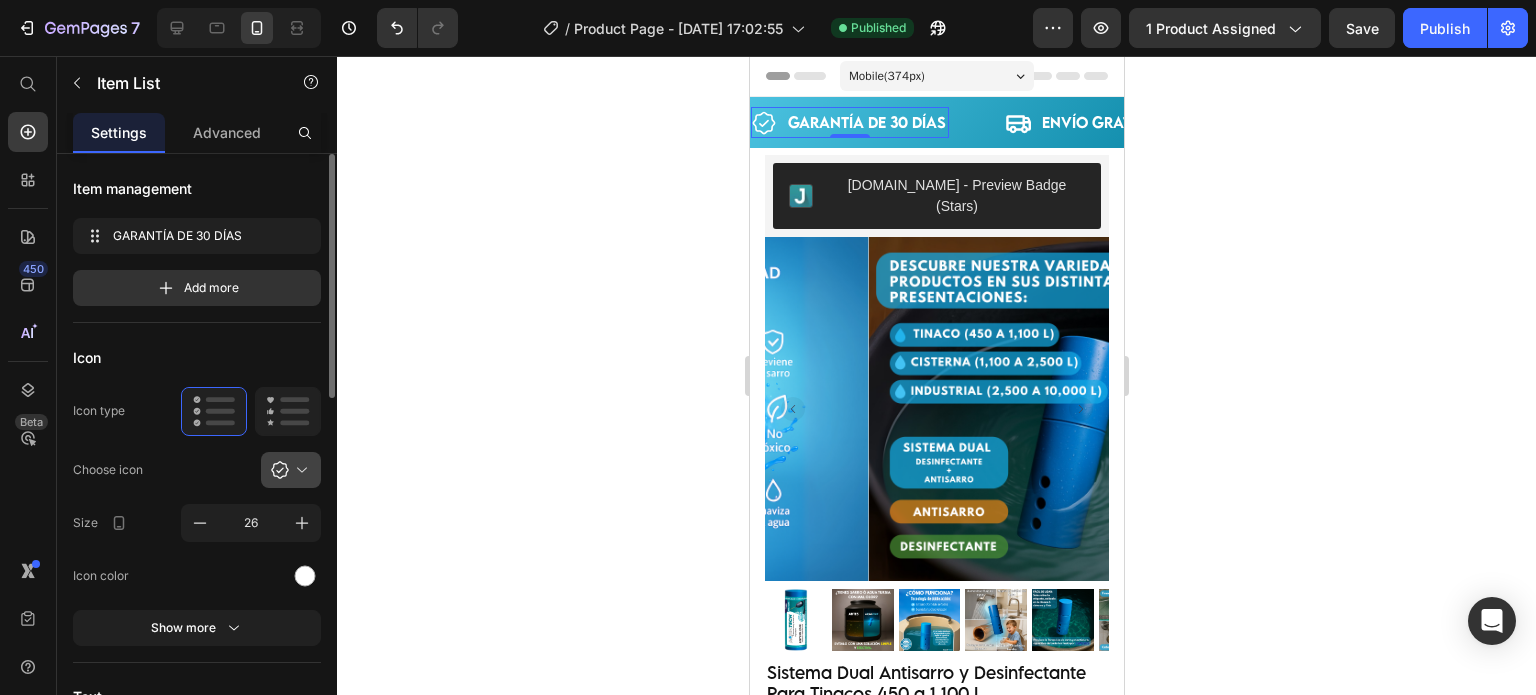 click at bounding box center (299, 470) 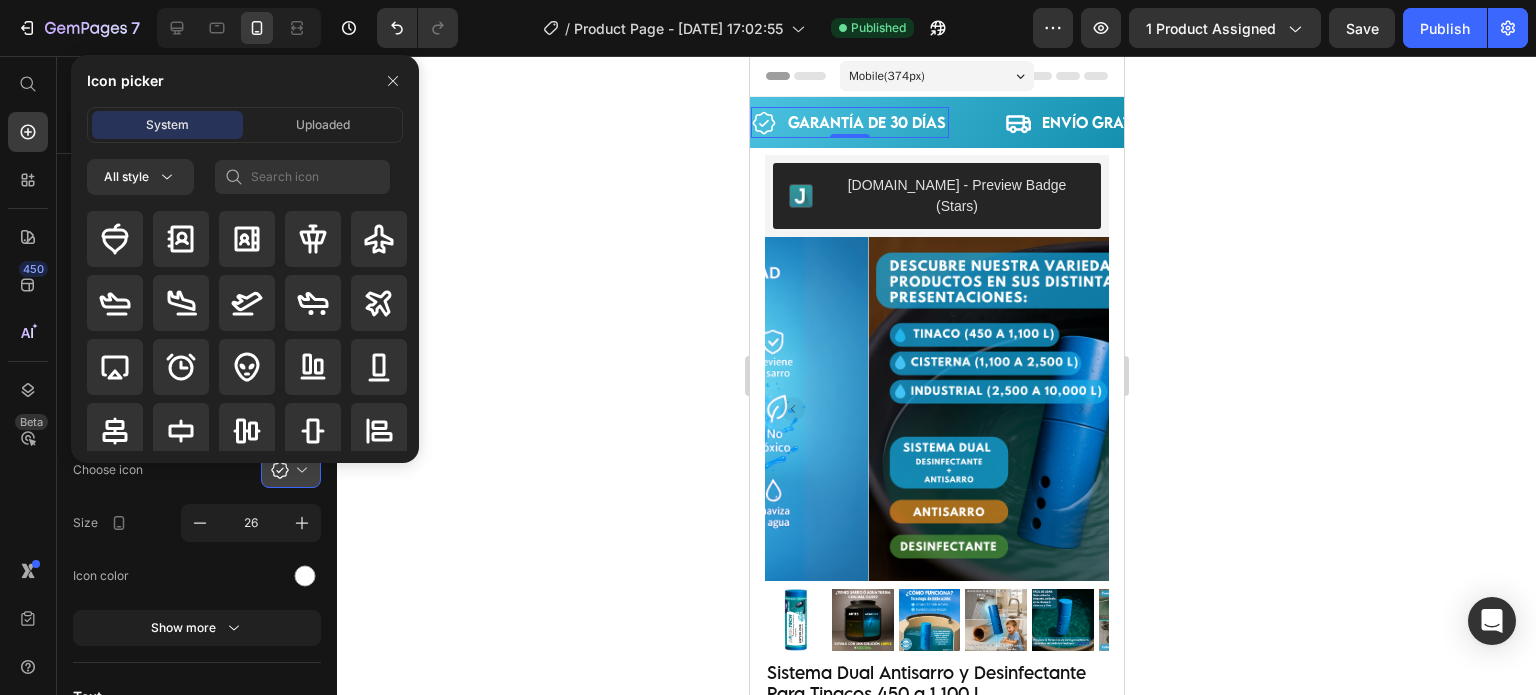 click on "Icon picker System Uploaded All style" at bounding box center [237, 259] 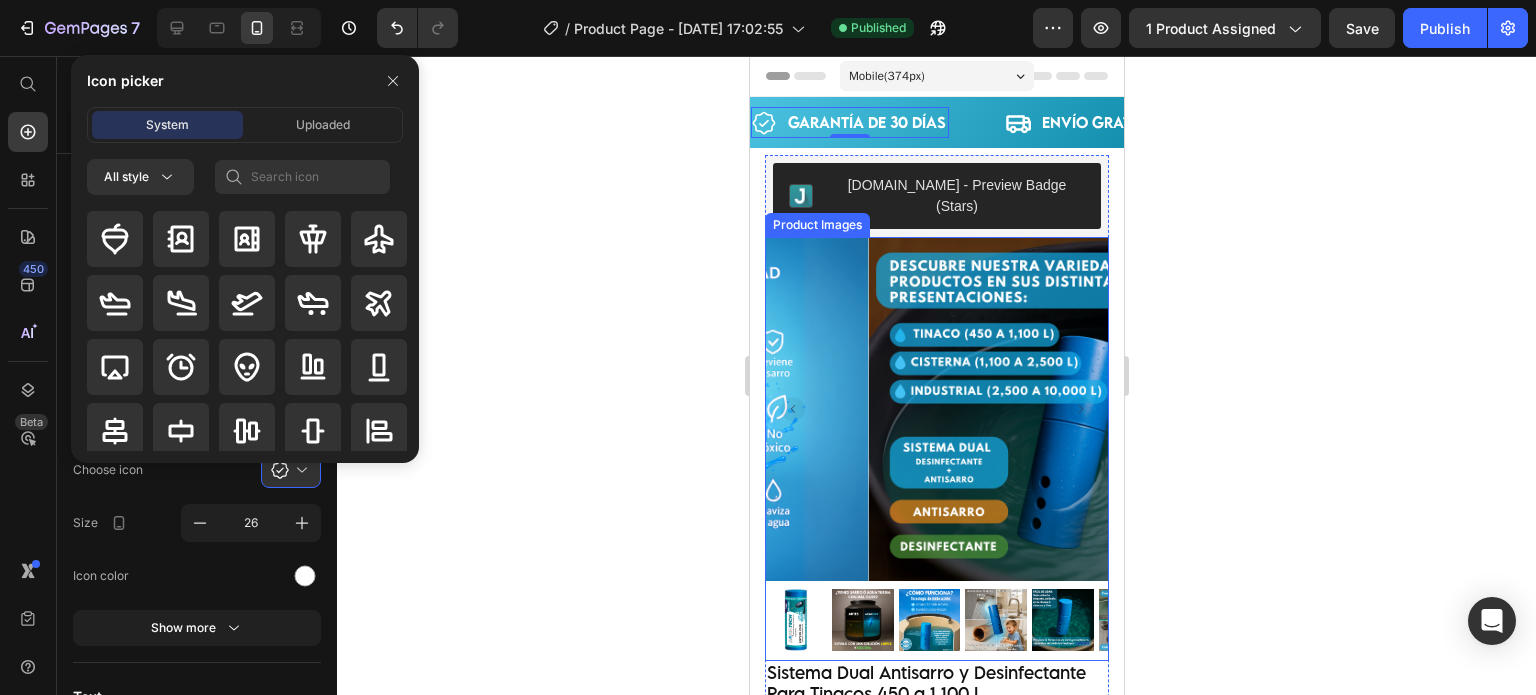 click 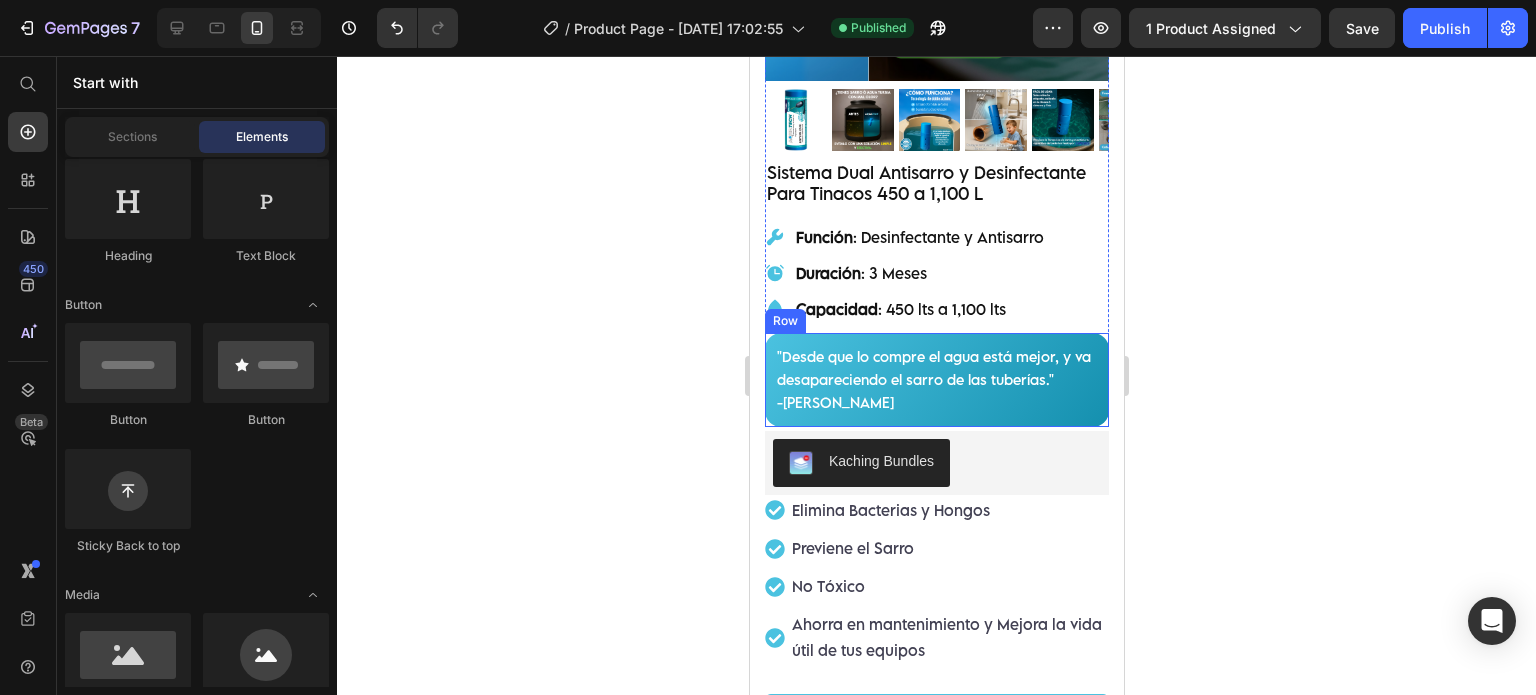 scroll, scrollTop: 1166, scrollLeft: 0, axis: vertical 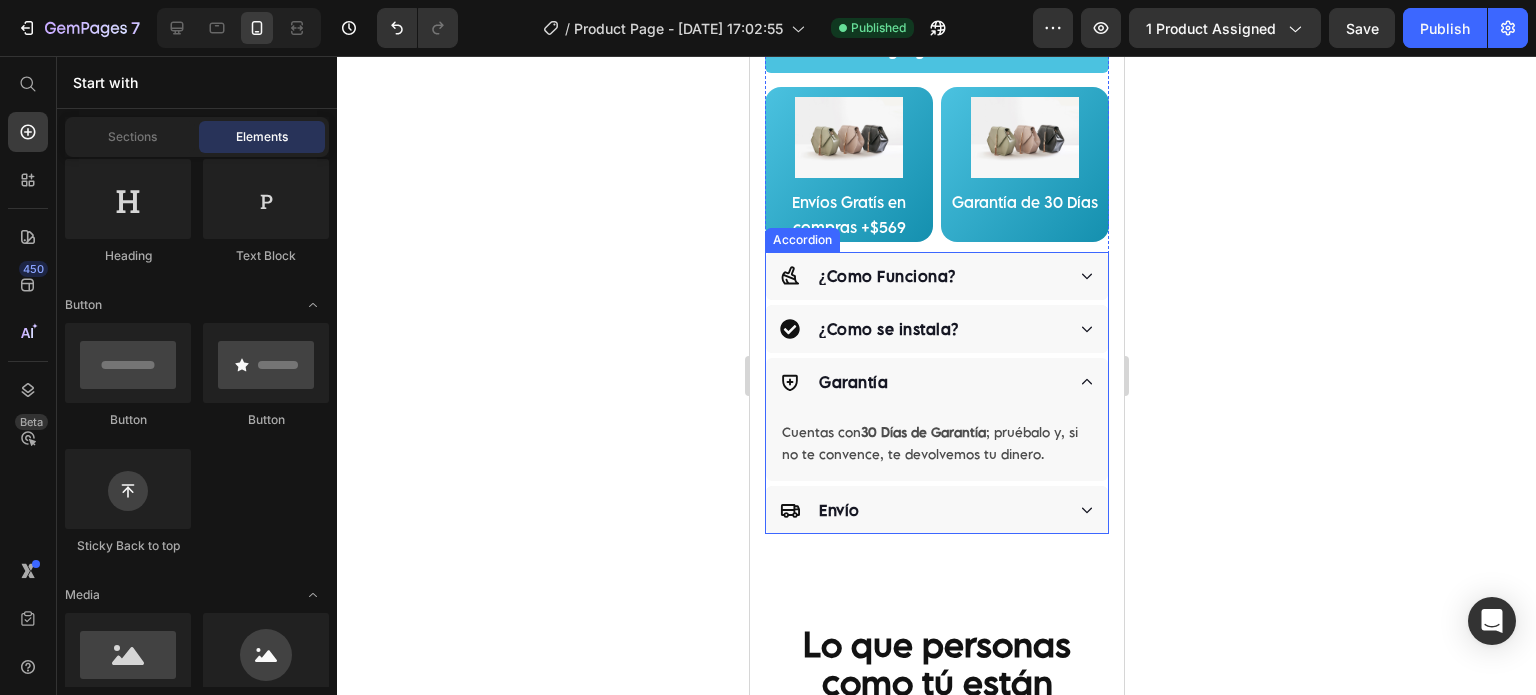 click 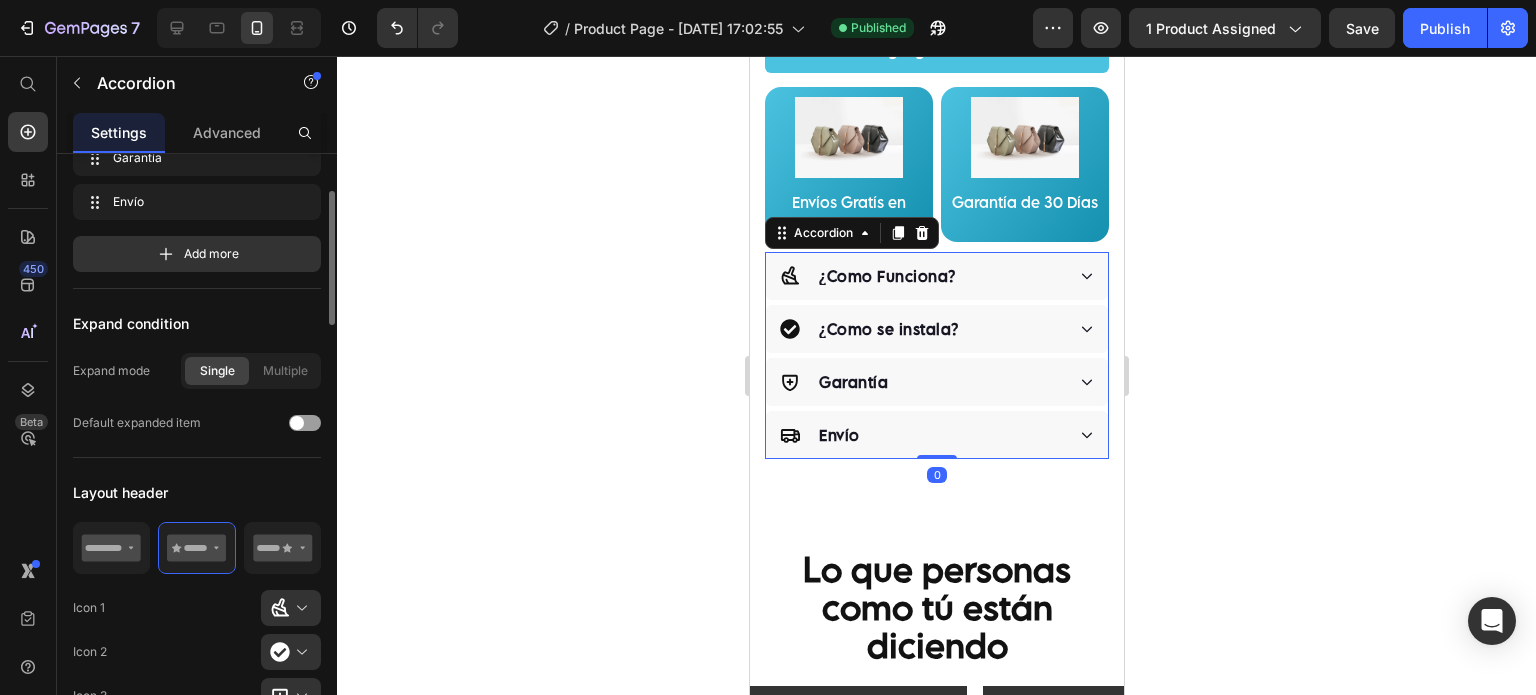 scroll, scrollTop: 499, scrollLeft: 0, axis: vertical 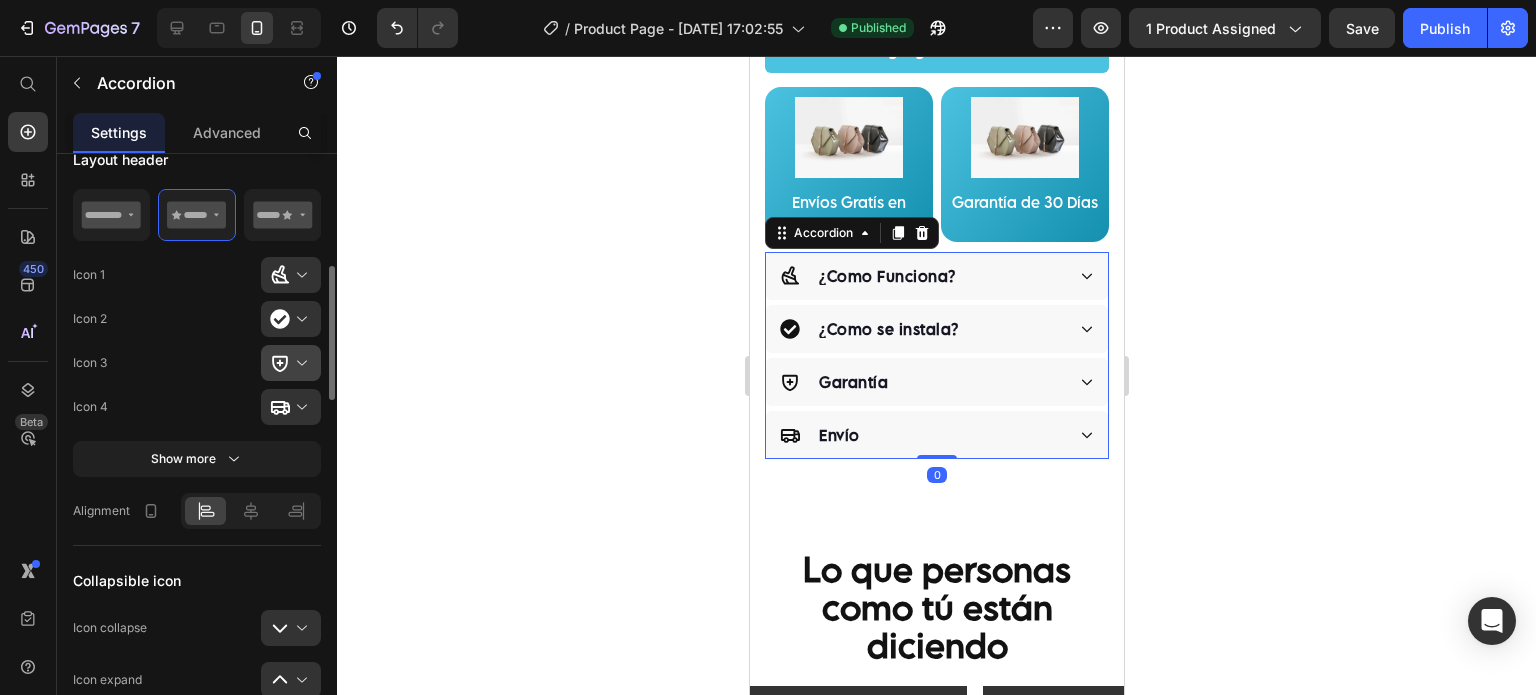 click at bounding box center (299, 363) 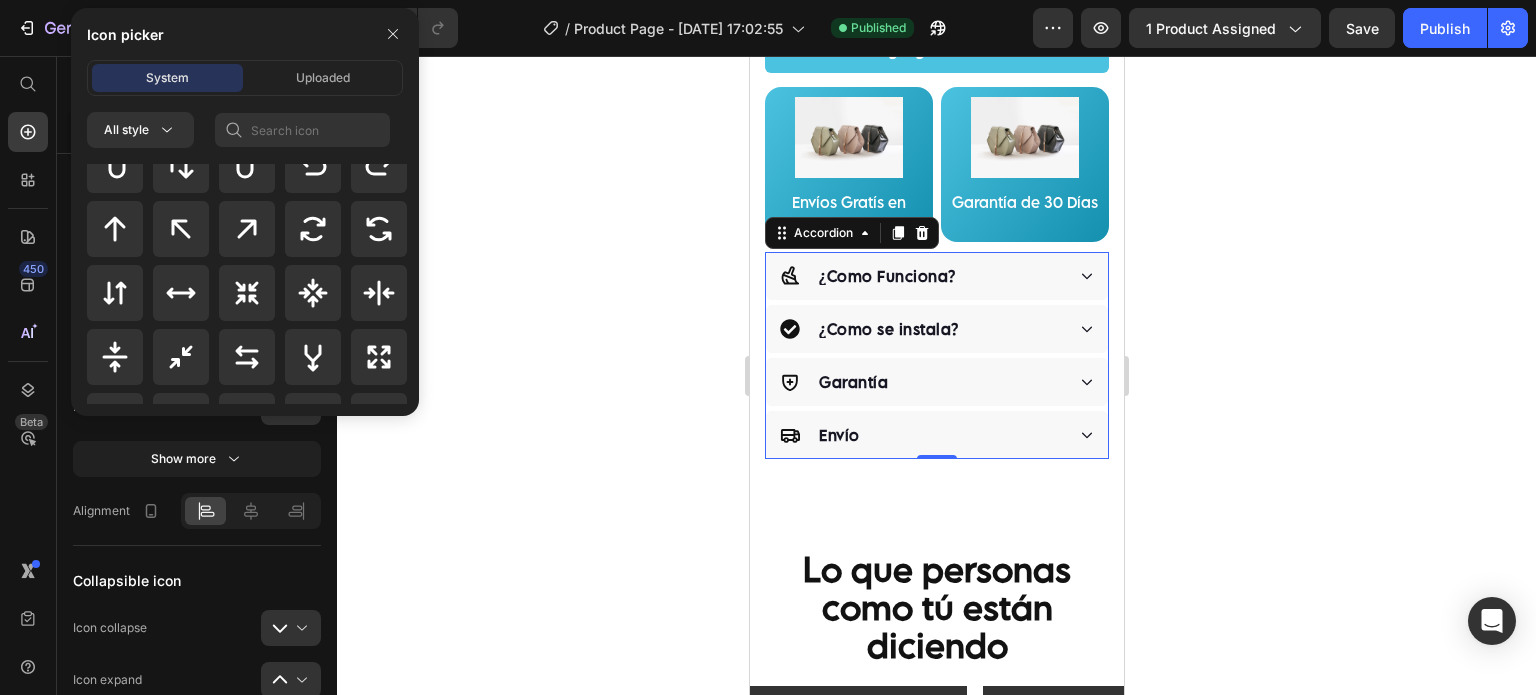 scroll, scrollTop: 1333, scrollLeft: 0, axis: vertical 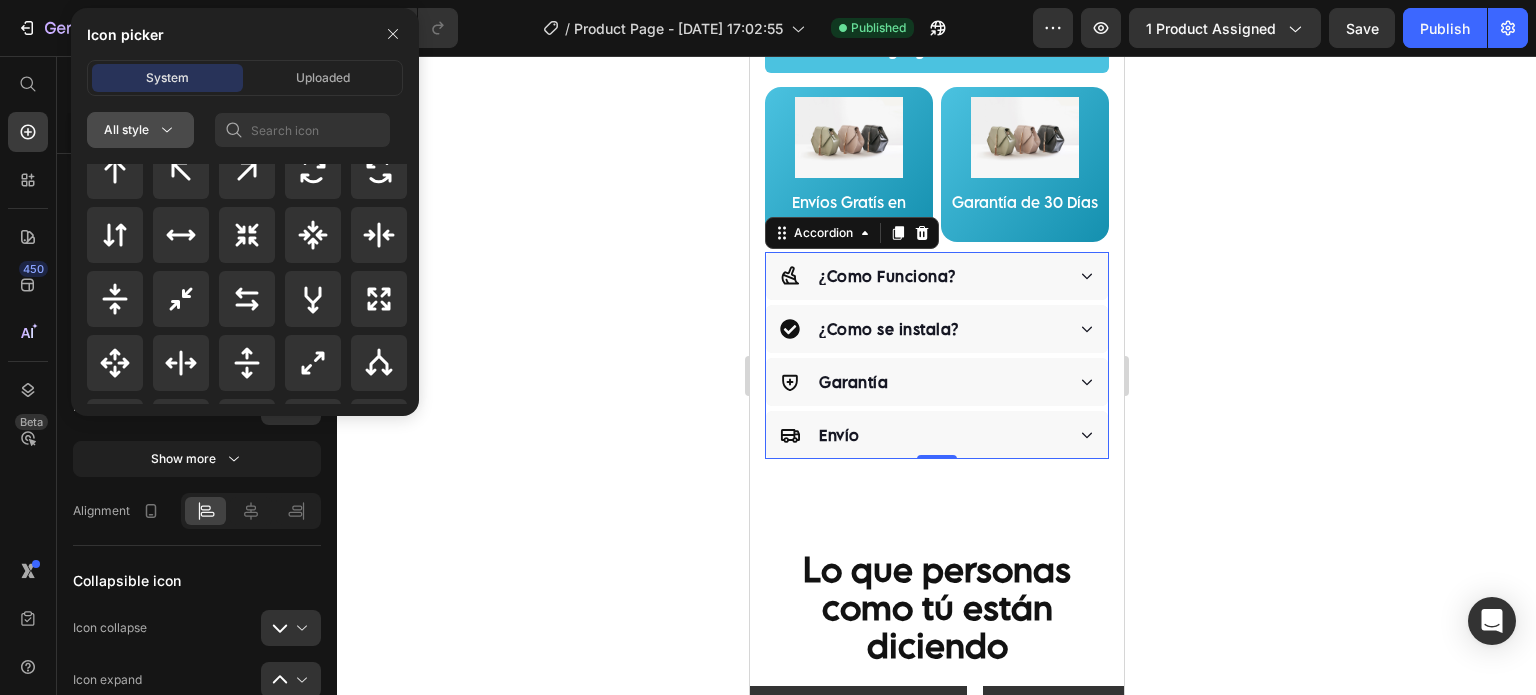 click 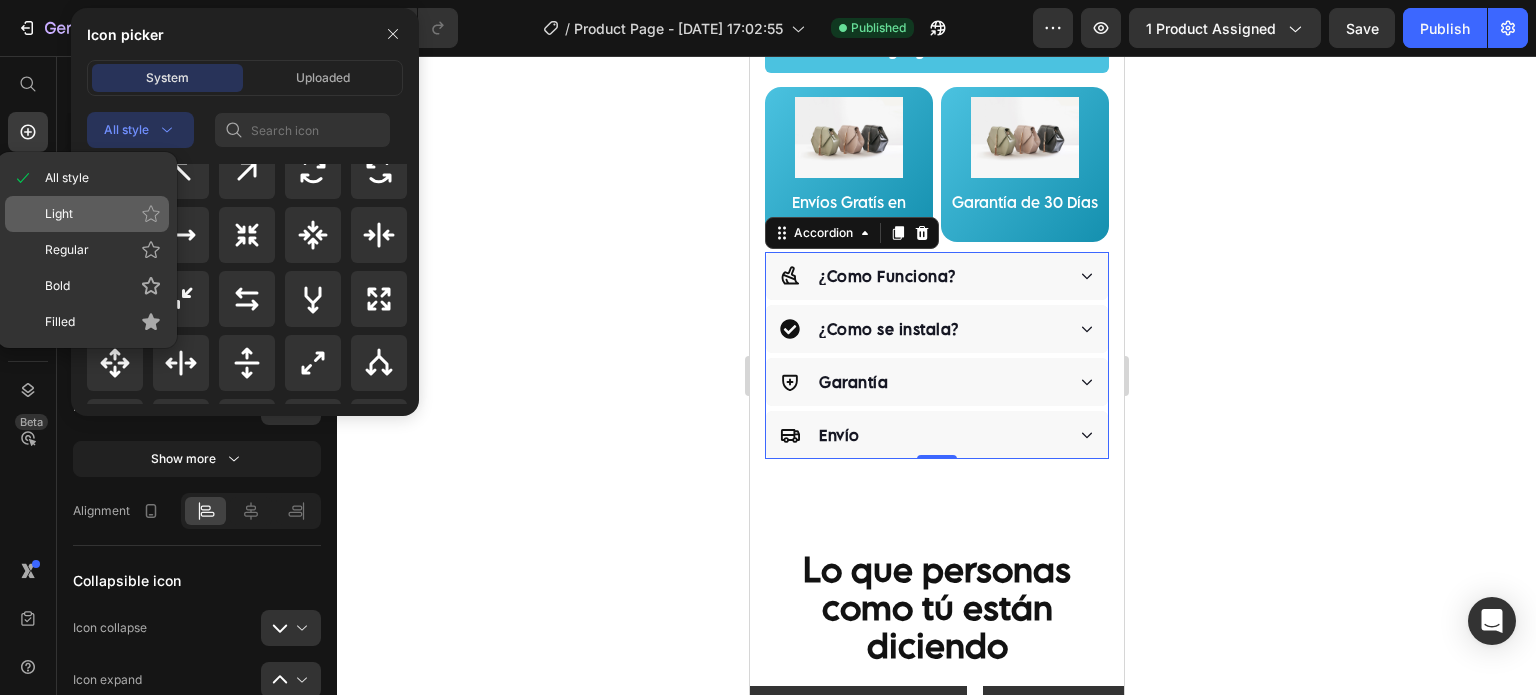click 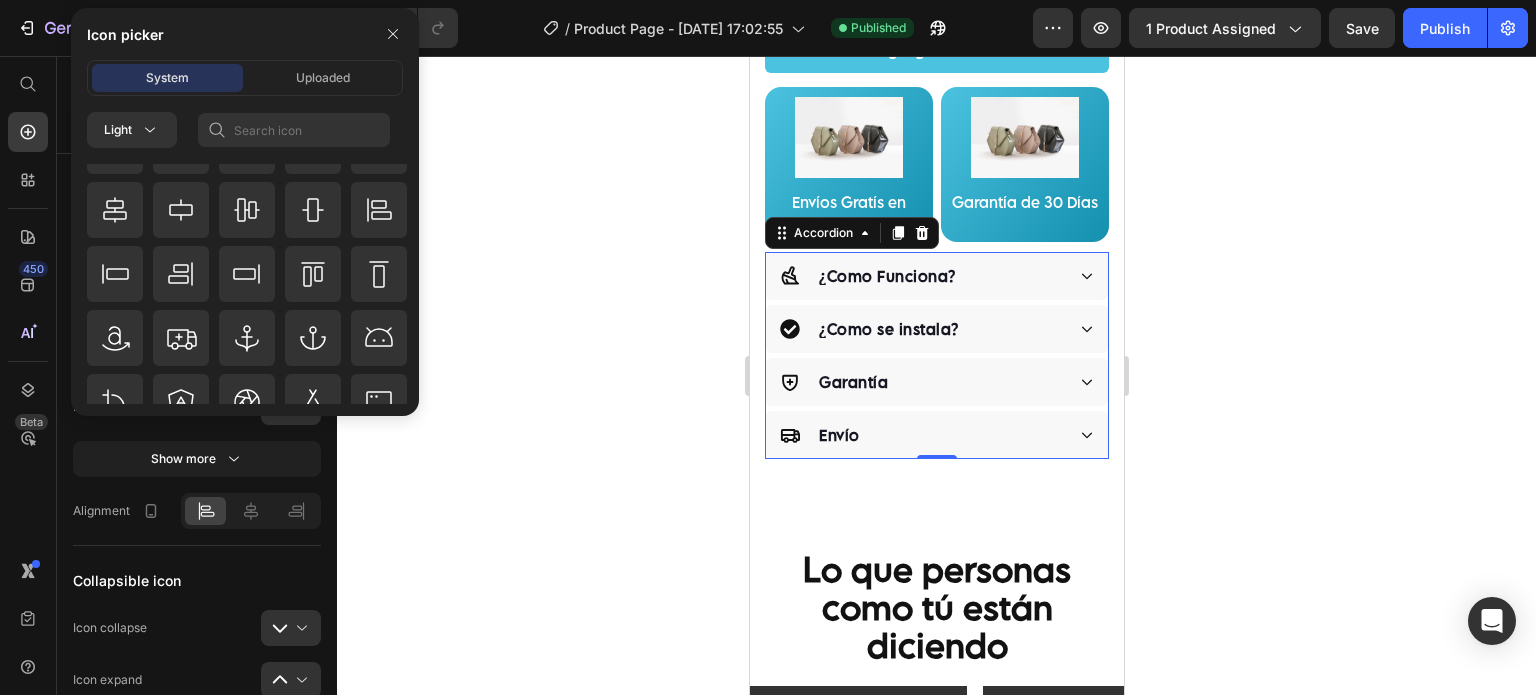 scroll, scrollTop: 332, scrollLeft: 0, axis: vertical 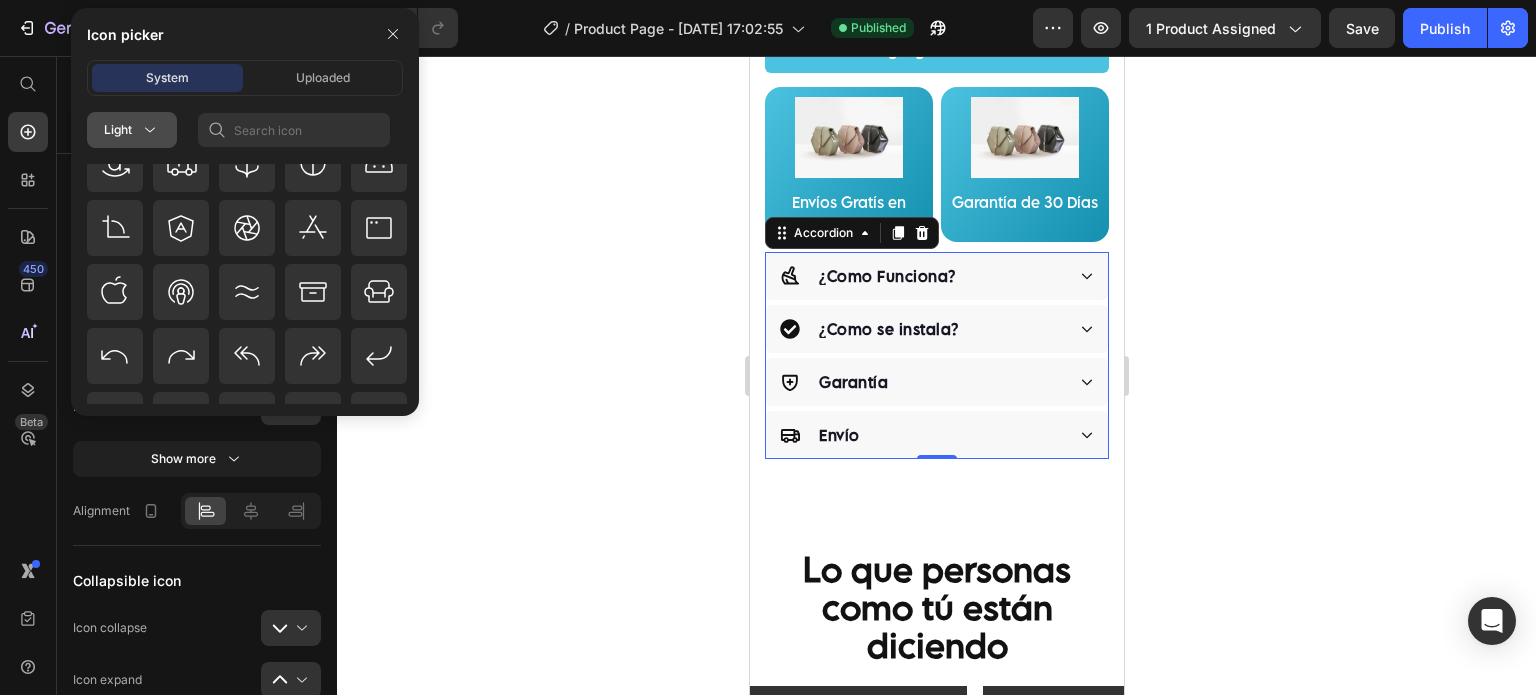 click on "Light" at bounding box center (132, 130) 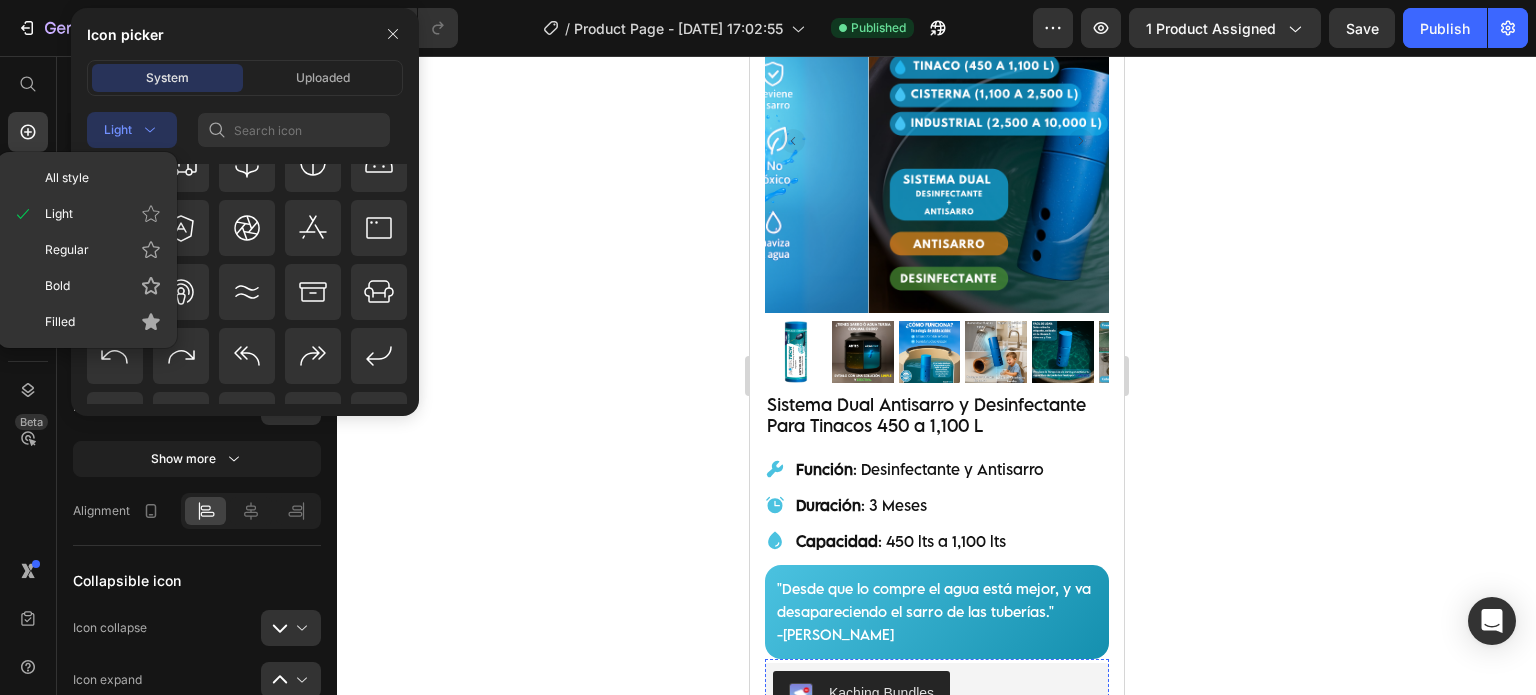 scroll, scrollTop: 0, scrollLeft: 0, axis: both 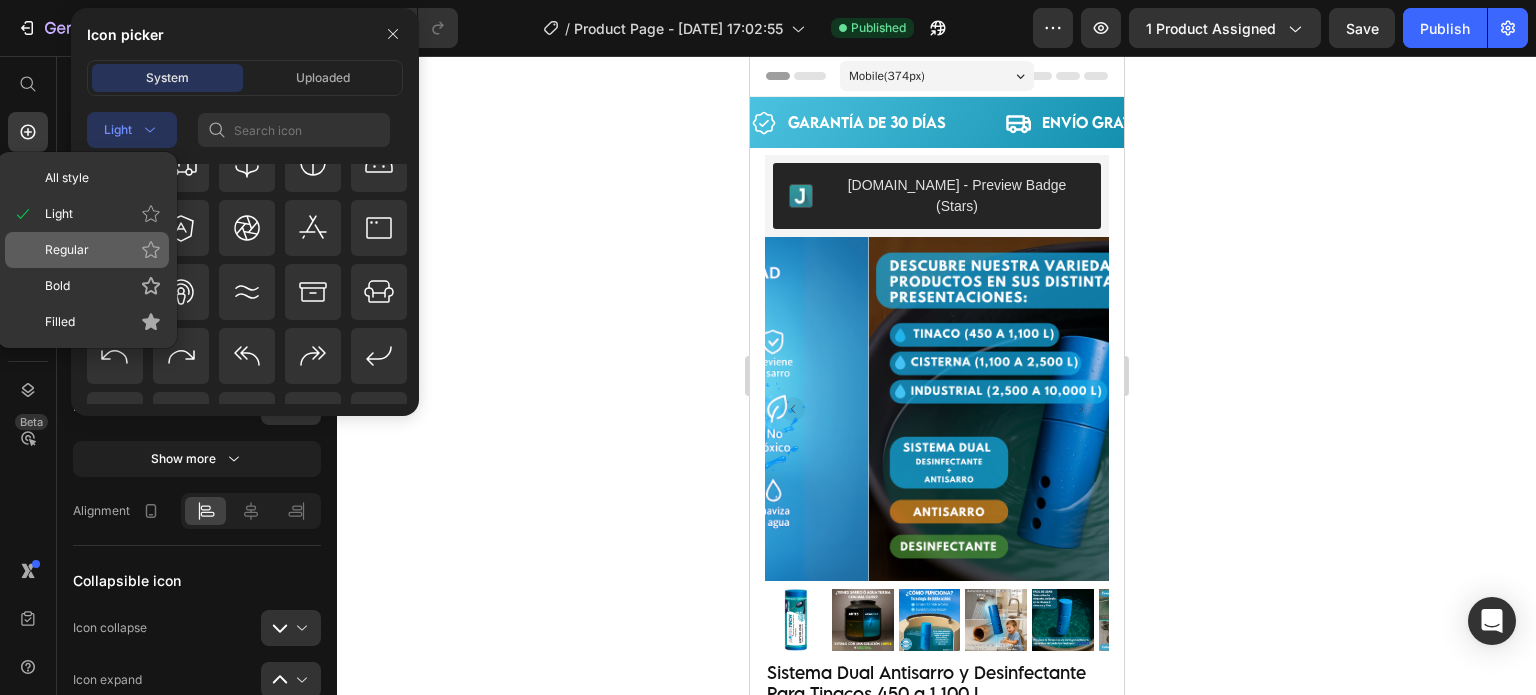 click on "Regular" at bounding box center [103, 250] 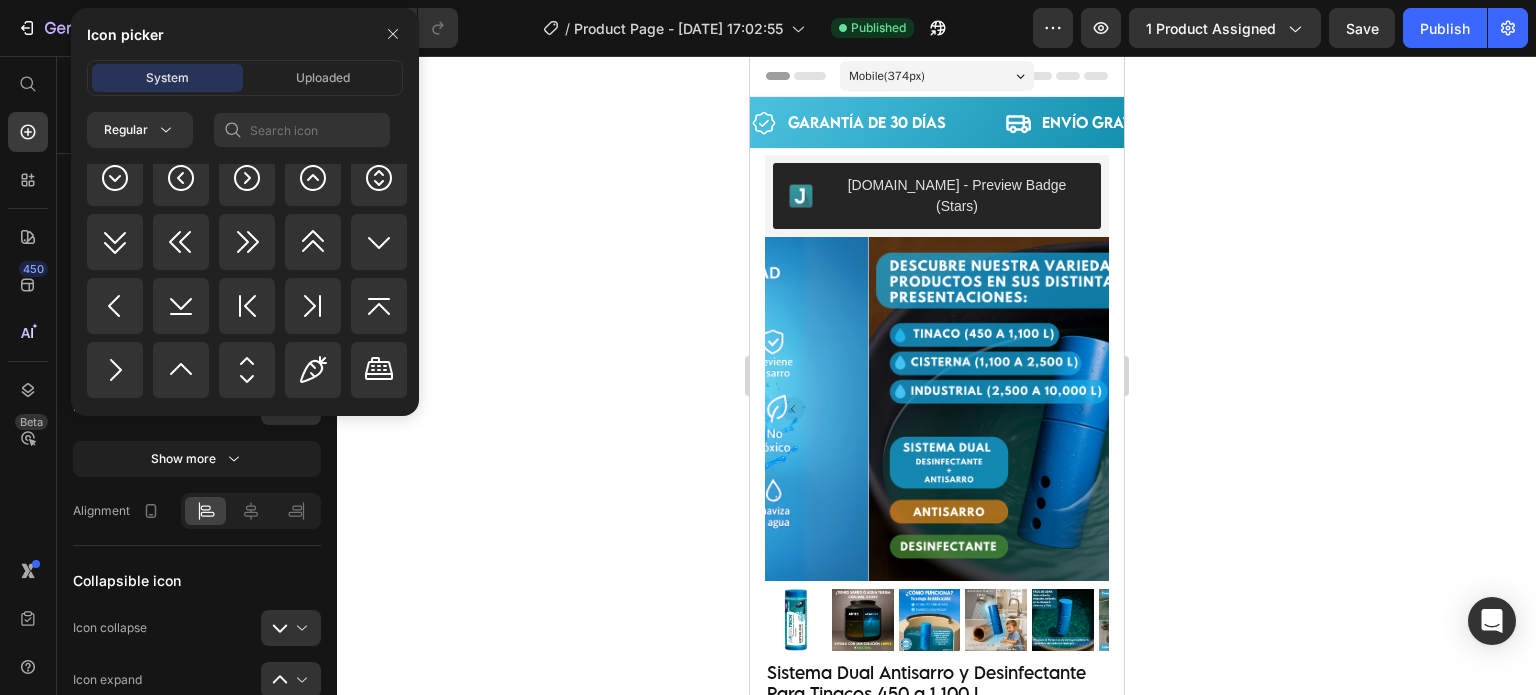scroll, scrollTop: 3389, scrollLeft: 0, axis: vertical 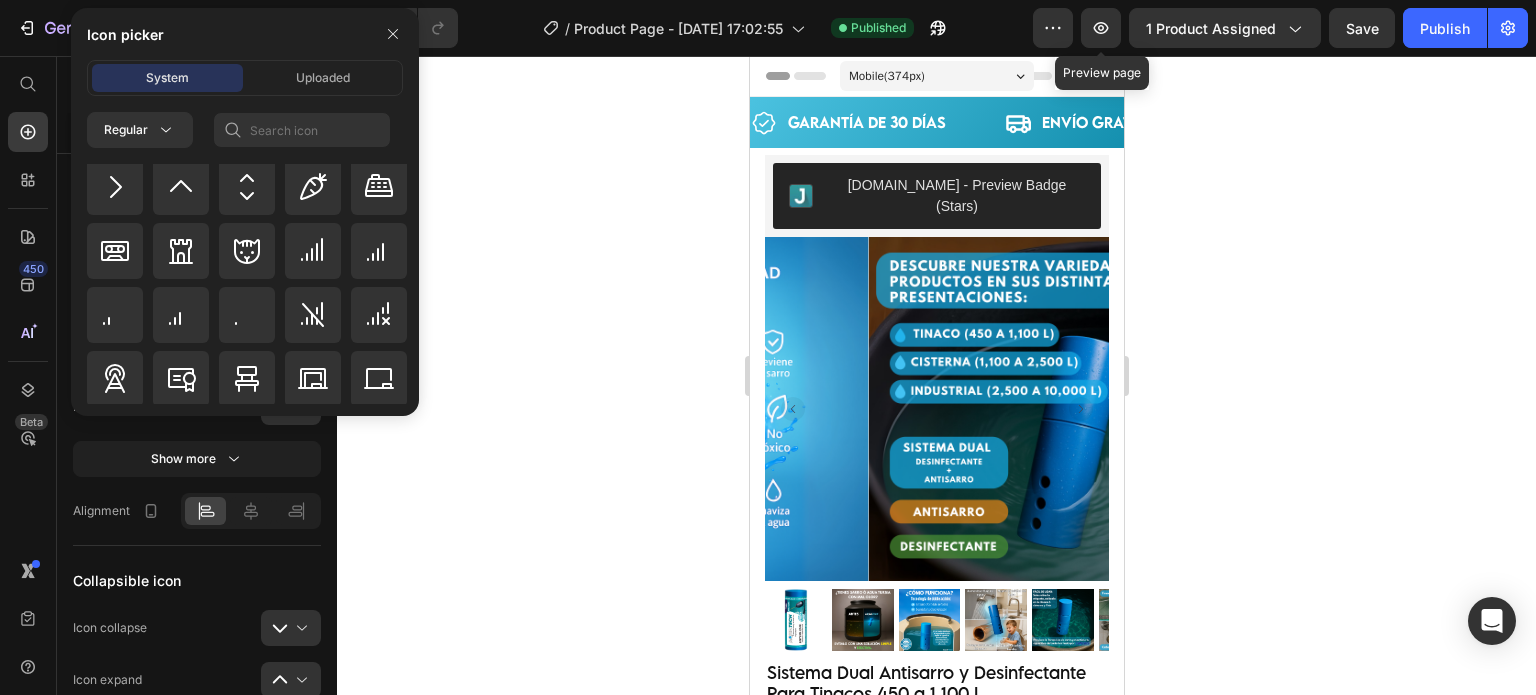 click 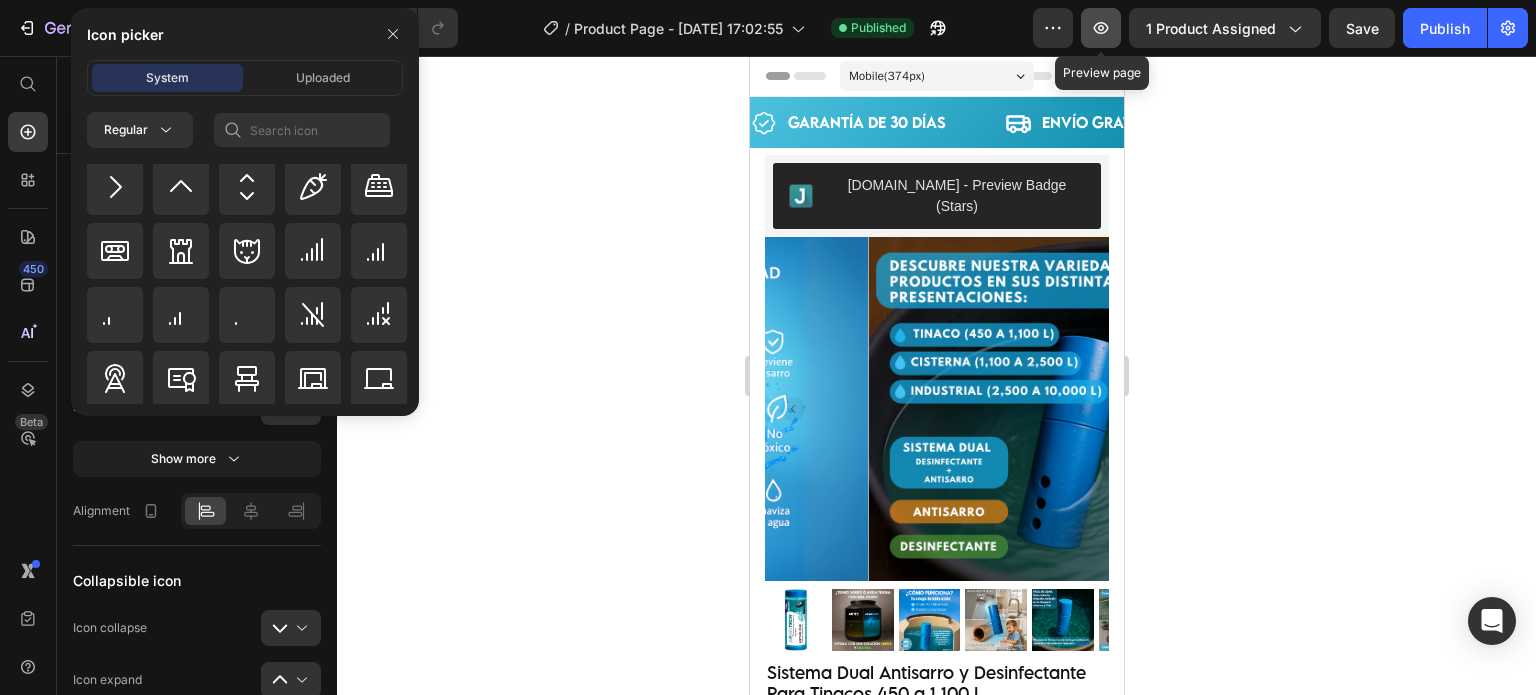 click 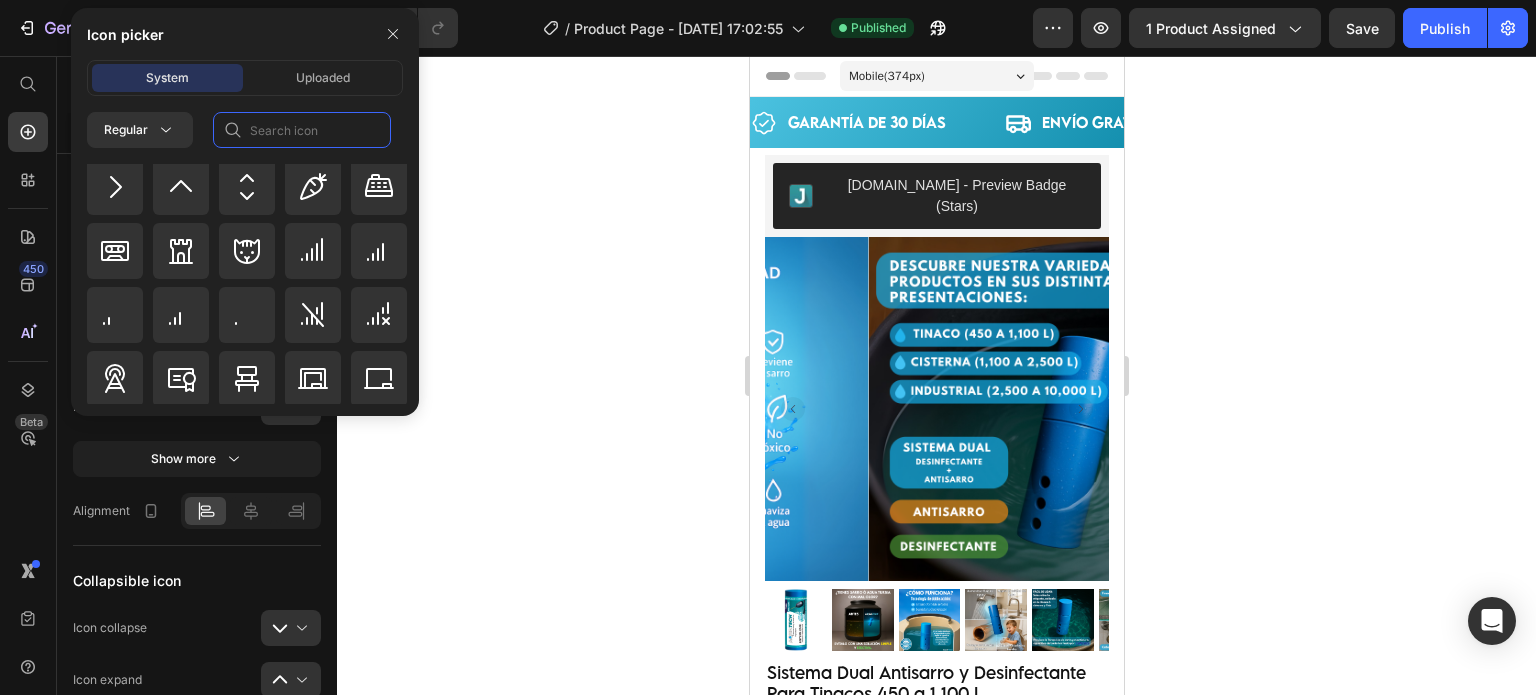 click 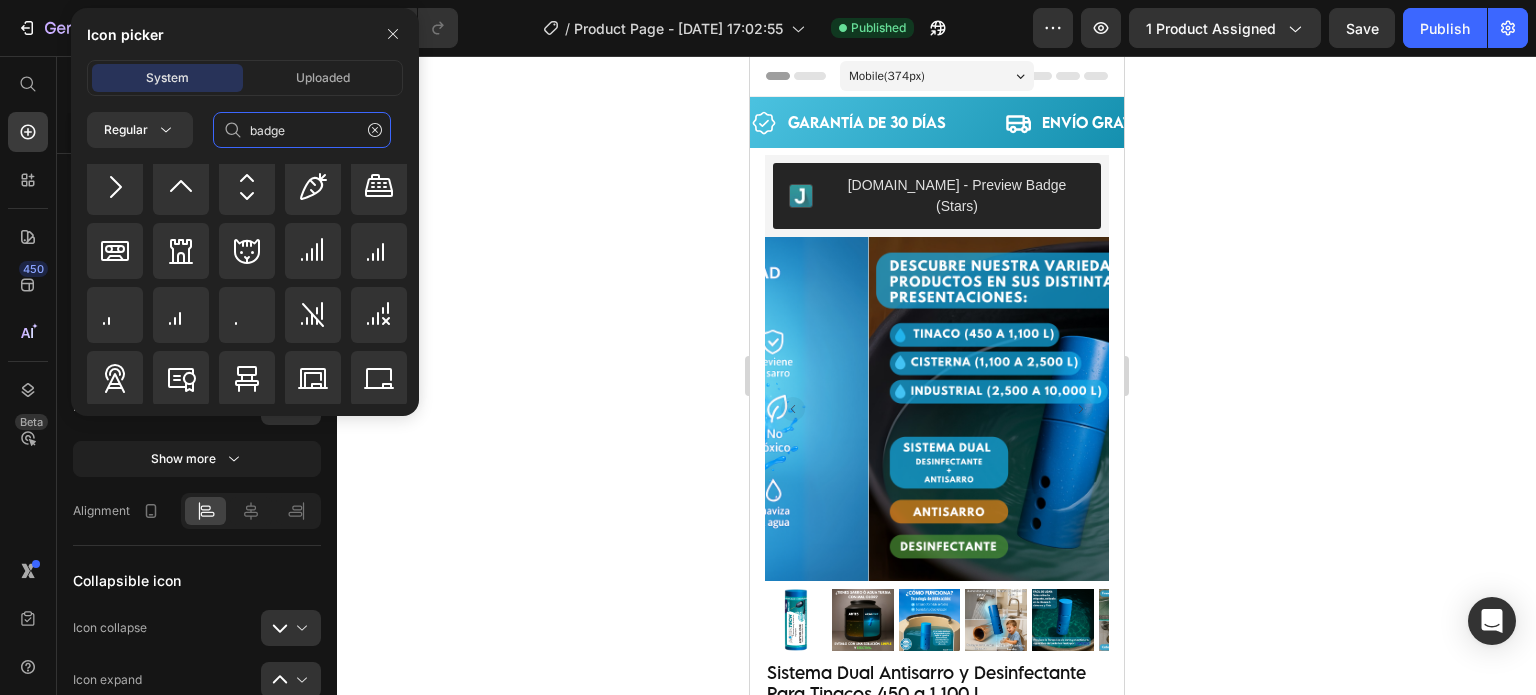 scroll, scrollTop: 0, scrollLeft: 0, axis: both 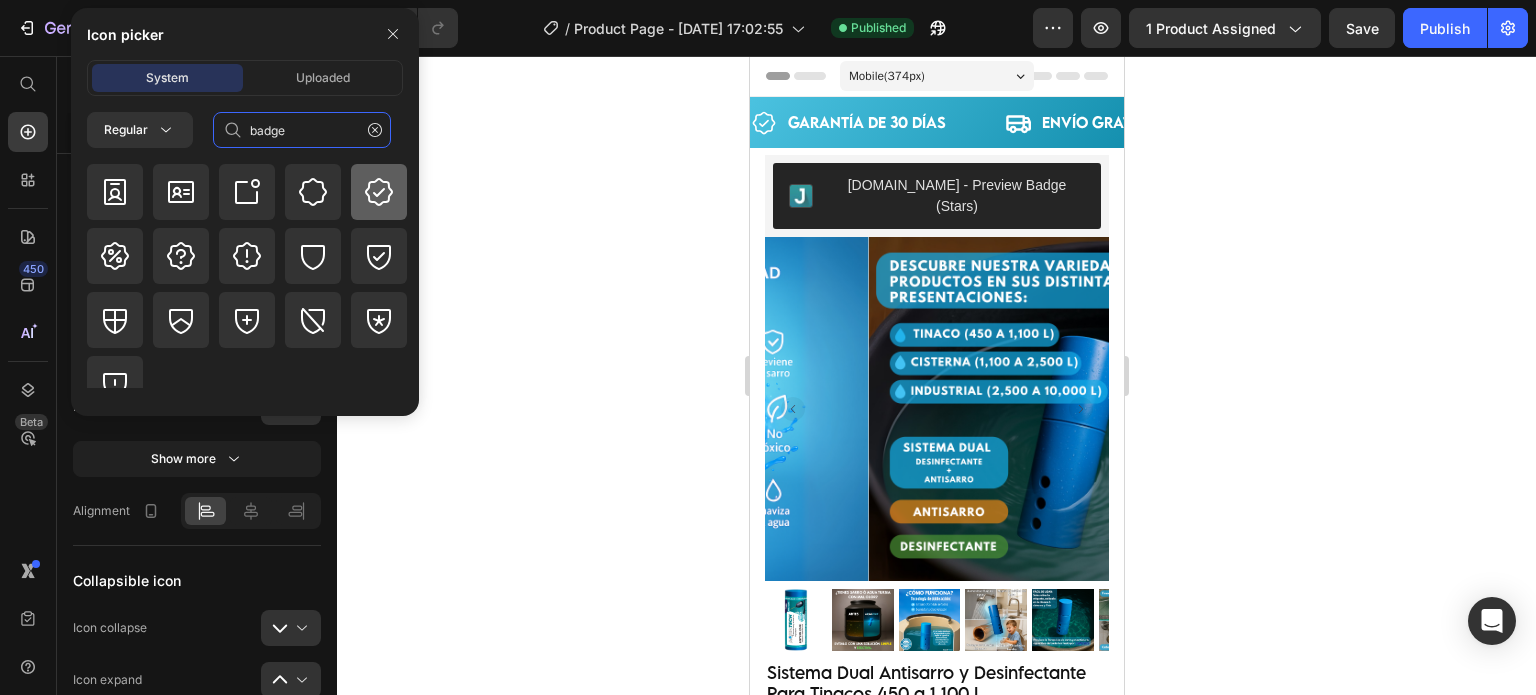 type on "badge" 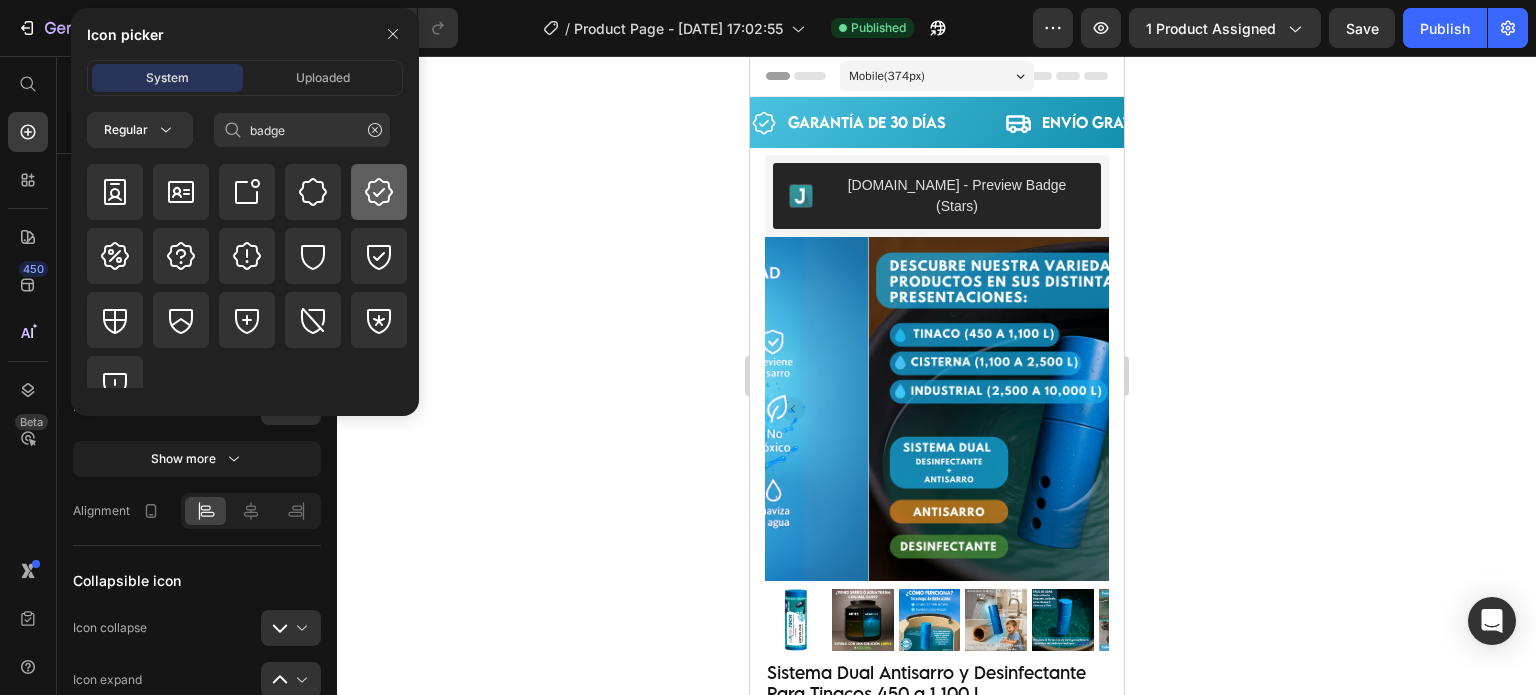 click 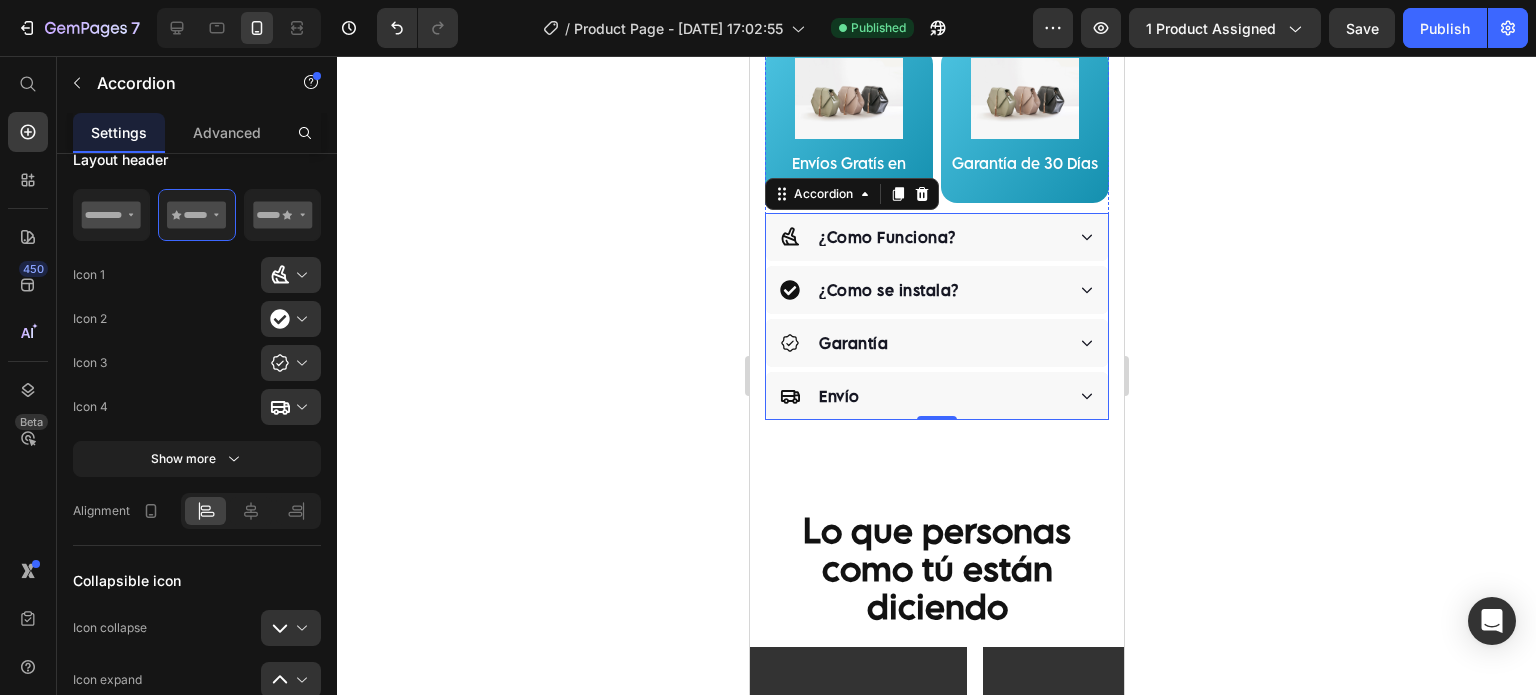 scroll, scrollTop: 1166, scrollLeft: 0, axis: vertical 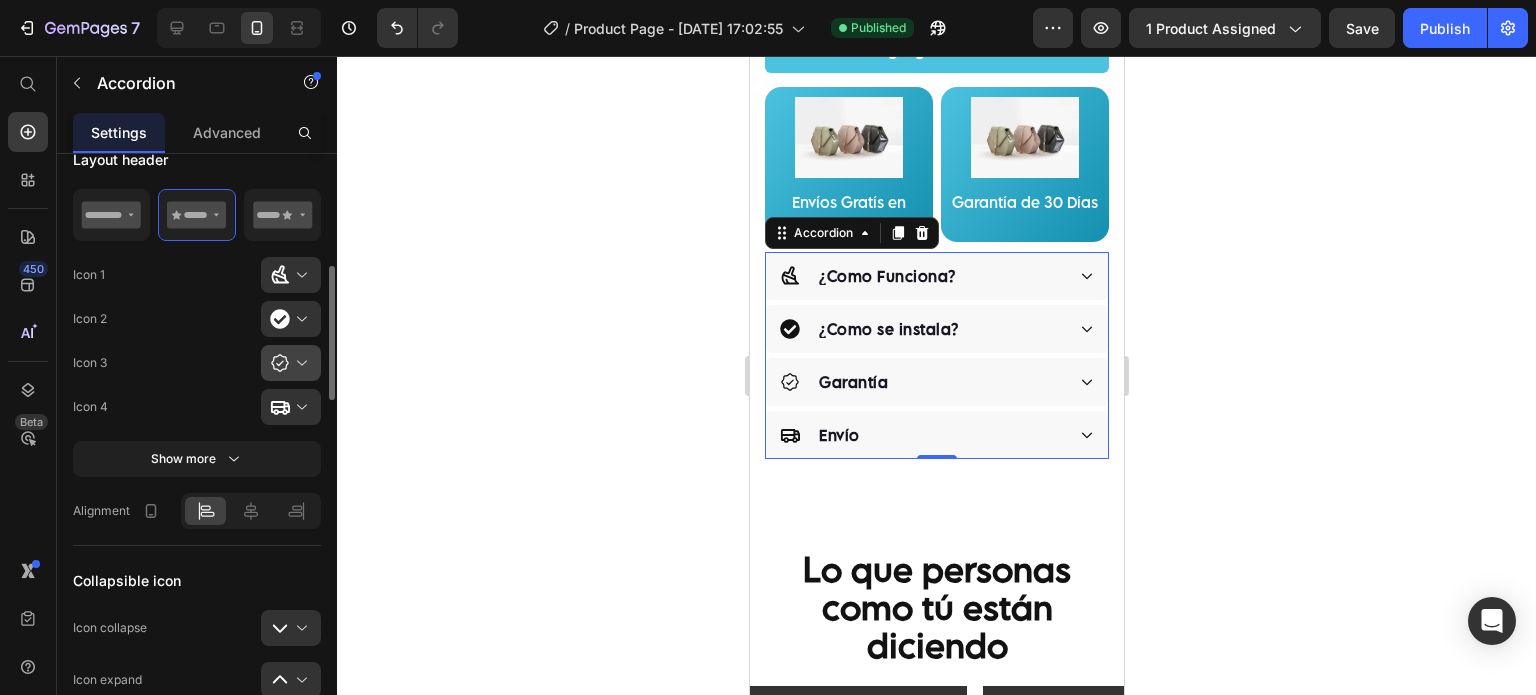 click at bounding box center [299, 363] 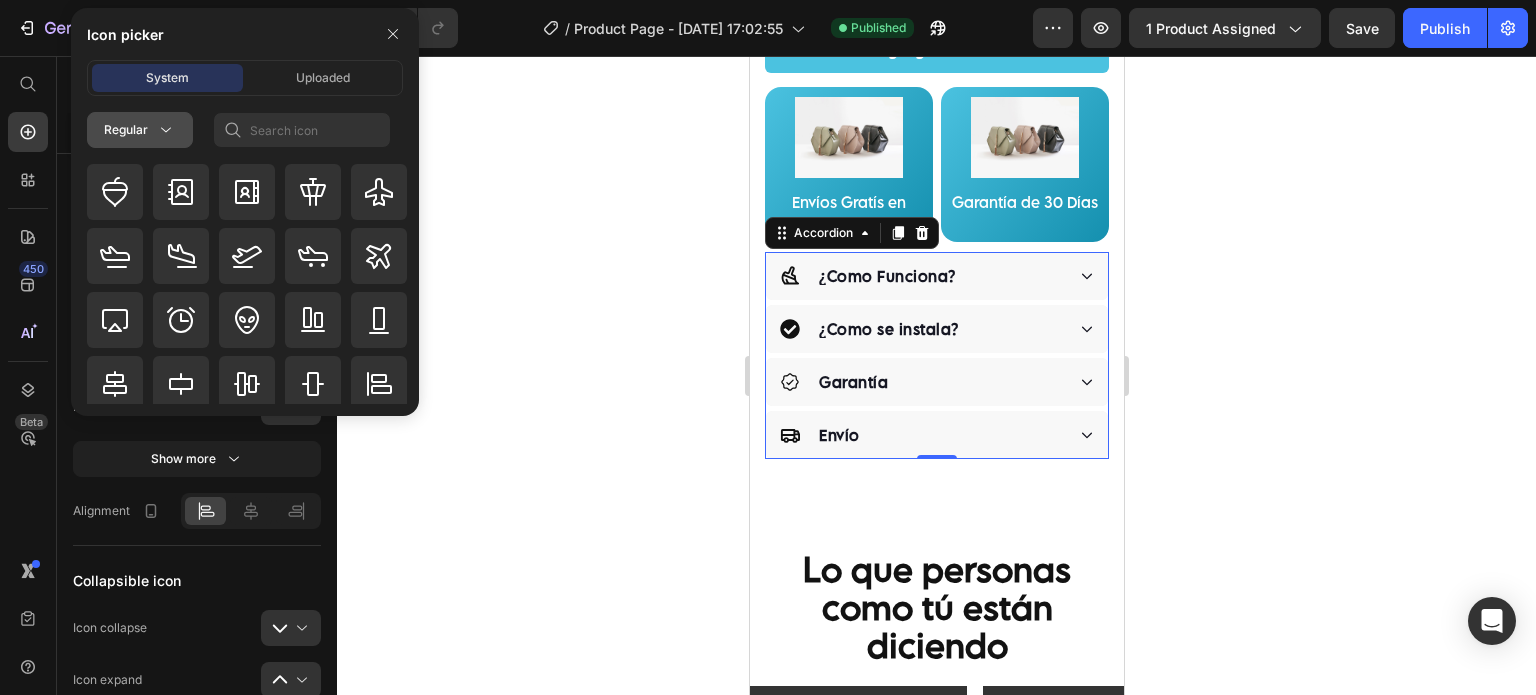 click 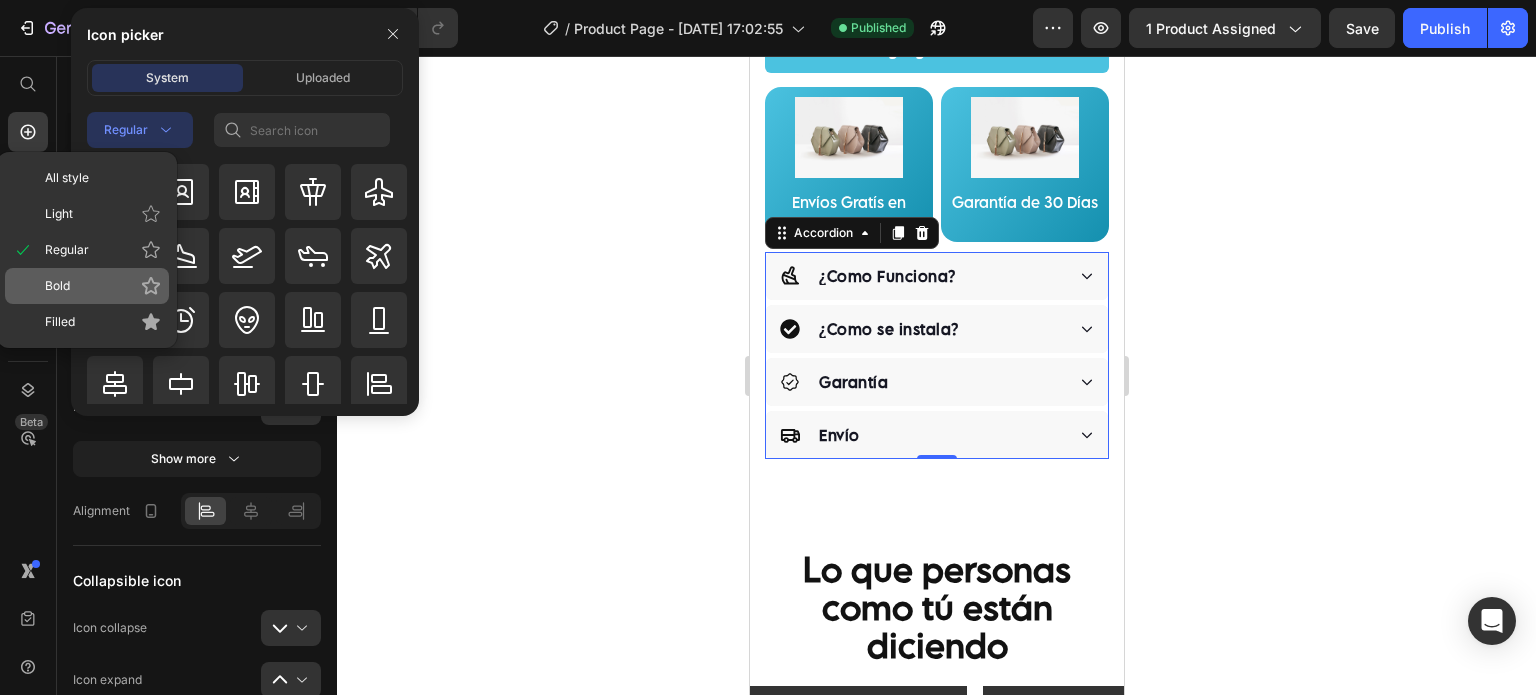 click on "Bold" at bounding box center (103, 286) 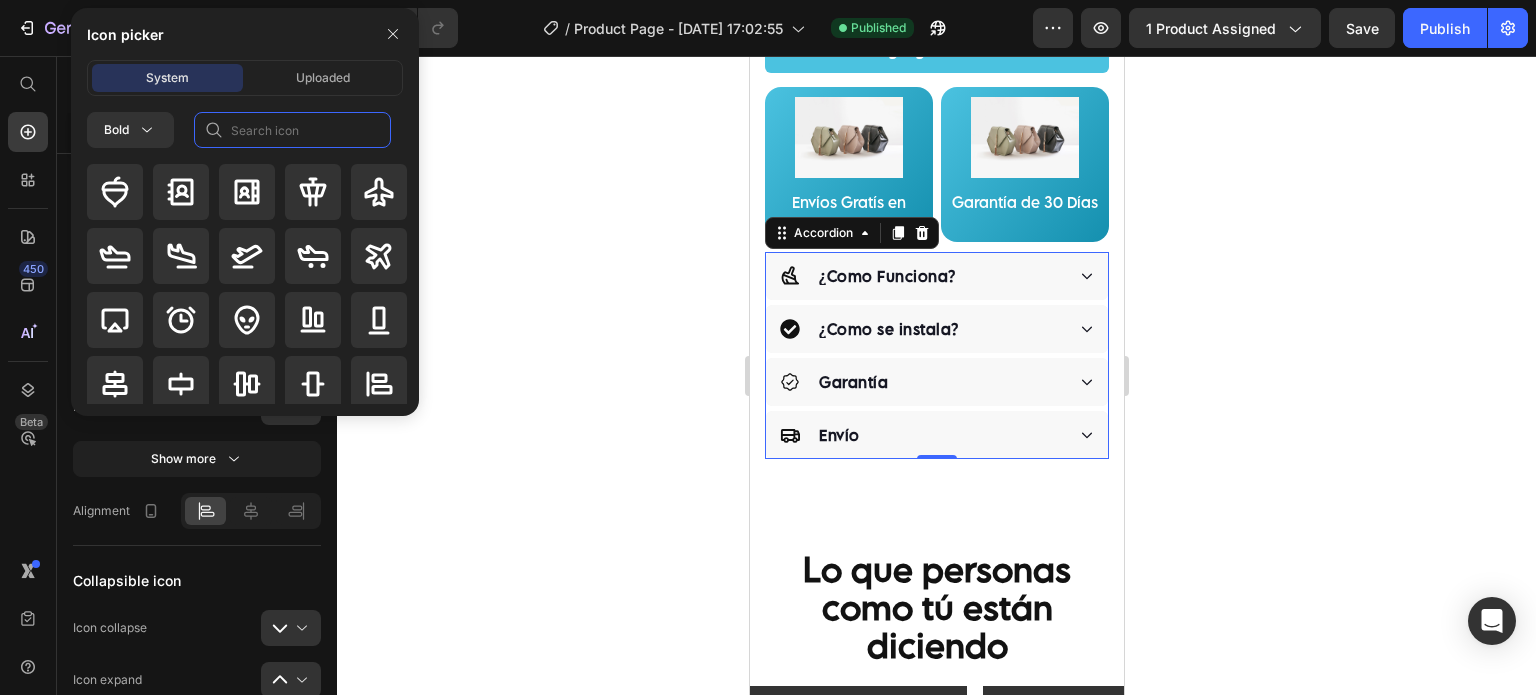 click 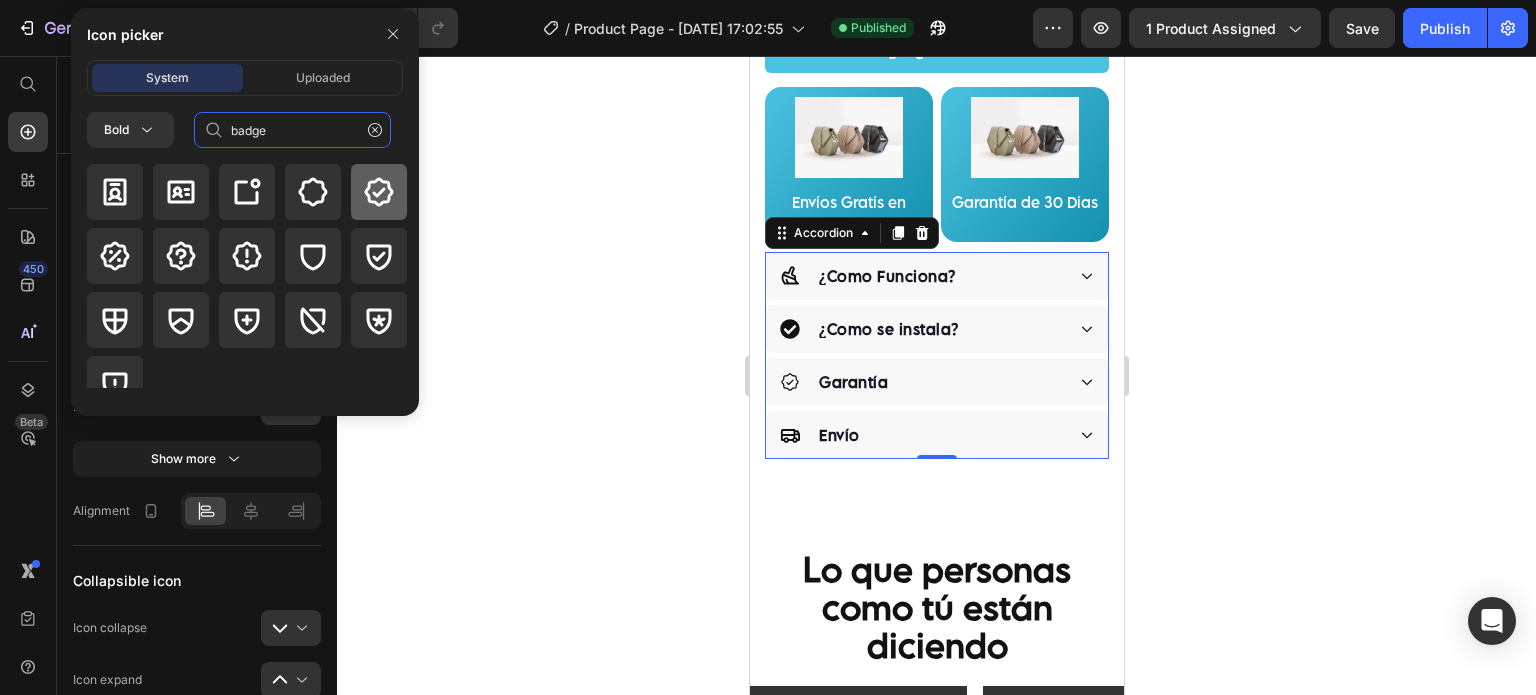 type on "badge" 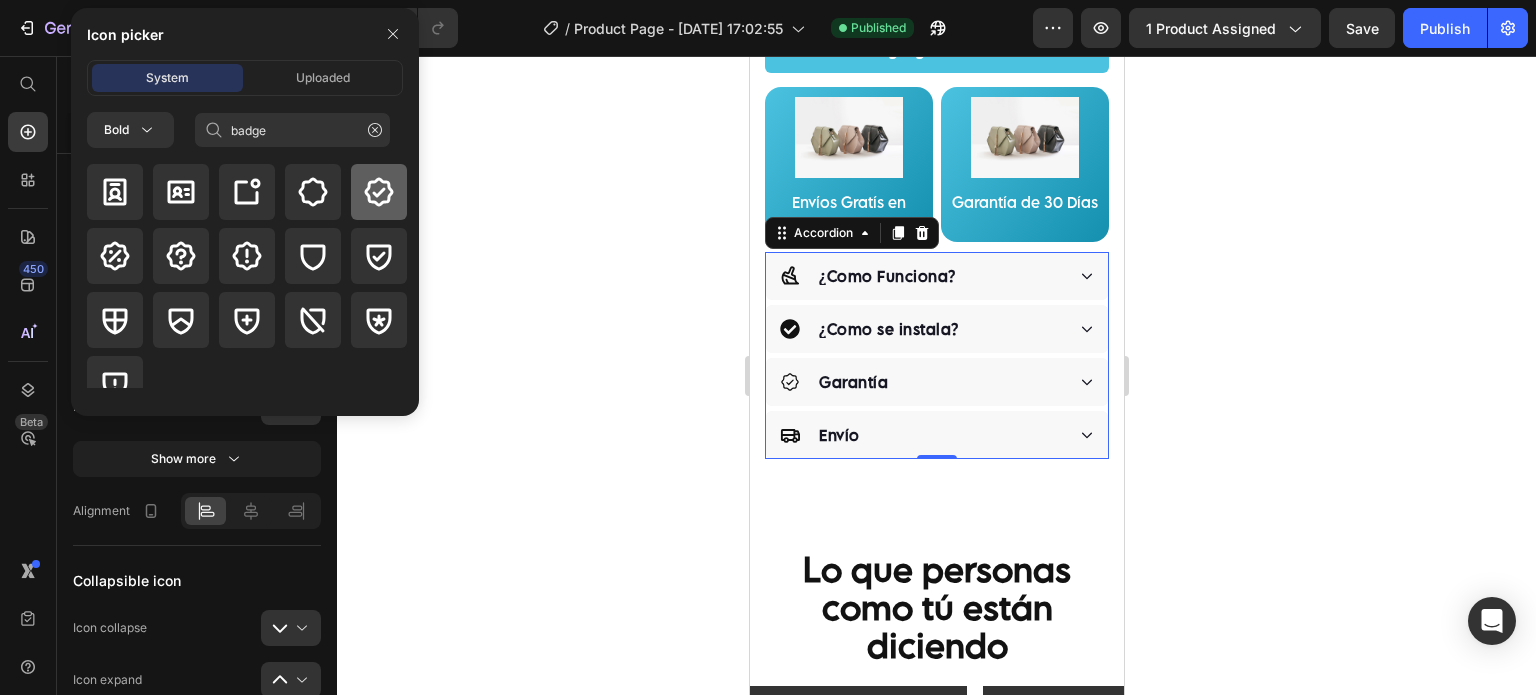 click 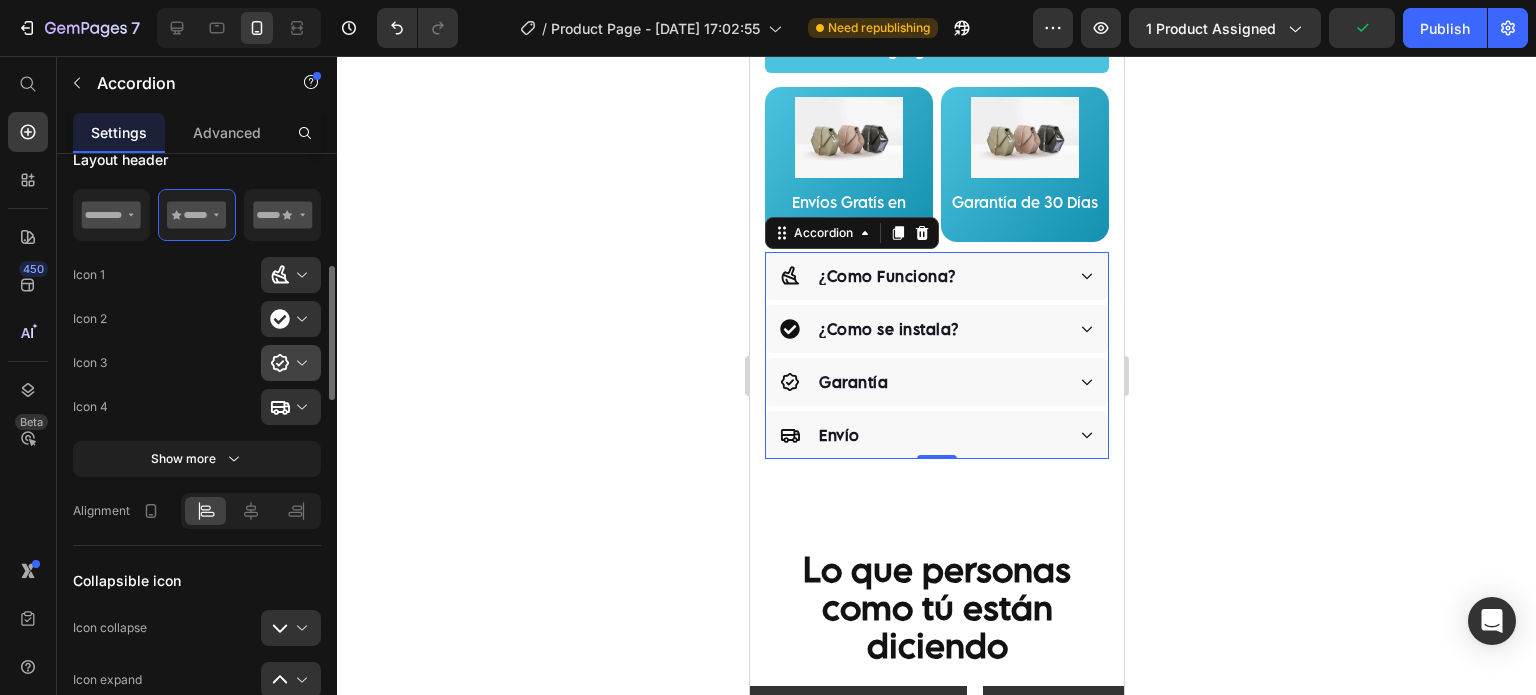 click at bounding box center (299, 363) 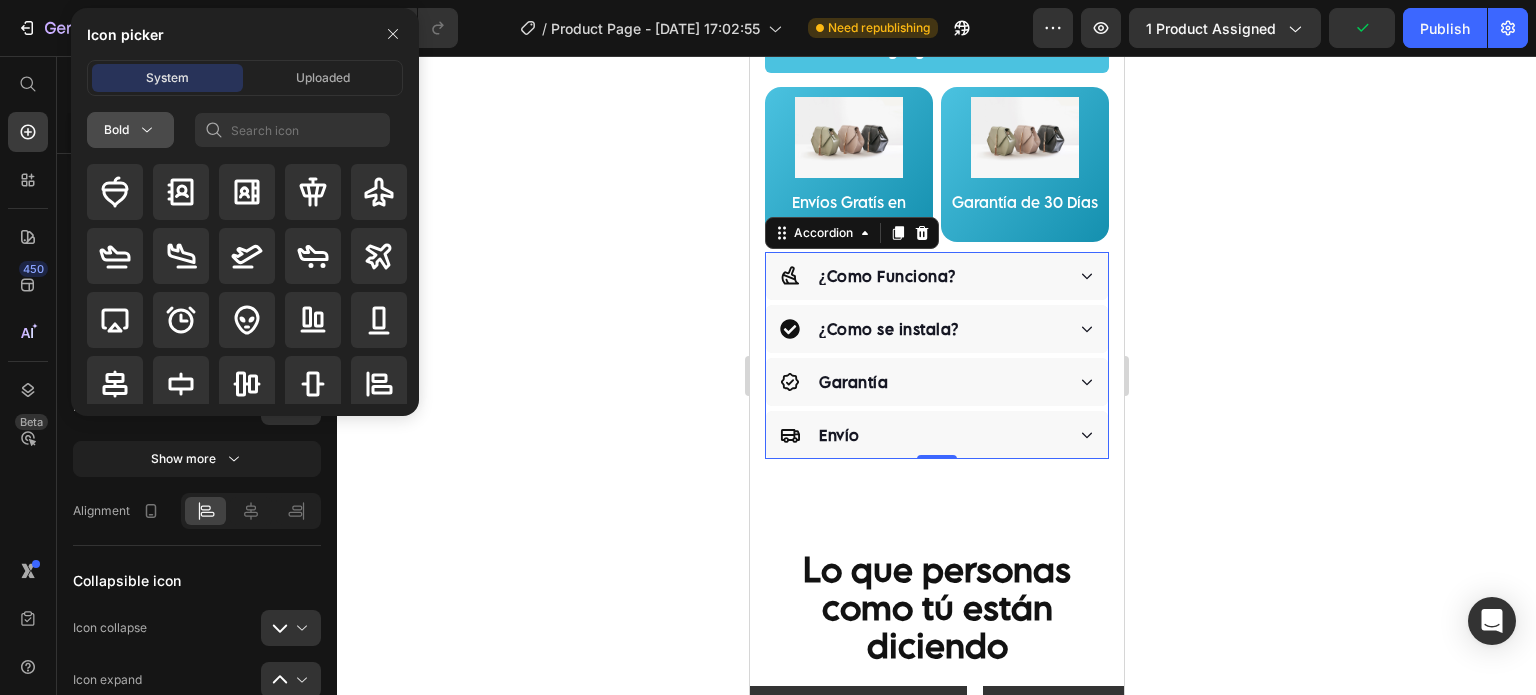 click on "Bold" at bounding box center [130, 130] 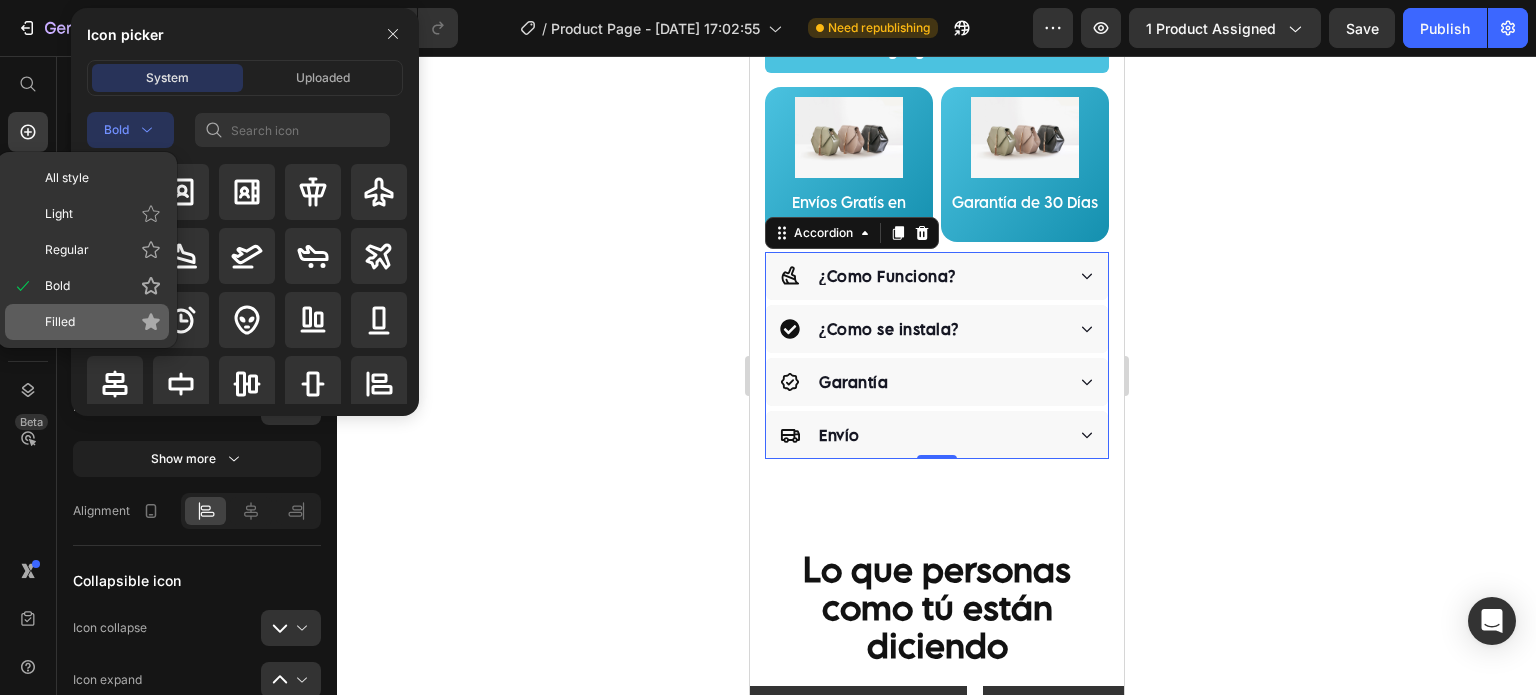 click 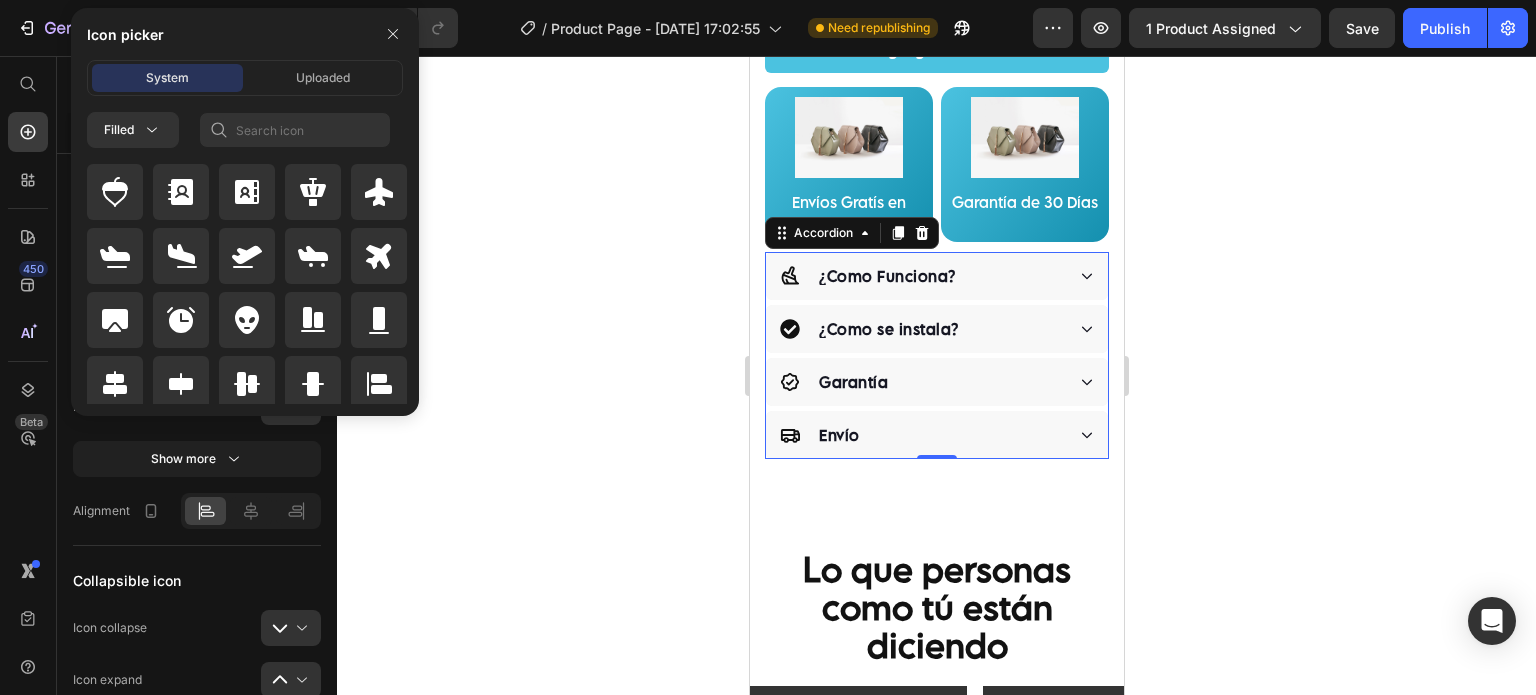 click on "Filled" at bounding box center (245, 264) 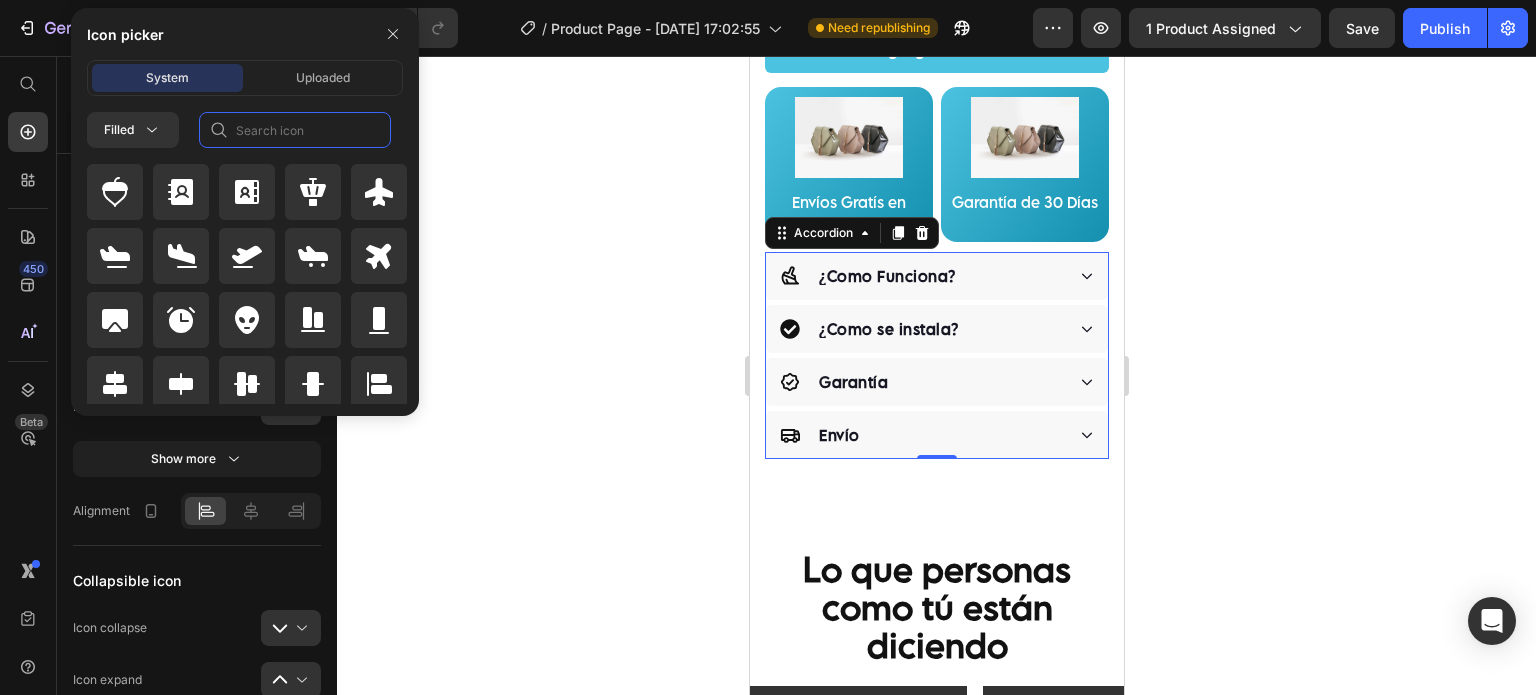 click 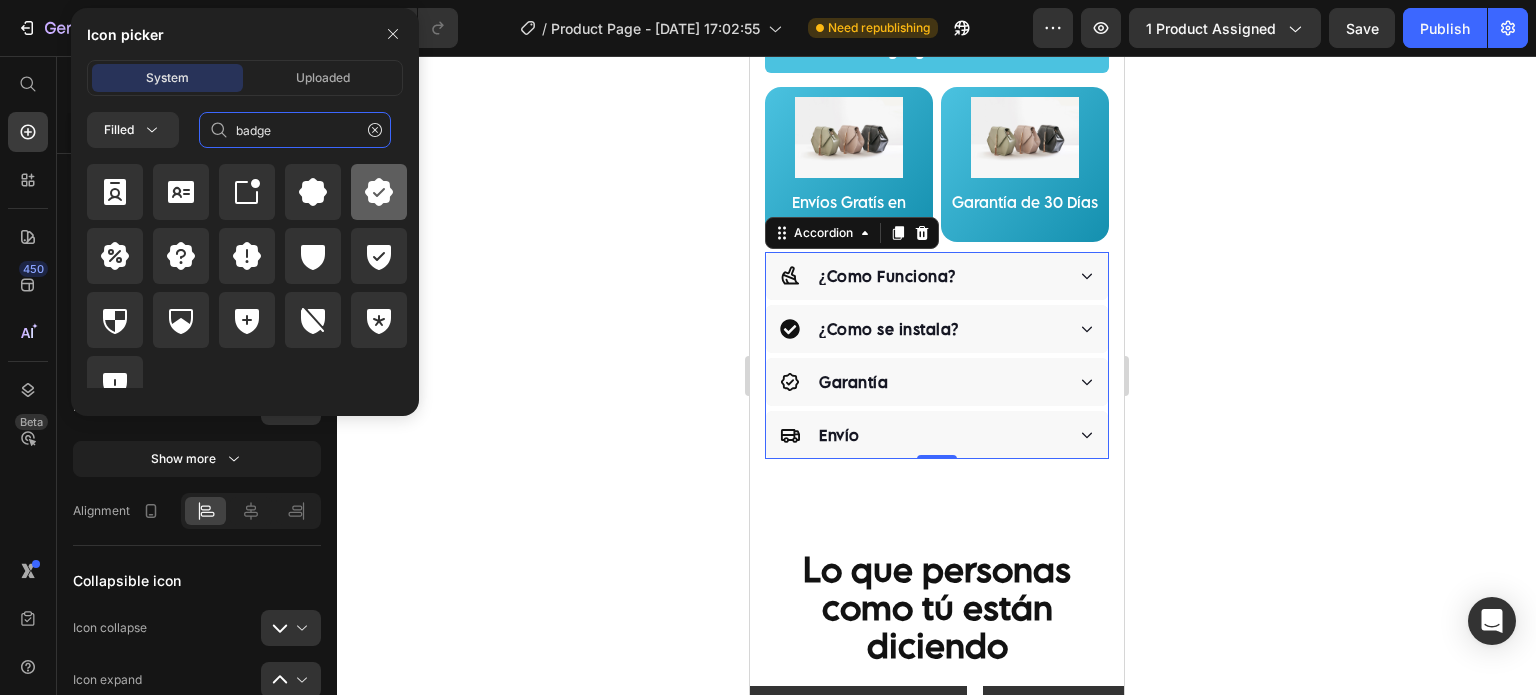 type on "badge" 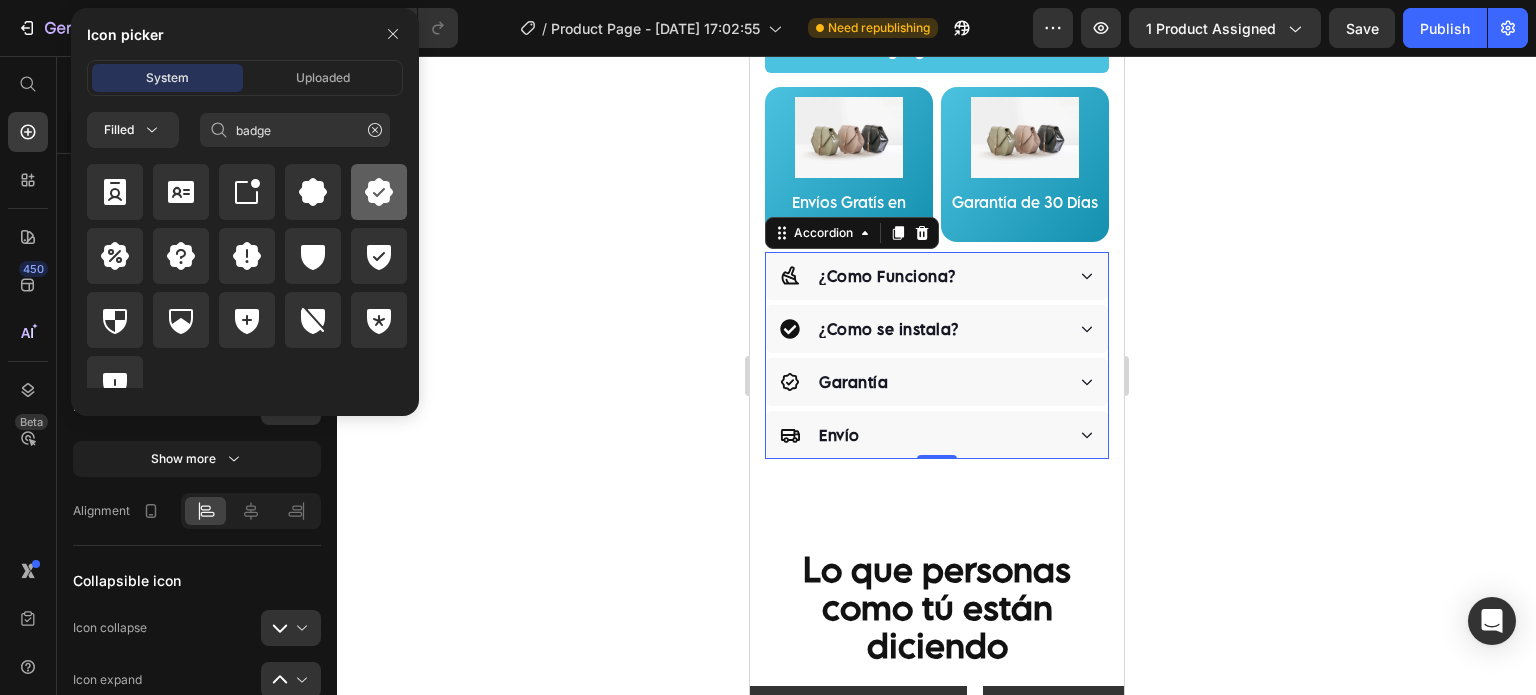 click 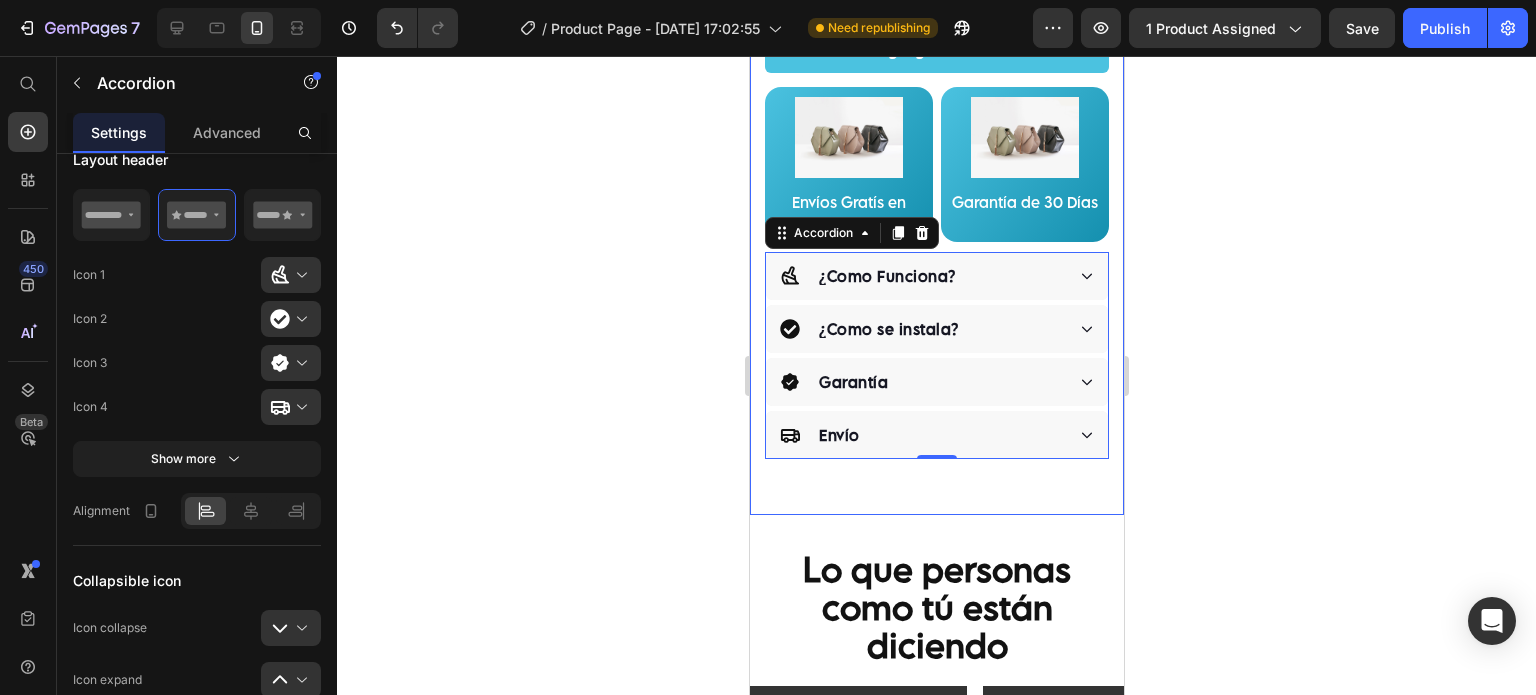 click on "[DOMAIN_NAME] - Preview Badge (Stars) [DOMAIN_NAME]
Product Images "The transformation in my dog's overall health since switching to this food has been remarkable. Their coat is shinier, their energy levels have increased, and they seem happier than ever before." Text block -[PERSON_NAME] Text block
Verified buyer Item list Row Row Sistema Dual Antisarro y Desinfectante Para Tinacos 450 a 1,100 L Product Title
Función : Desinfectante y Antisarro
Duración : 3 Meses
Capacidad : 450 lts a 1,100 lts Item List "Desde que lo compre el agua está mejor, y va desapareciendo el sarro de las tuberías."  -[PERSON_NAME] Text block Row Row Happy Dog Bites - Contains Vitamin C, [MEDICAL_DATA], Vitamin B2, Vitamin B1, [MEDICAL_DATA] and [MEDICAL_DATA] Text block Perfect for sensitive tummies Supercharge immunity System Bursting with protein, vitamins, and minerals Supports strong muscles, increases bone strength Item list Kaching Bundles Kaching Bundles Previene el Sarro Image" at bounding box center [936, -252] 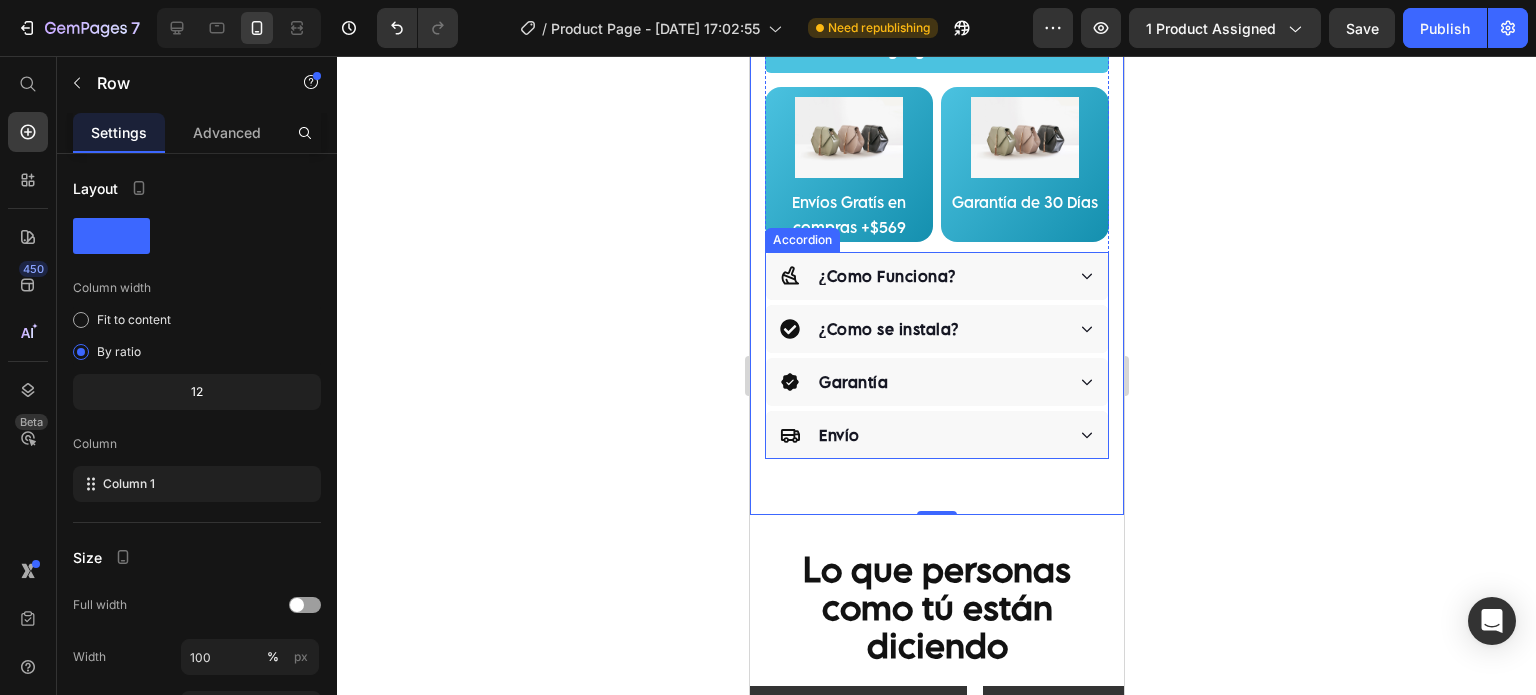 click 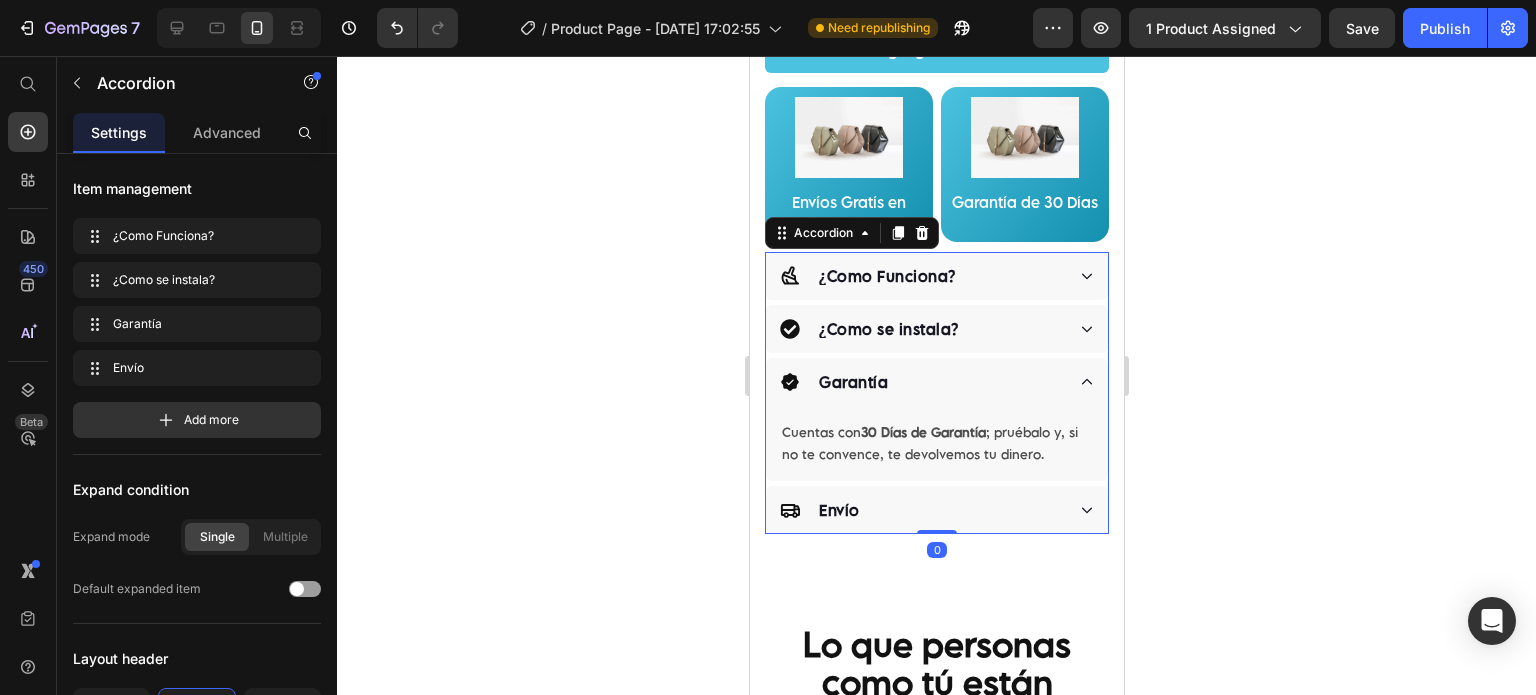 click on "Garantía" at bounding box center [936, 382] 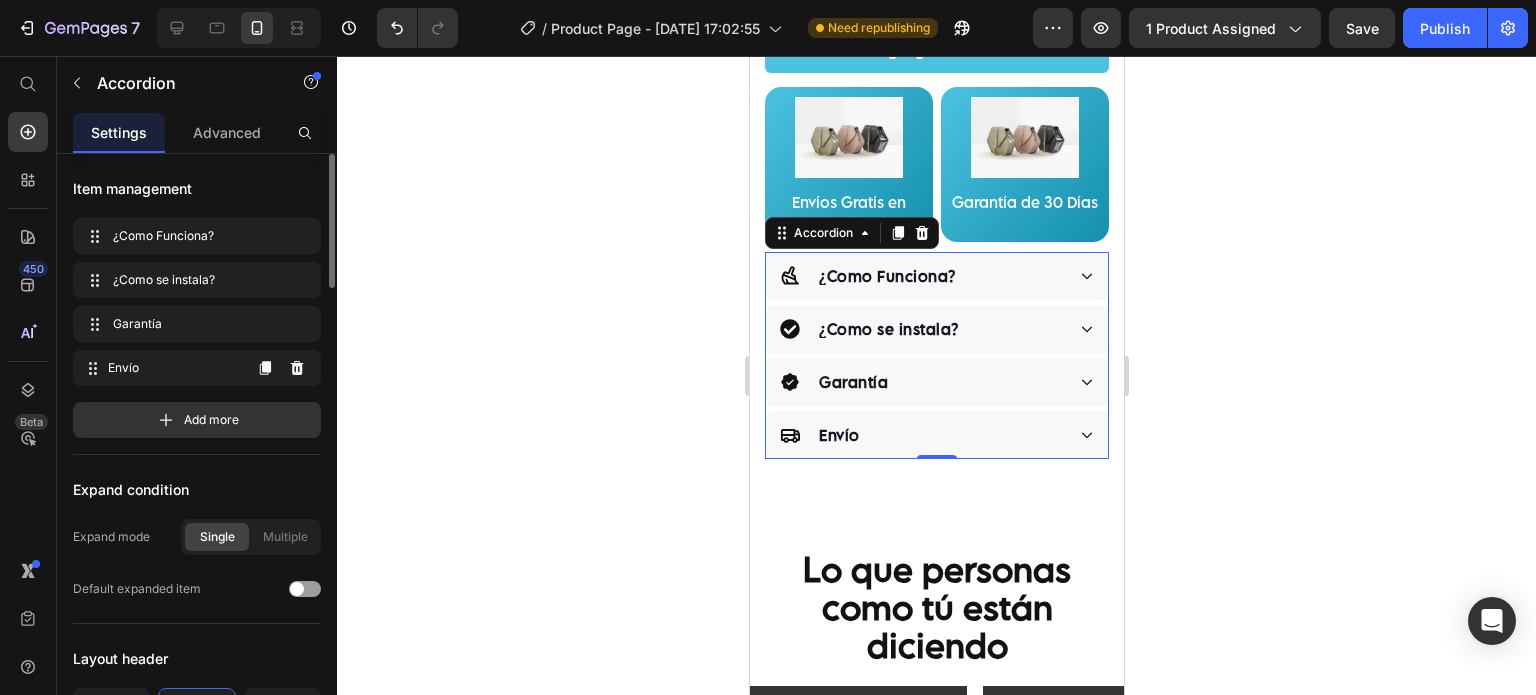 scroll, scrollTop: 332, scrollLeft: 0, axis: vertical 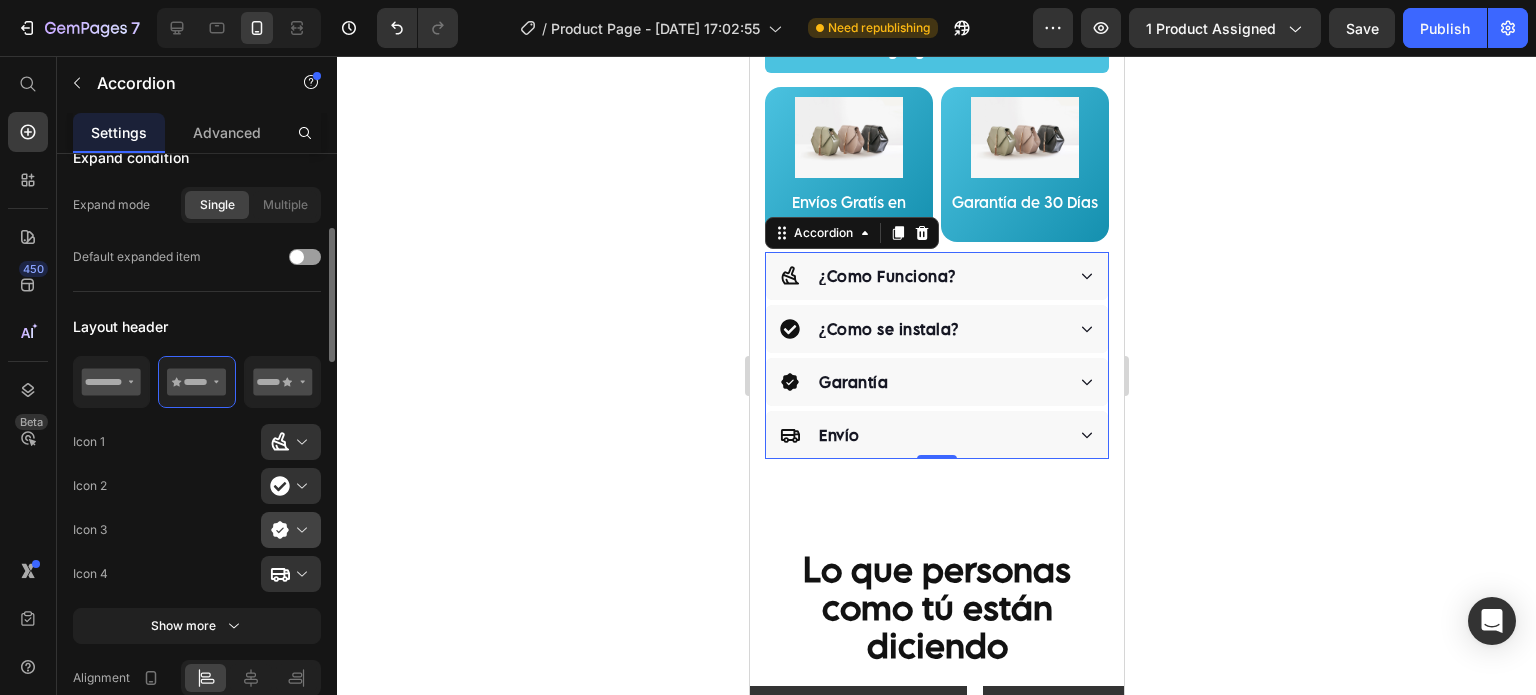 click at bounding box center (299, 530) 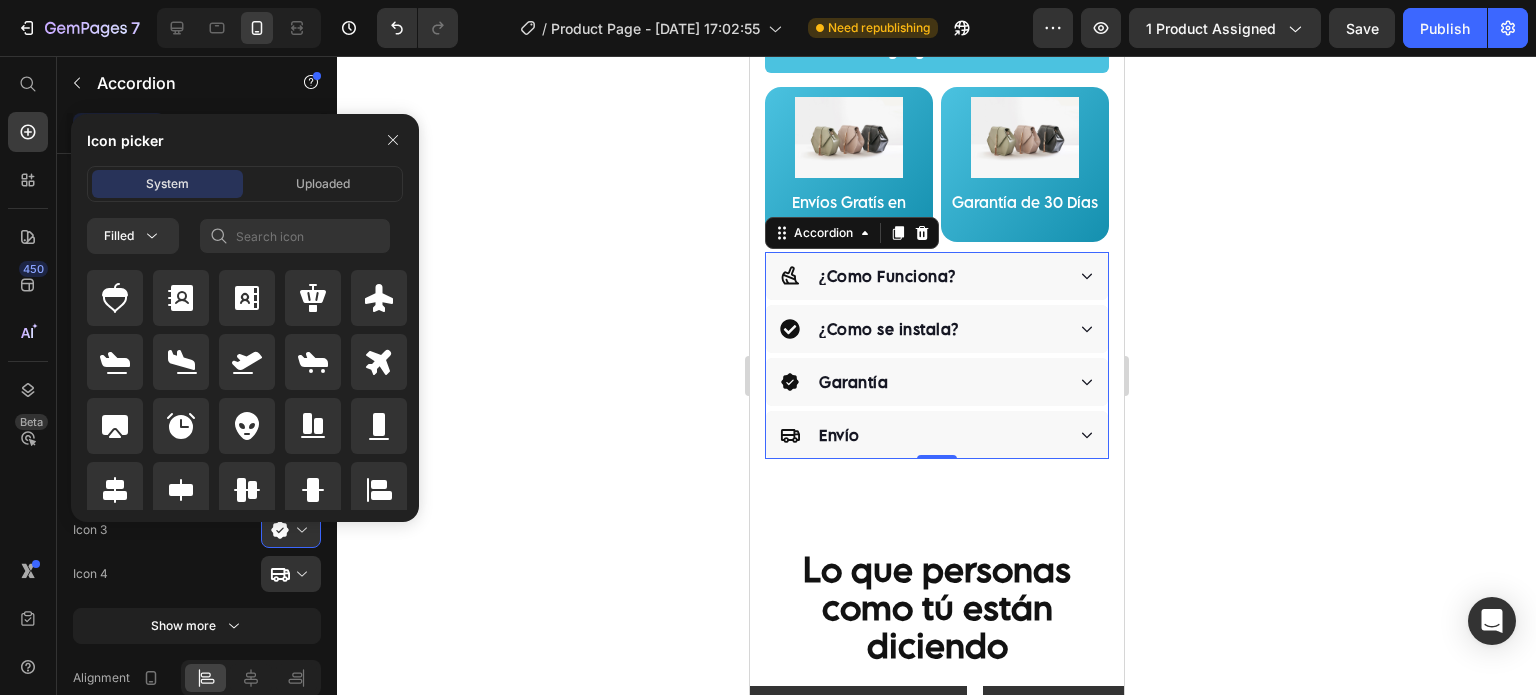 click at bounding box center [393, 140] 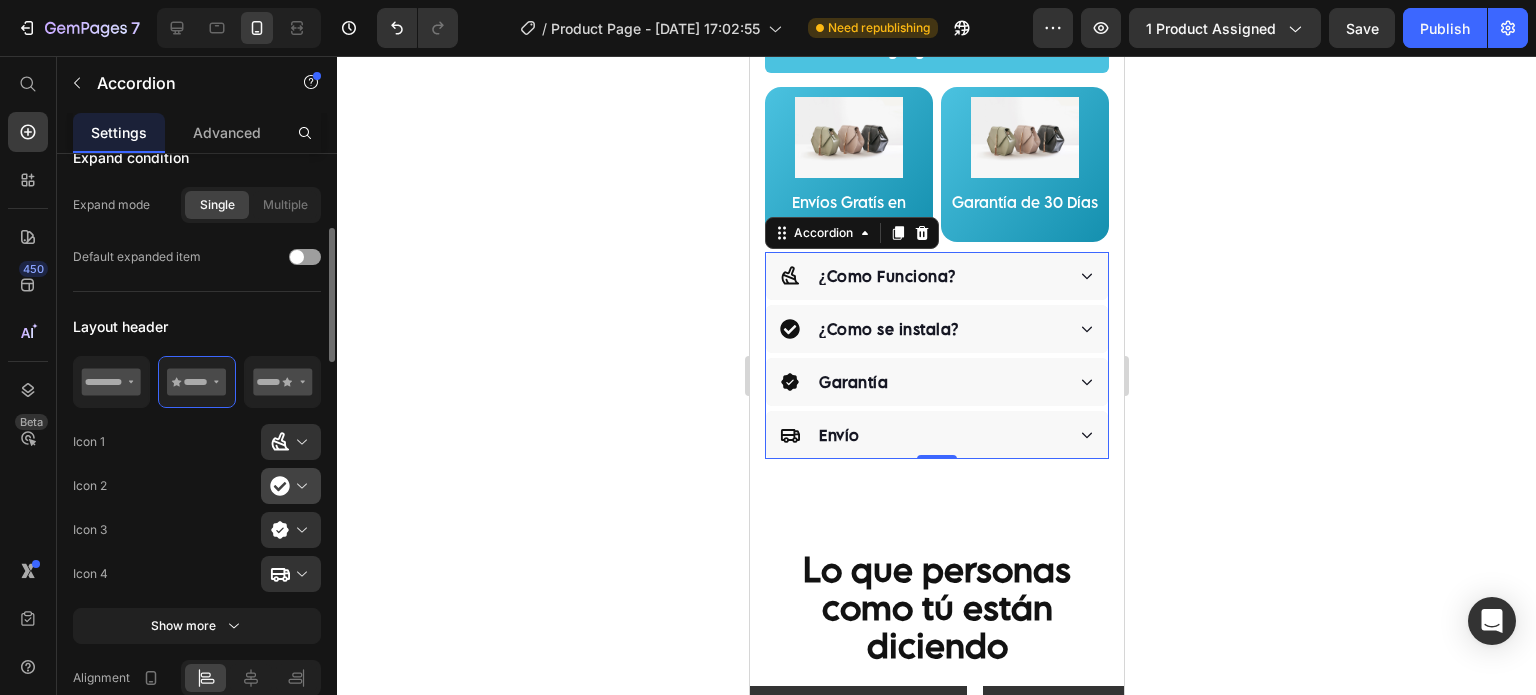 click at bounding box center [299, 486] 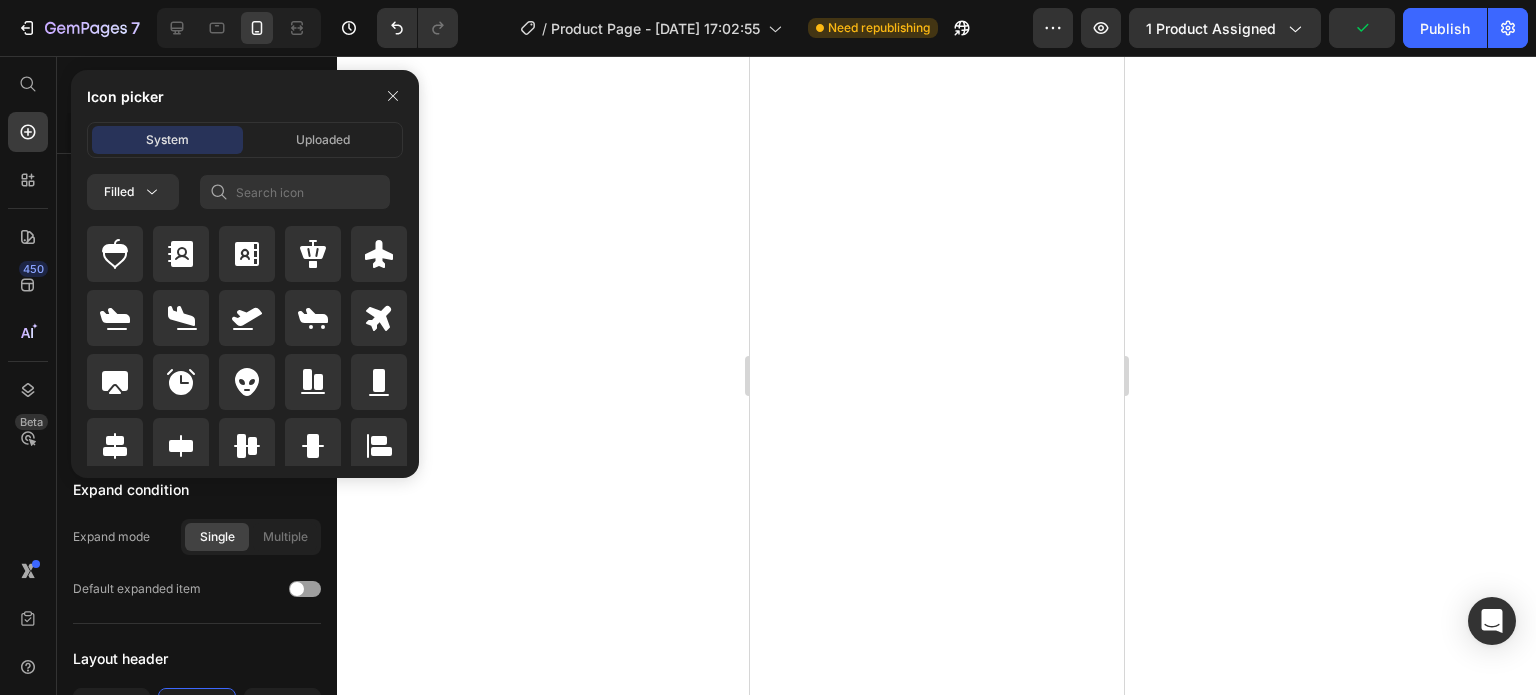 scroll, scrollTop: 0, scrollLeft: 0, axis: both 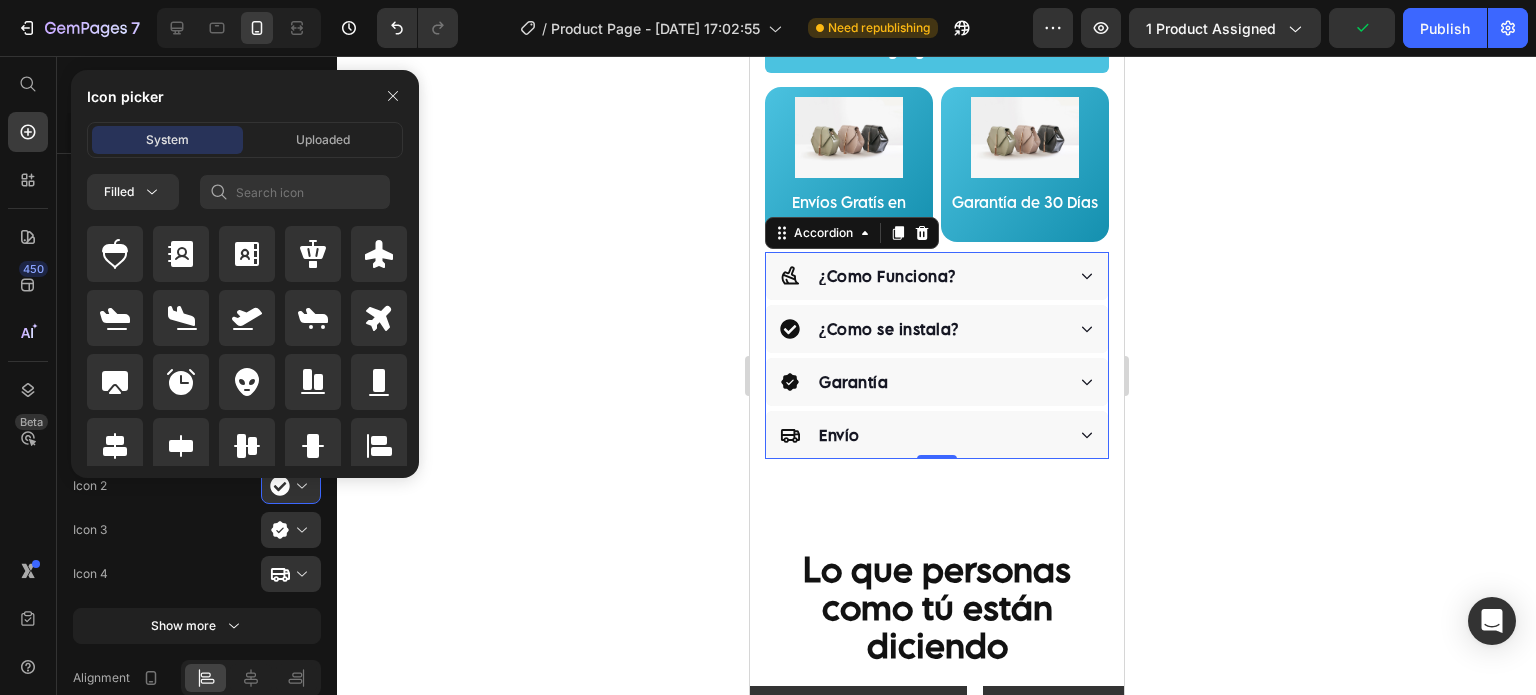 type on "?" 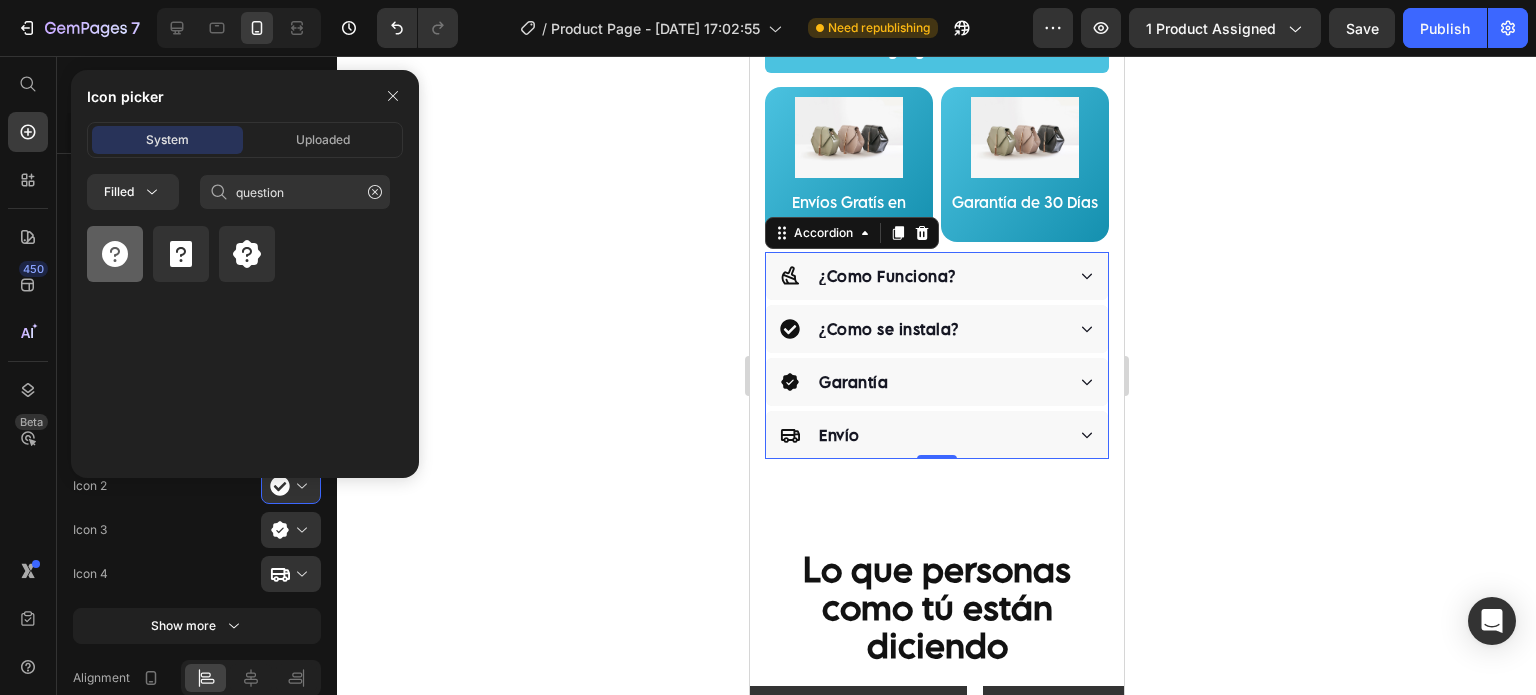 type on "question" 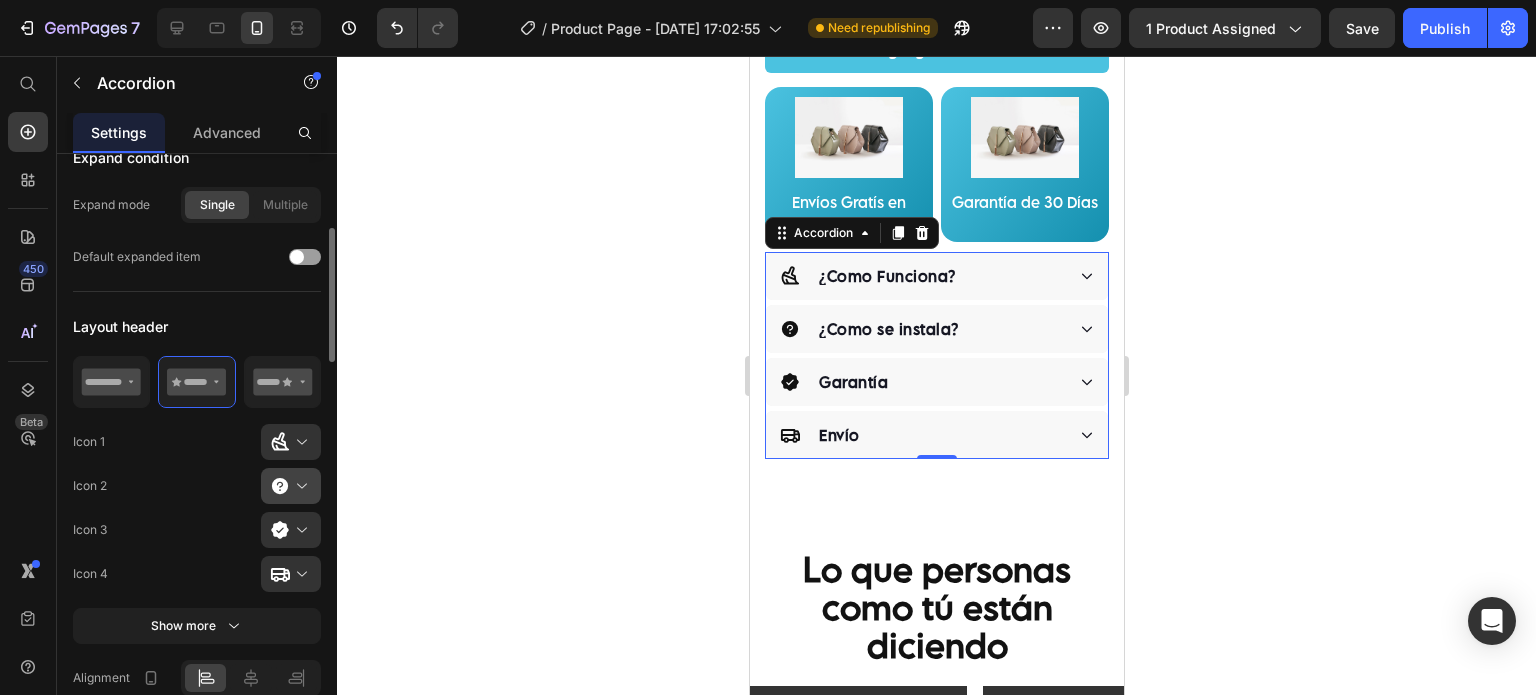 click at bounding box center (299, 486) 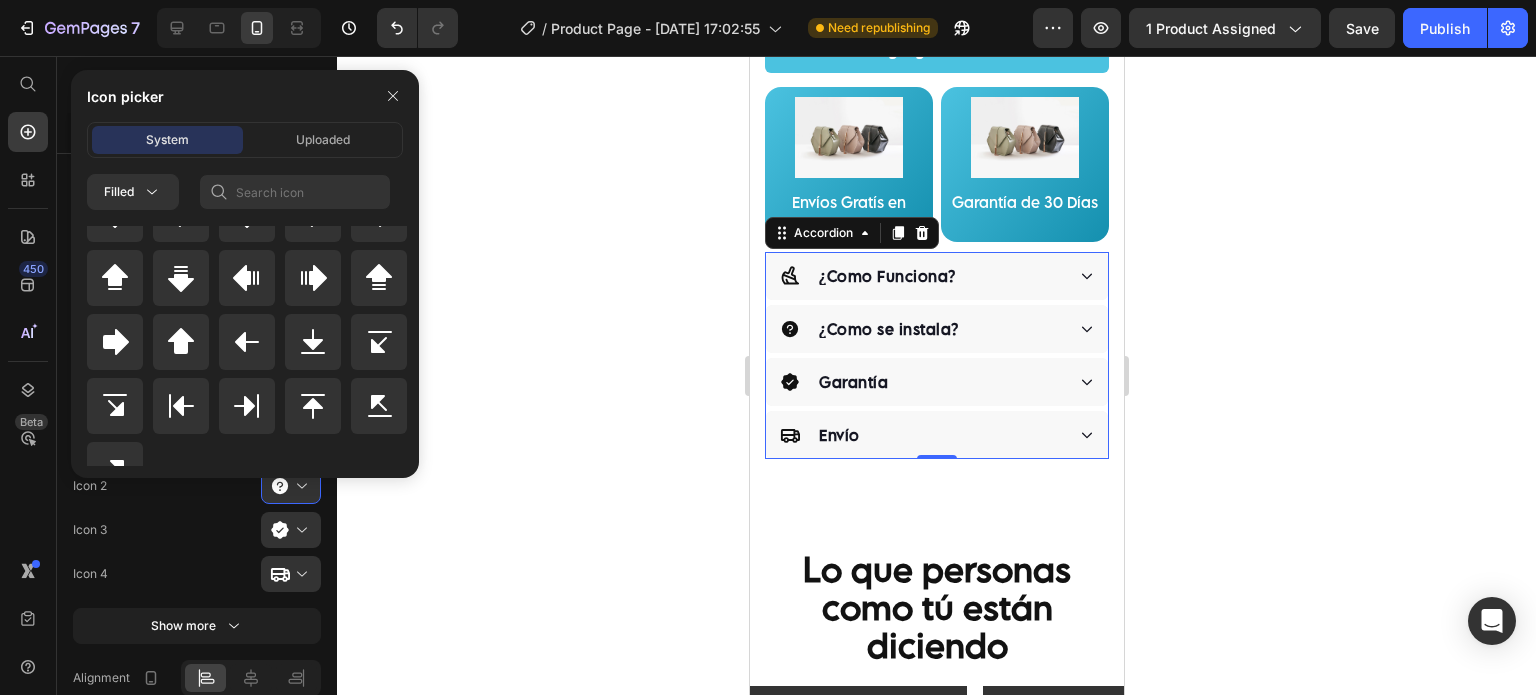 scroll, scrollTop: 928, scrollLeft: 0, axis: vertical 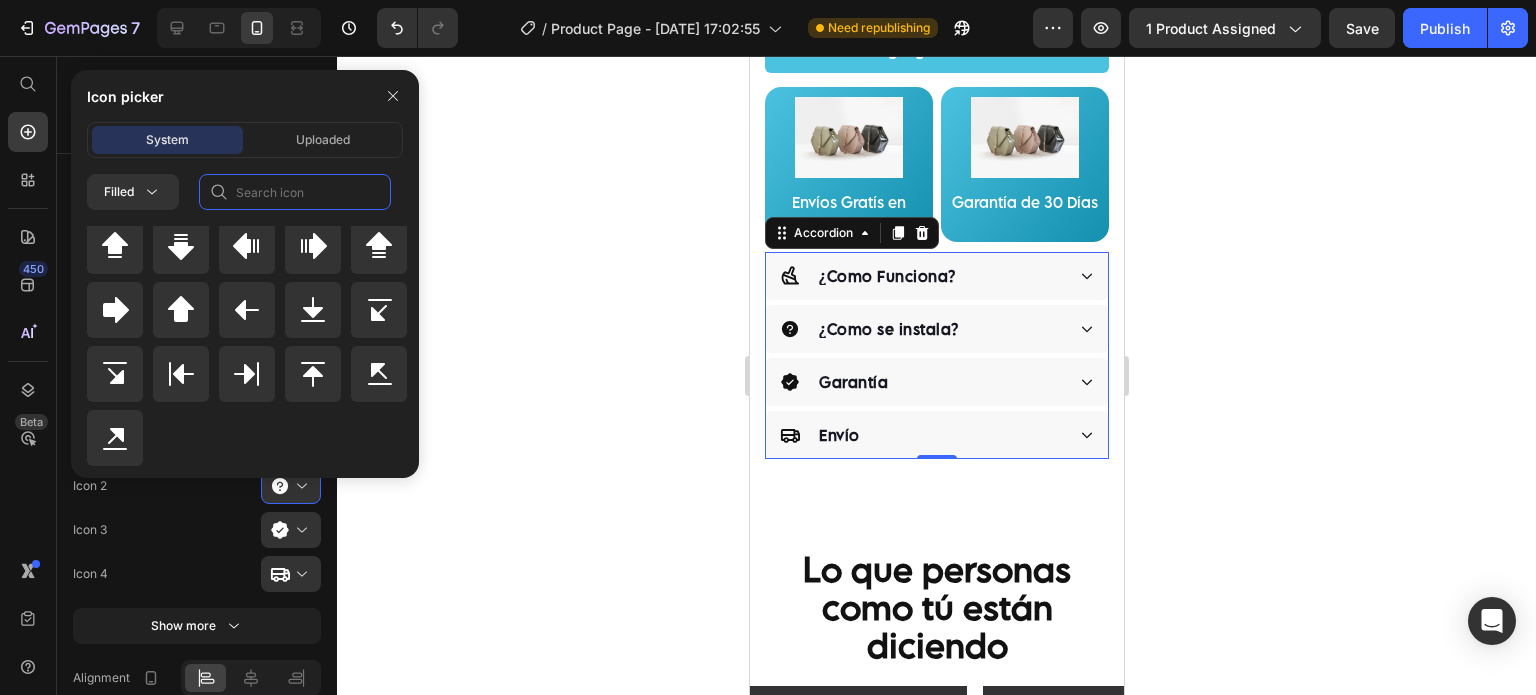 click 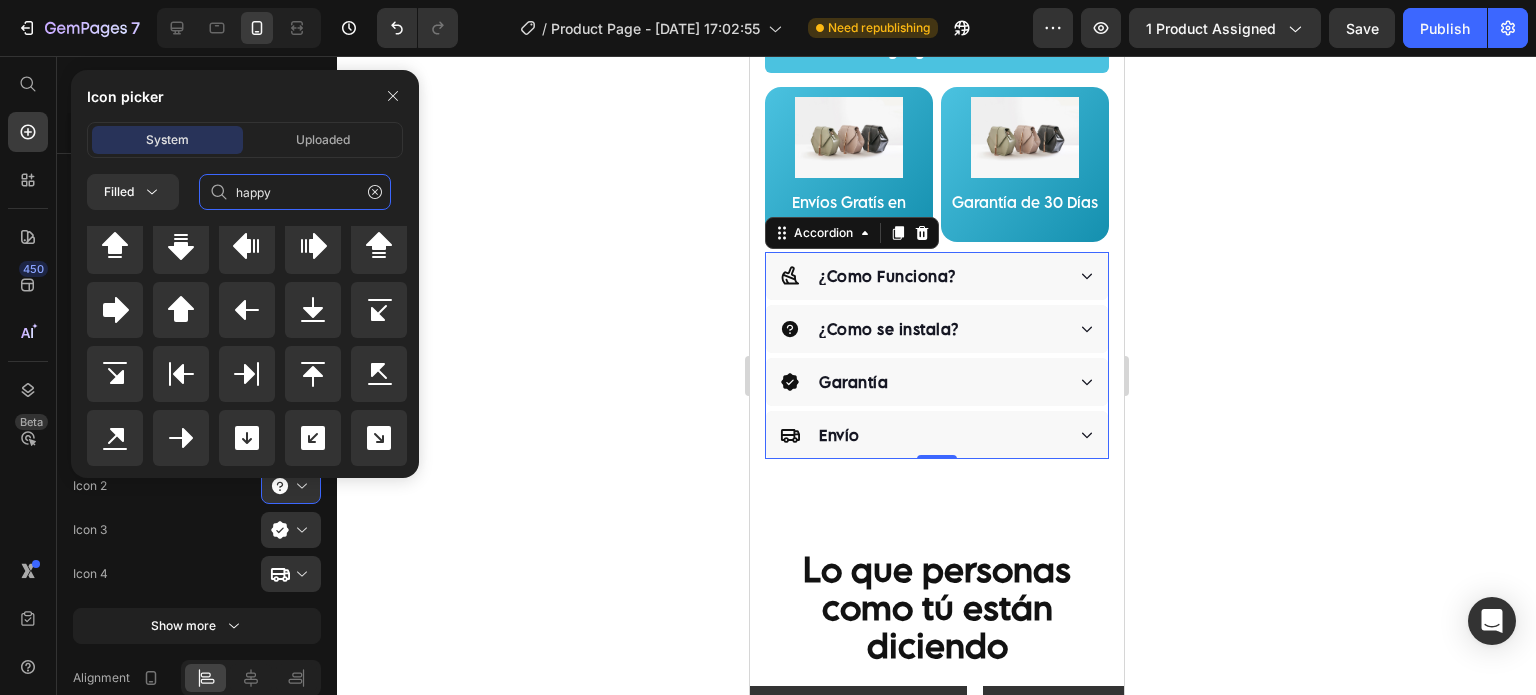 scroll, scrollTop: 0, scrollLeft: 0, axis: both 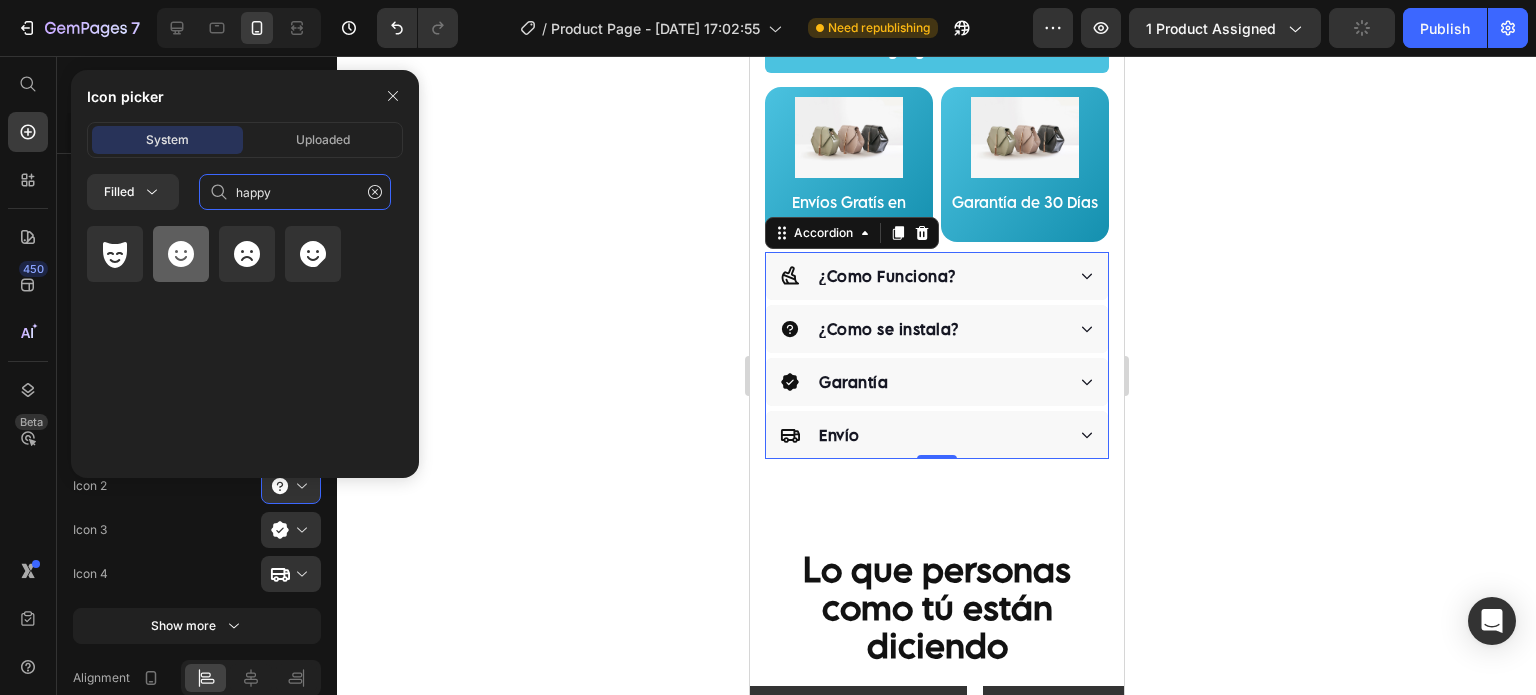 type on "happy" 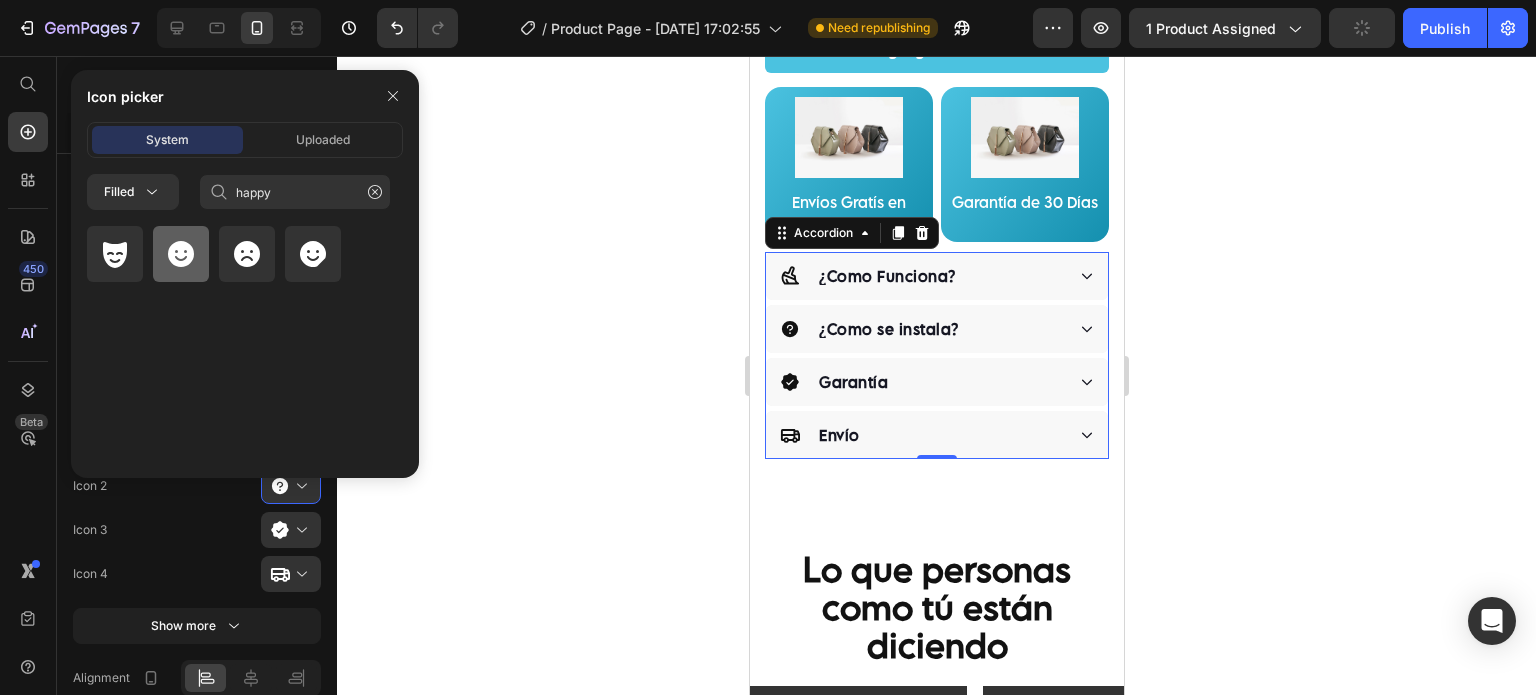 click 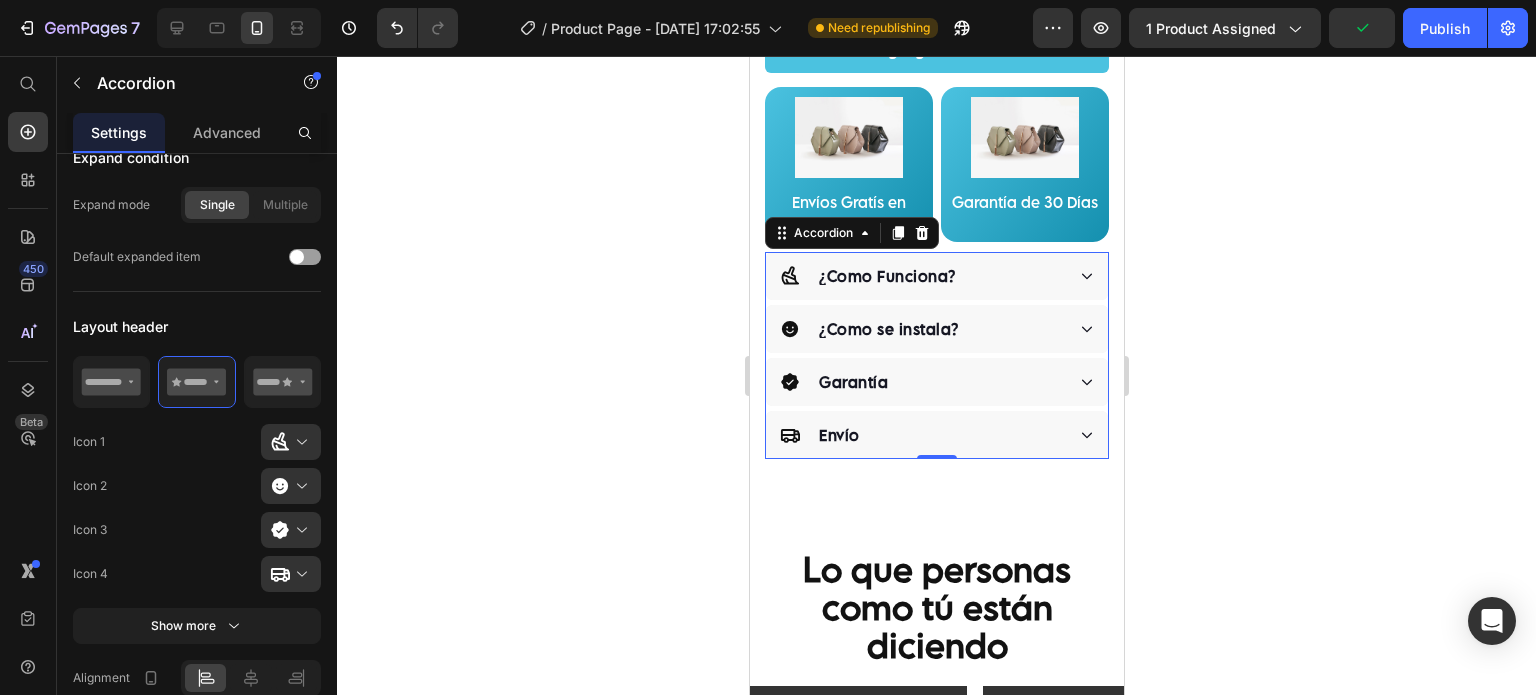 click at bounding box center [299, 486] 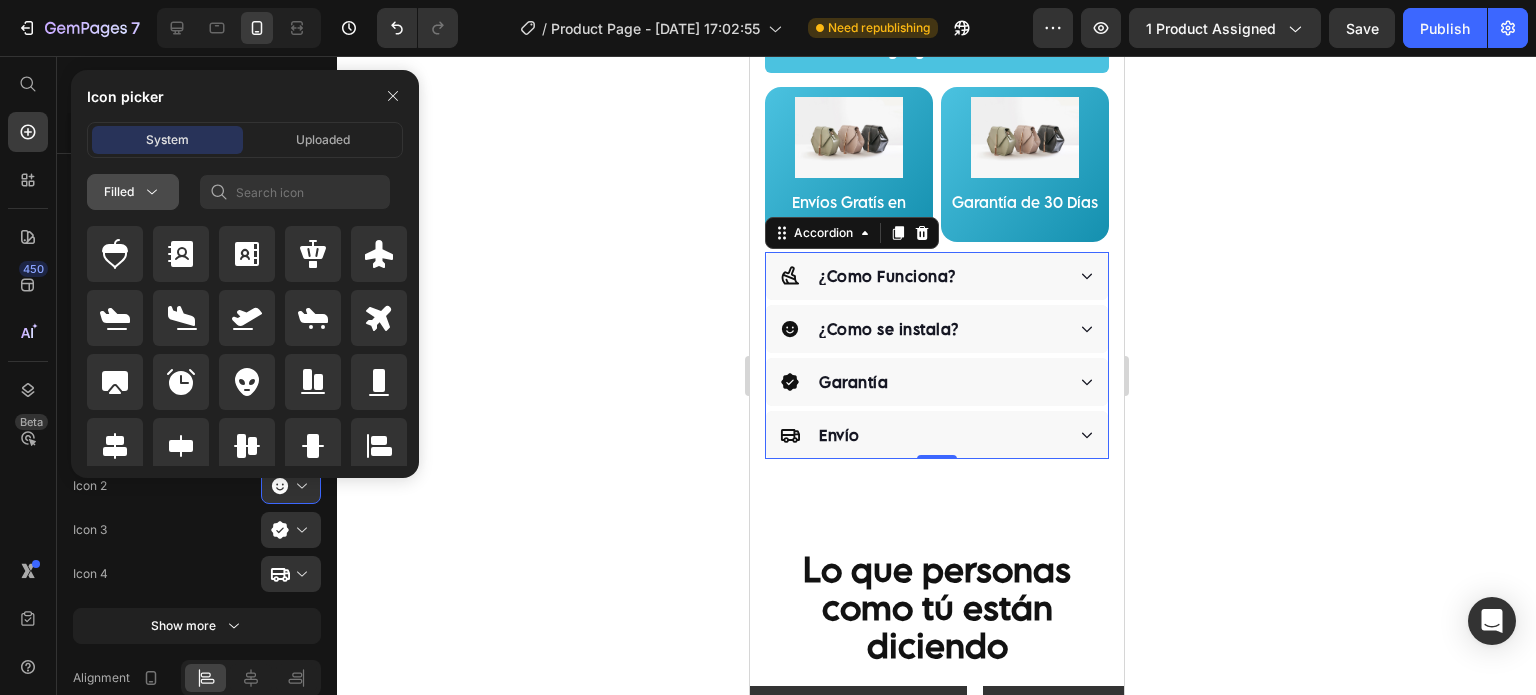 click on "Filled" at bounding box center (133, 192) 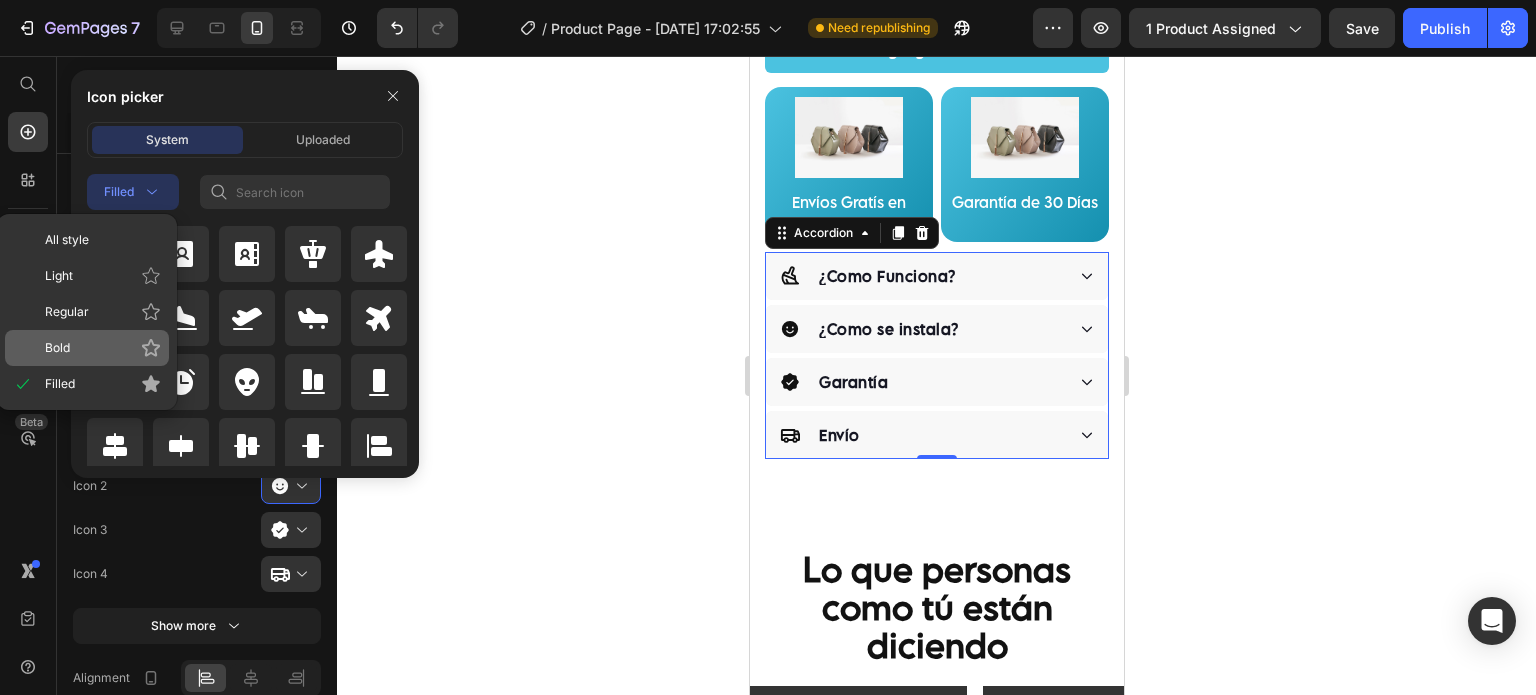 click on "Bold" at bounding box center (103, 348) 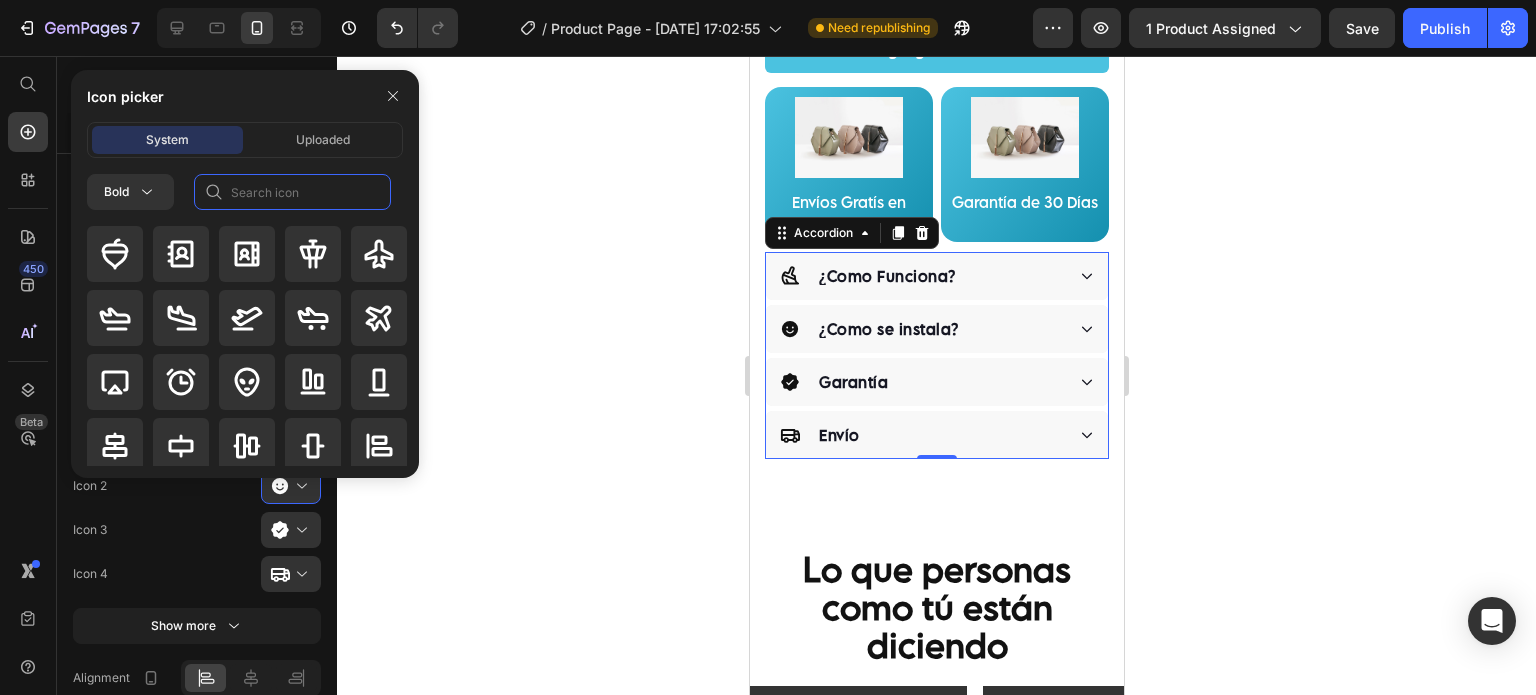 click 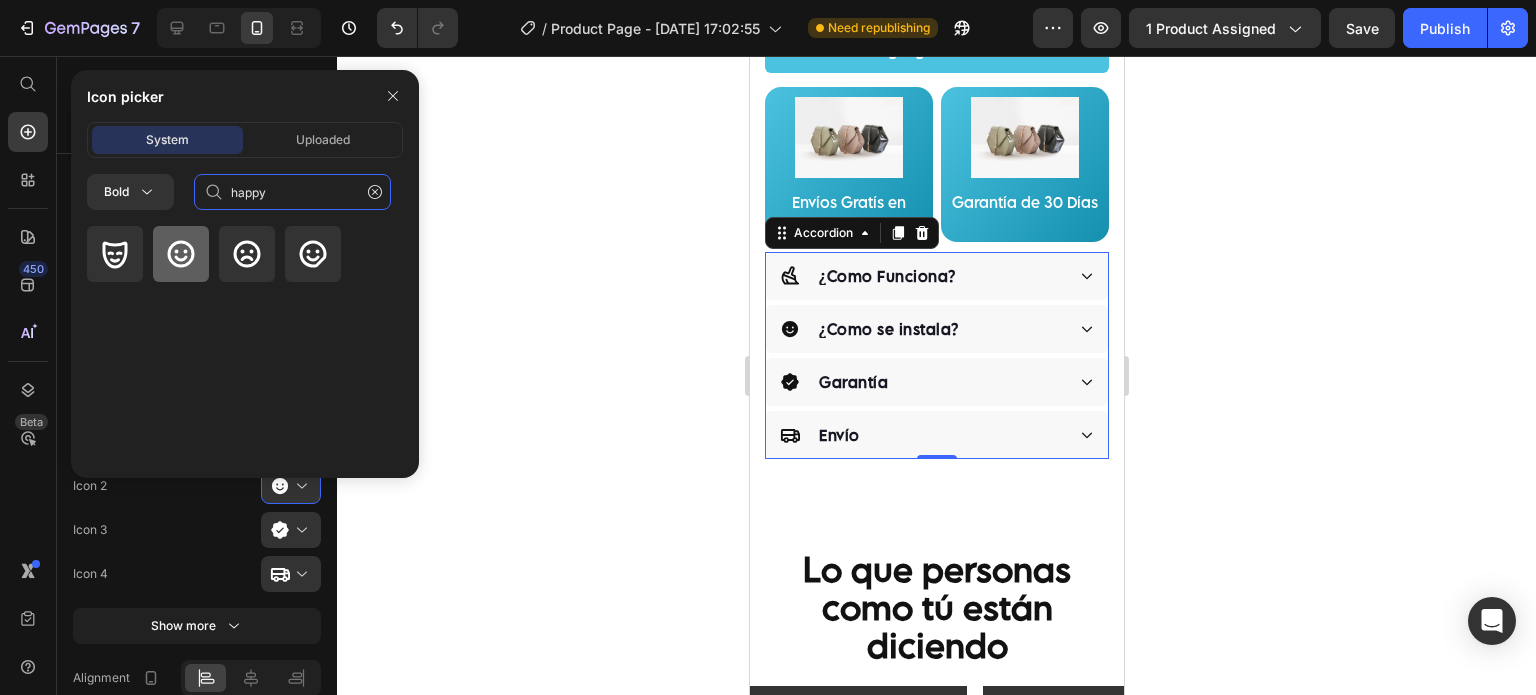 type on "happy" 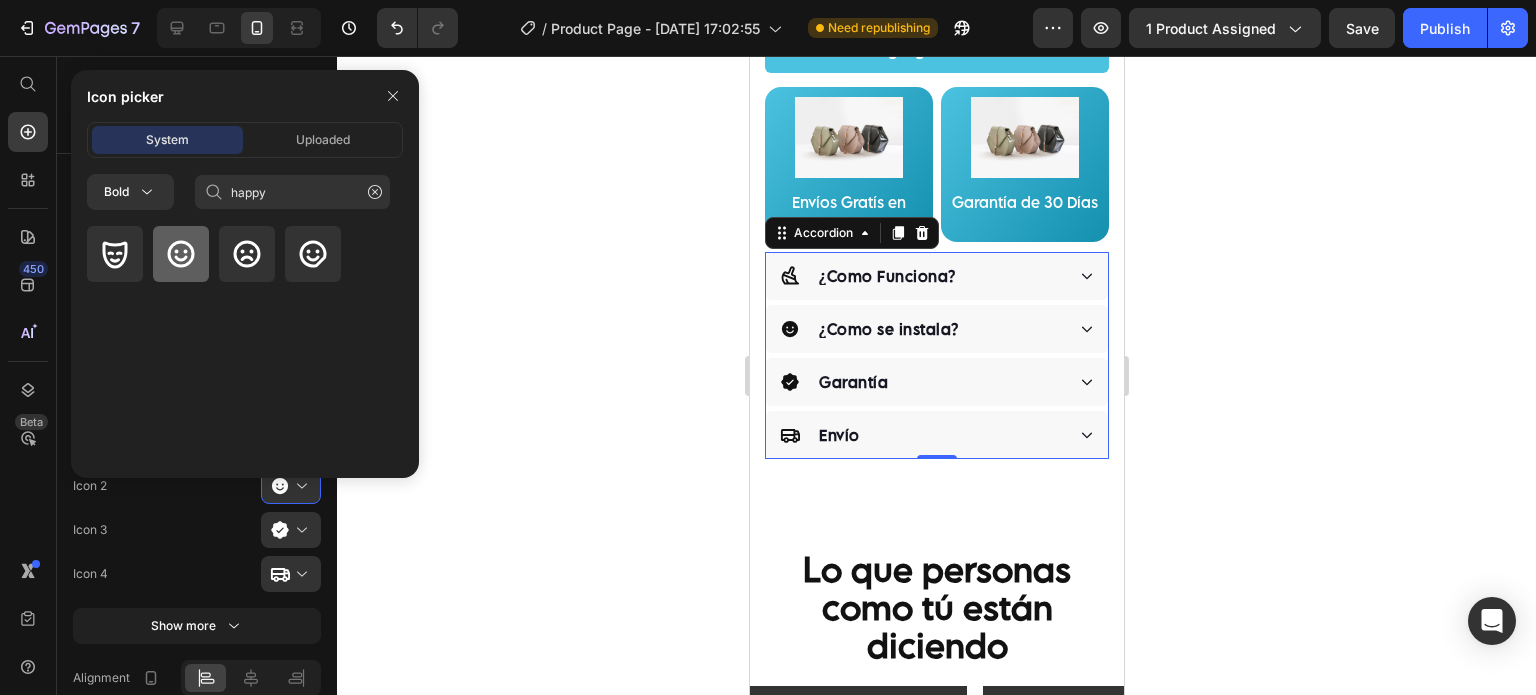 click 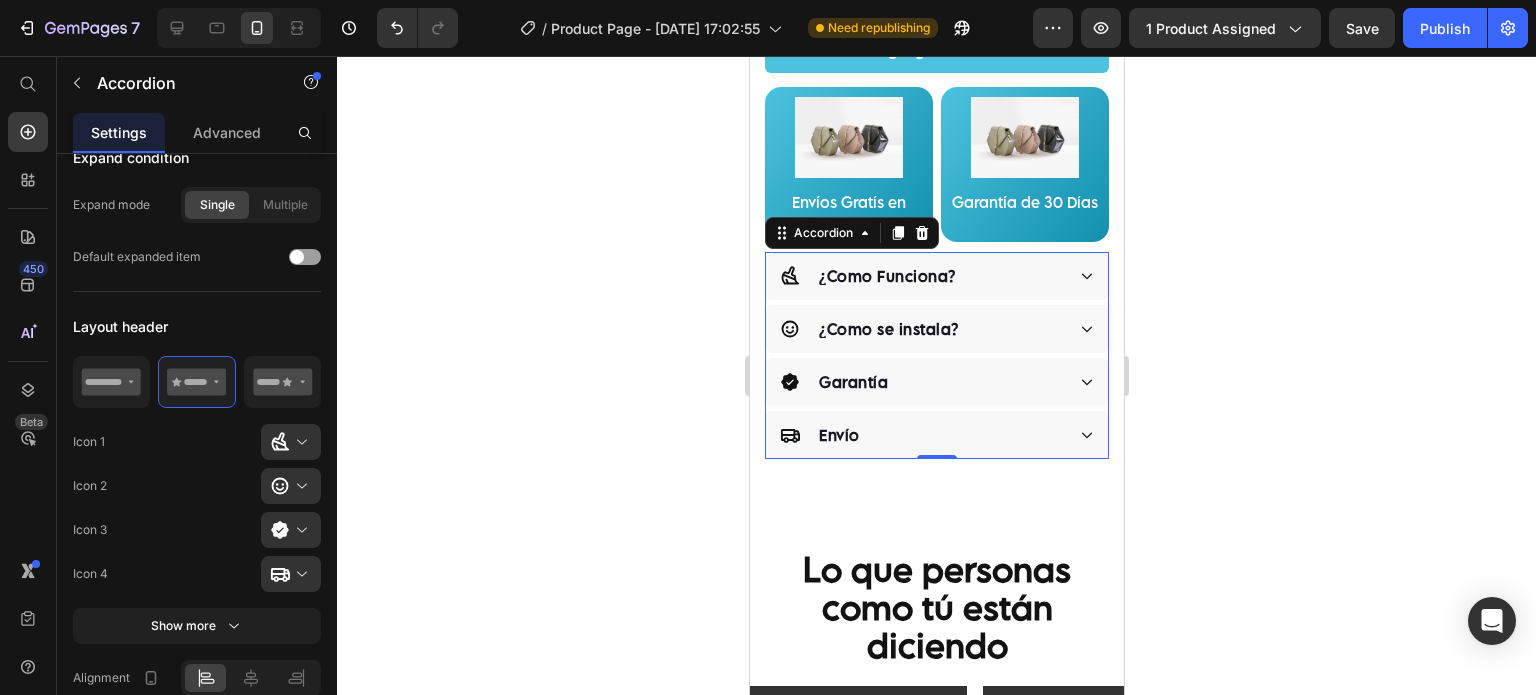 click on "Lo que personas como tú están diciendo Heading Video Video Video Video Carousel UGC" at bounding box center (936, 823) 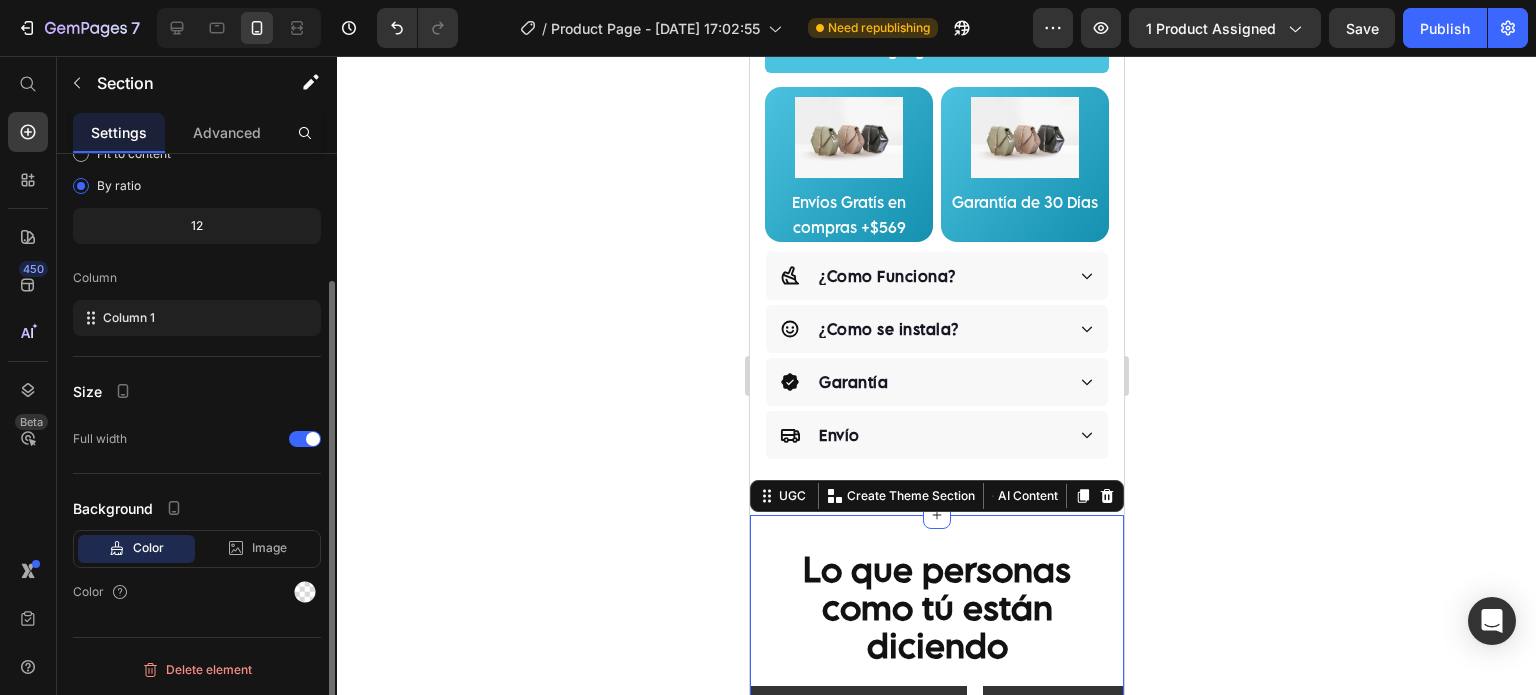scroll, scrollTop: 0, scrollLeft: 0, axis: both 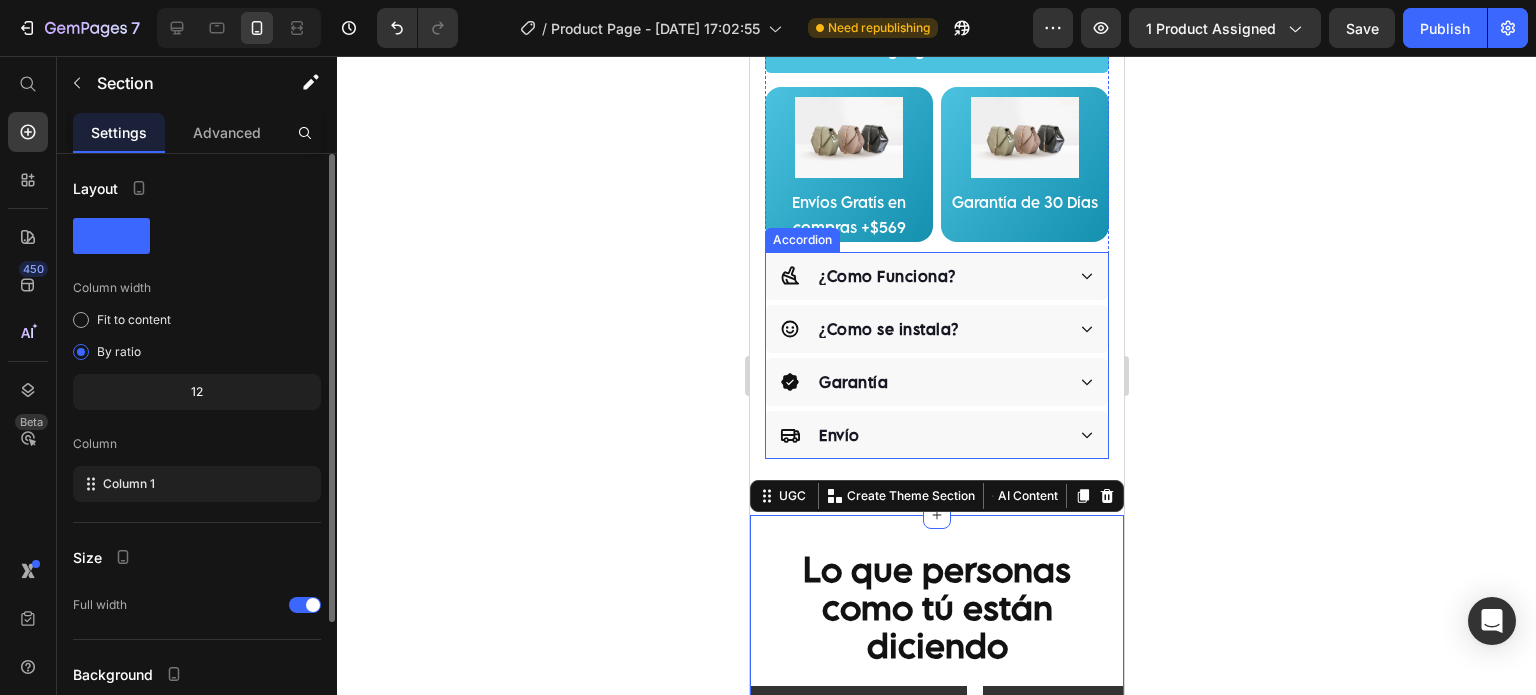 click on "Garantía" at bounding box center [936, 382] 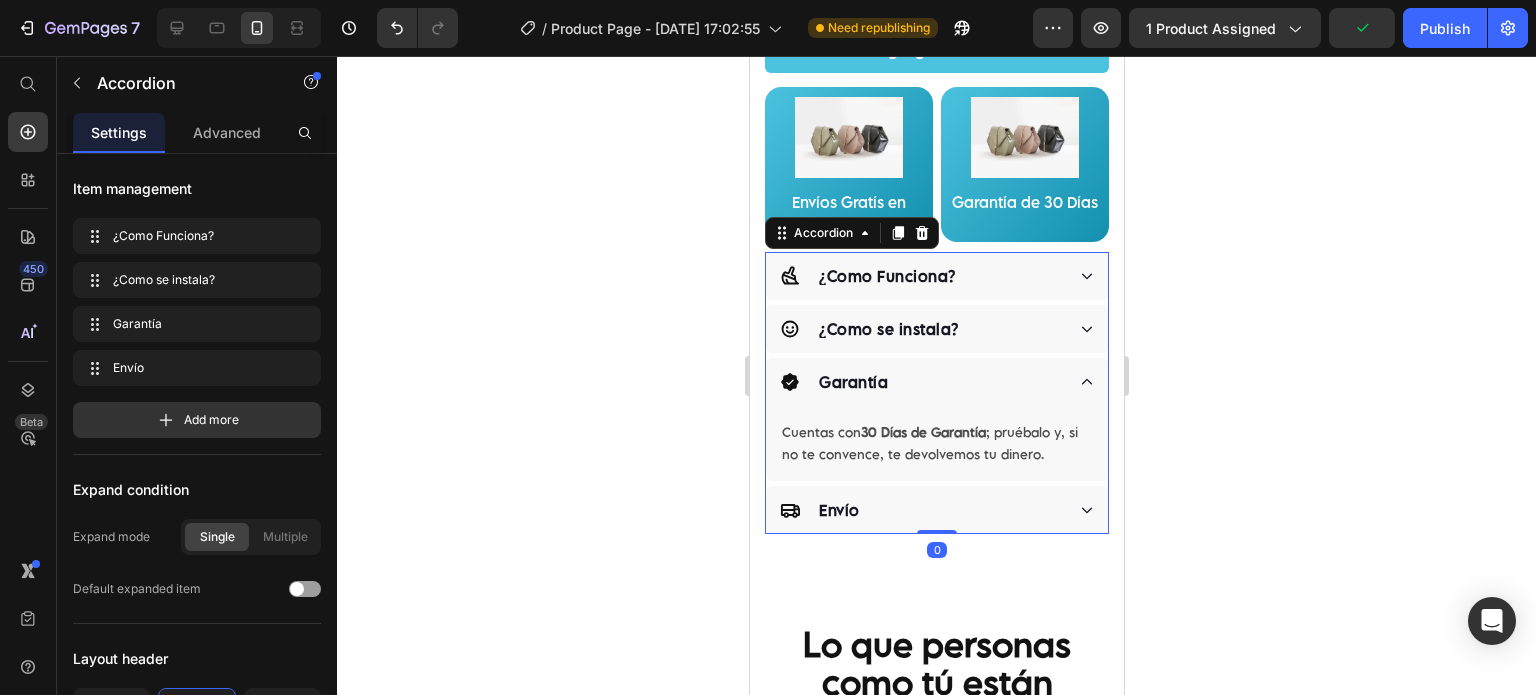 click on "Garantía" at bounding box center [921, 382] 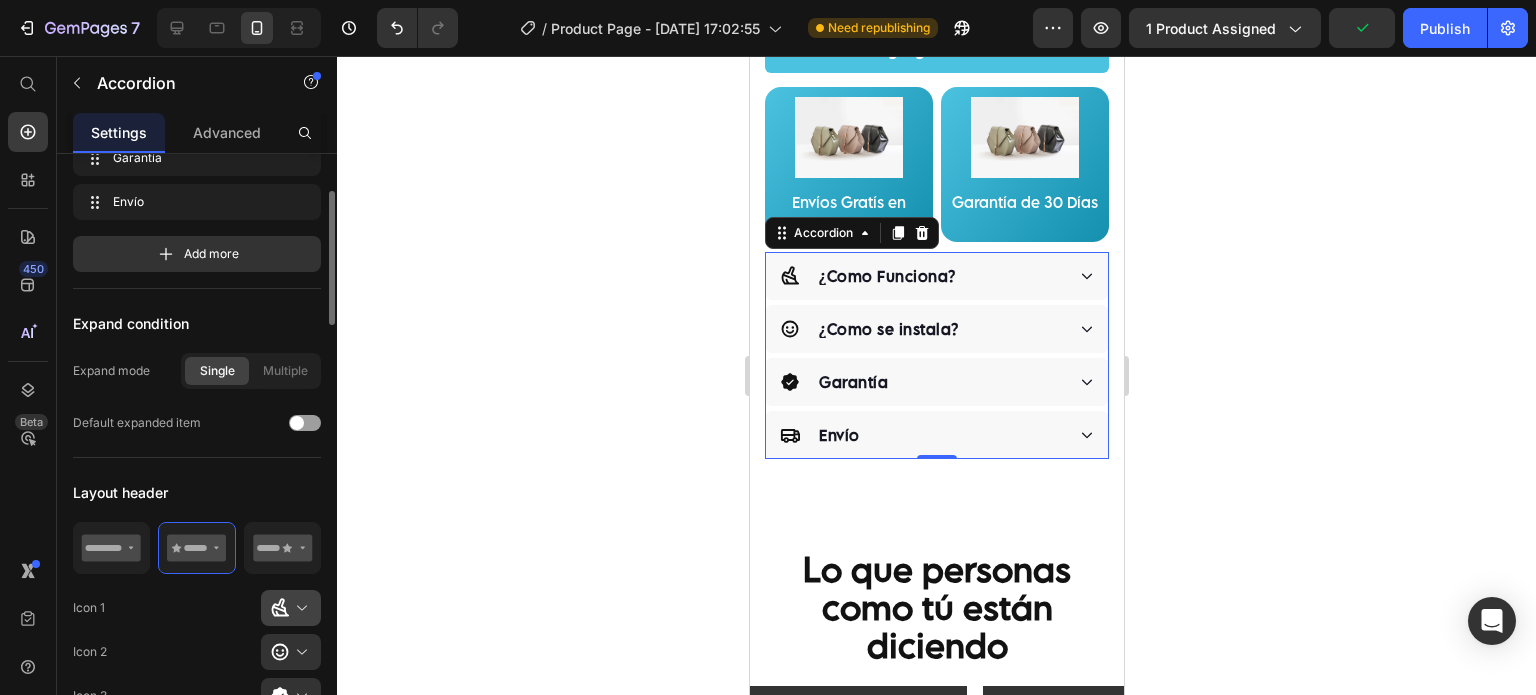 scroll, scrollTop: 332, scrollLeft: 0, axis: vertical 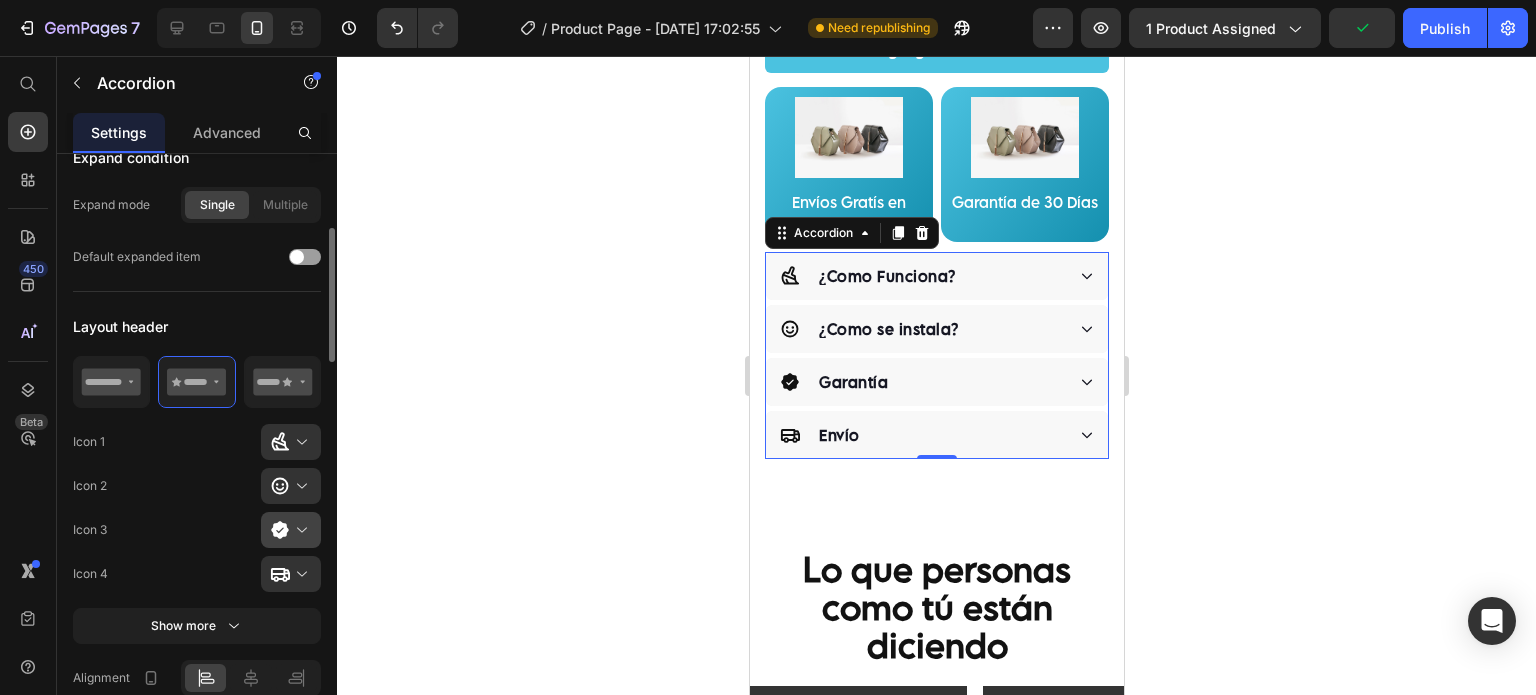 click at bounding box center [299, 530] 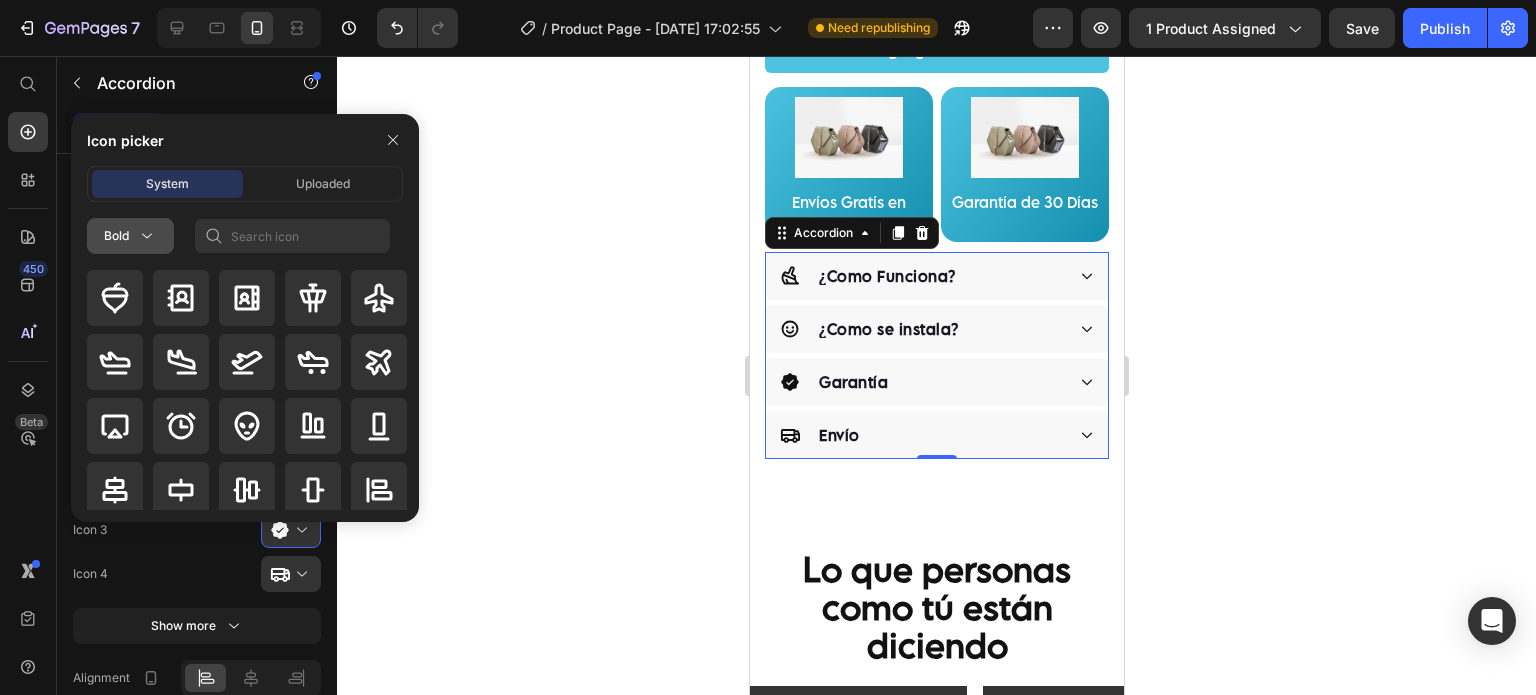 click 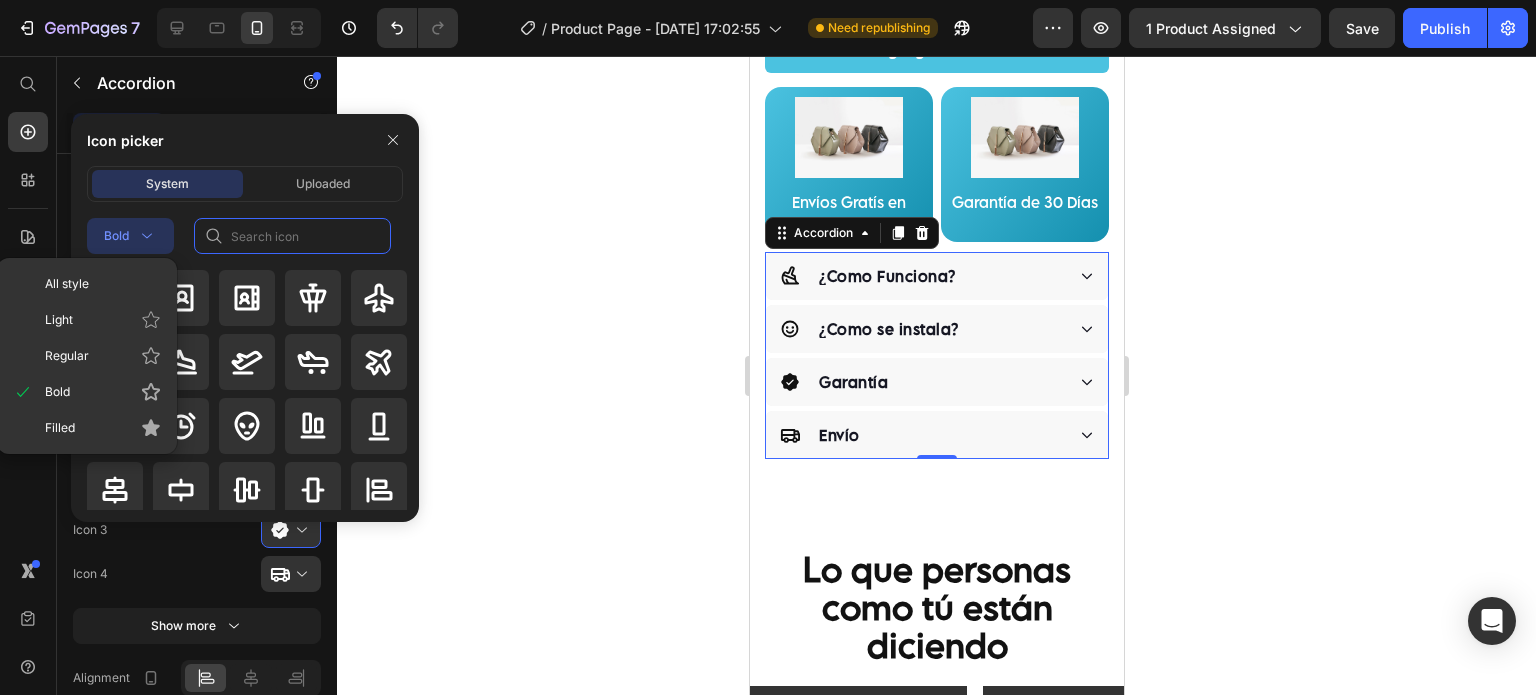 click 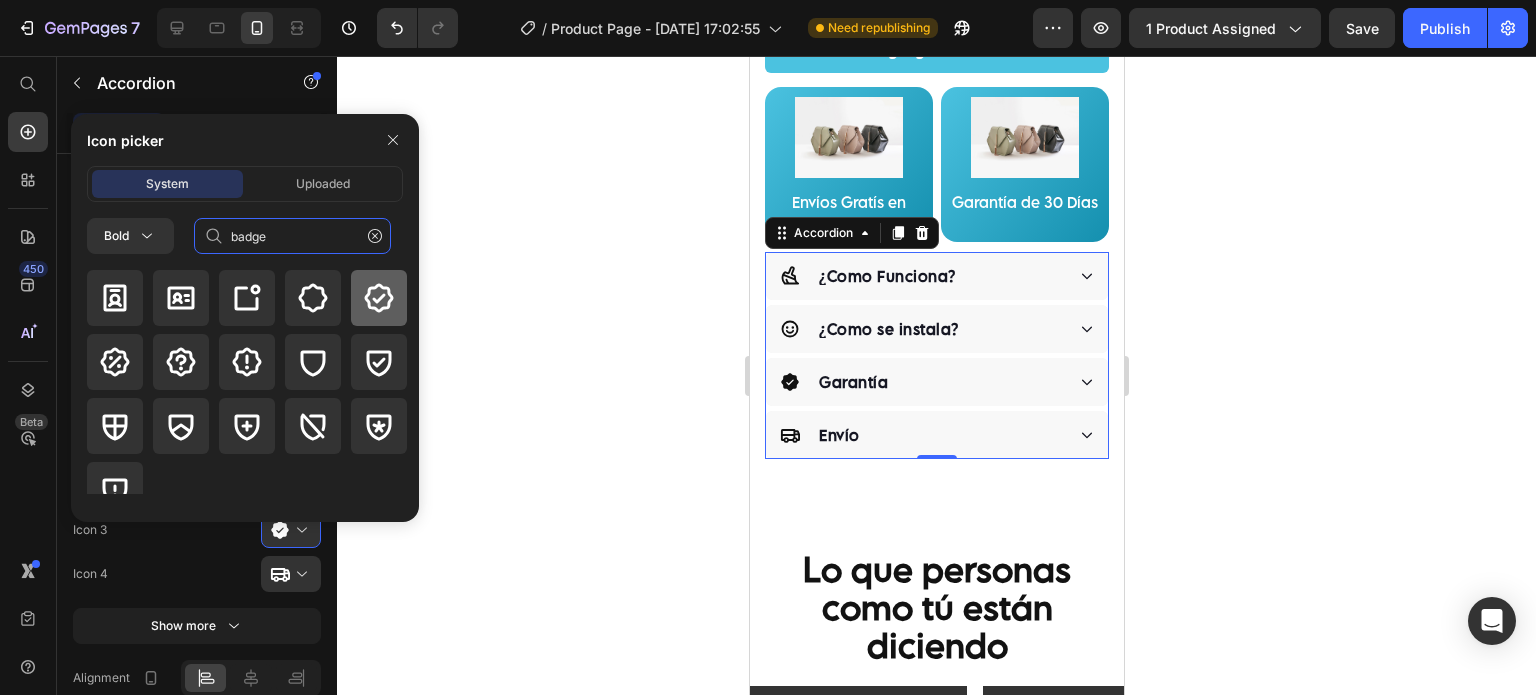 type on "badge" 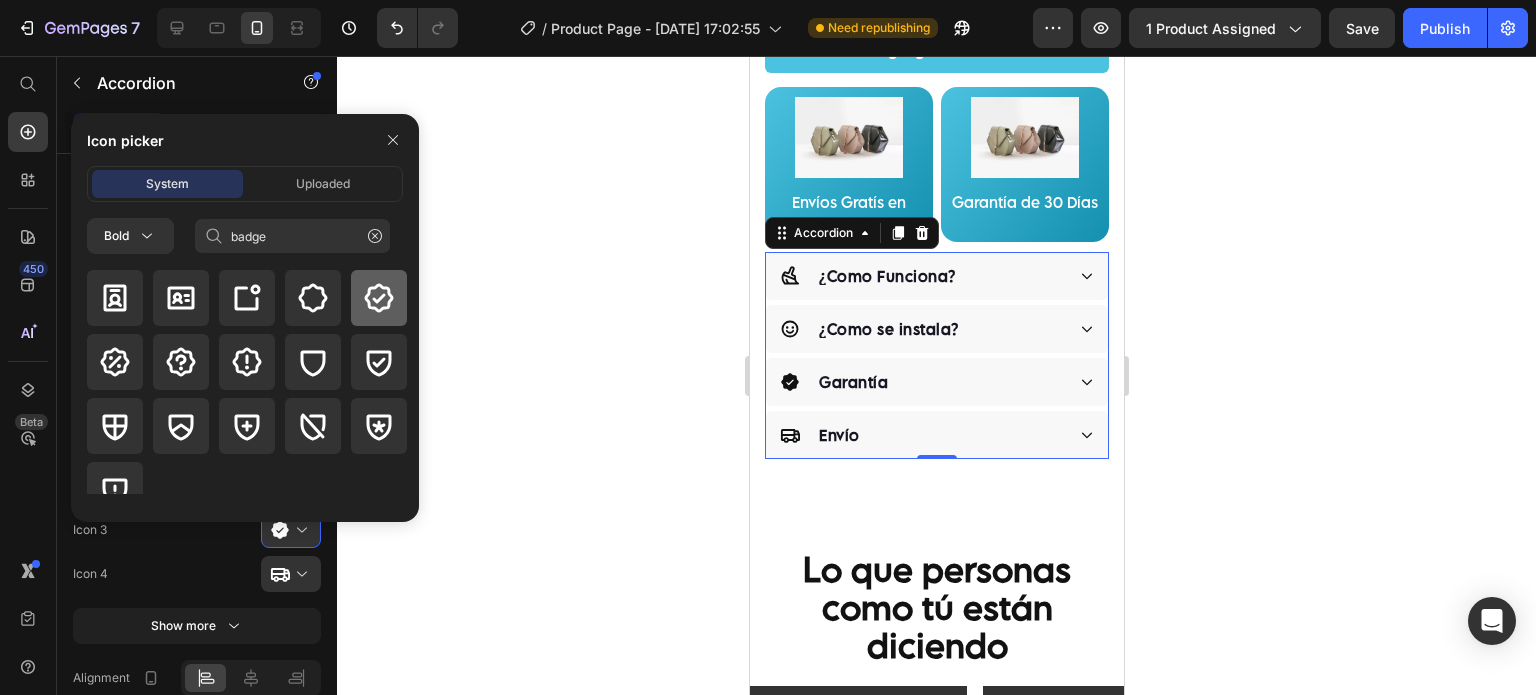 click 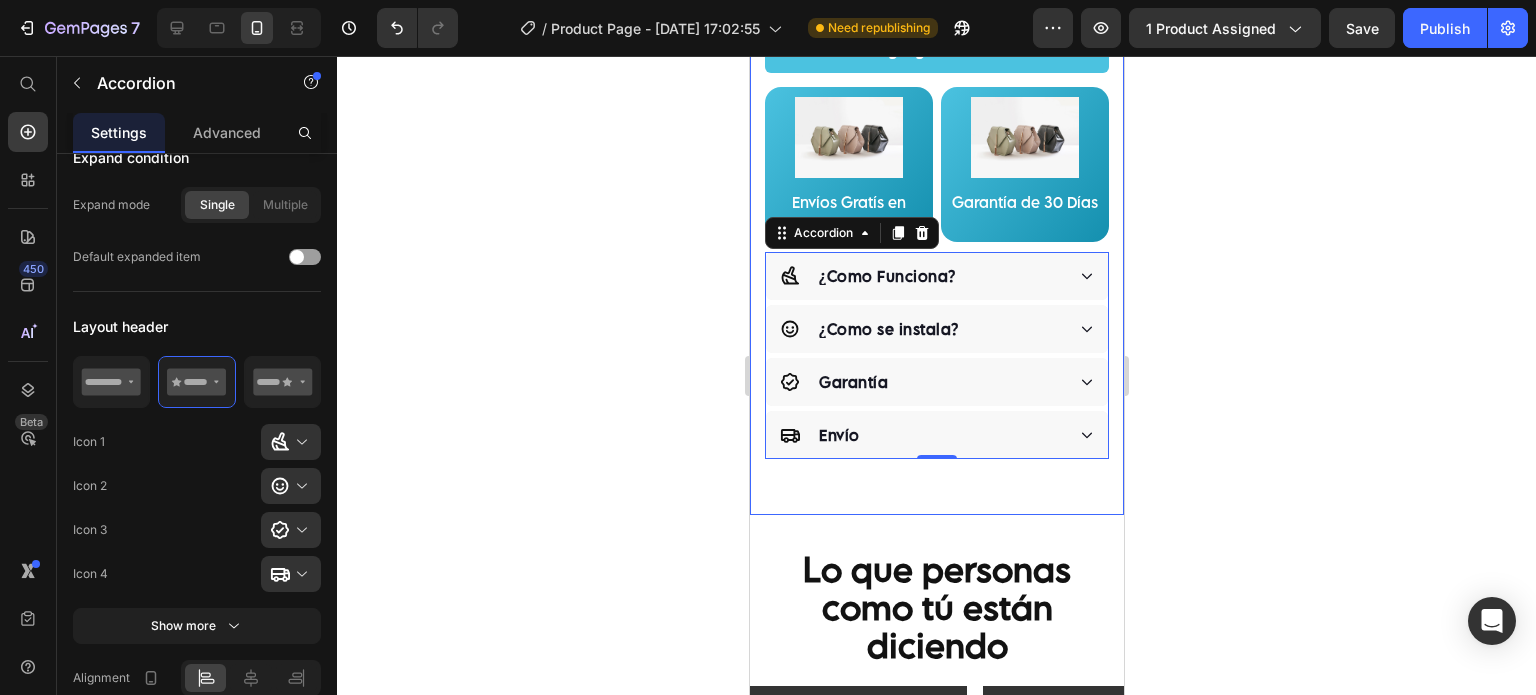click on "[DOMAIN_NAME] - Preview Badge (Stars) [DOMAIN_NAME]
Product Images "The transformation in my dog's overall health since switching to this food has been remarkable. Their coat is shinier, their energy levels have increased, and they seem happier than ever before." Text block -[PERSON_NAME] Text block
Verified buyer Item list Row Row Sistema Dual Antisarro y Desinfectante Para Tinacos 450 a 1,100 L Product Title
Función : Desinfectante y Antisarro
Duración : 3 Meses
Capacidad : 450 lts a 1,100 lts Item List "Desde que lo compre el agua está mejor, y va desapareciendo el sarro de las tuberías."  -[PERSON_NAME] Text block Row Row Happy Dog Bites - Contains Vitamin C, [MEDICAL_DATA], Vitamin B2, Vitamin B1, [MEDICAL_DATA] and [MEDICAL_DATA] Text block Perfect for sensitive tummies Supercharge immunity System Bursting with protein, vitamins, and minerals Supports strong muscles, increases bone strength Item list Kaching Bundles Kaching Bundles Previene el Sarro Image" at bounding box center [936, -252] 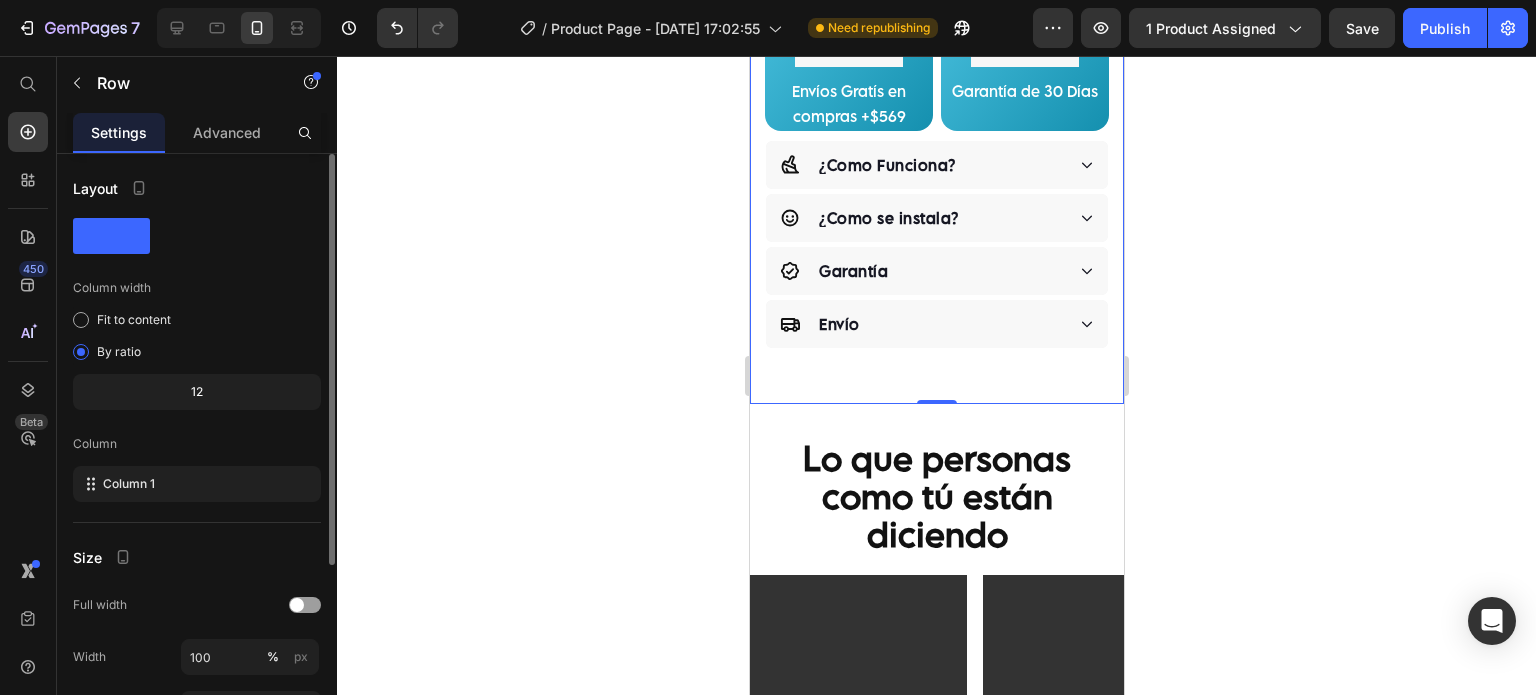 scroll, scrollTop: 1333, scrollLeft: 0, axis: vertical 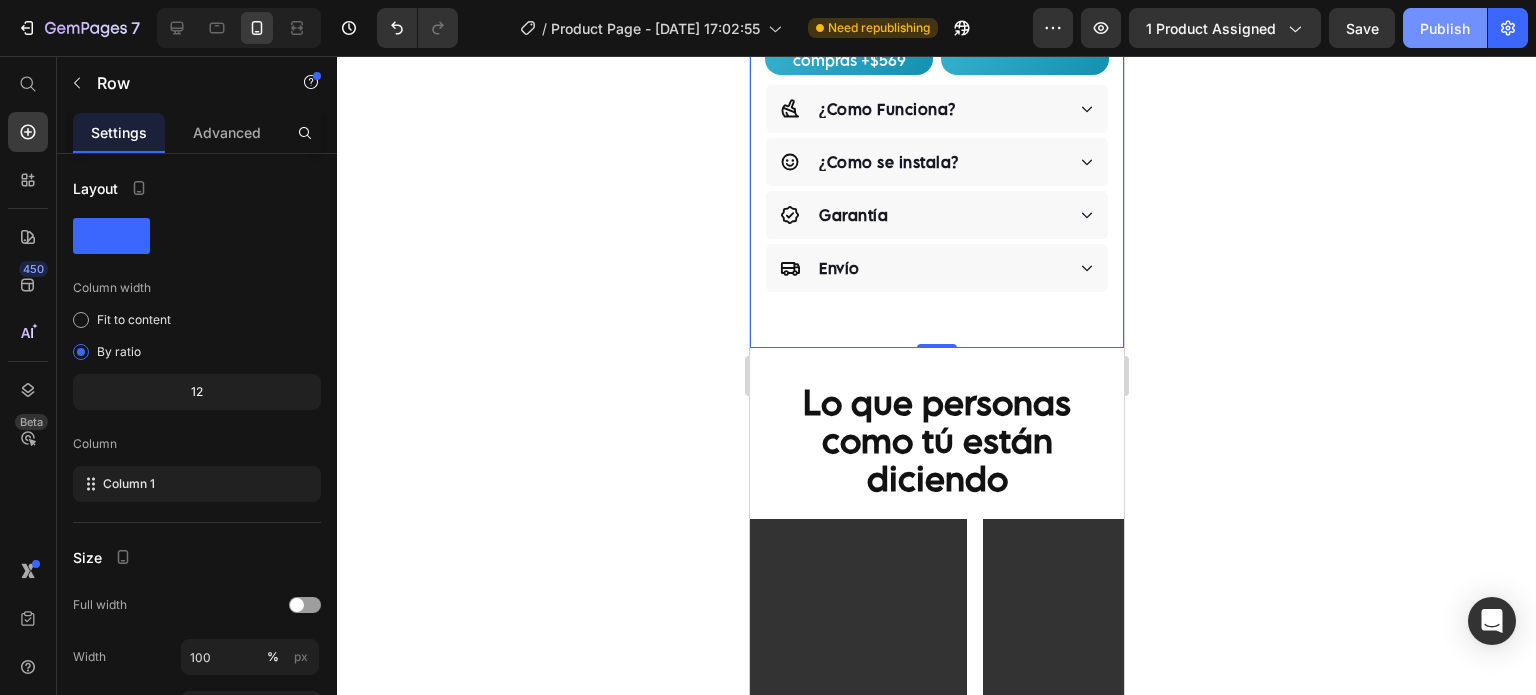 click on "Publish" at bounding box center [1445, 28] 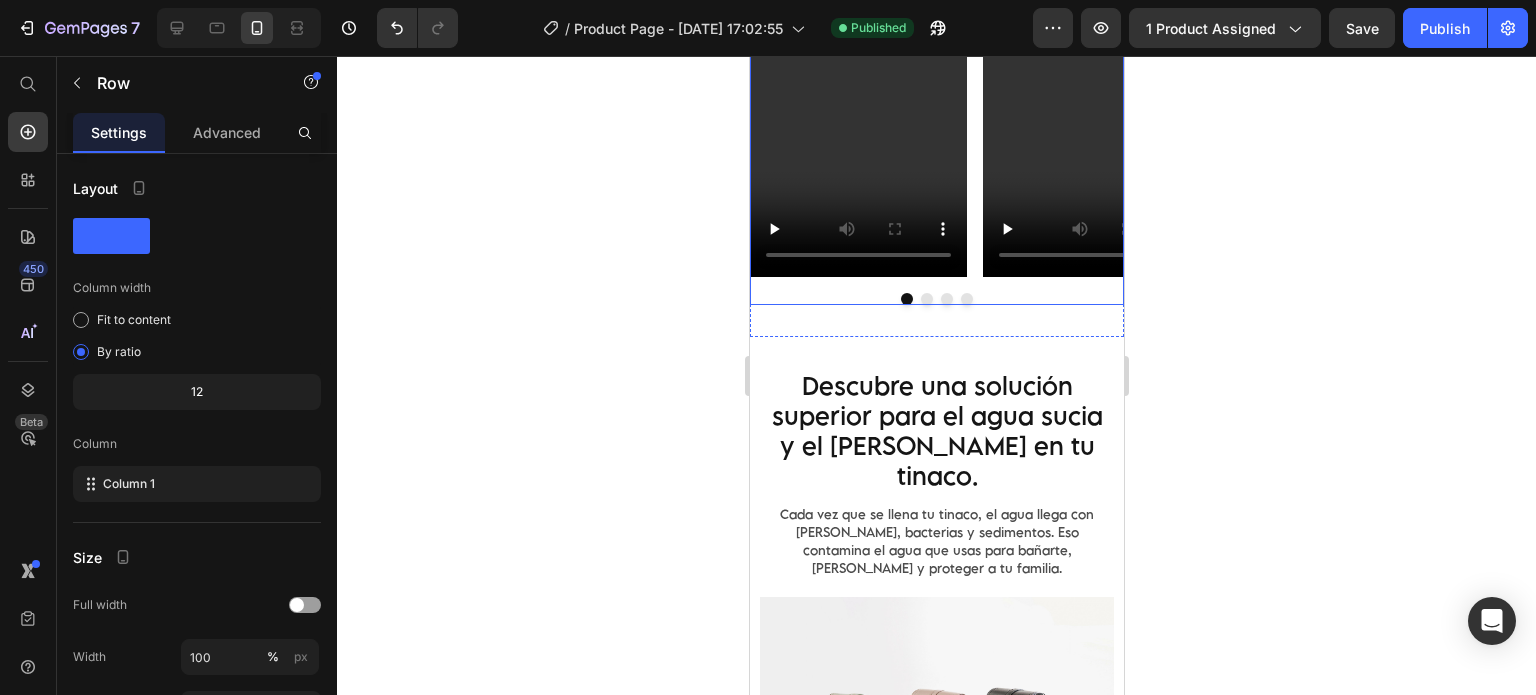 scroll, scrollTop: 2000, scrollLeft: 0, axis: vertical 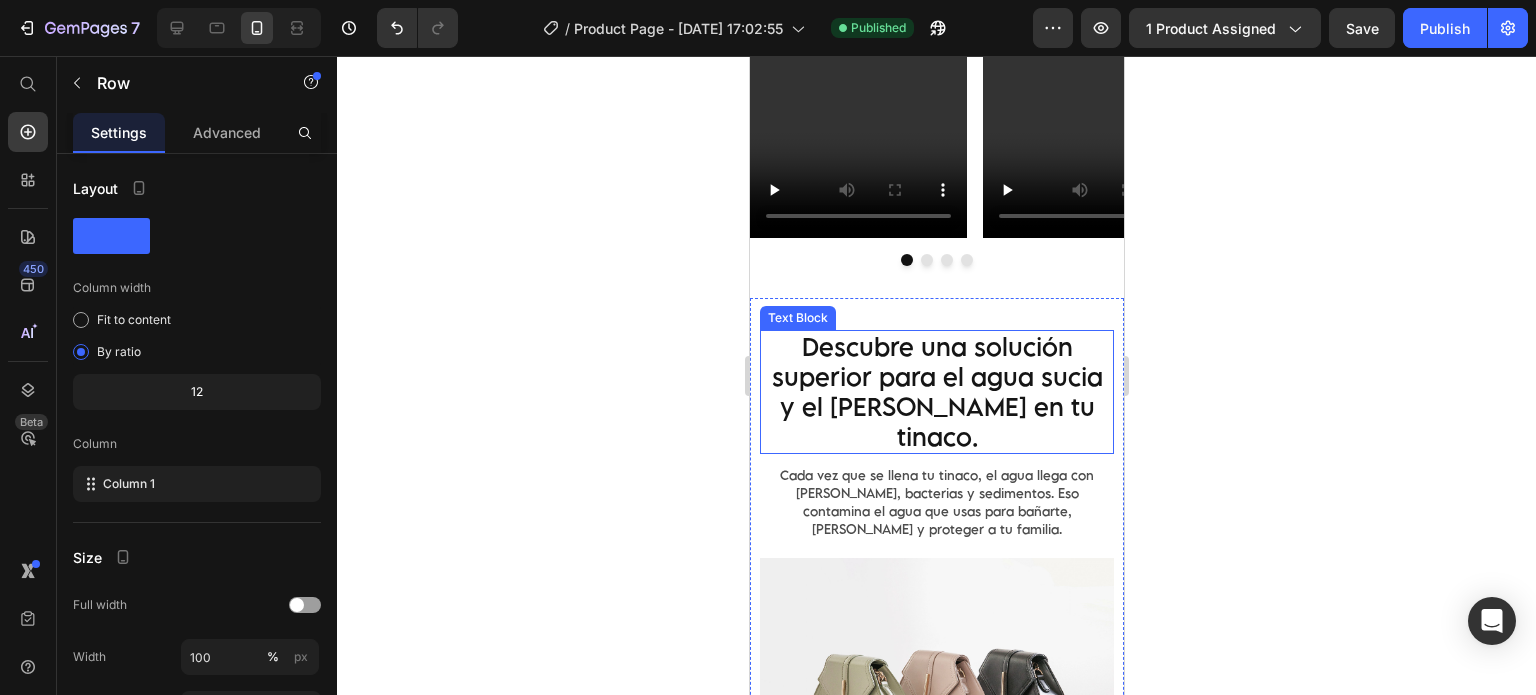 click on "Descubre una solución superior para el agua sucia y el sarro en tu tinaco." at bounding box center [936, 392] 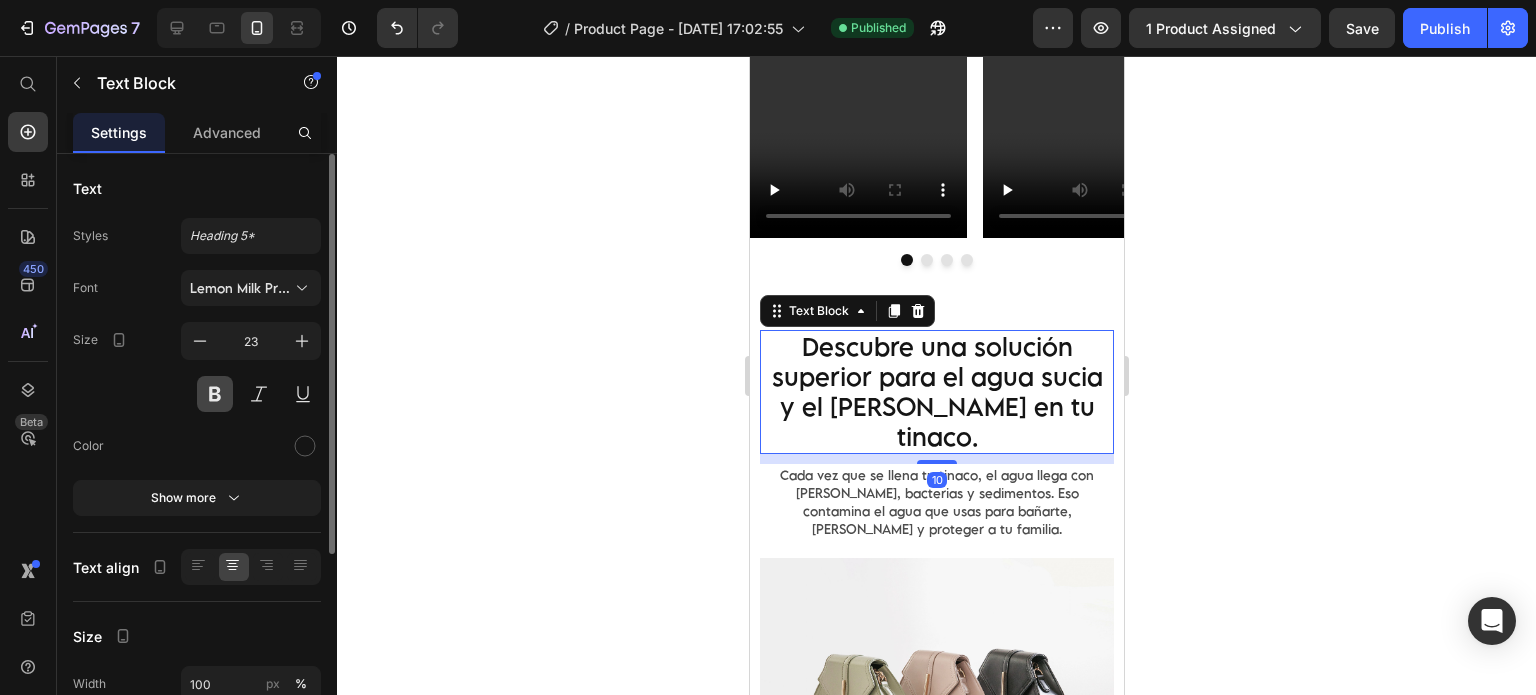 click at bounding box center (215, 394) 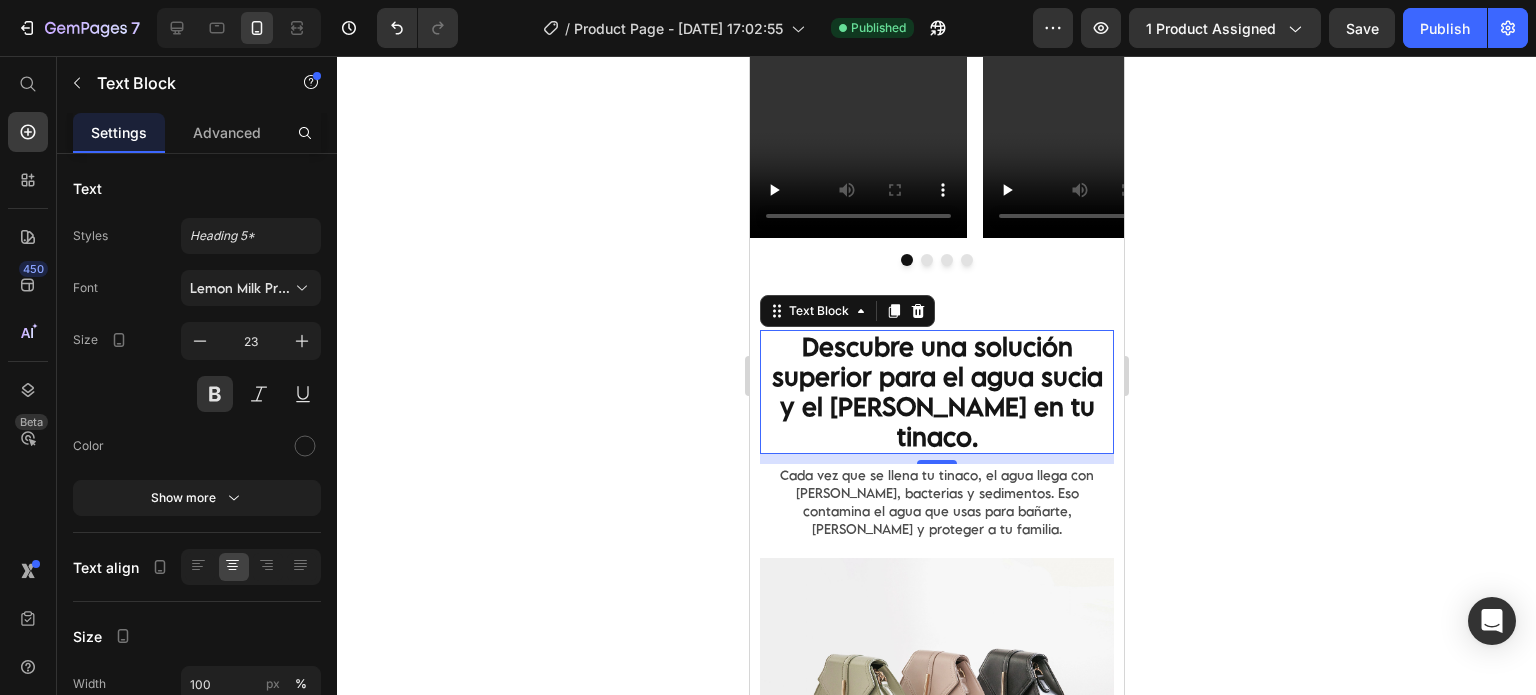 click on "Descubre una solución superior para el agua sucia y el sarro en tu tinaco. Text Block   10 Cada vez que se llena tu tinaco, el agua llega con sarro, bacterias y sedimentos. Eso contamina el agua que usas para bañarte, lavar platos y proteger a tu familia.   Text Block Image El  Sistema Dual AQUATECH  esta diseñado para purificar el agua directamente desde tu tinaco. Con tecnología  doble acción Antisarro + Desinfectante , evita acumulaciones que dañan tus instalaciones y previene crecimiento de bacterias. Text Block Value Proposition" at bounding box center (936, 628) 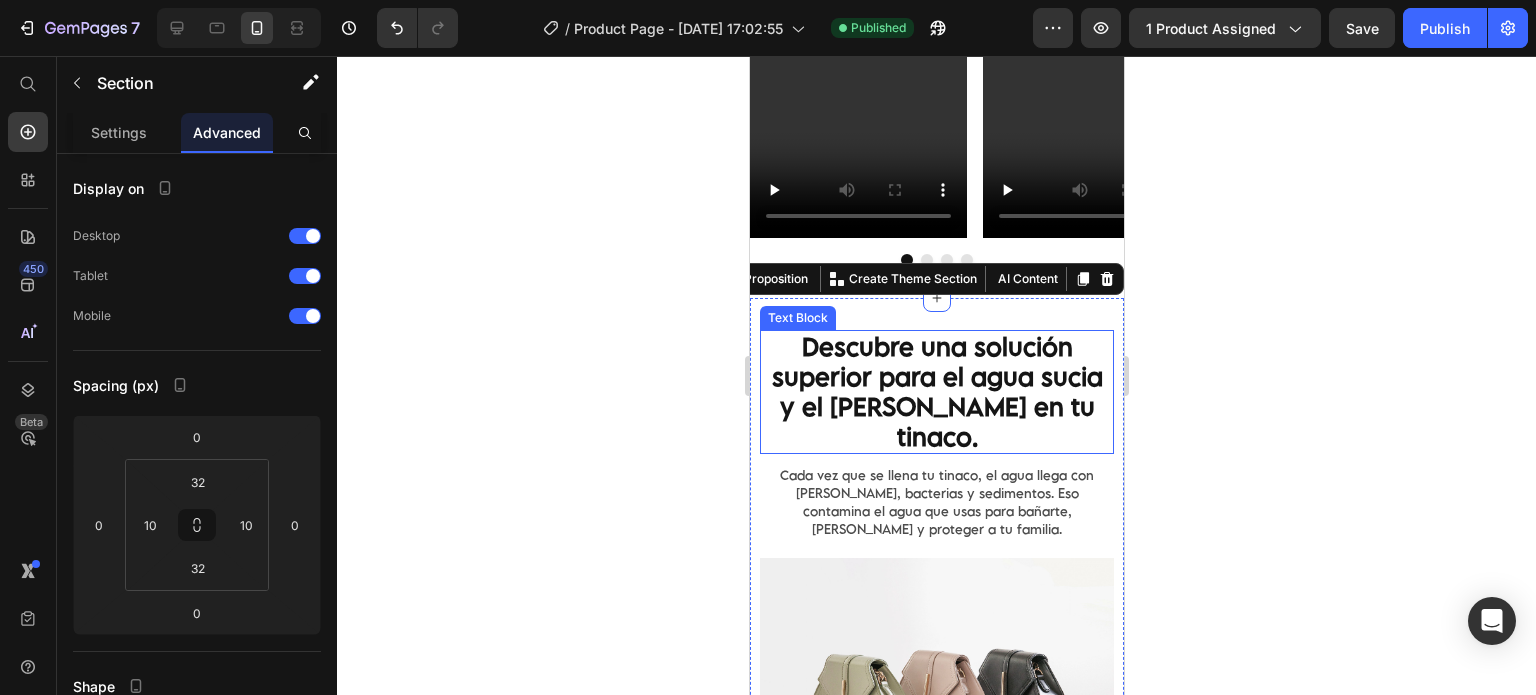 click on "Descubre una solución superior para el agua sucia y el sarro en tu tinaco." at bounding box center [936, 392] 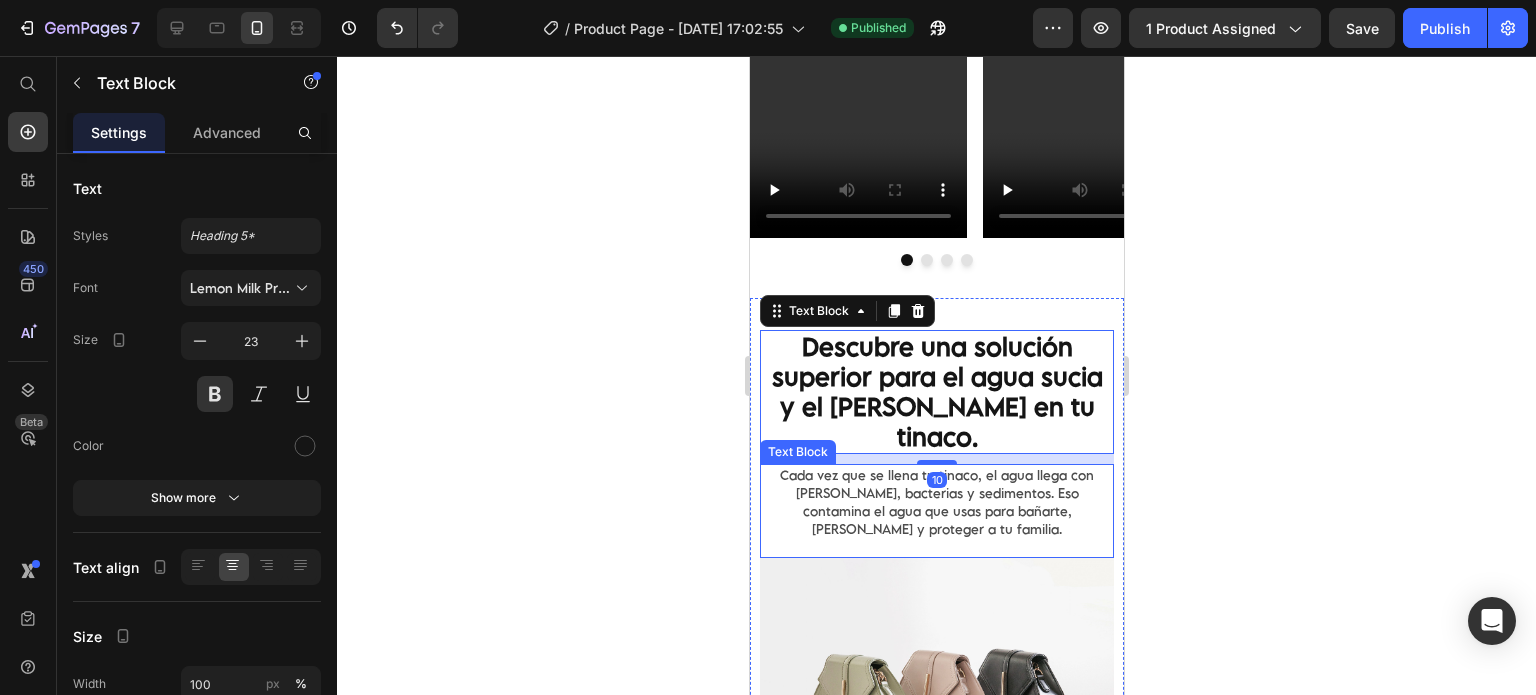 click on "Cada vez que se llena tu tinaco, el agua llega con sarro, bacterias y sedimentos. Eso contamina el agua que usas para bañarte, lavar platos y proteger a tu familia." at bounding box center [936, 502] 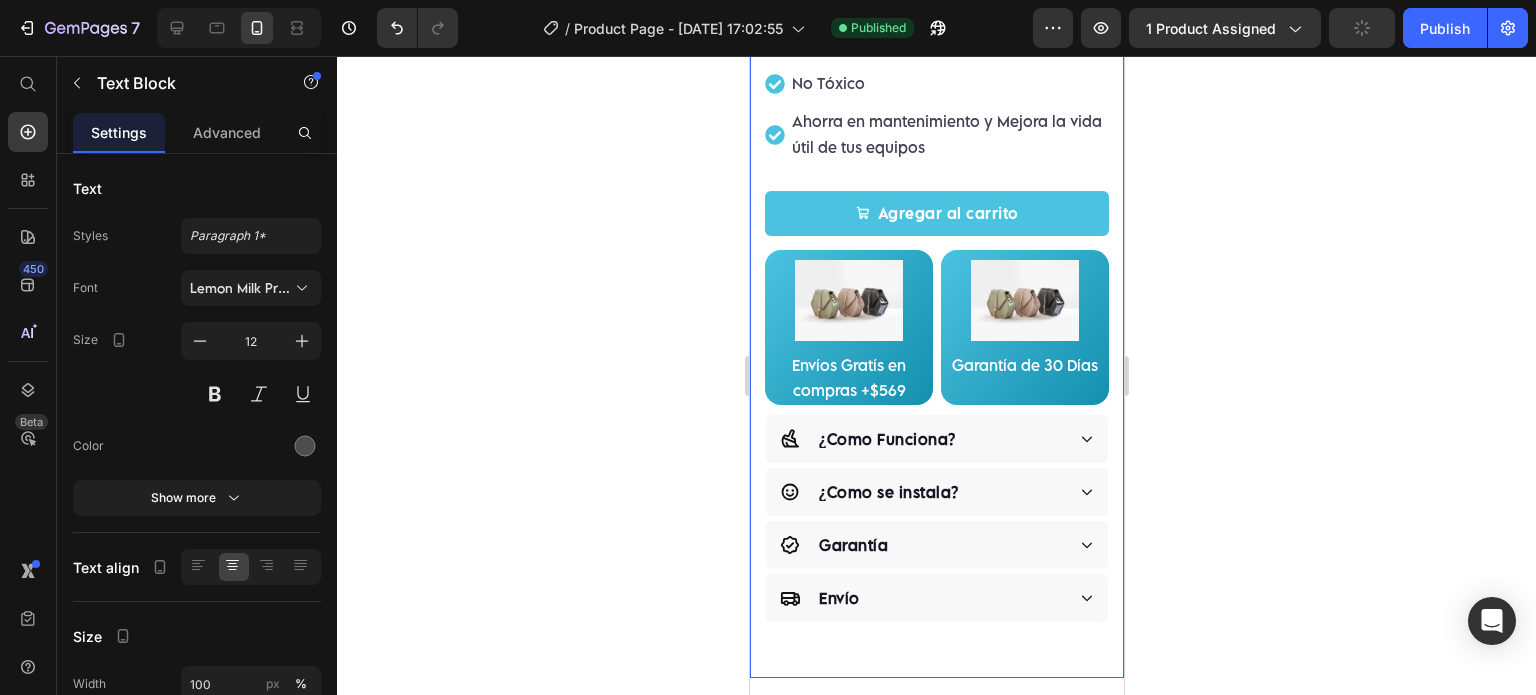 scroll, scrollTop: 1000, scrollLeft: 0, axis: vertical 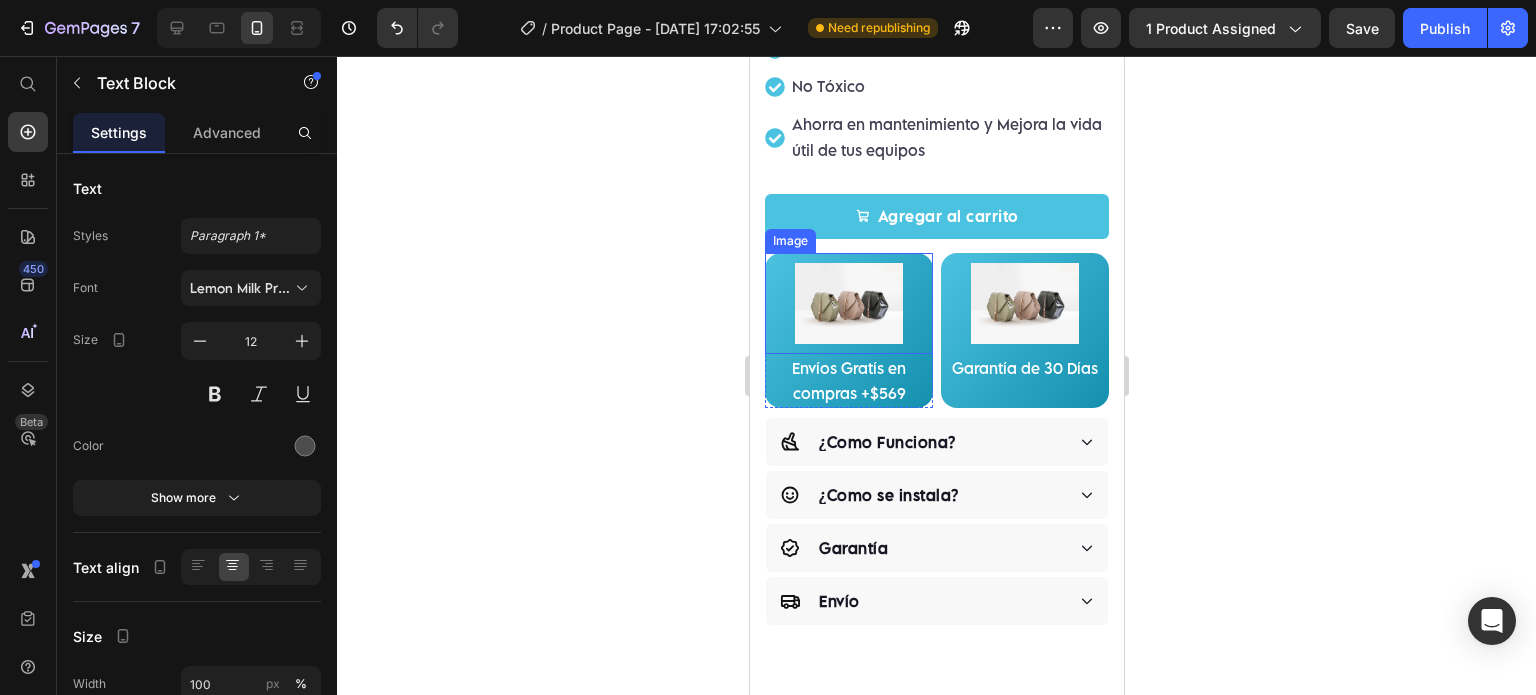 click at bounding box center (848, 303) 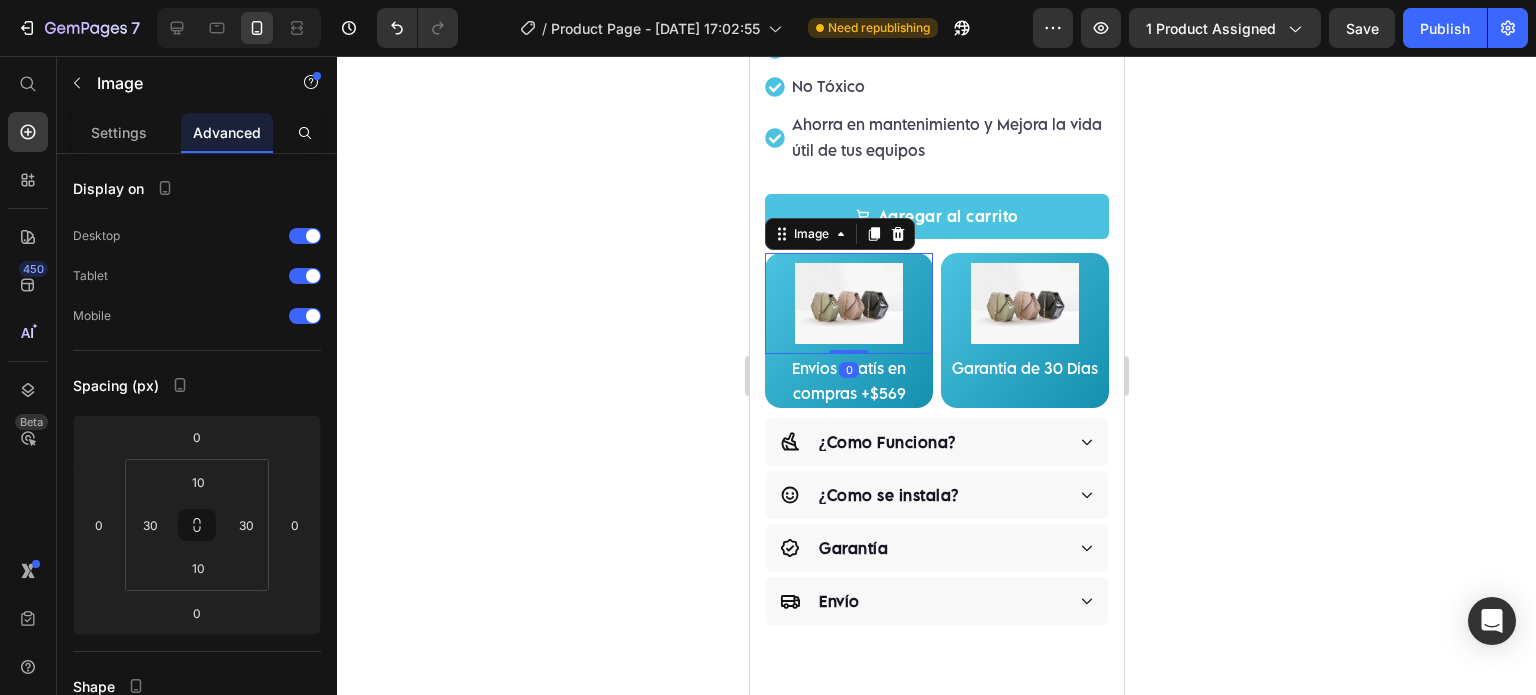 click at bounding box center [848, 303] 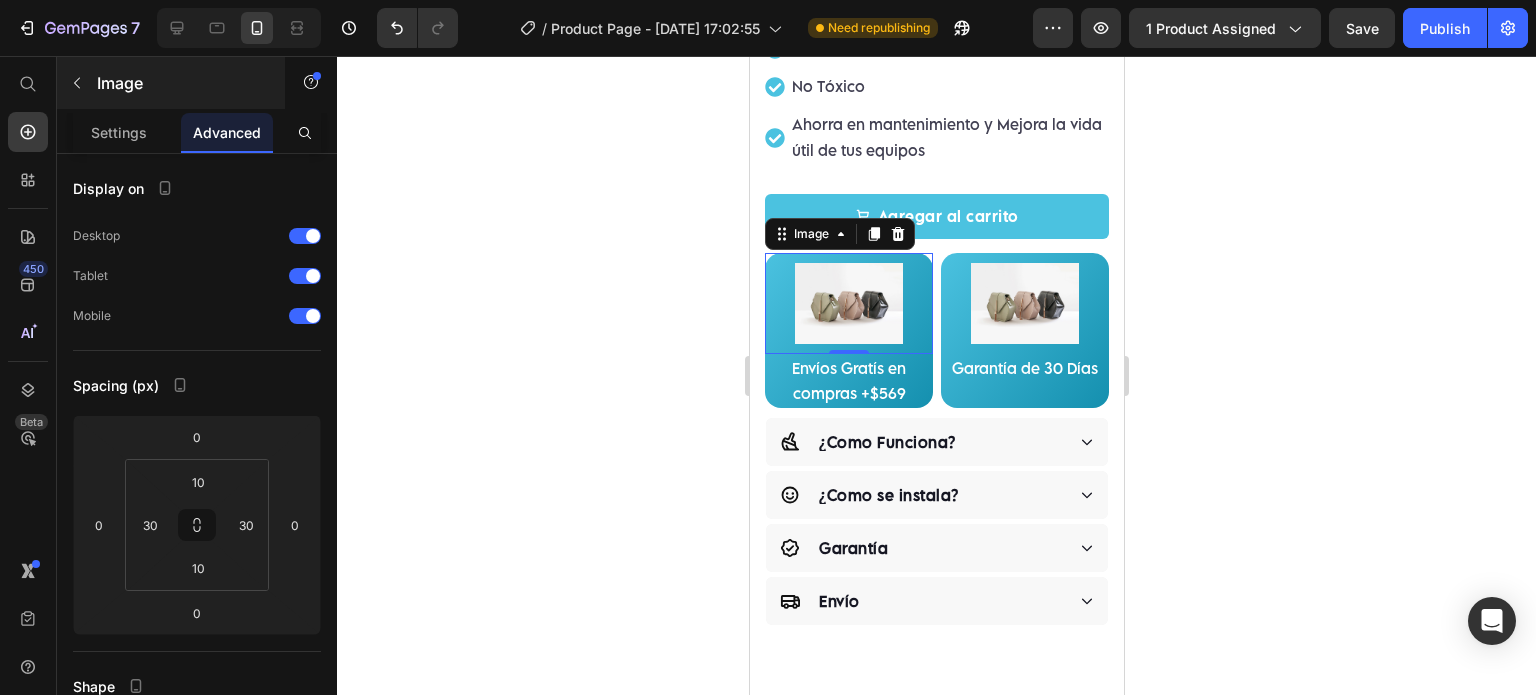click 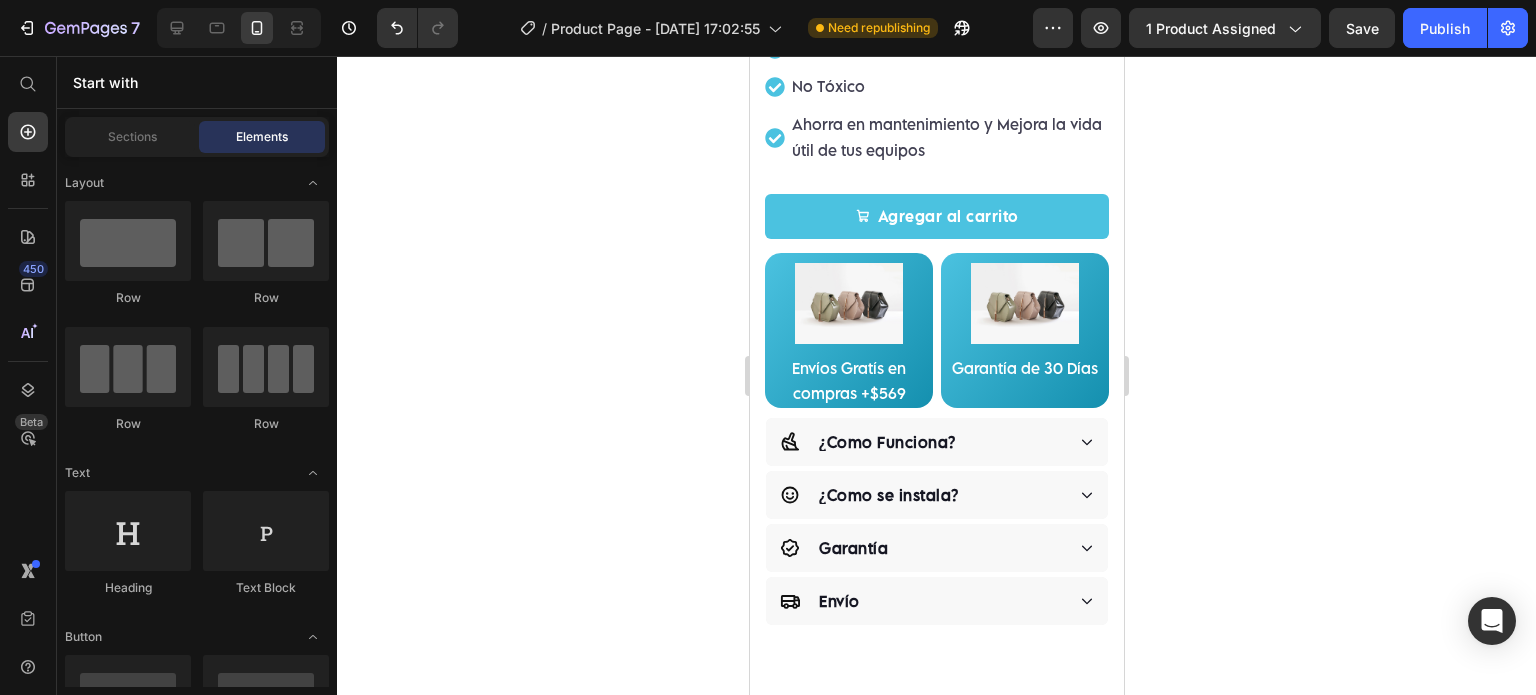 scroll, scrollTop: 0, scrollLeft: 0, axis: both 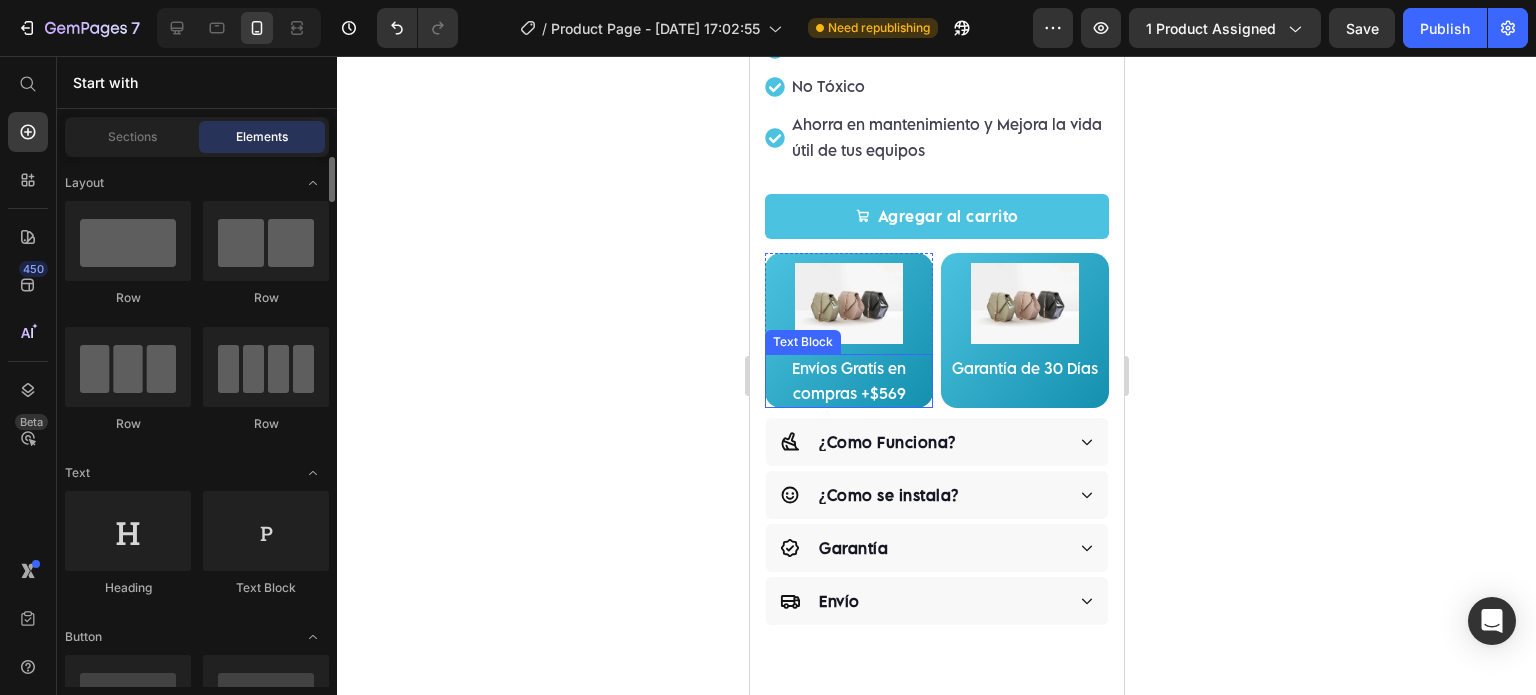 click at bounding box center (848, 303) 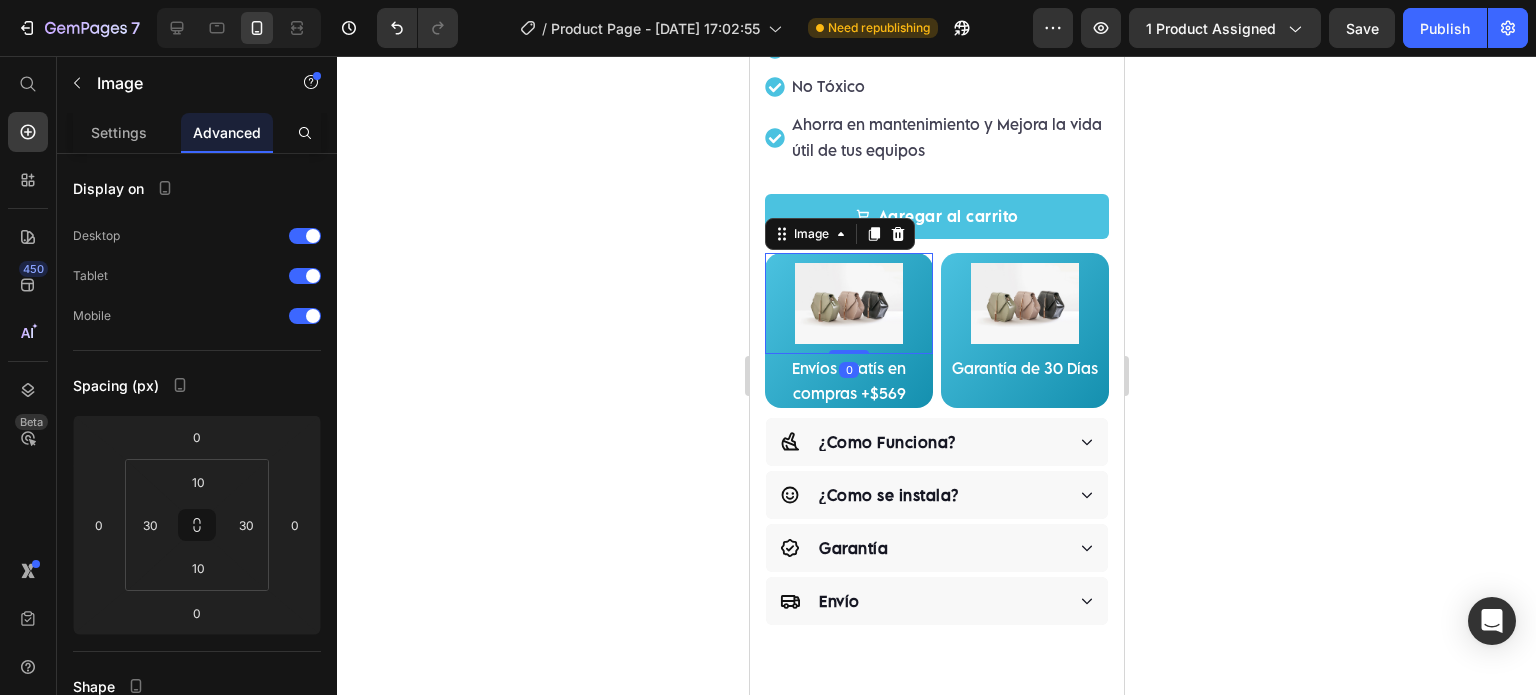 click at bounding box center (848, 303) 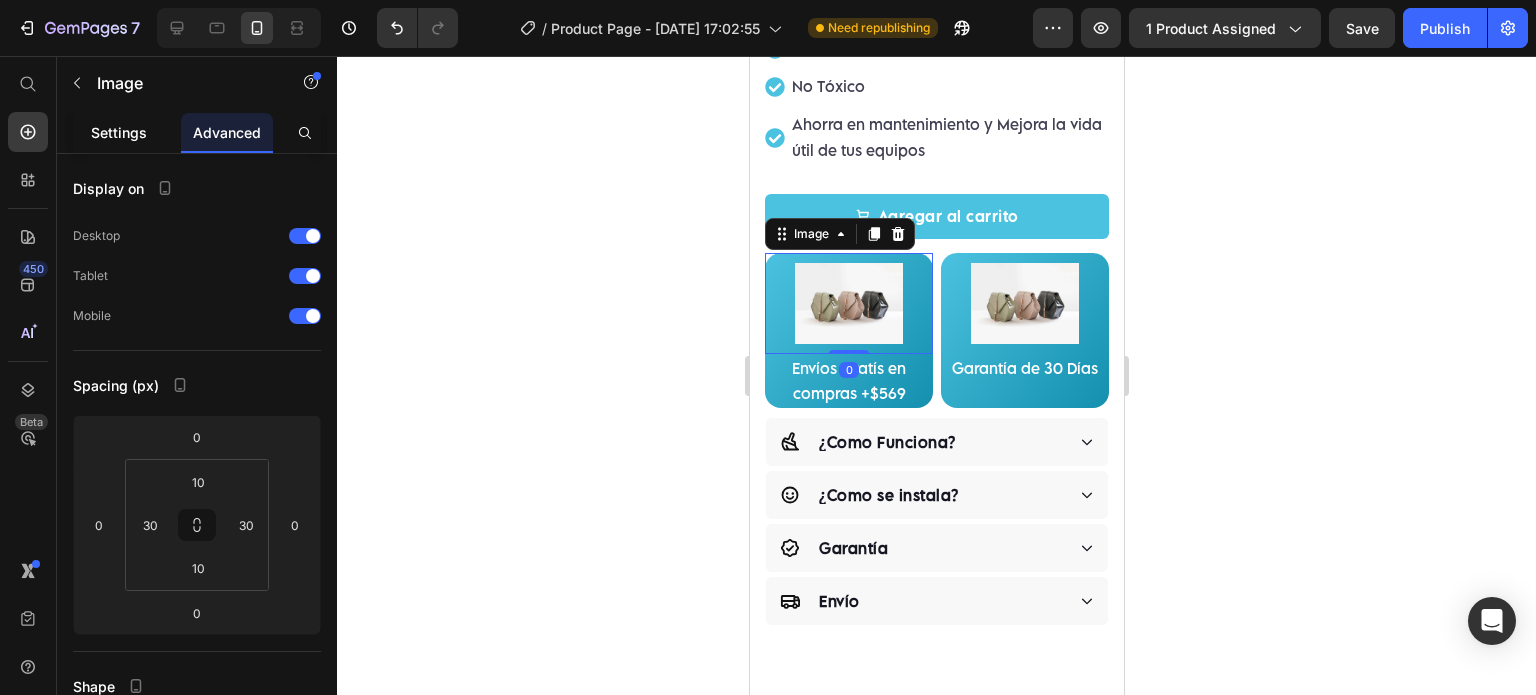 click on "Settings" 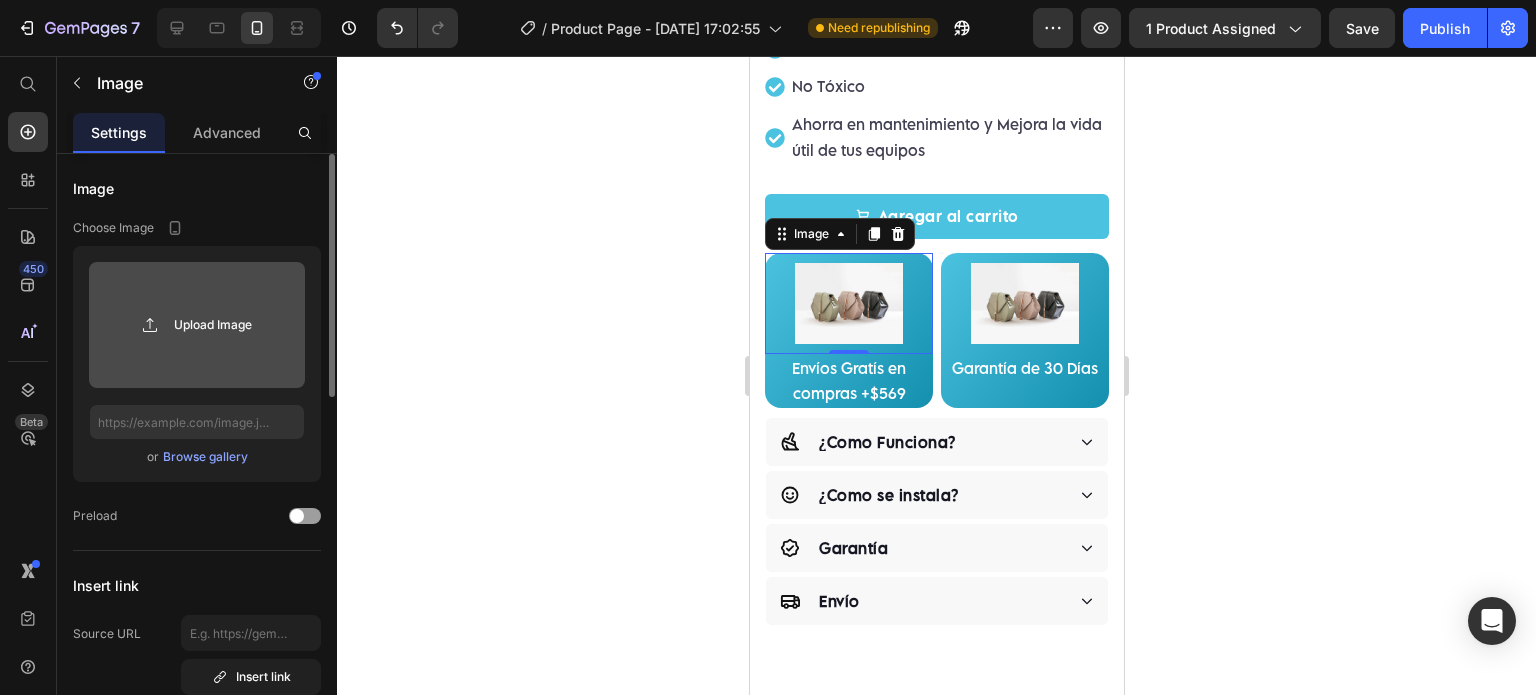 click 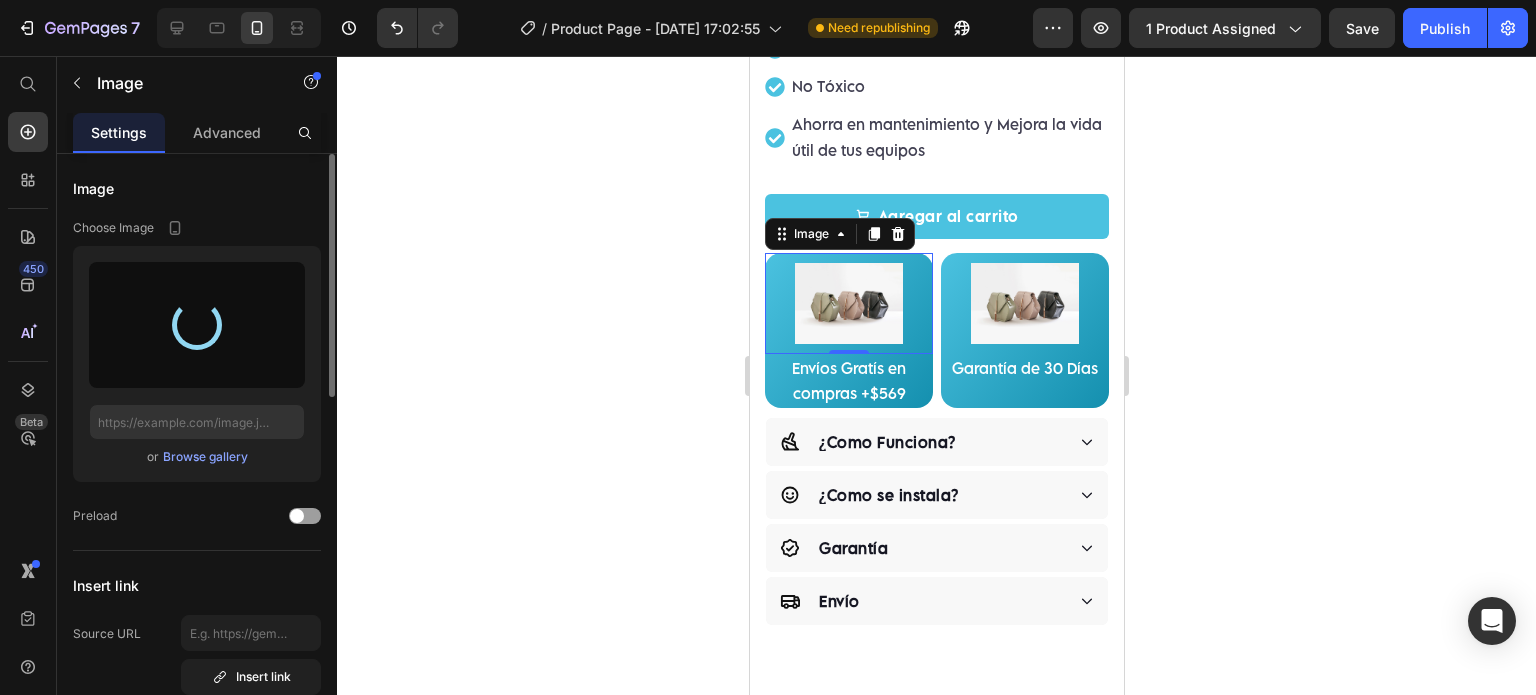 type on "https://cdn.shopify.com/s/files/1/0854/1496/9628/files/gempages_574451301086135525-322b8163-ac49-4fc8-8cd2-0097cec7781a.png" 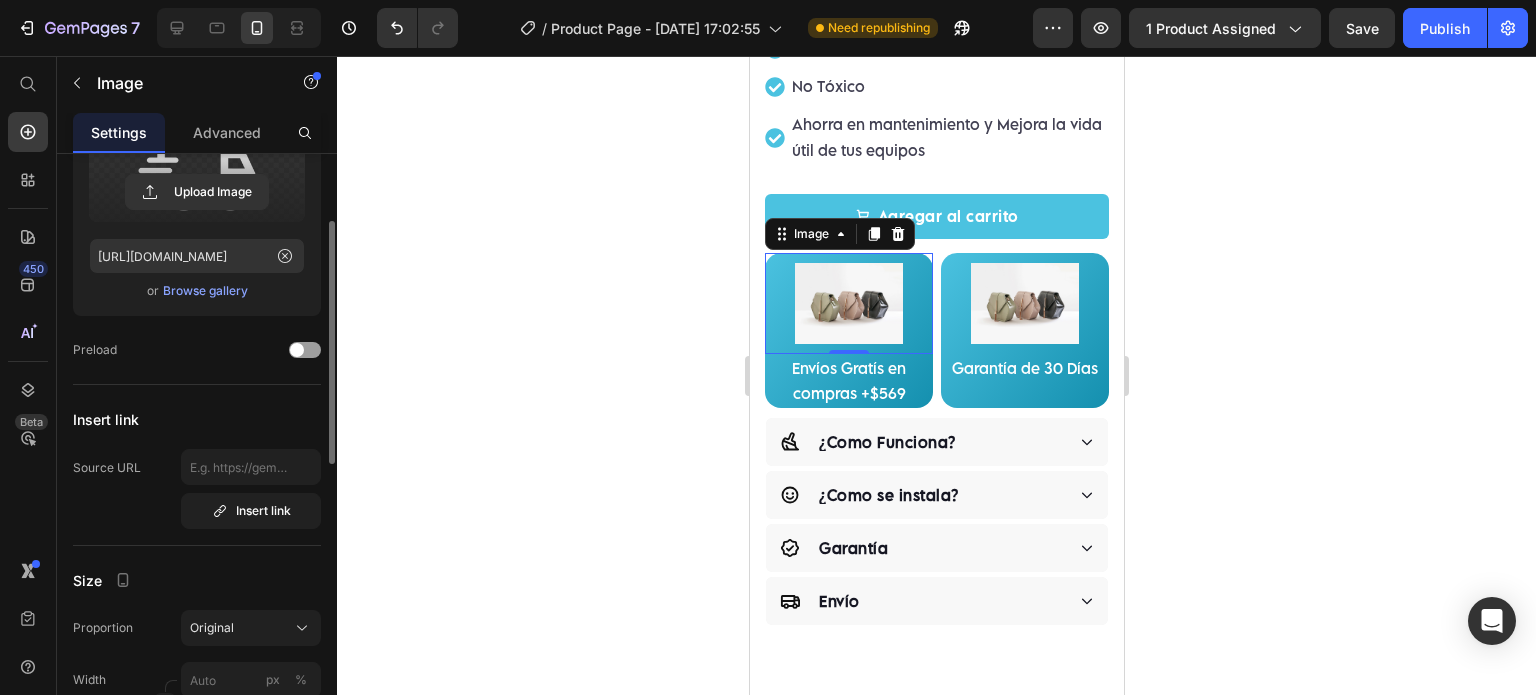scroll, scrollTop: 499, scrollLeft: 0, axis: vertical 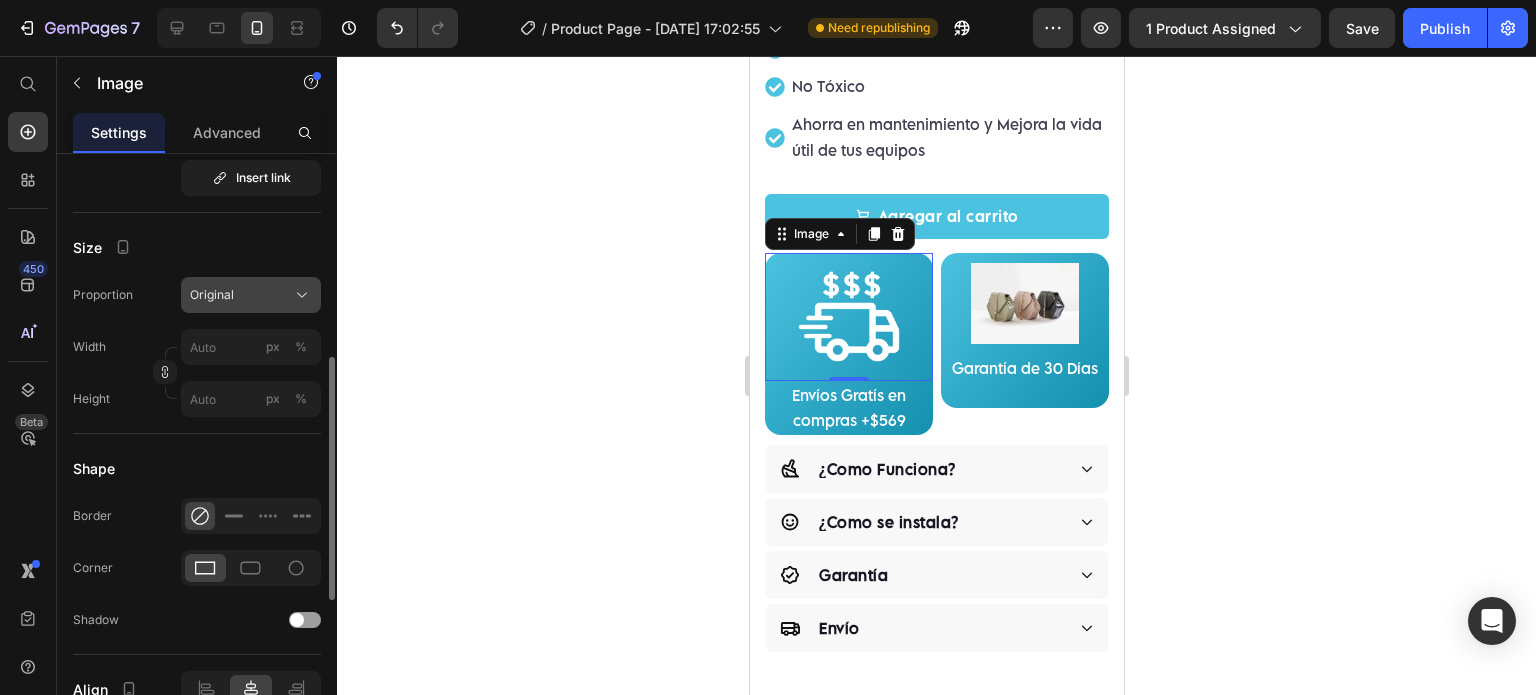 click on "Original" 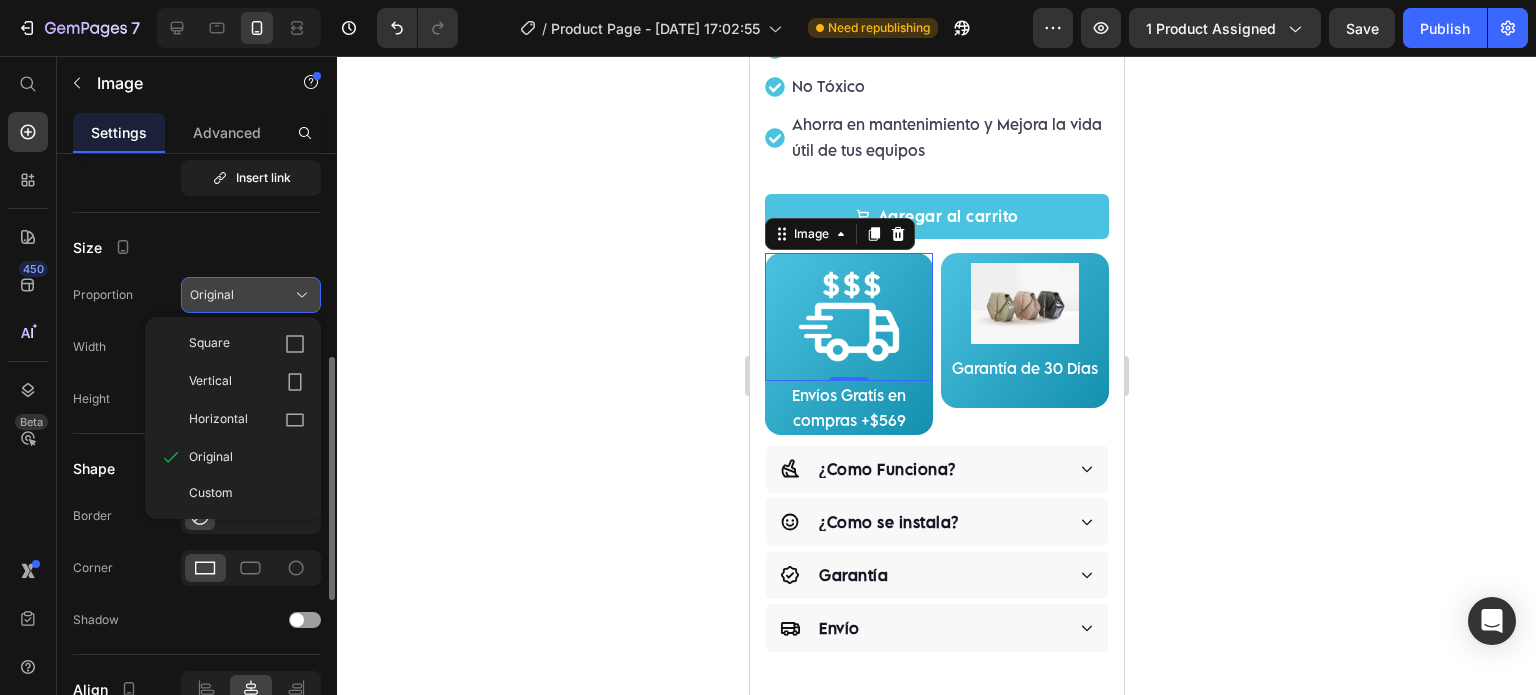 click on "Original" 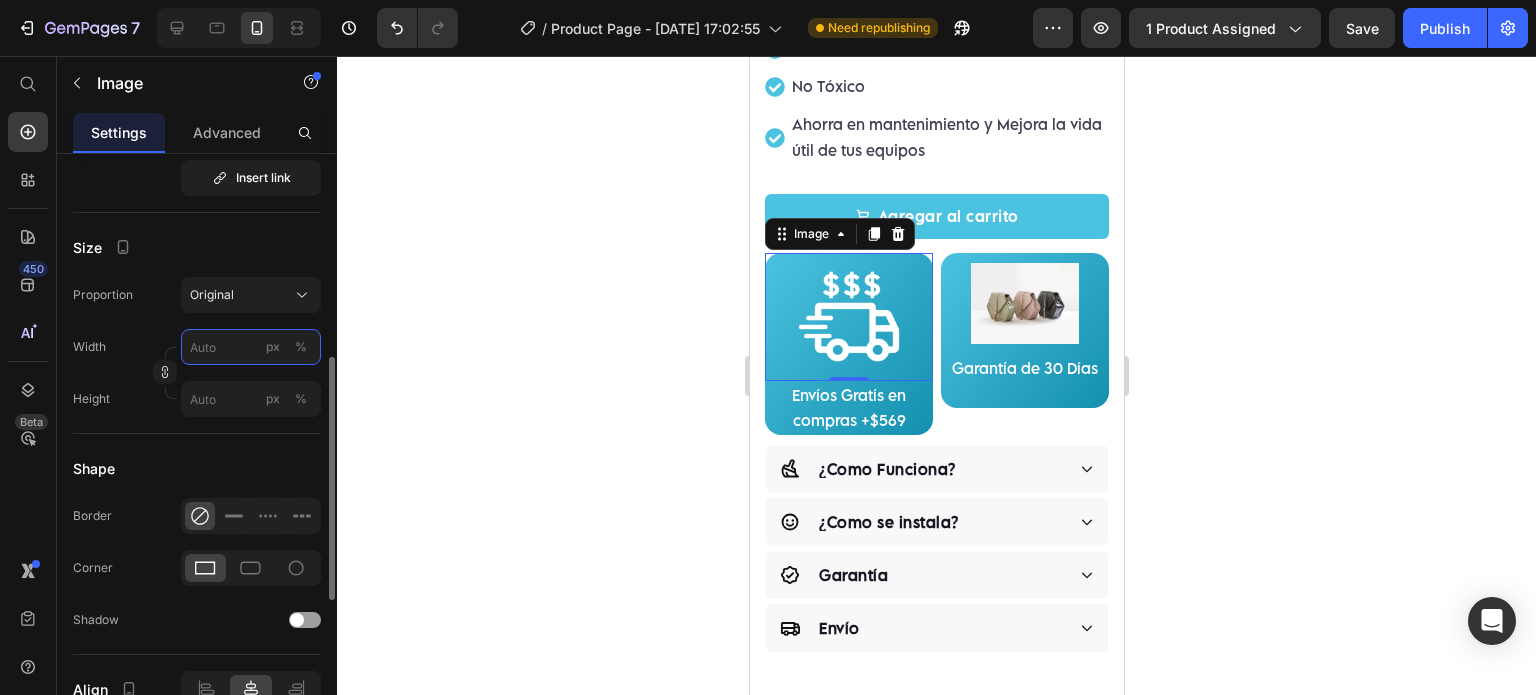 click on "px %" at bounding box center (251, 347) 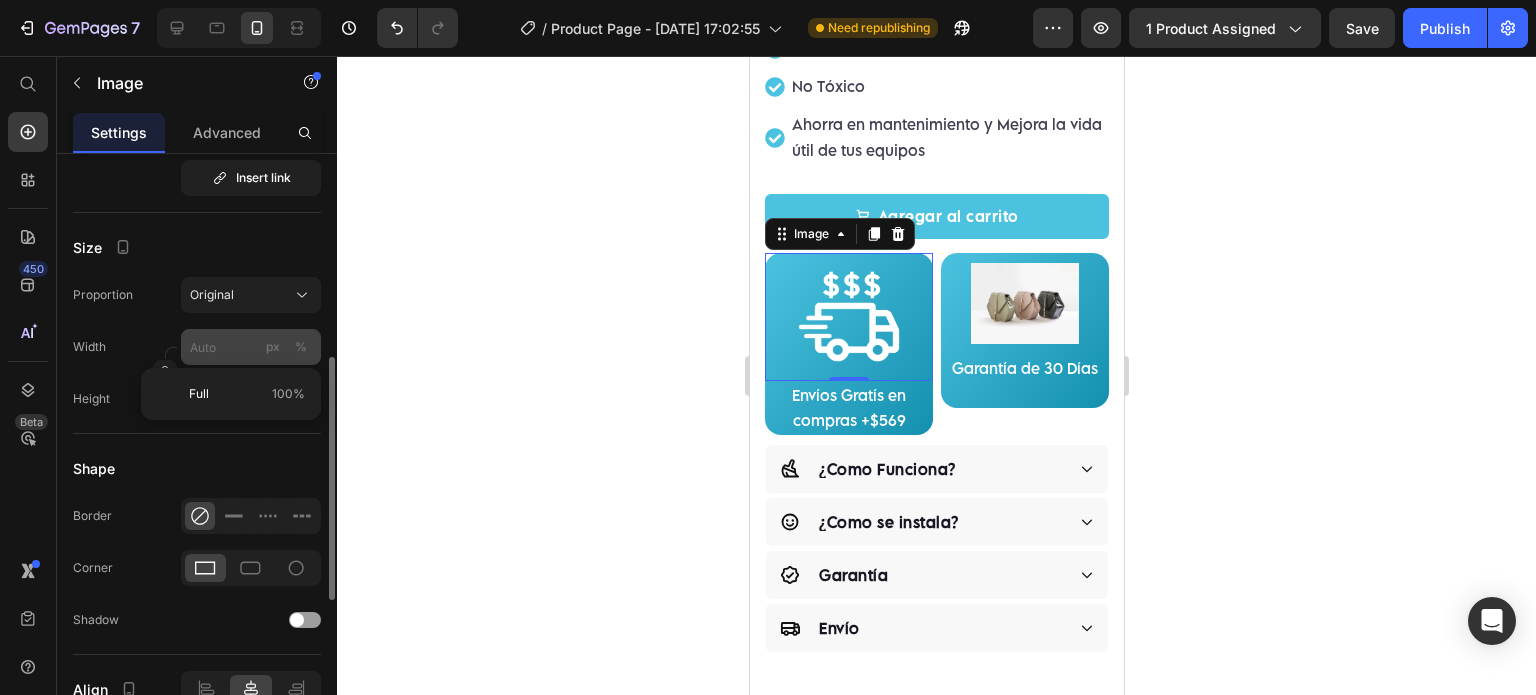 click on "%" at bounding box center (301, 347) 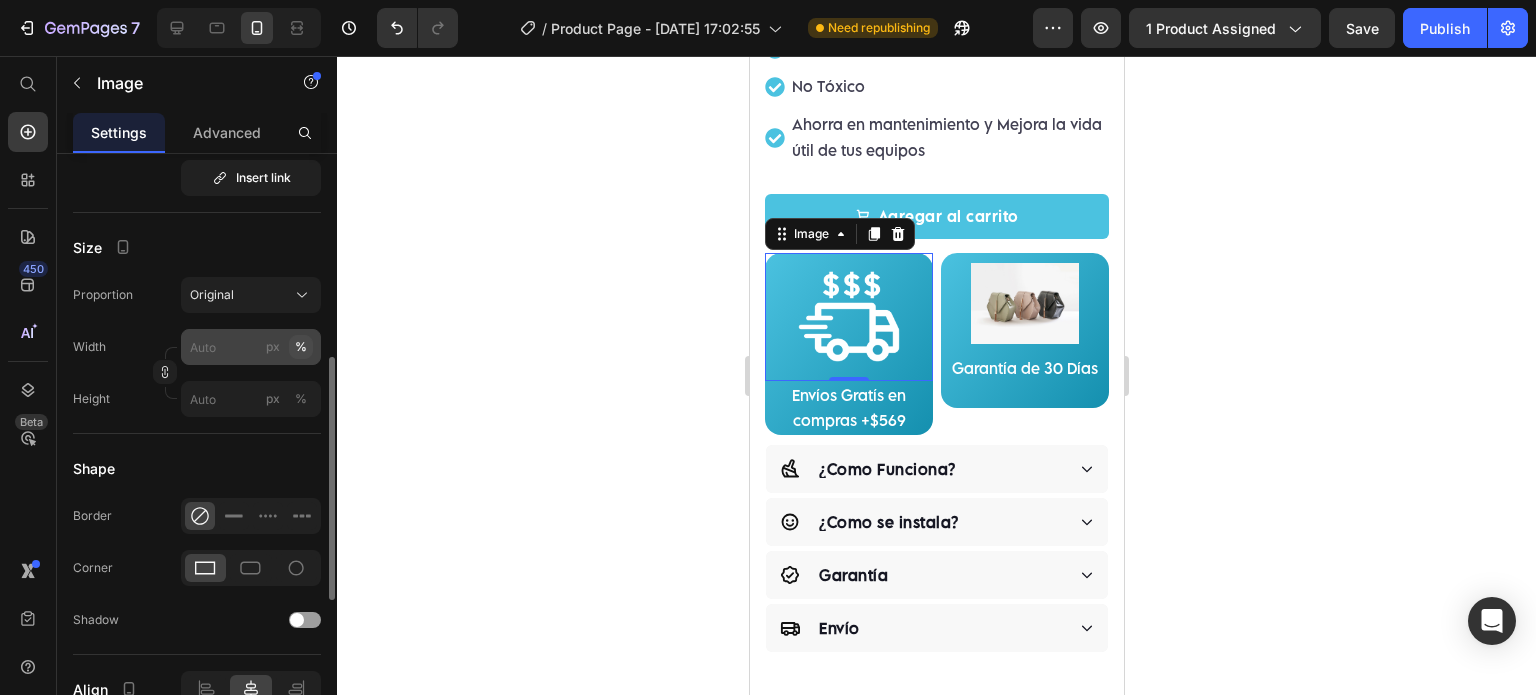 click on "%" at bounding box center (301, 347) 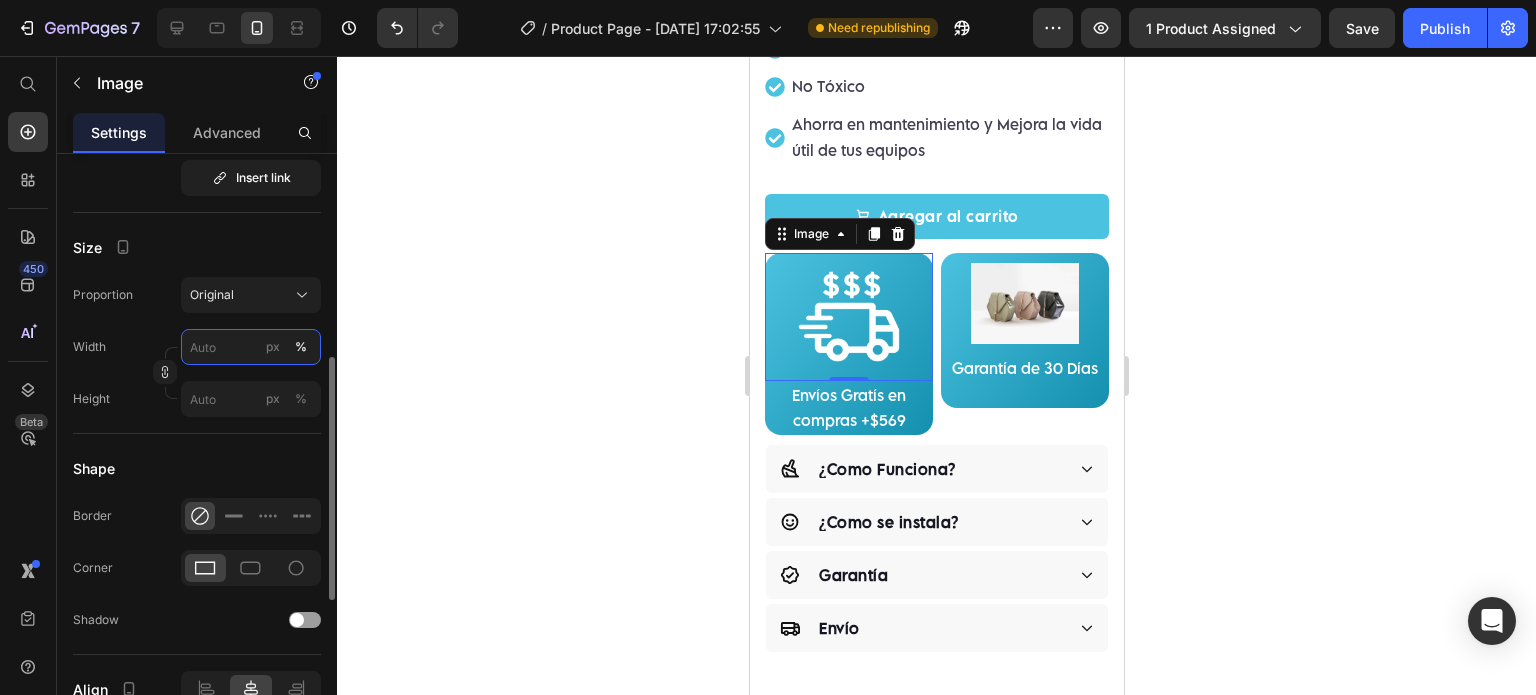 click on "px %" at bounding box center (251, 347) 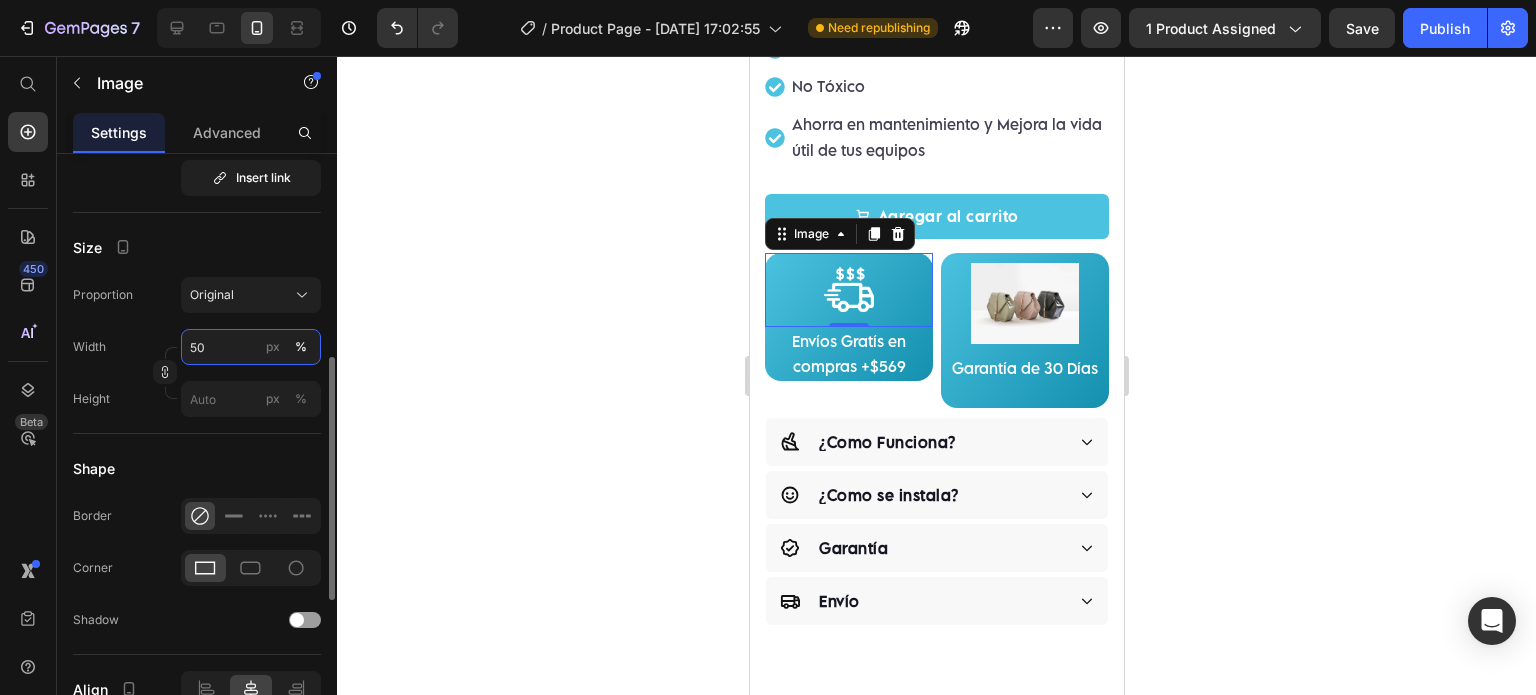 type on "5" 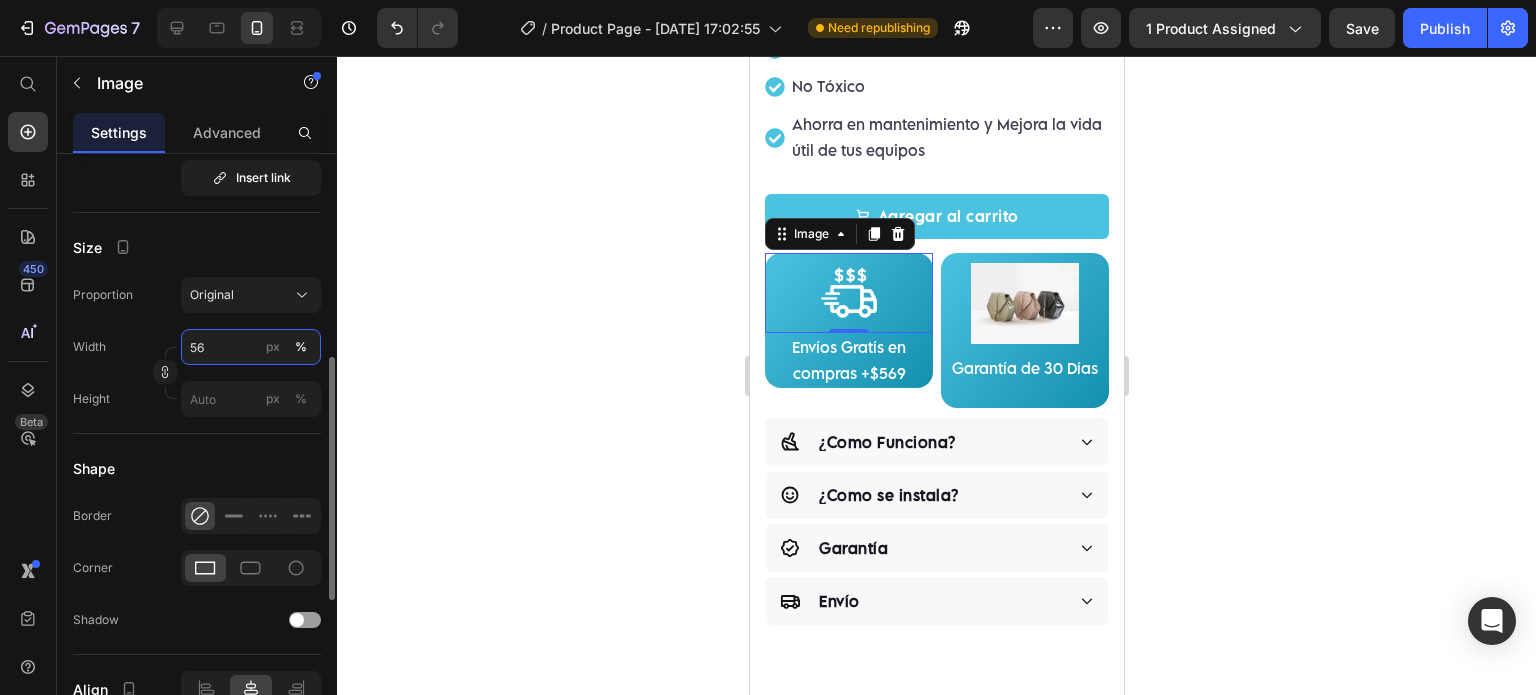 type on "5" 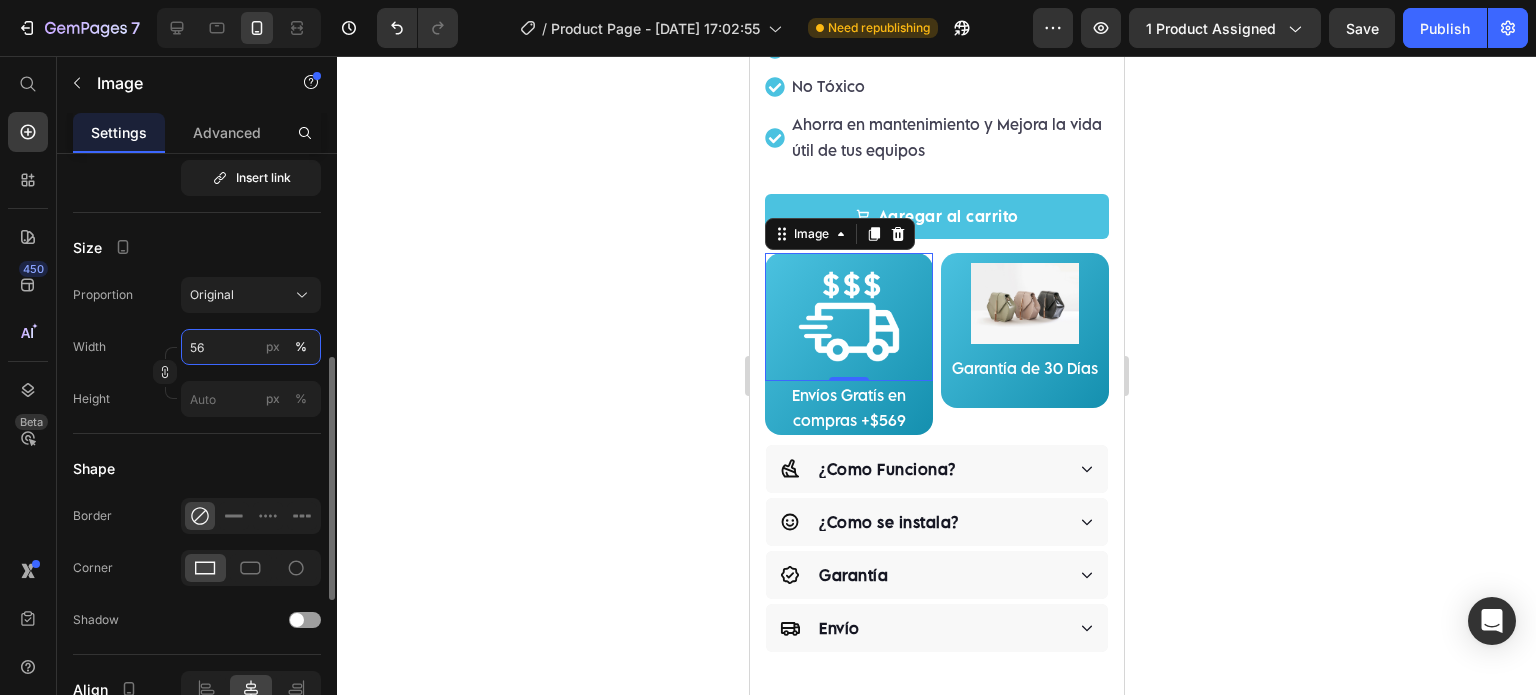type on "5" 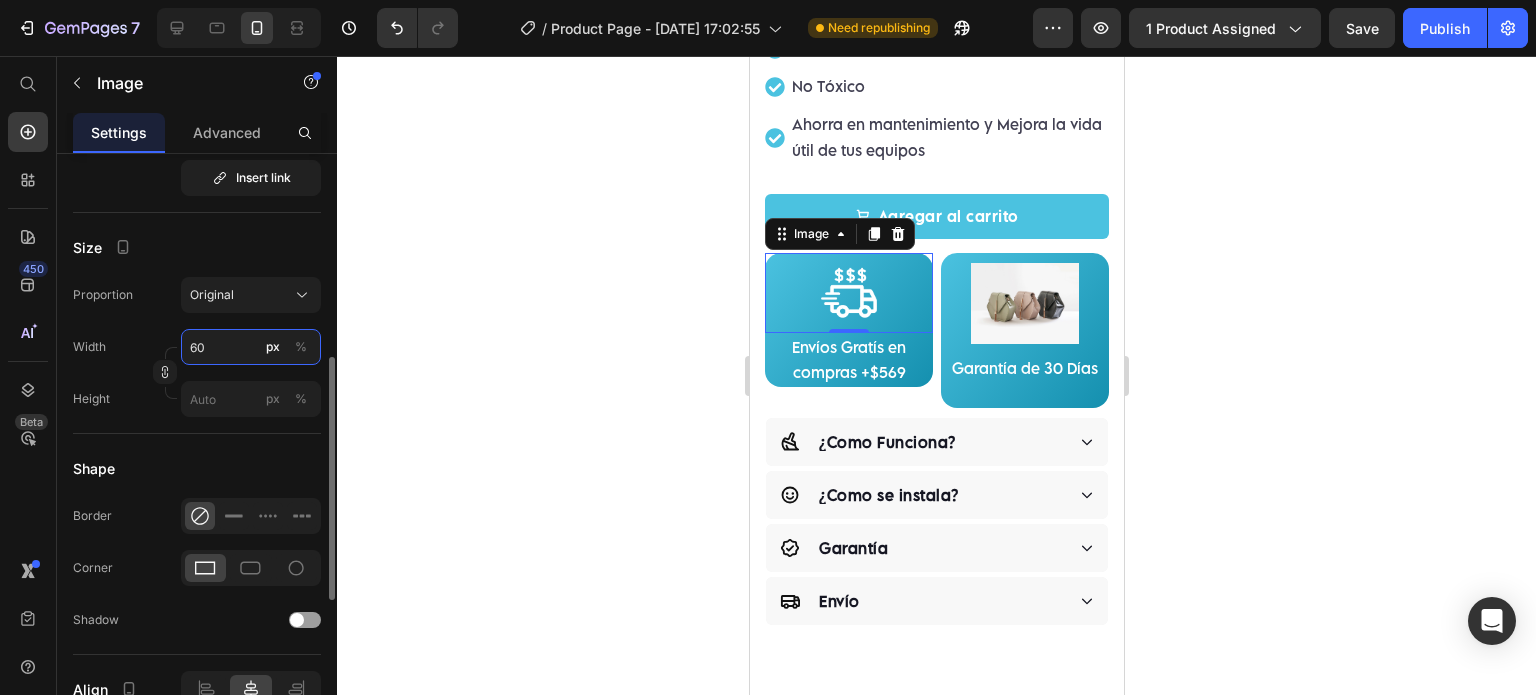 type on "60" 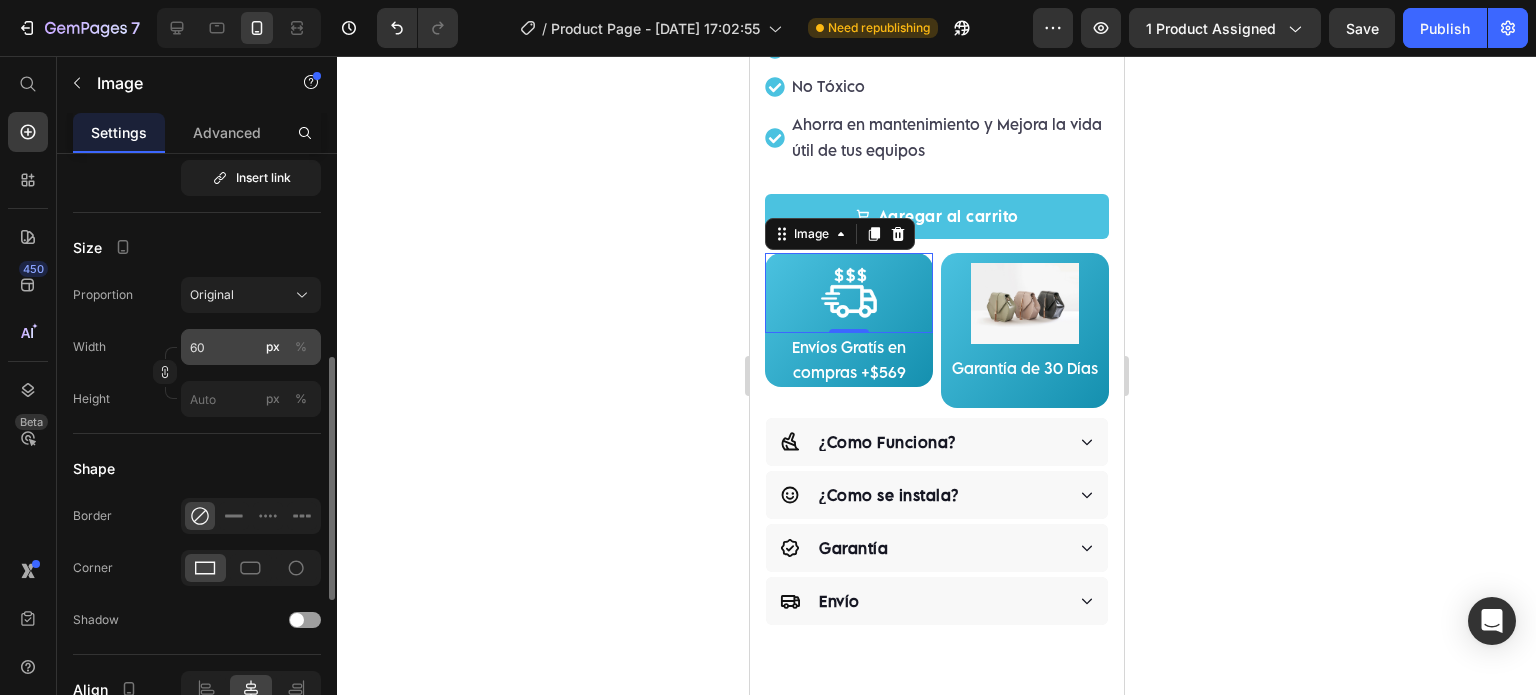 click on "%" 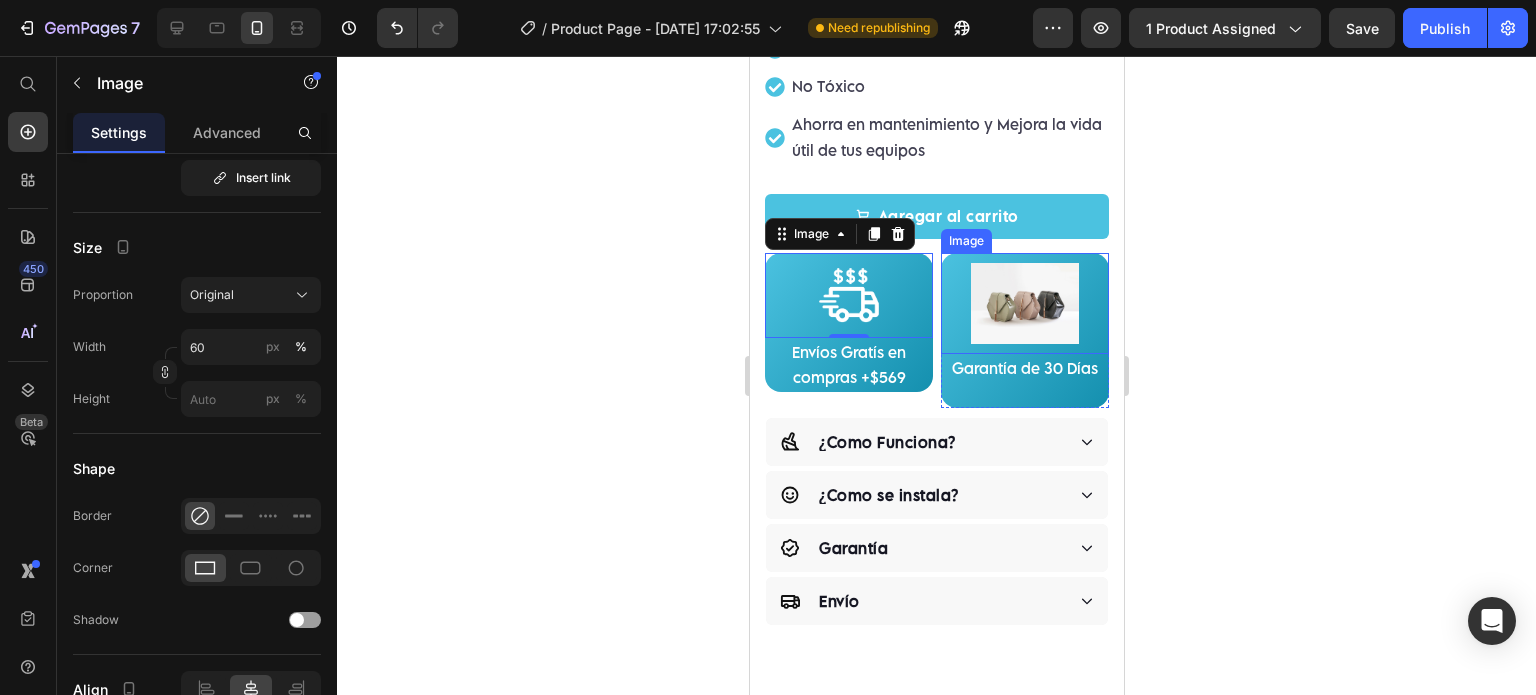 click at bounding box center [1024, 303] 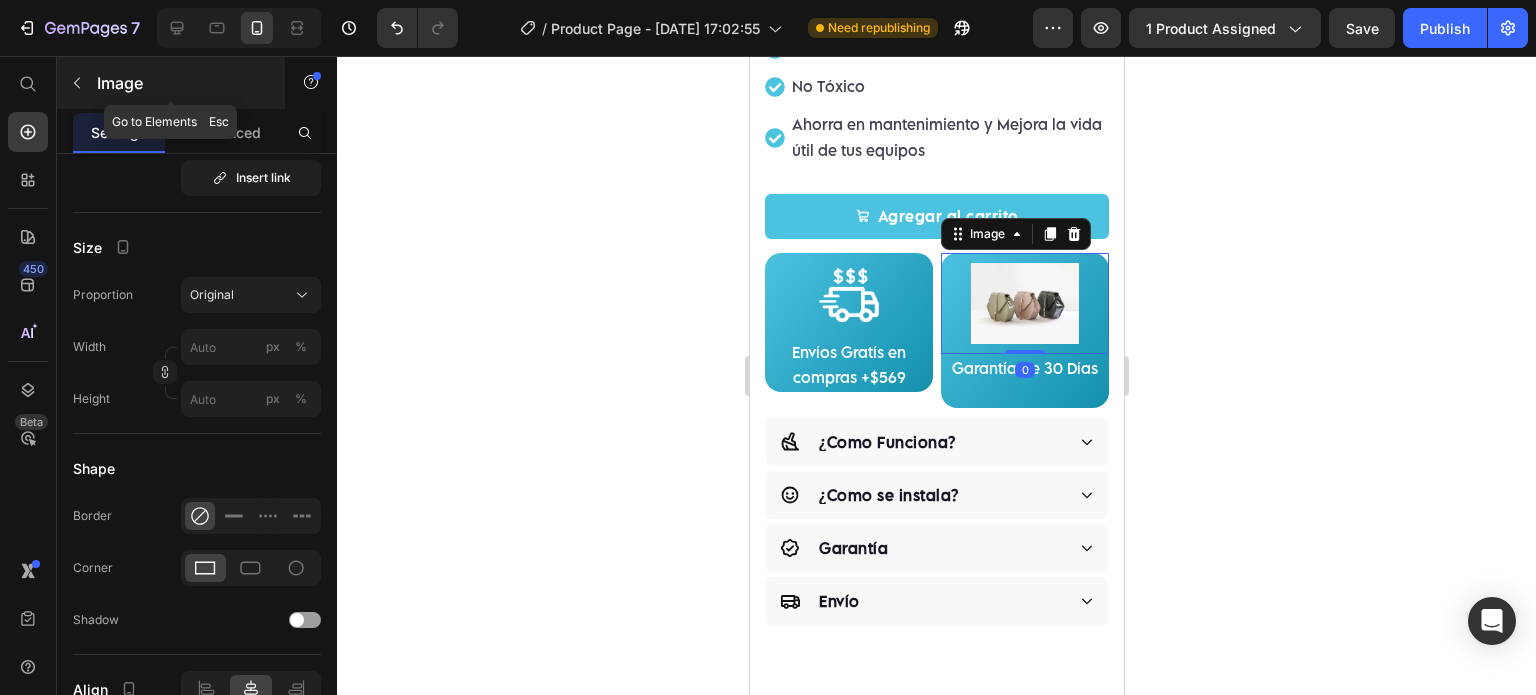 click on "Image" at bounding box center (171, 83) 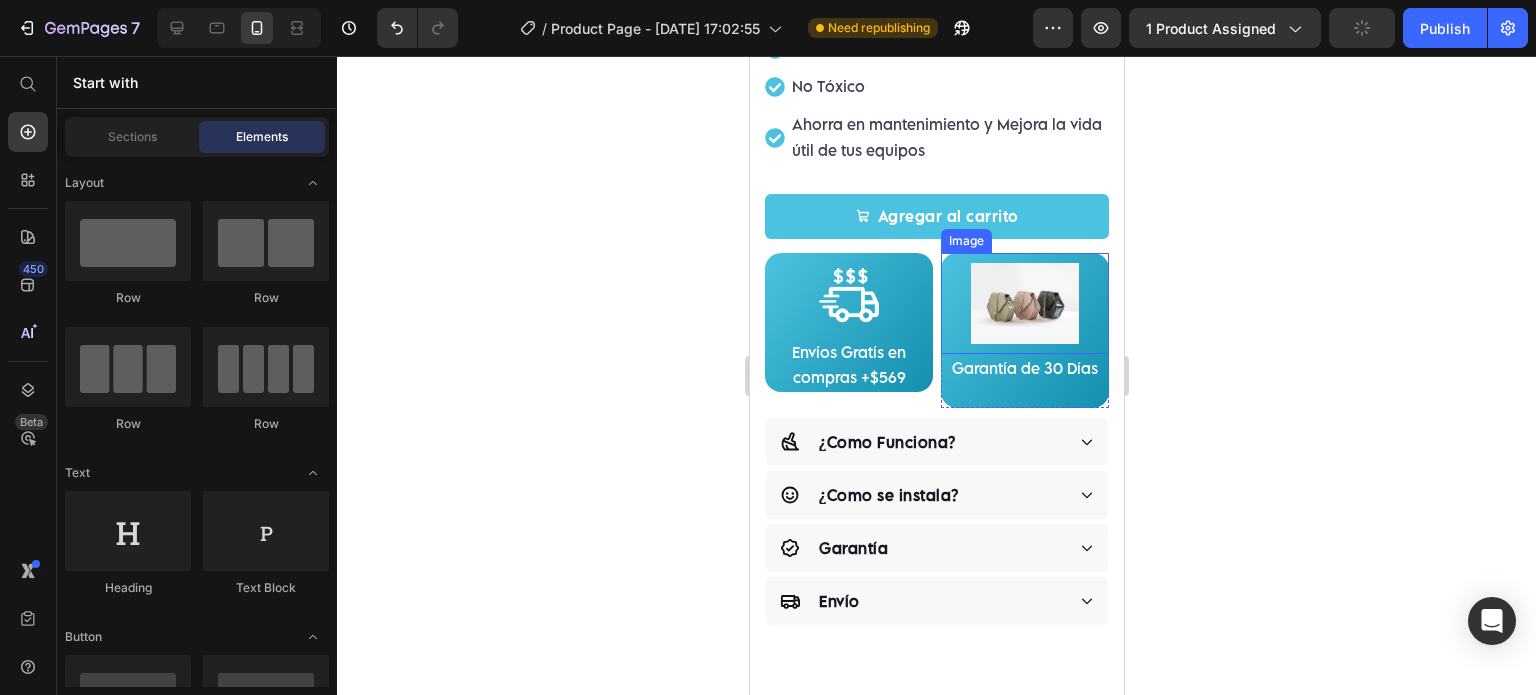 click at bounding box center [1024, 303] 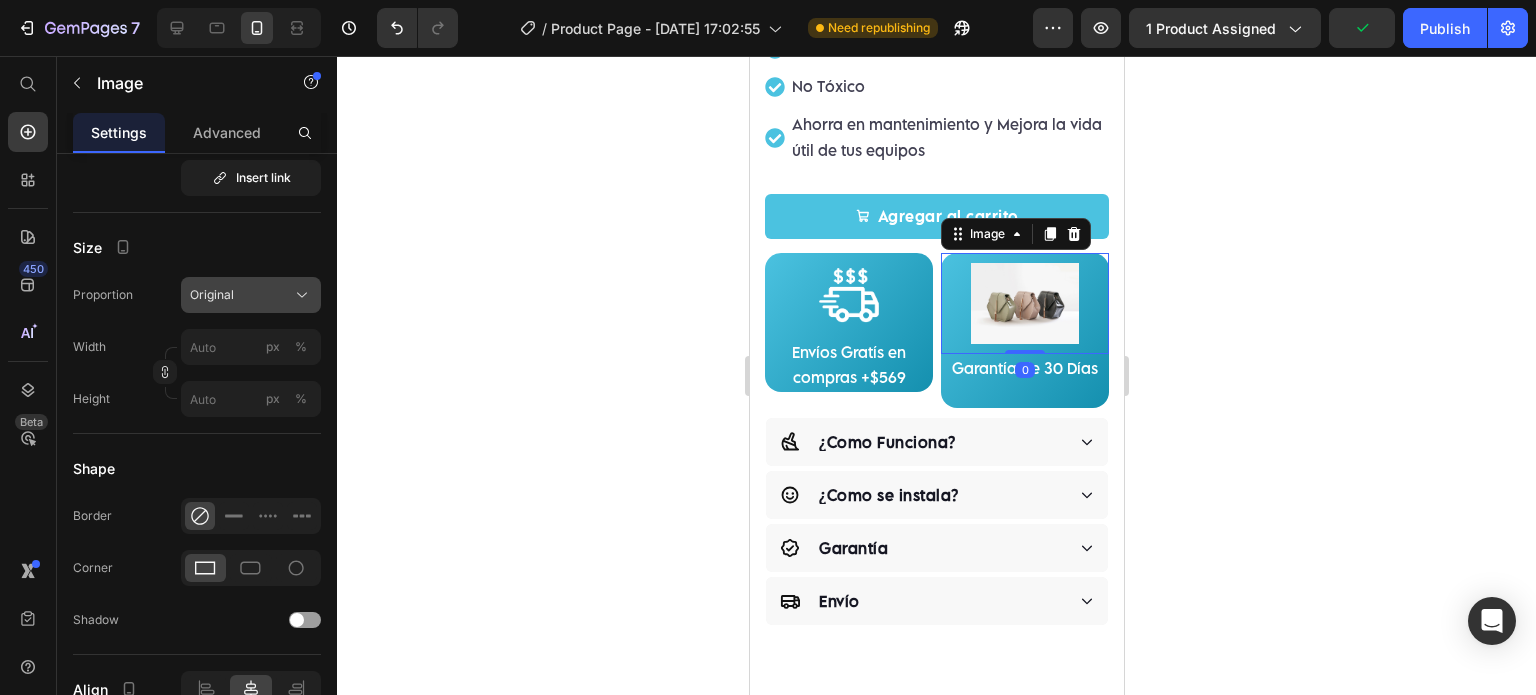 scroll, scrollTop: 0, scrollLeft: 0, axis: both 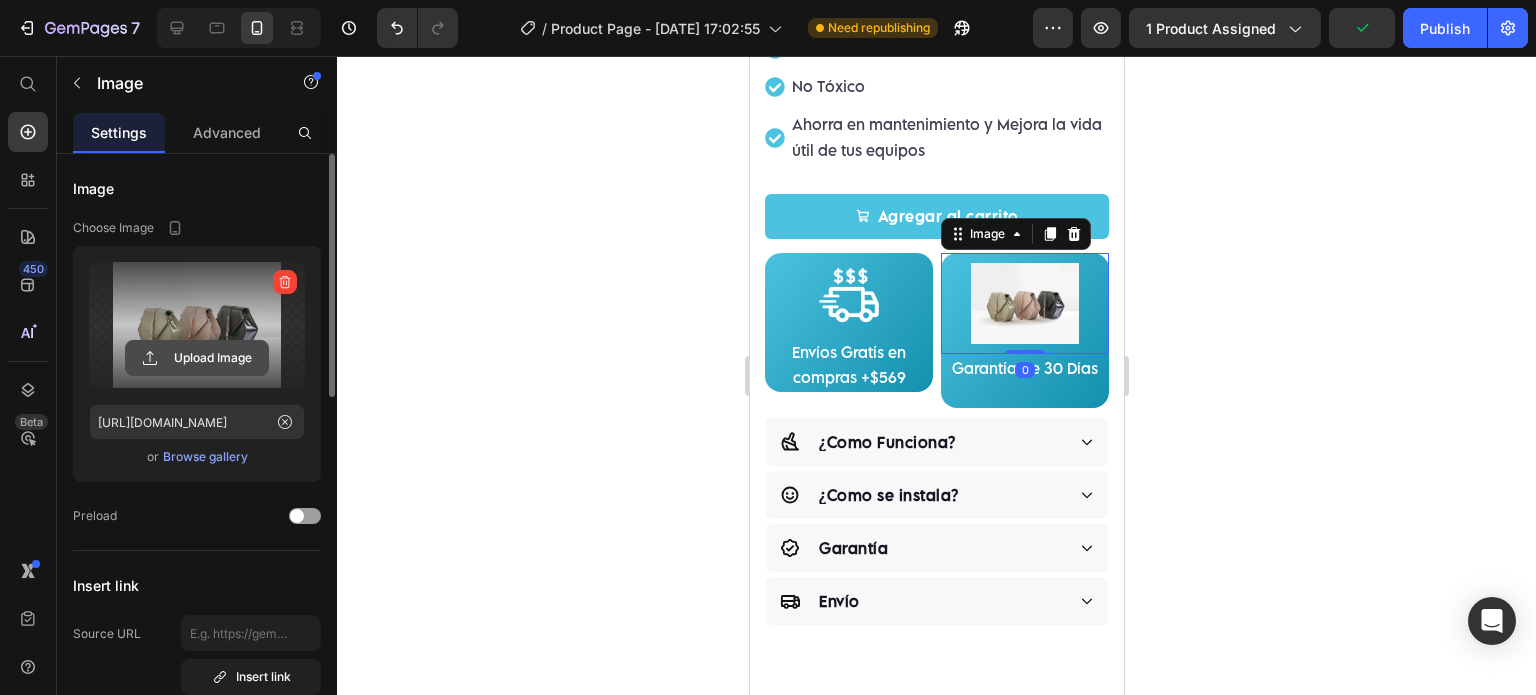 click 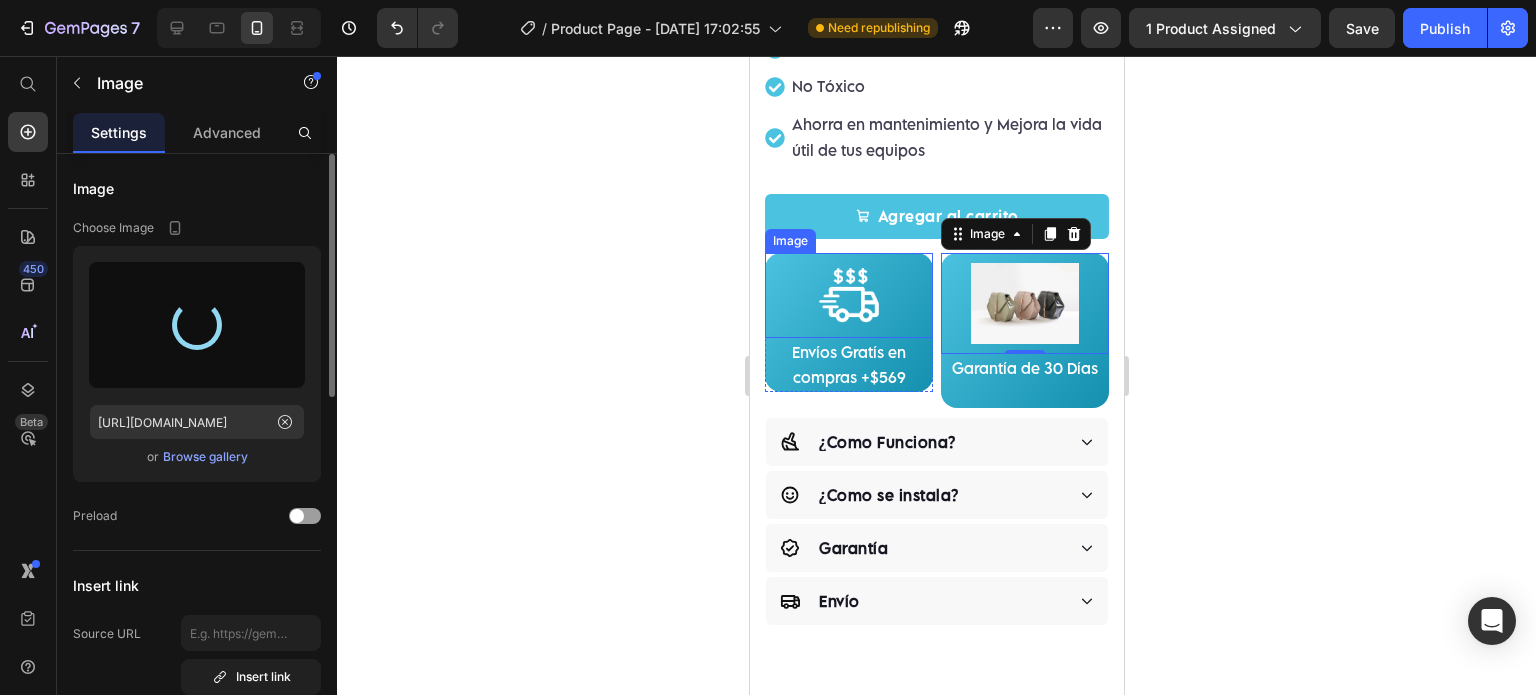 type on "https://cdn.shopify.com/s/files/1/0854/1496/9628/files/gempages_574451301086135525-4d184928-e208-4f51-ac8c-4491b3c96583.png" 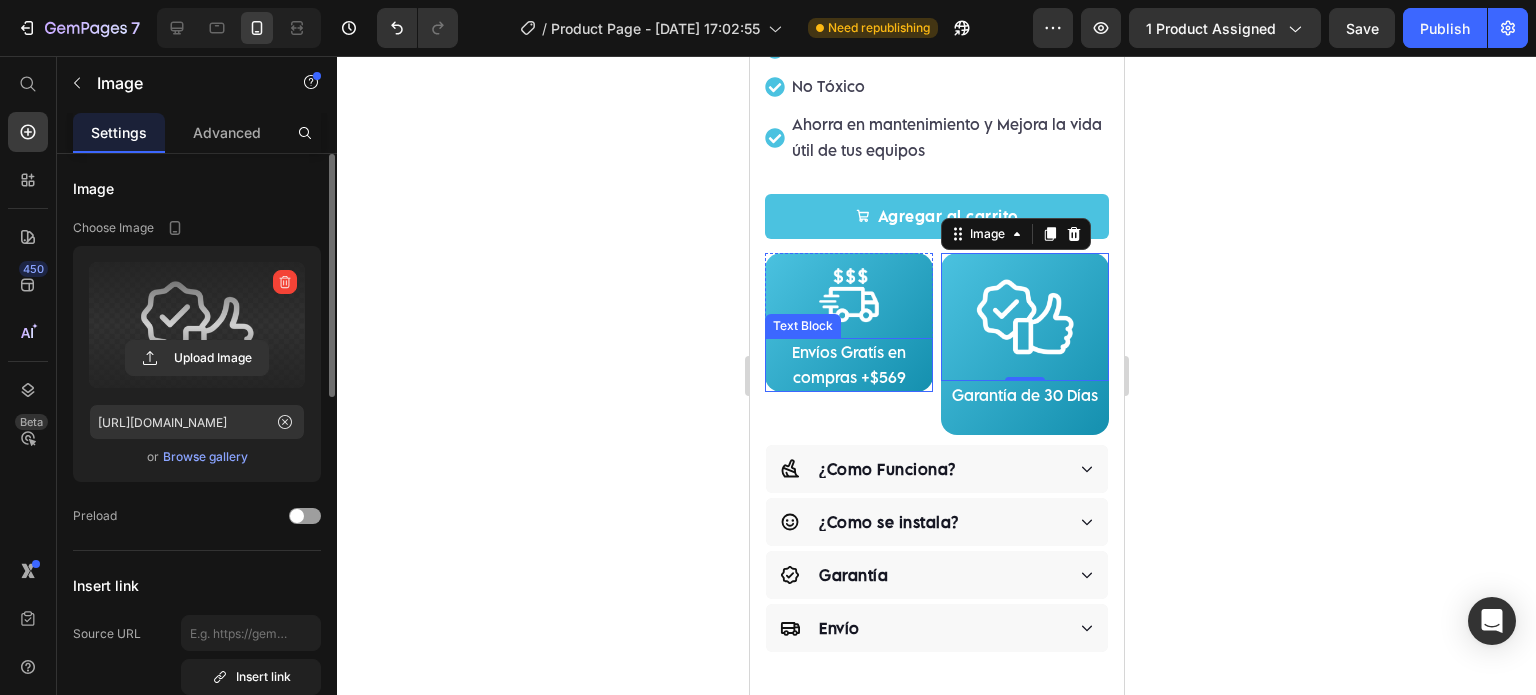 click at bounding box center [848, 295] 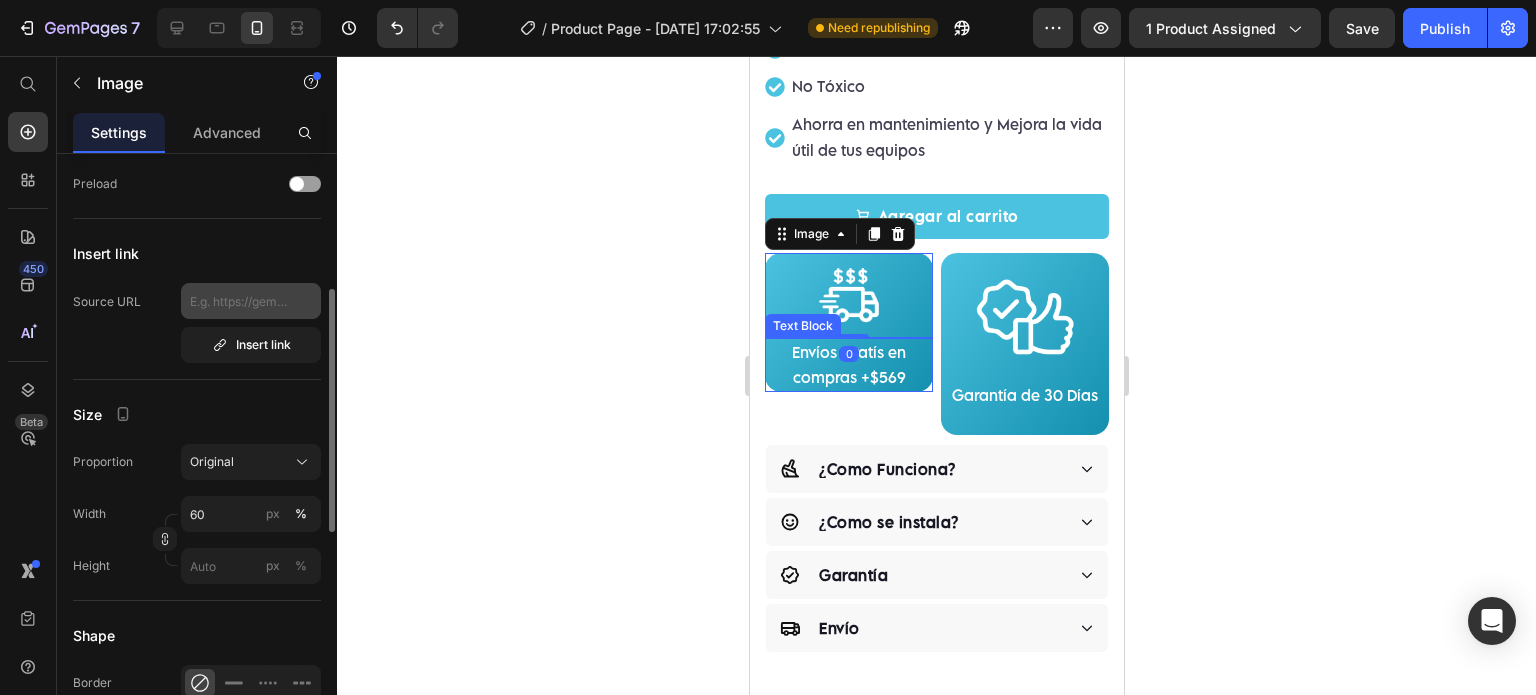 scroll, scrollTop: 499, scrollLeft: 0, axis: vertical 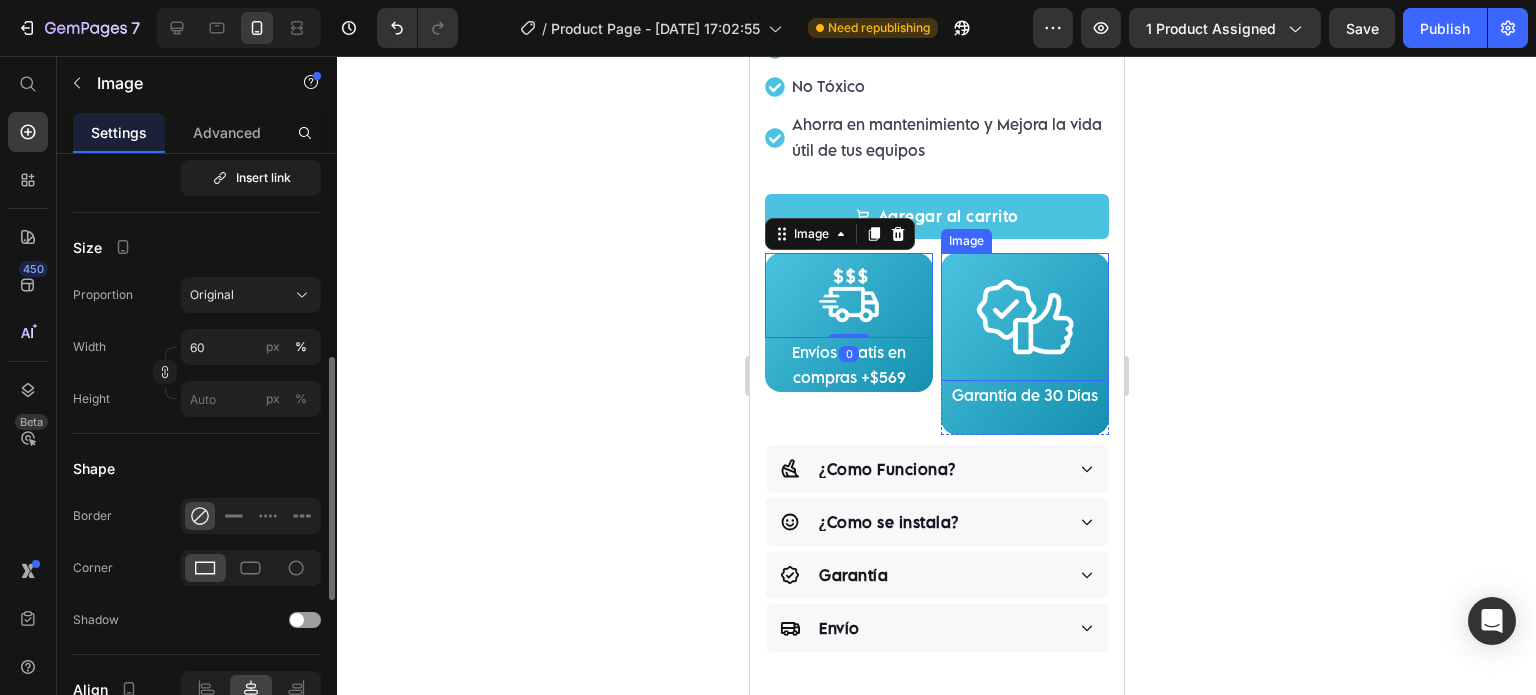 click at bounding box center [1024, 317] 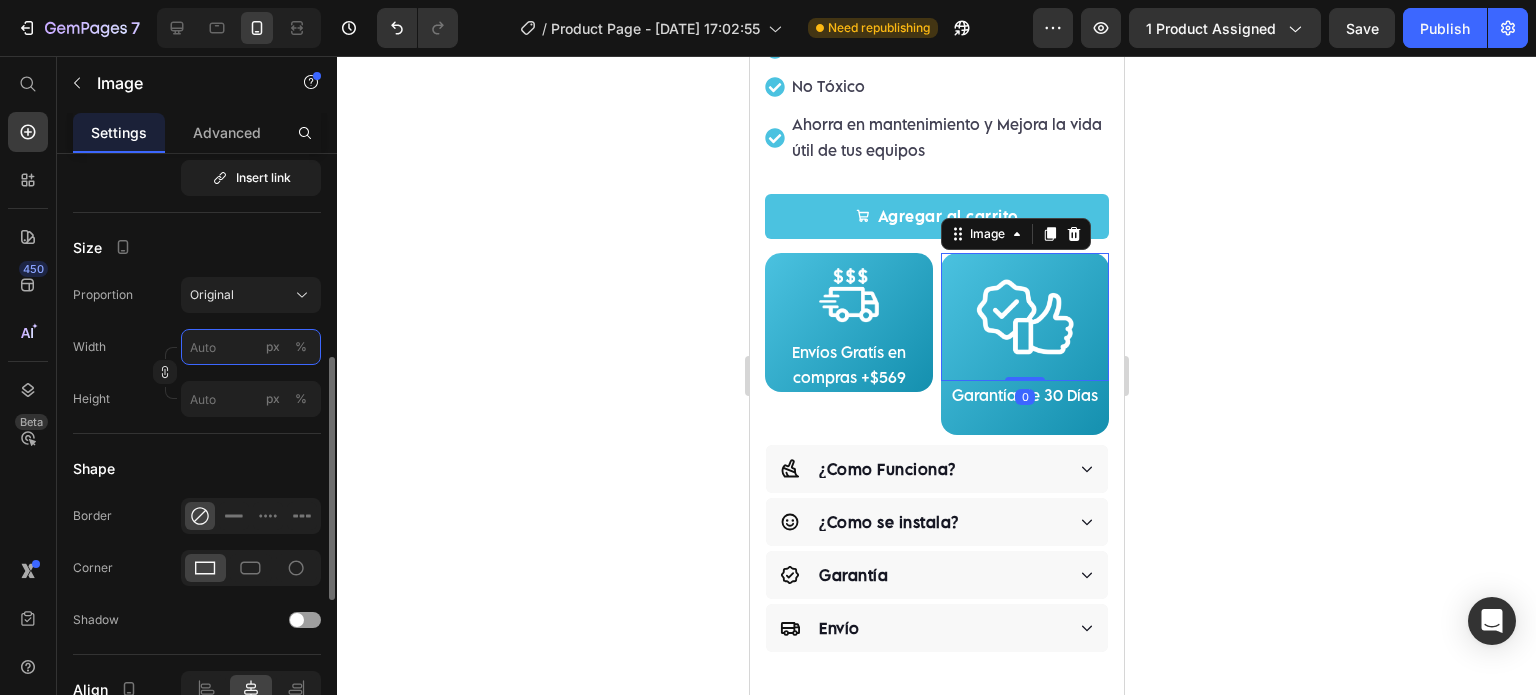 click on "px %" at bounding box center (251, 347) 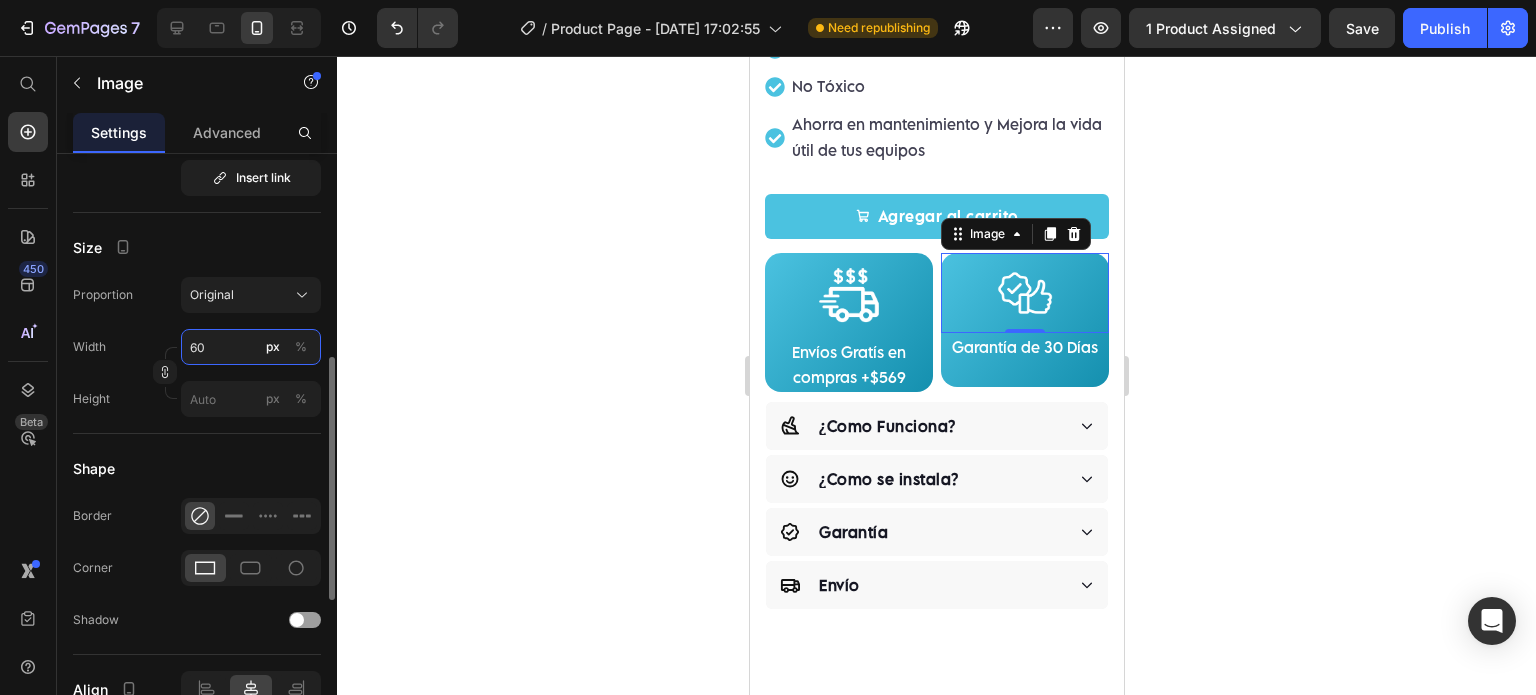 type on "60" 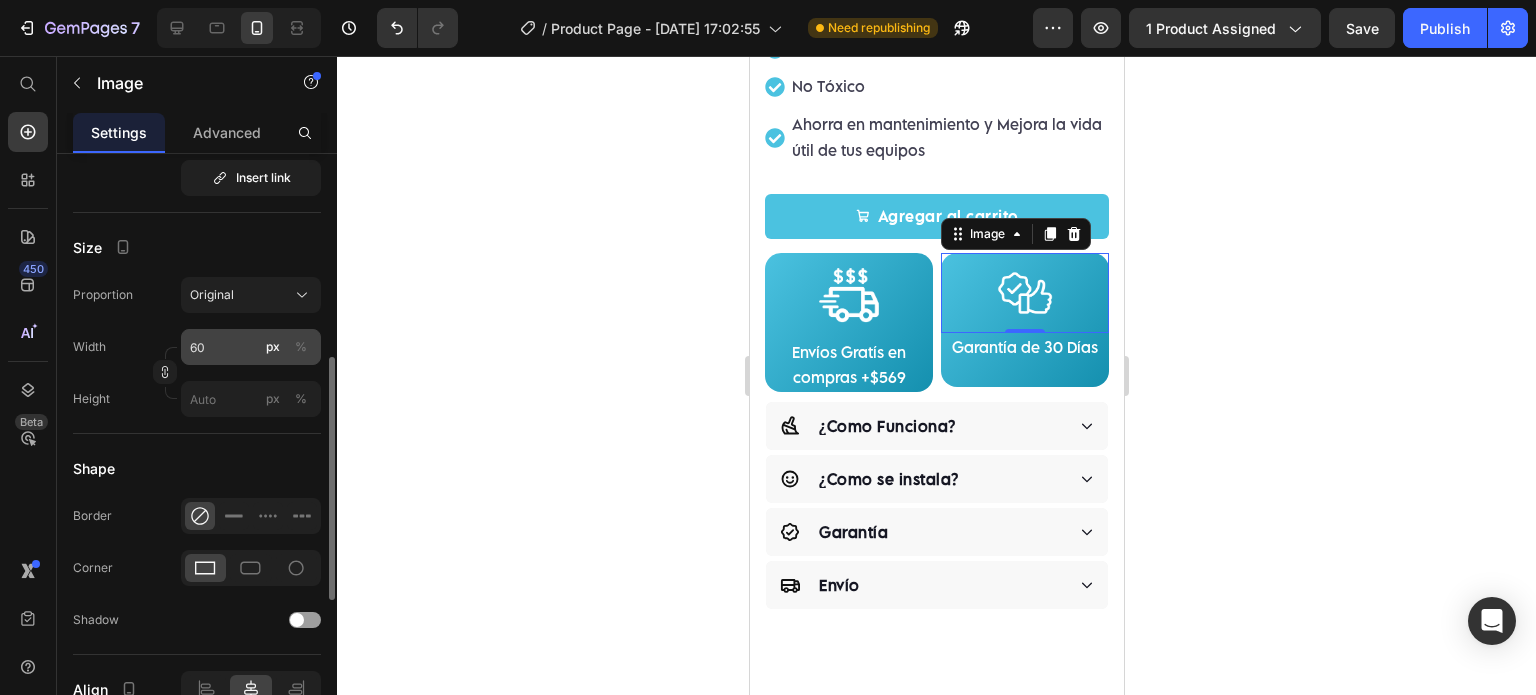 click on "%" at bounding box center (301, 347) 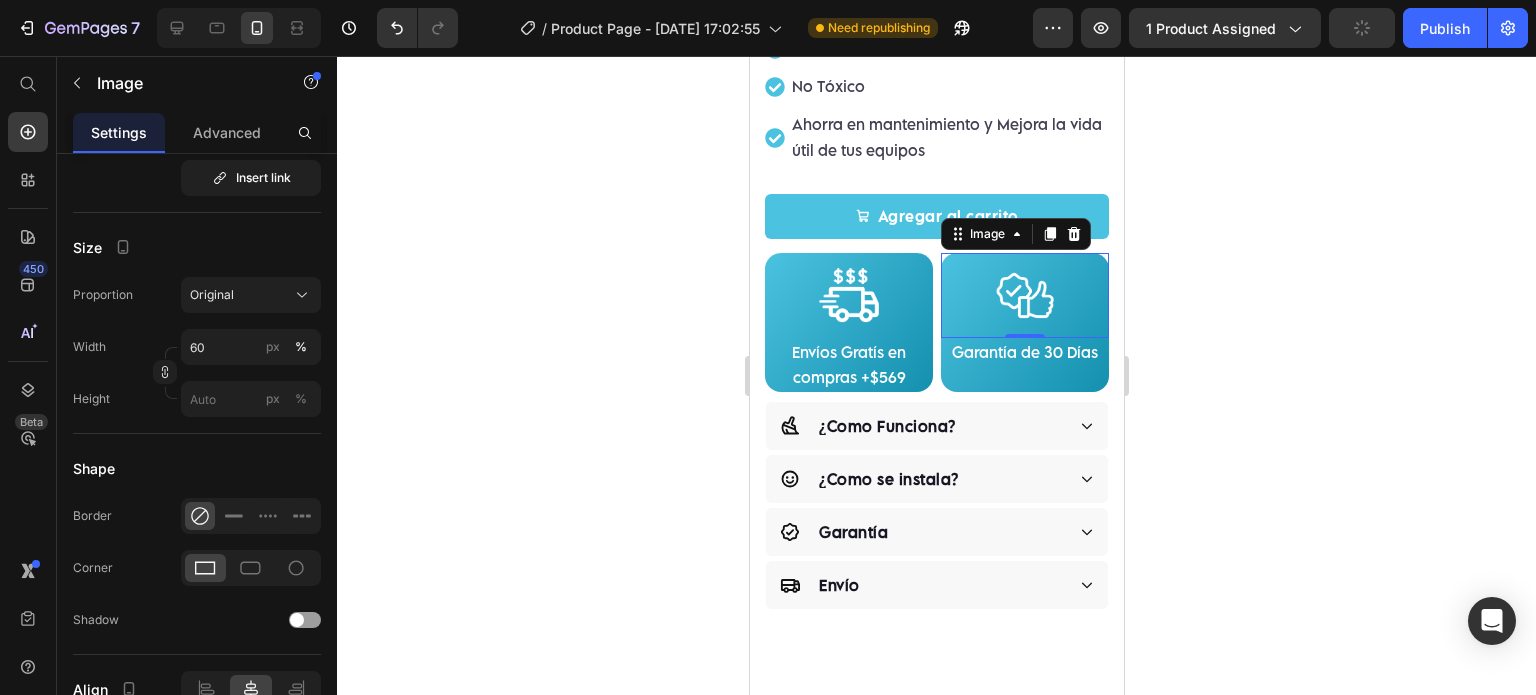 click 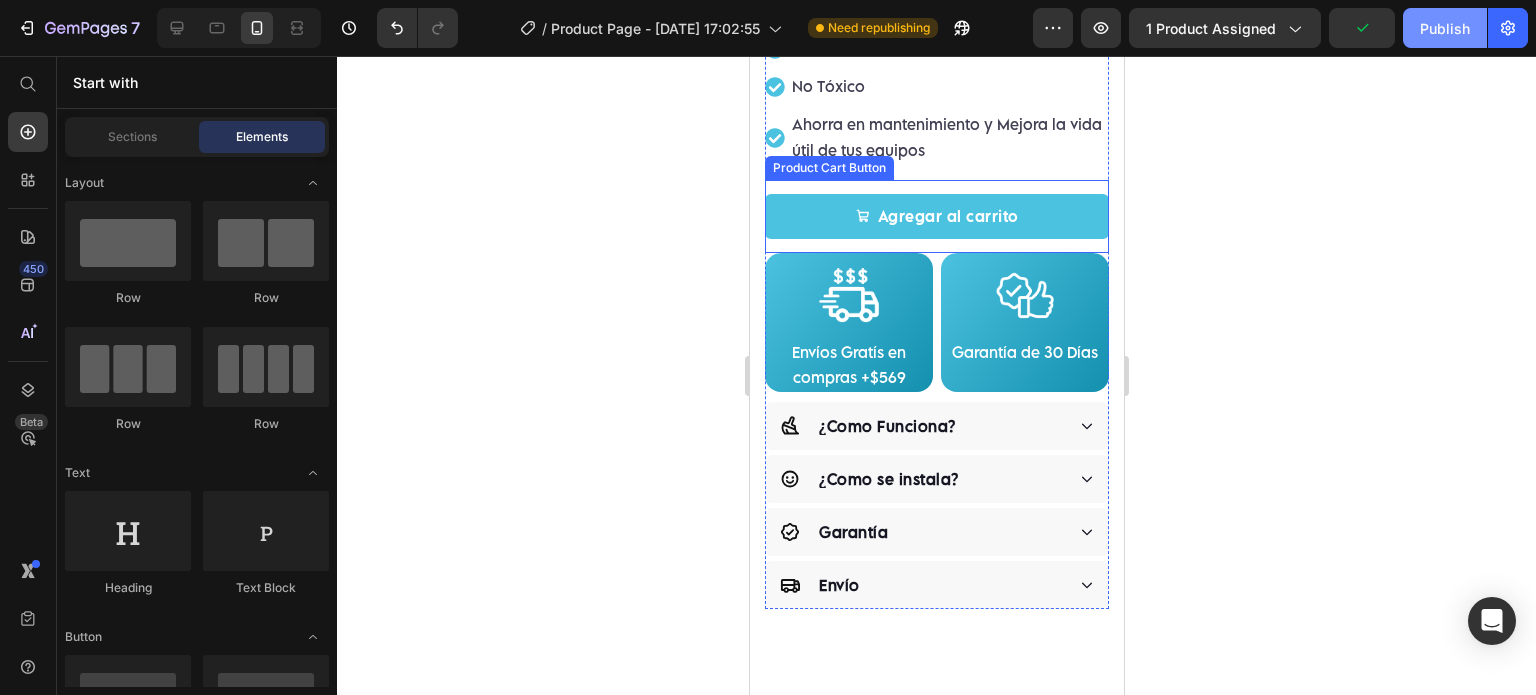 click on "Publish" 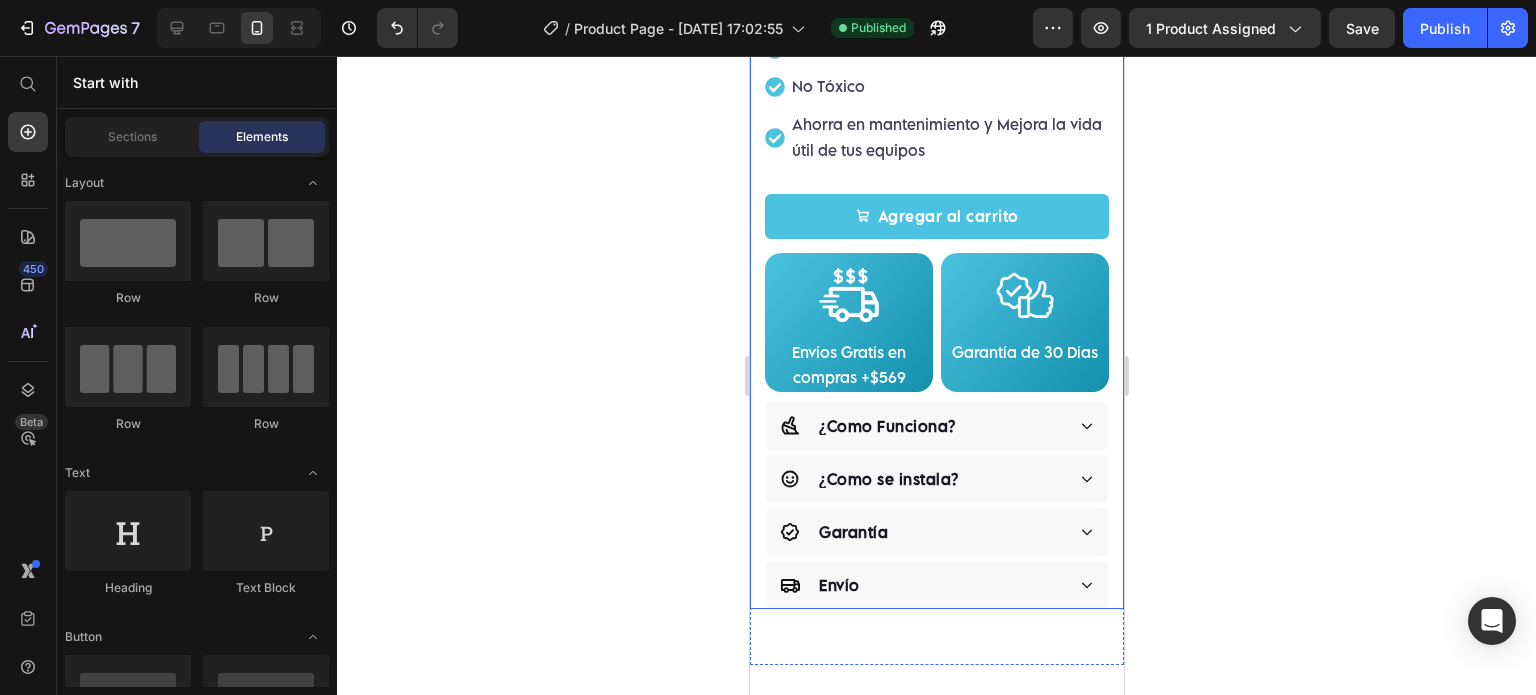 click on "[DOMAIN_NAME] - Preview Badge (Stars) [DOMAIN_NAME]
Product Images "The transformation in my dog's overall health since switching to this food has been remarkable. Their coat is shinier, their energy levels have increased, and they seem happier than ever before." Text block -[PERSON_NAME] Text block
Verified buyer Item list Row Row Sistema Dual Antisarro y Desinfectante Para Tinacos 450 a 1,100 L Product Title
Función : Desinfectante y Antisarro
Duración : 3 Meses
Capacidad : 450 lts a 1,100 lts Item List "Desde que lo compre el agua está mejor, y va desapareciendo el sarro de las tuberías."  -[PERSON_NAME] Text block Row Row Happy Dog Bites - Contains Vitamin C, [MEDICAL_DATA], Vitamin B2, Vitamin B1, [MEDICAL_DATA] and [MEDICAL_DATA] Text block Perfect for sensitive tummies Supercharge immunity System Bursting with protein, vitamins, and minerals Supports strong muscles, increases bone strength Item list Kaching Bundles Kaching Bundles Previene el Sarro Image" at bounding box center [936, -118] 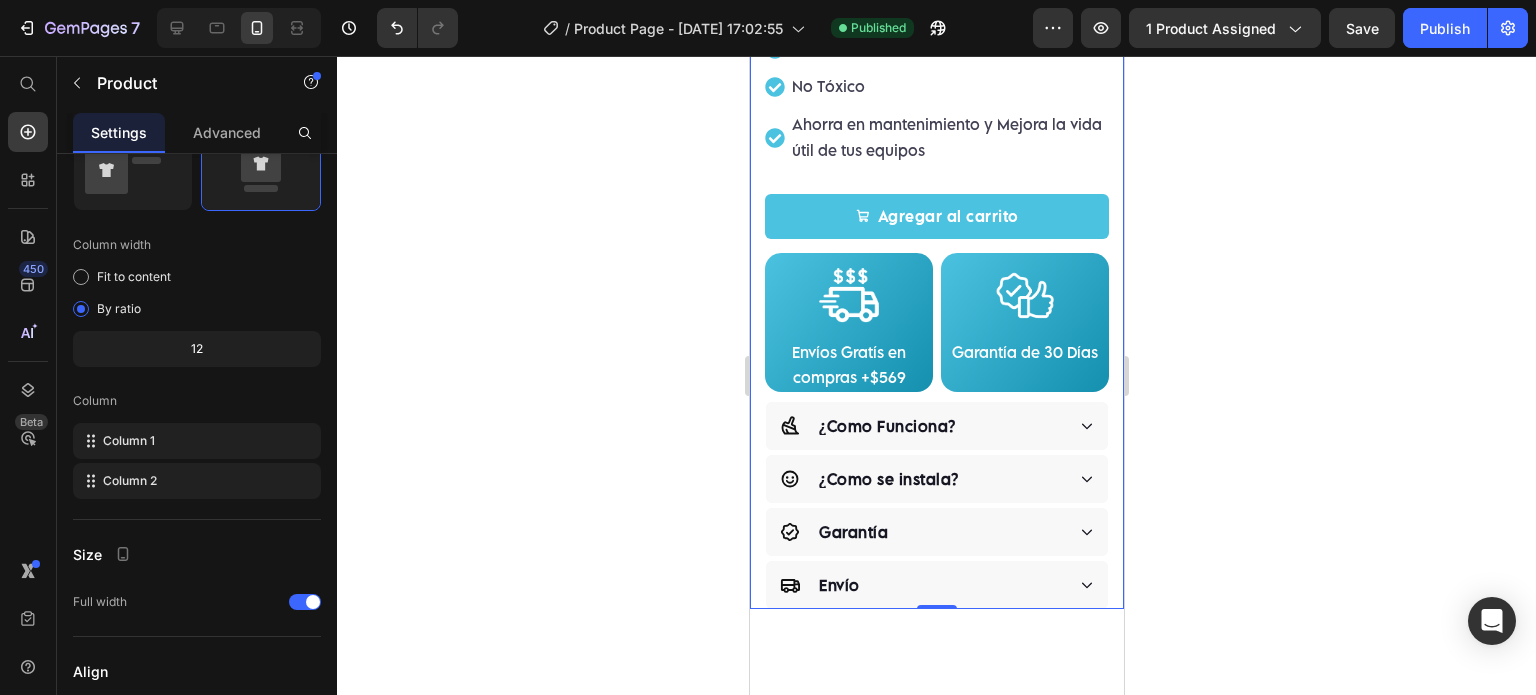 scroll, scrollTop: 0, scrollLeft: 0, axis: both 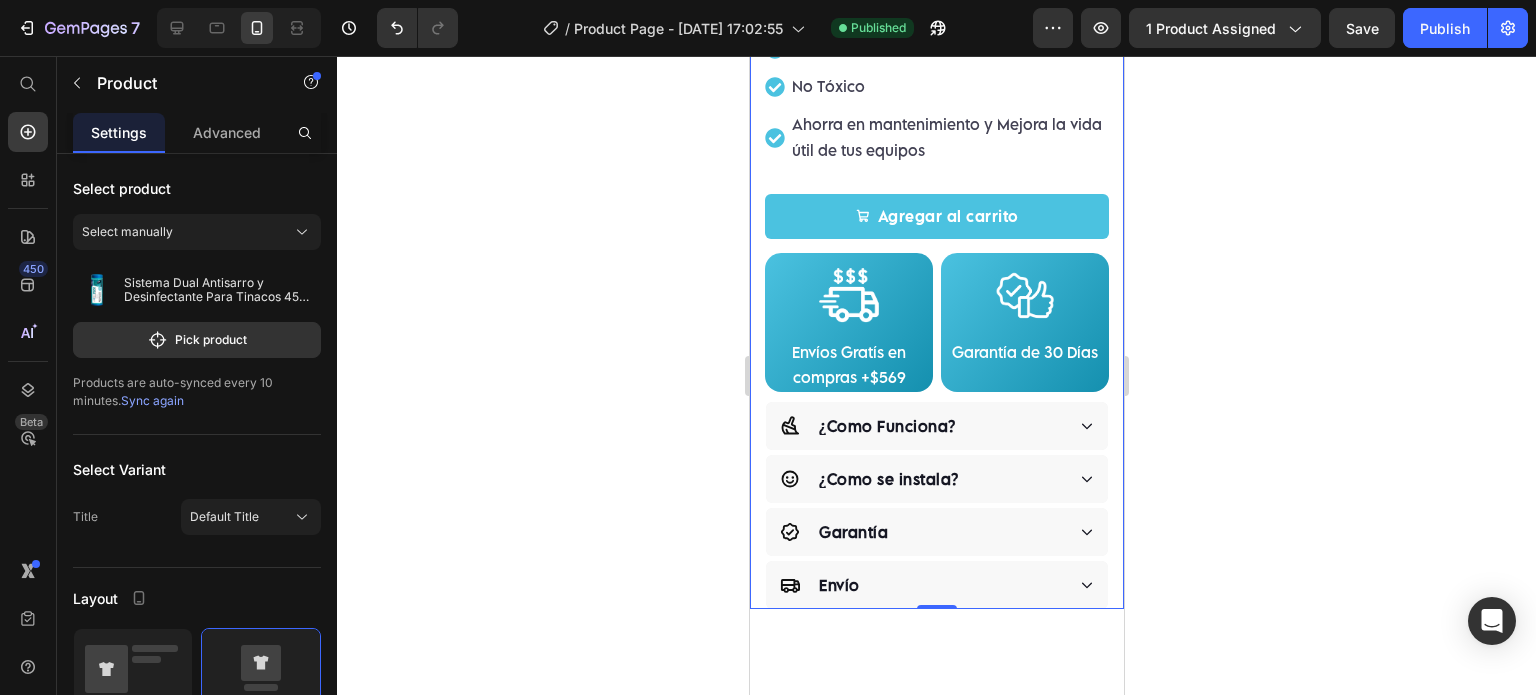 click on "[DOMAIN_NAME] - Preview Badge (Stars) [DOMAIN_NAME]
Product Images "The transformation in my dog's overall health since switching to this food has been remarkable. Their coat is shinier, their energy levels have increased, and they seem happier than ever before." Text block -[PERSON_NAME] Text block
Verified buyer Item list Row Row Sistema Dual Antisarro y Desinfectante Para Tinacos 450 a 1,100 L Product Title
Función : Desinfectante y Antisarro
Duración : 3 Meses
Capacidad : 450 lts a 1,100 lts Item List "Desde que lo compre el agua está mejor, y va desapareciendo el sarro de las tuberías."  -[PERSON_NAME] Text block Row Row Happy Dog Bites - Contains Vitamin C, [MEDICAL_DATA], Vitamin B2, Vitamin B1, [MEDICAL_DATA] and [MEDICAL_DATA] Text block Perfect for sensitive tummies Supercharge immunity System Bursting with protein, vitamins, and minerals Supports strong muscles, increases bone strength Item list Kaching Bundles Kaching Bundles Previene el Sarro Image" at bounding box center (936, -118) 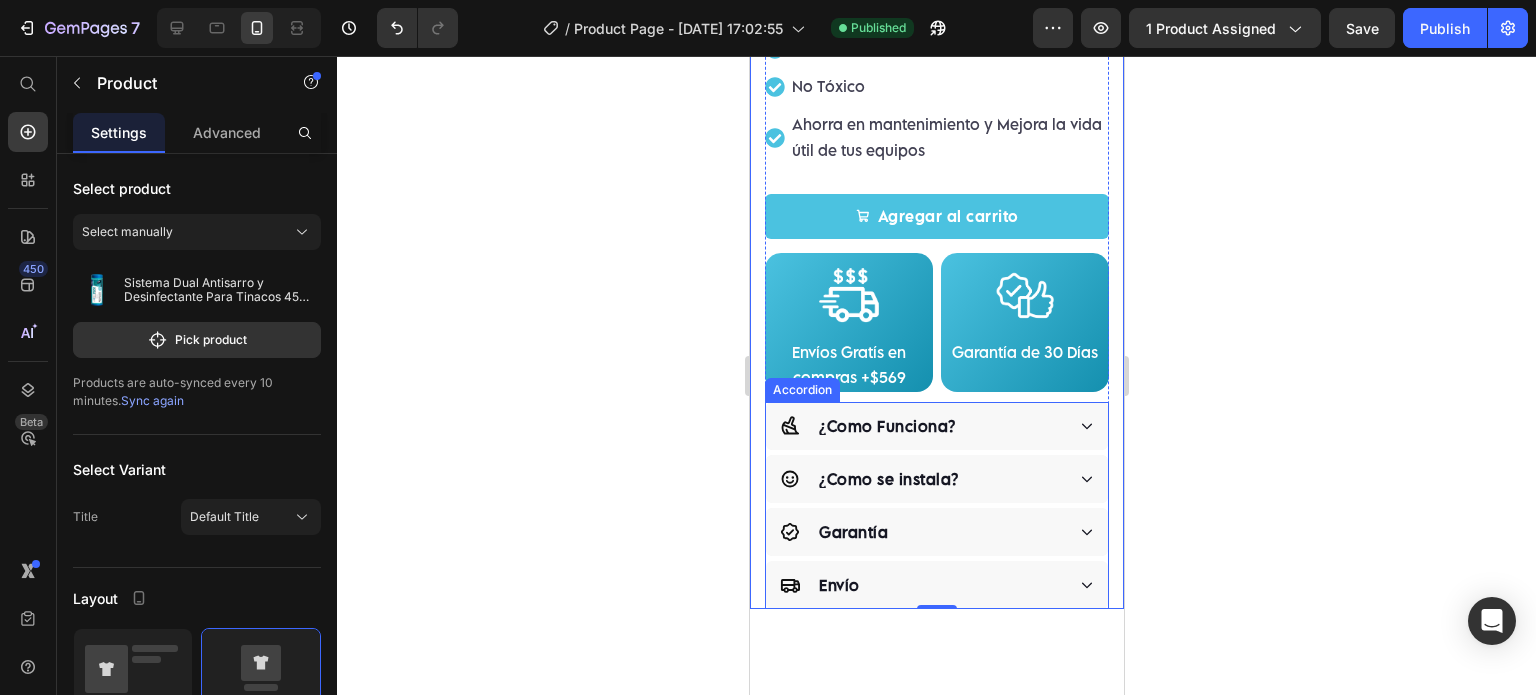 scroll, scrollTop: 1166, scrollLeft: 0, axis: vertical 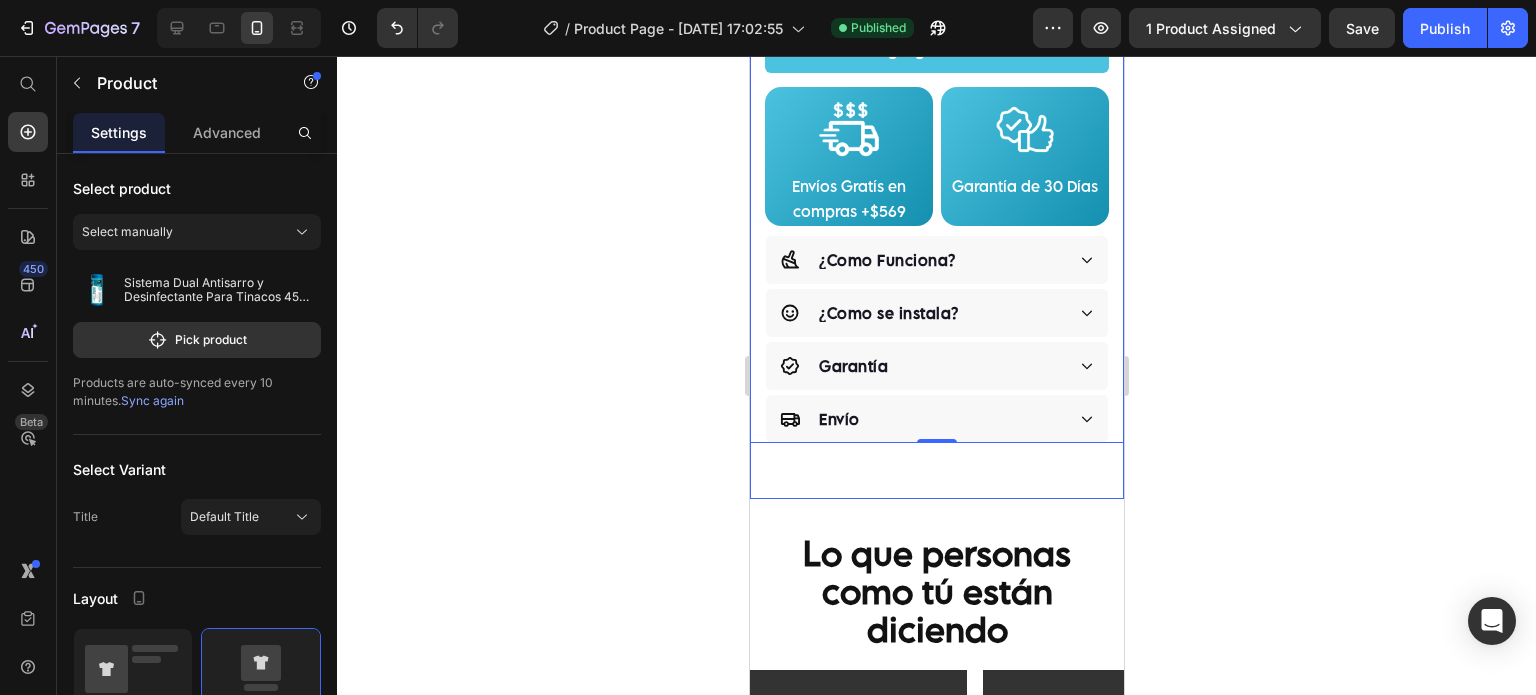 click on "[DOMAIN_NAME] - Preview Badge (Stars) [DOMAIN_NAME]
Product Images "The transformation in my dog's overall health since switching to this food has been remarkable. Their coat is shinier, their energy levels have increased, and they seem happier than ever before." Text block -[PERSON_NAME] Text block
Verified buyer Item list Row Row Sistema Dual Antisarro y Desinfectante Para Tinacos 450 a 1,100 L Product Title
Función : Desinfectante y Antisarro
Duración : 3 Meses
Capacidad : 450 lts a 1,100 lts Item List "Desde que lo compre el agua está mejor, y va desapareciendo el sarro de las tuberías."  -[PERSON_NAME] Text block Row Row Happy Dog Bites - Contains Vitamin C, [MEDICAL_DATA], Vitamin B2, Vitamin B1, [MEDICAL_DATA] and [MEDICAL_DATA] Text block Perfect for sensitive tummies Supercharge immunity System Bursting with protein, vitamins, and minerals Supports strong muscles, increases bone strength Item list Kaching Bundles Kaching Bundles Previene el Sarro Image" at bounding box center [936, -260] 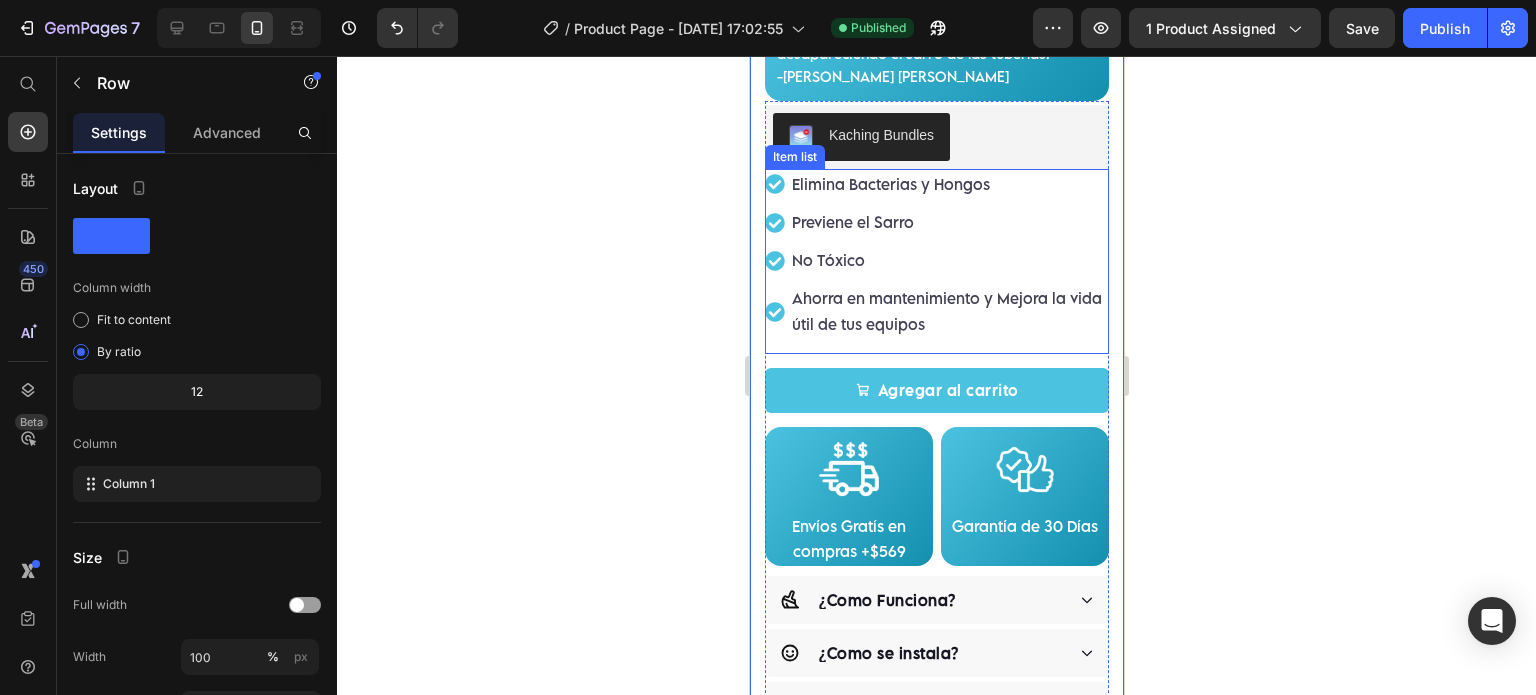 scroll, scrollTop: 833, scrollLeft: 0, axis: vertical 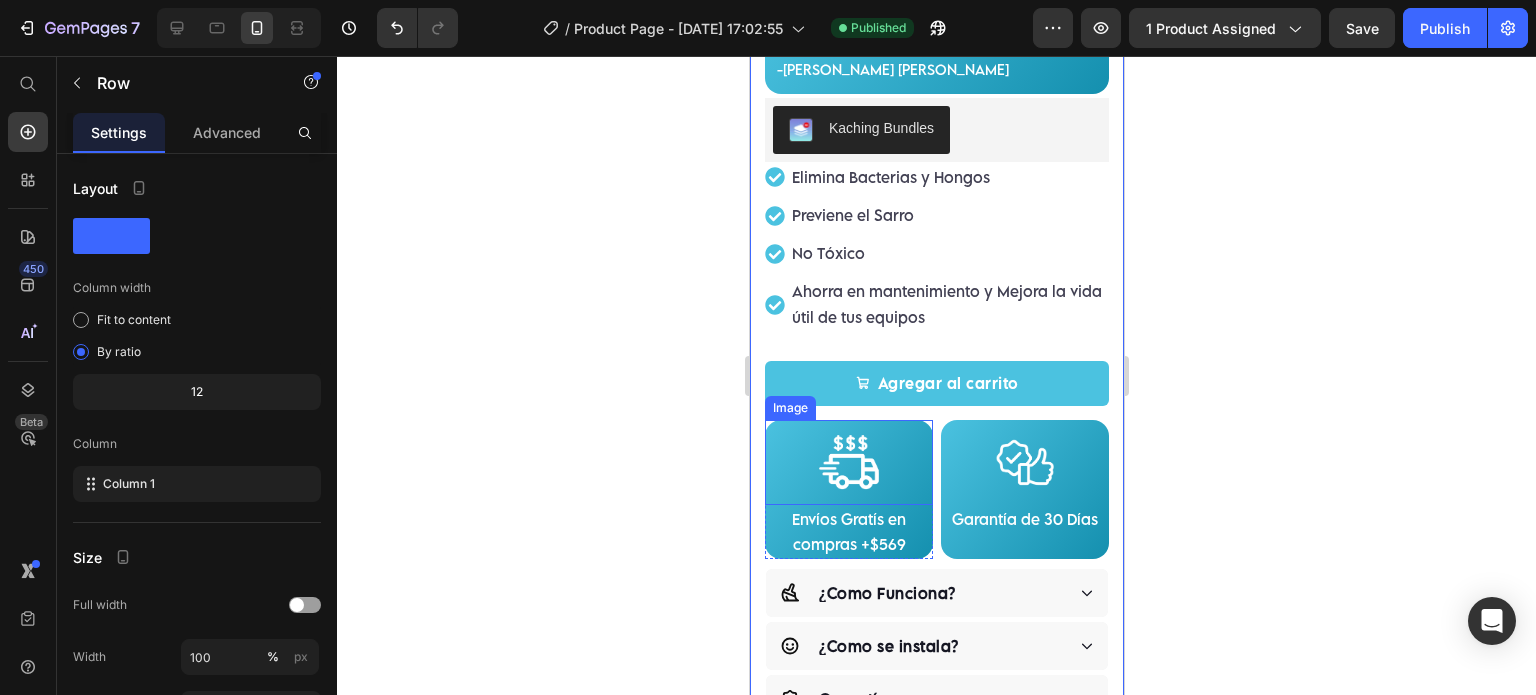 click at bounding box center (848, 462) 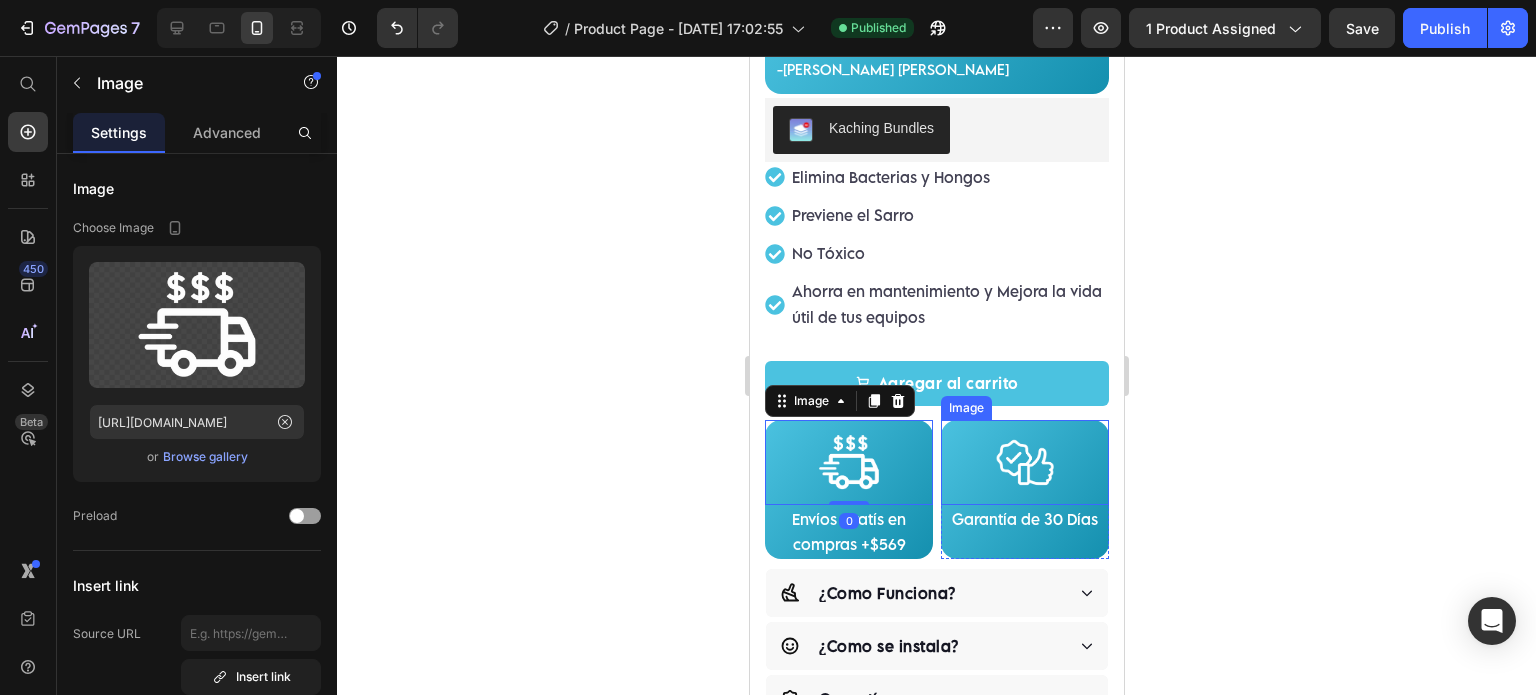 click at bounding box center [1024, 462] 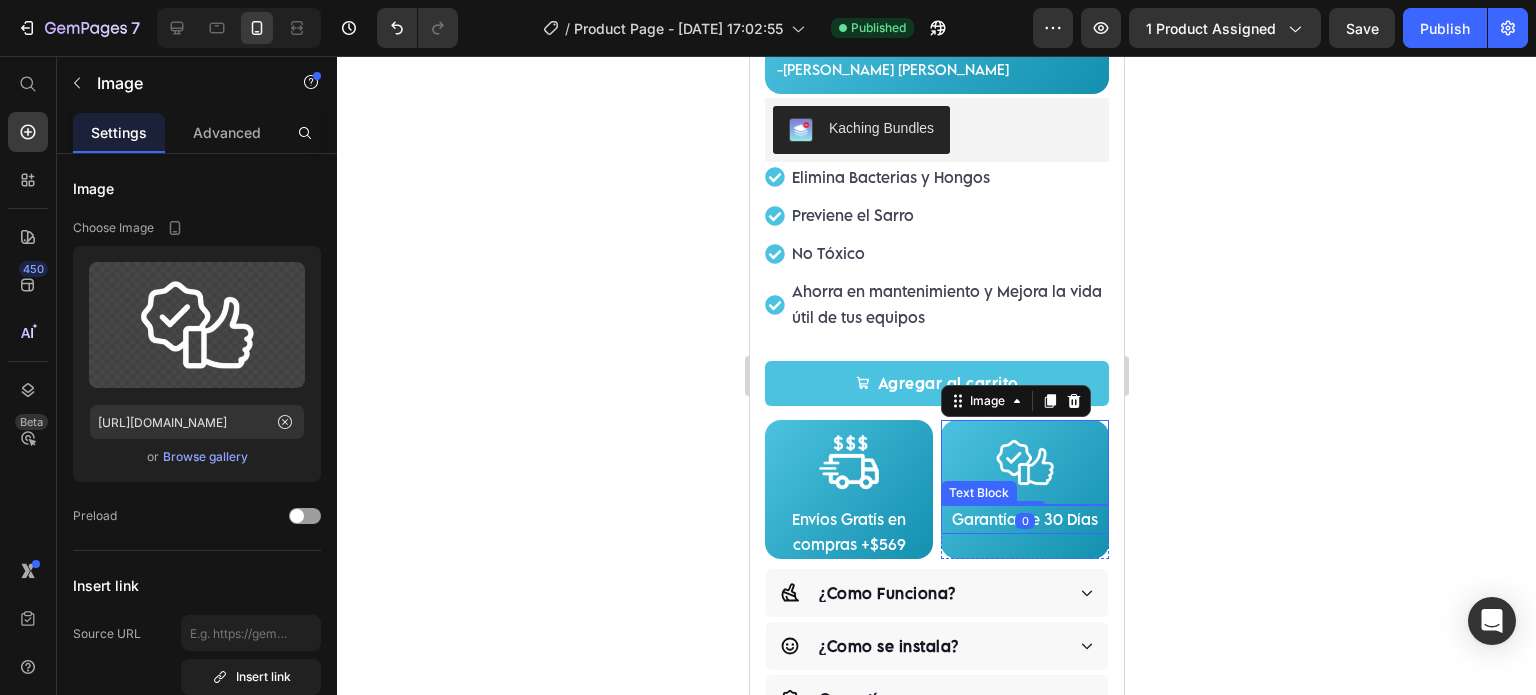 click on "Garantía de 30 Días" at bounding box center [1024, 519] 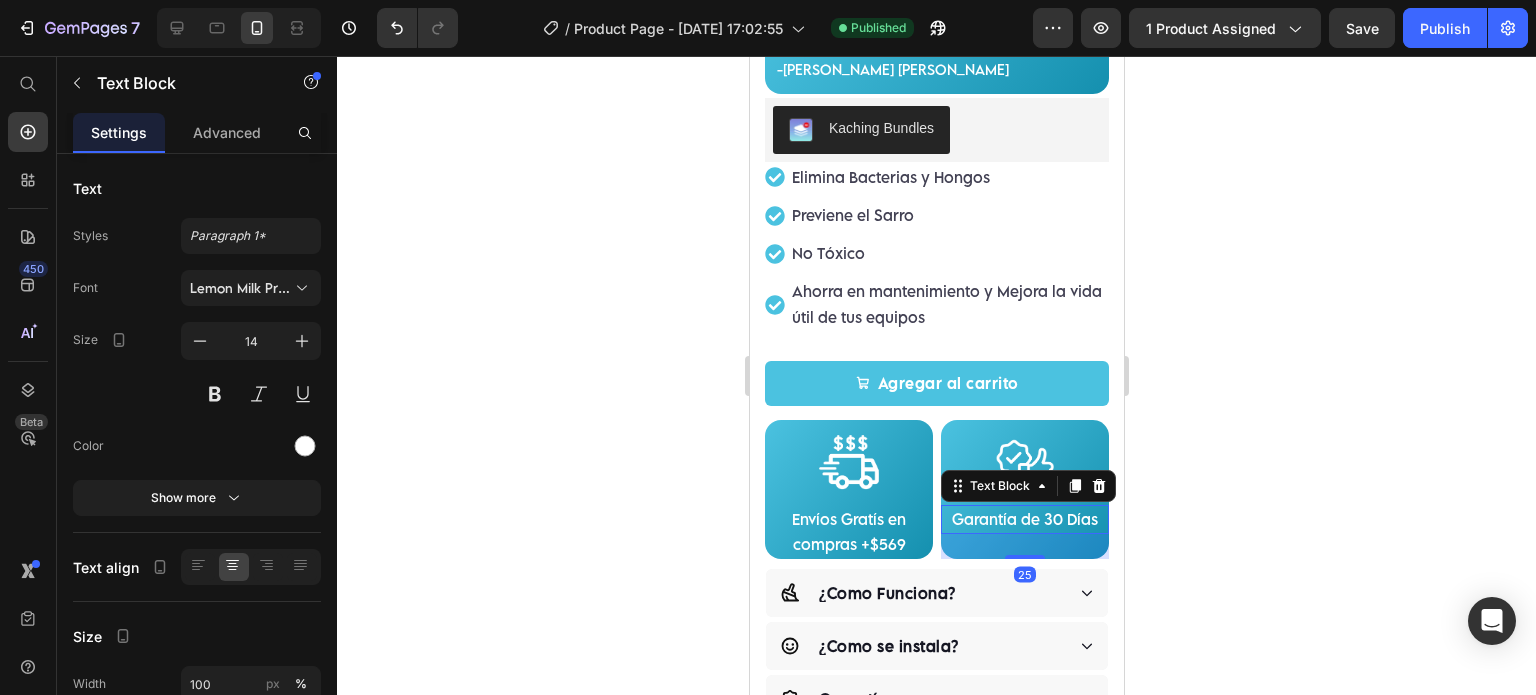 click on "Garantía de 30 Días" at bounding box center [1024, 519] 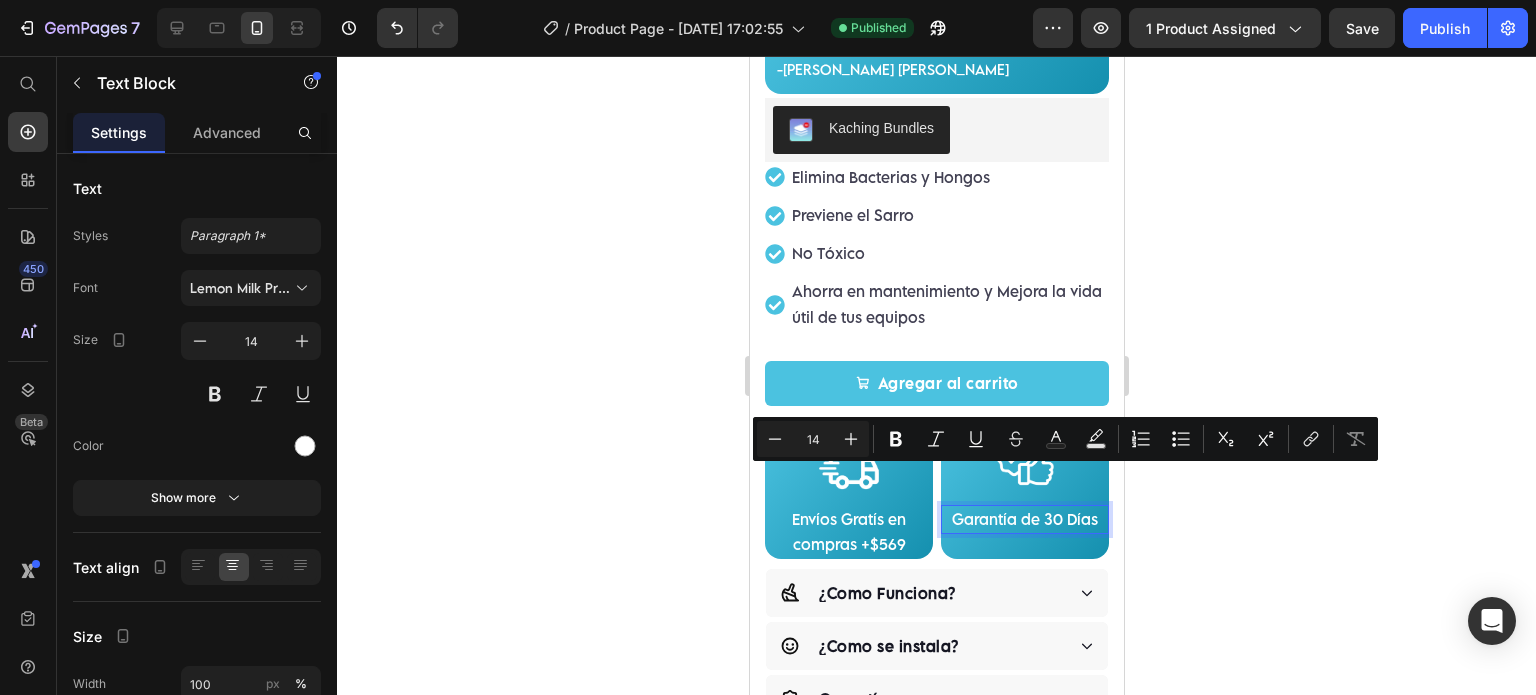 click on "Garantía de 30 Días" at bounding box center (1024, 519) 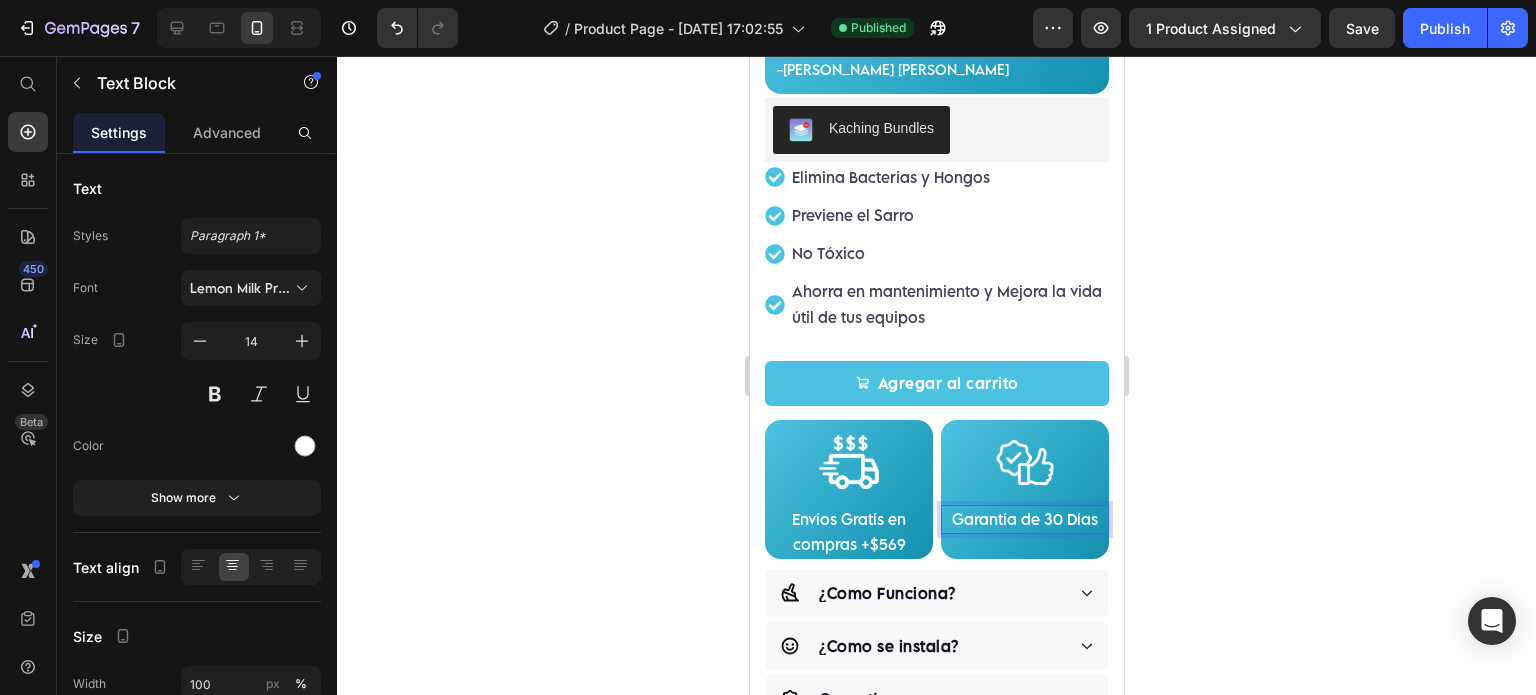 click on "Garantía de 30 Días" at bounding box center [1024, 519] 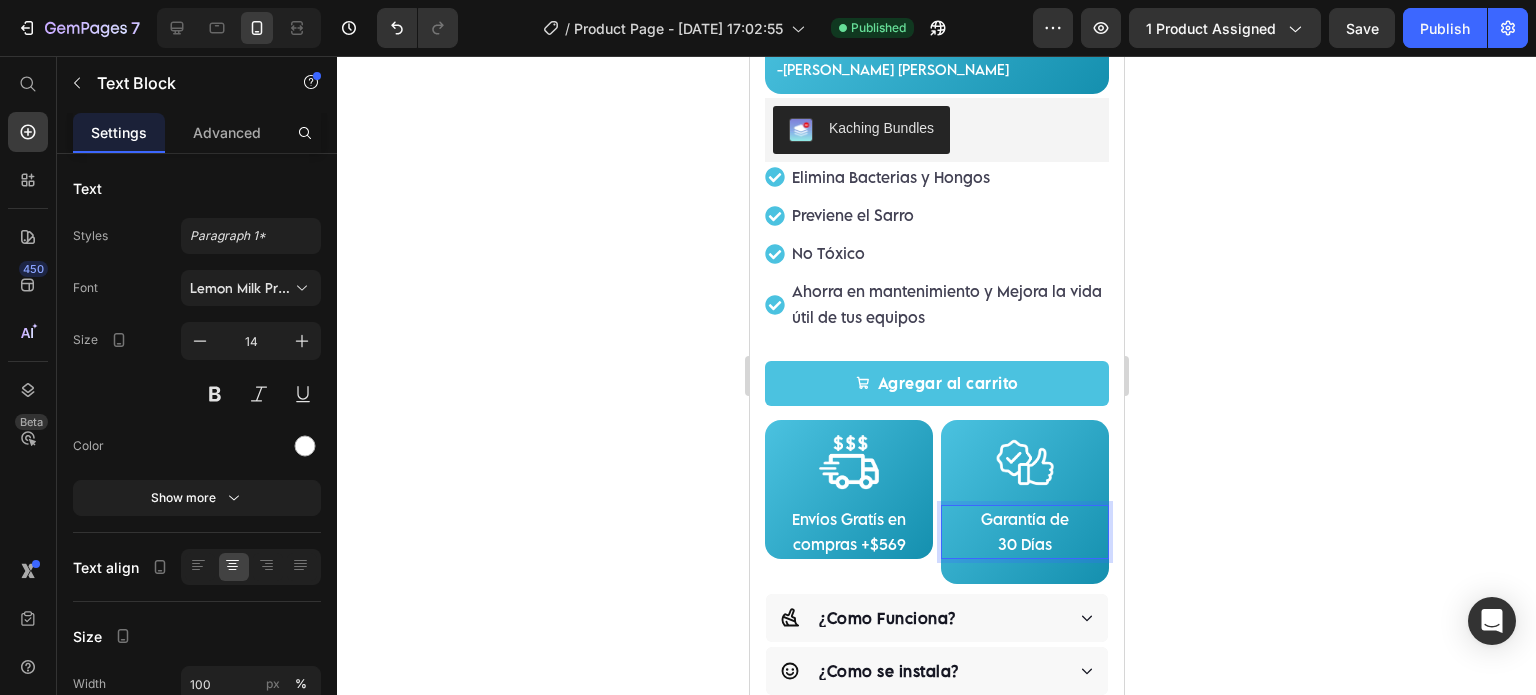 click on "Image Envíos Gratís en compras +$569 Text Block Row Image Garantía de  30 Días Text Block   25 Row Row" at bounding box center [936, 507] 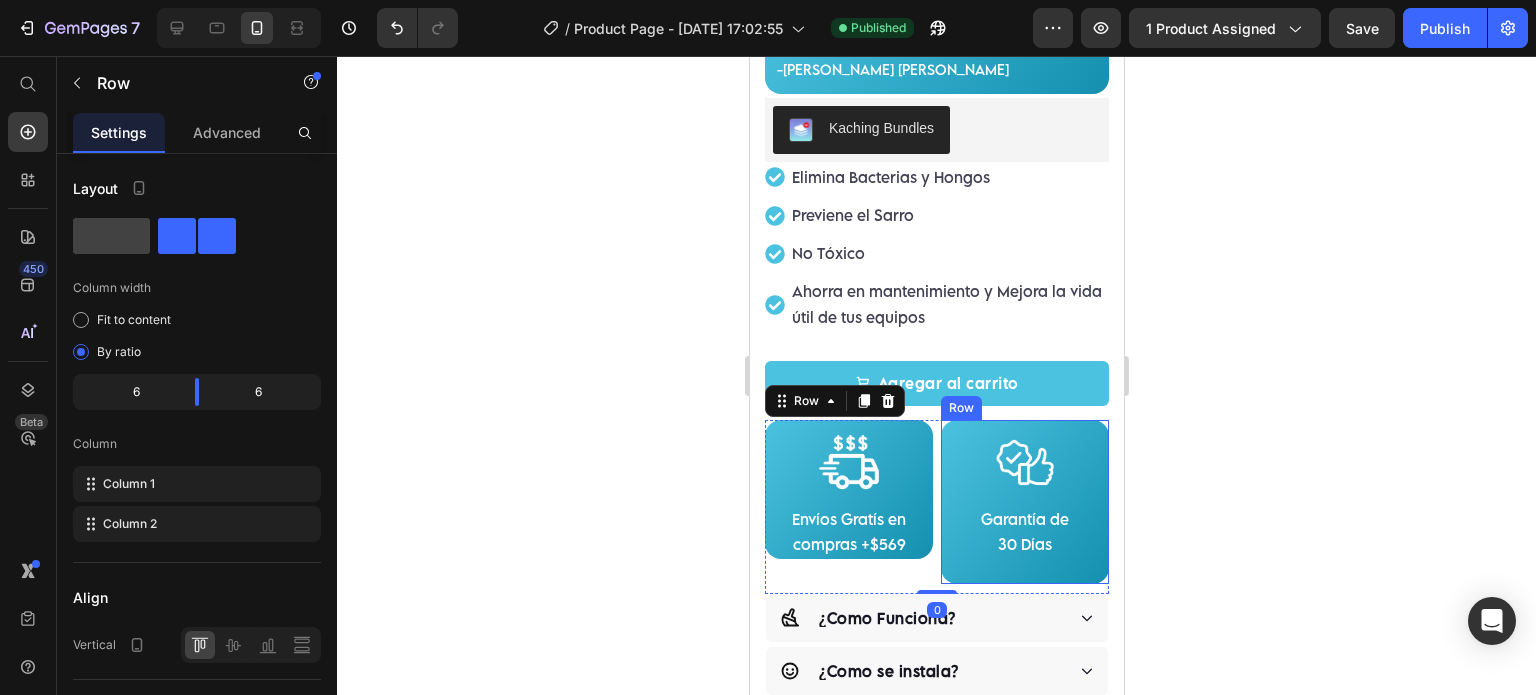click on "30 Días" at bounding box center (1024, 544) 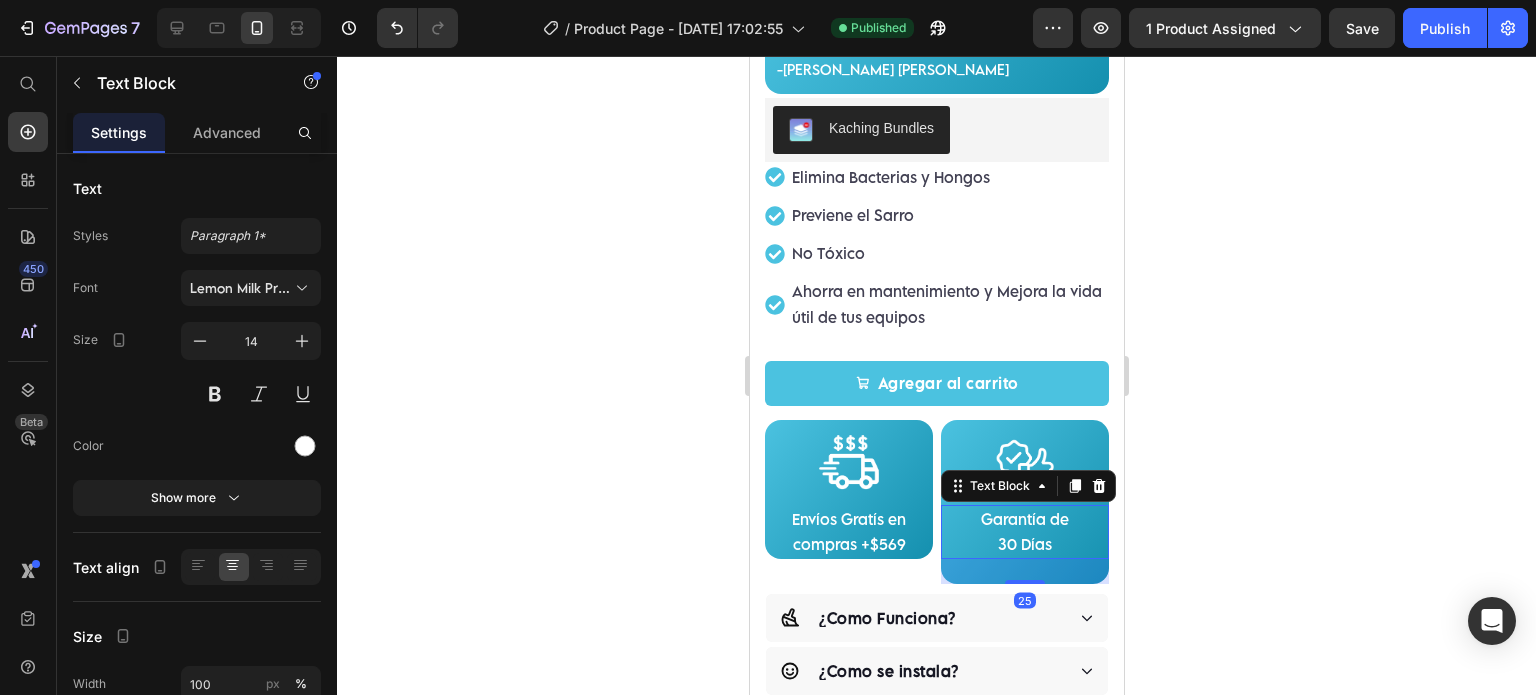 drag, startPoint x: 1017, startPoint y: 543, endPoint x: 1017, endPoint y: 499, distance: 44 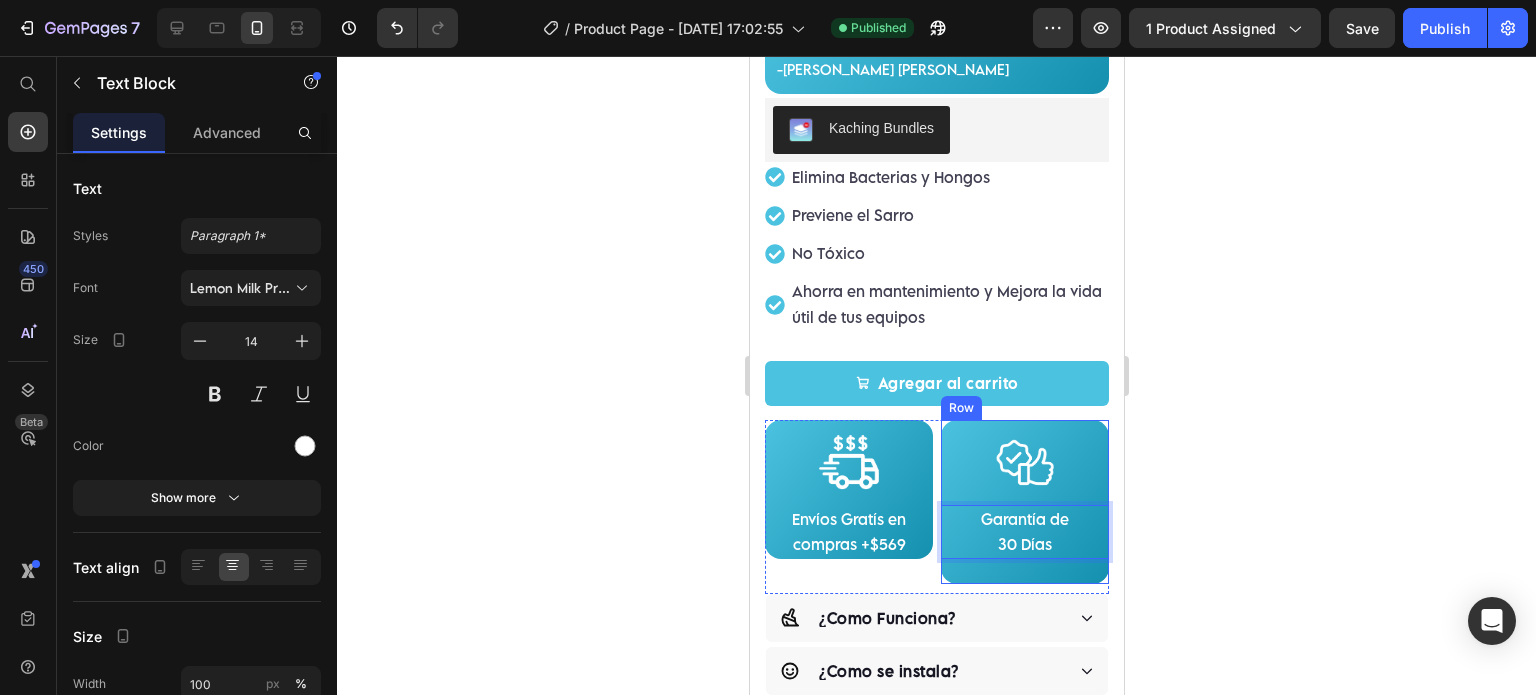 click on "Image Garantía de  30 Días Text Block   25" at bounding box center (1024, 502) 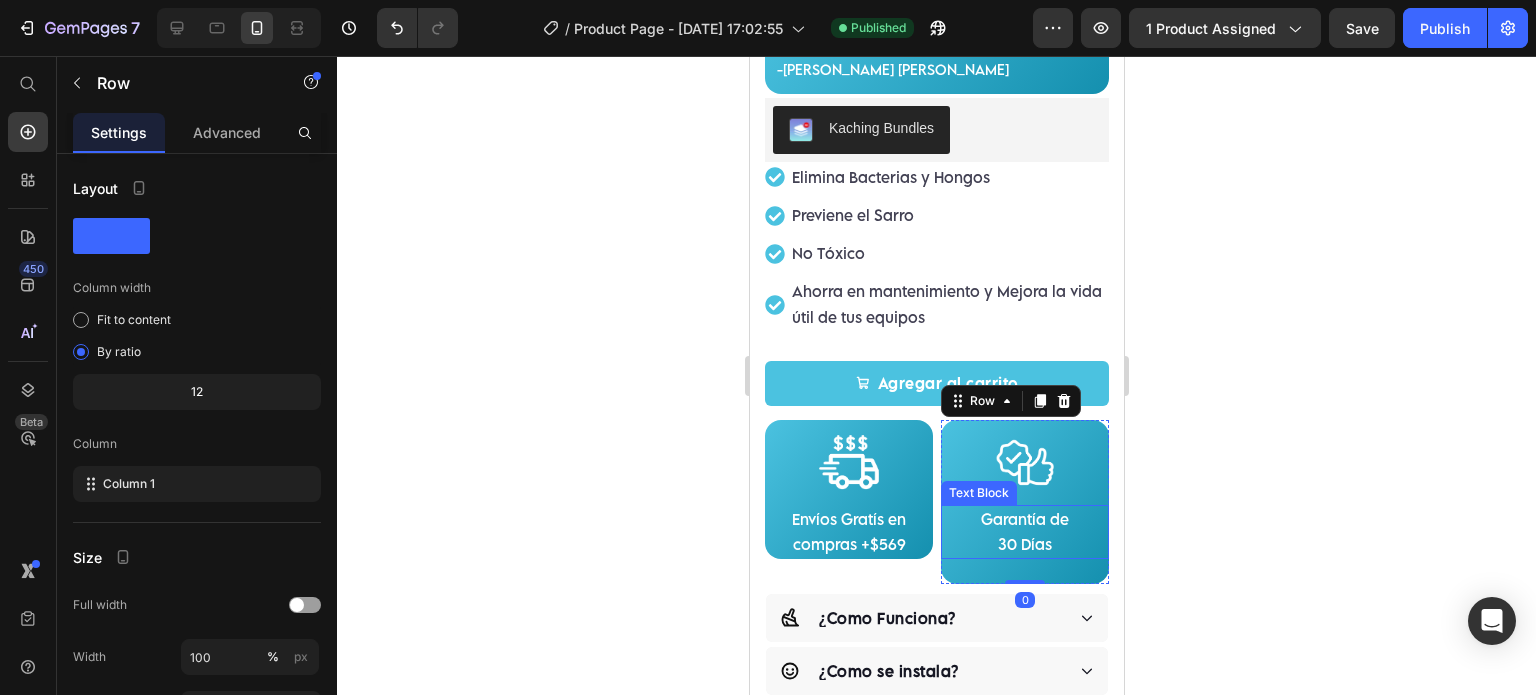 click on "30 Días" at bounding box center (1024, 544) 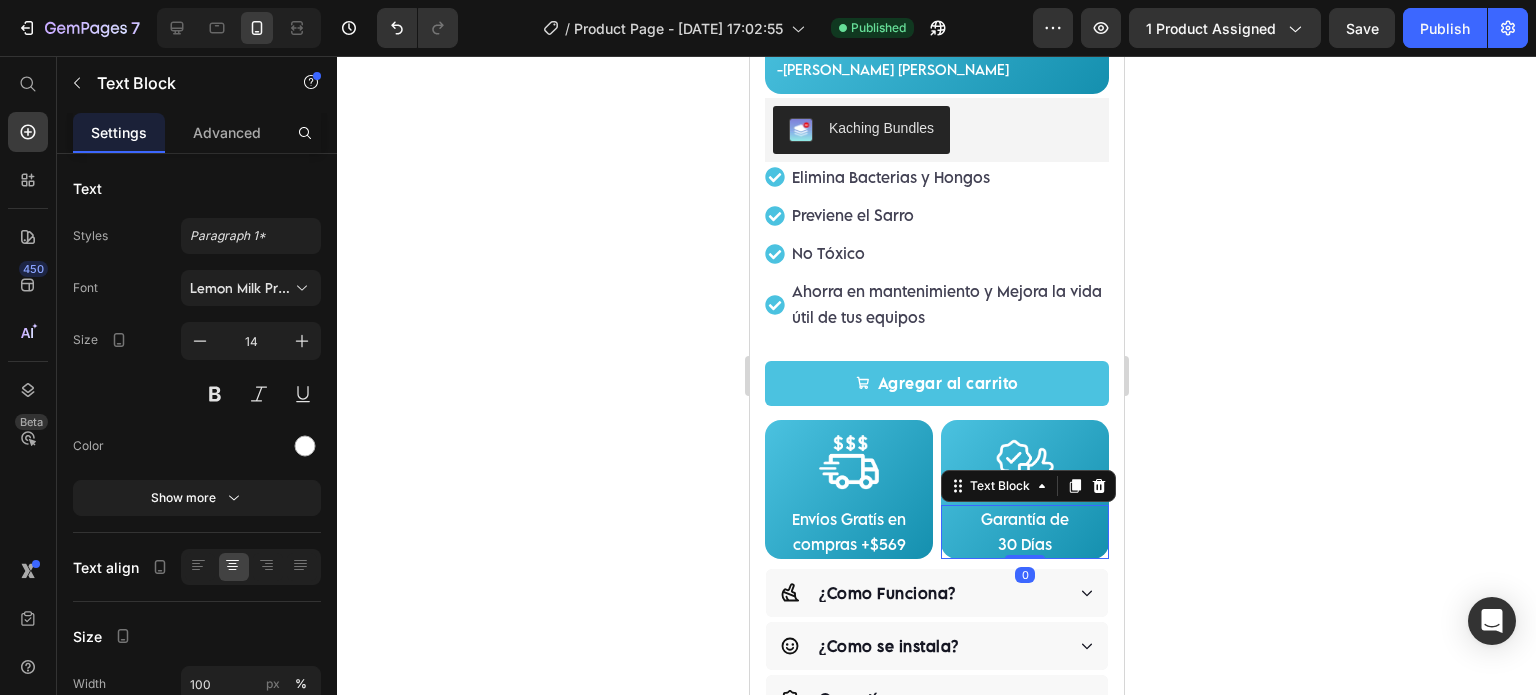 drag, startPoint x: 1012, startPoint y: 542, endPoint x: 1026, endPoint y: 505, distance: 39.56008 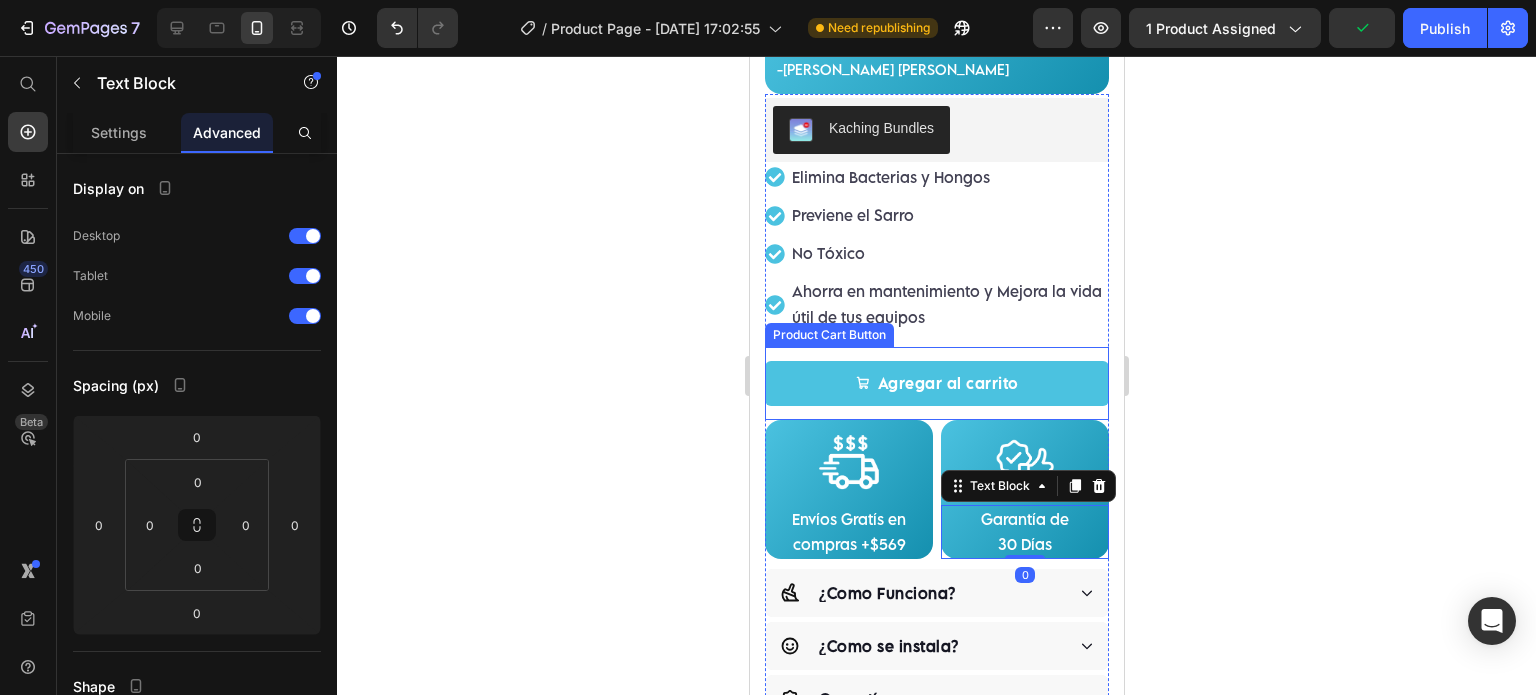 click on "Agregar al carrito Product Cart Button" at bounding box center (936, 383) 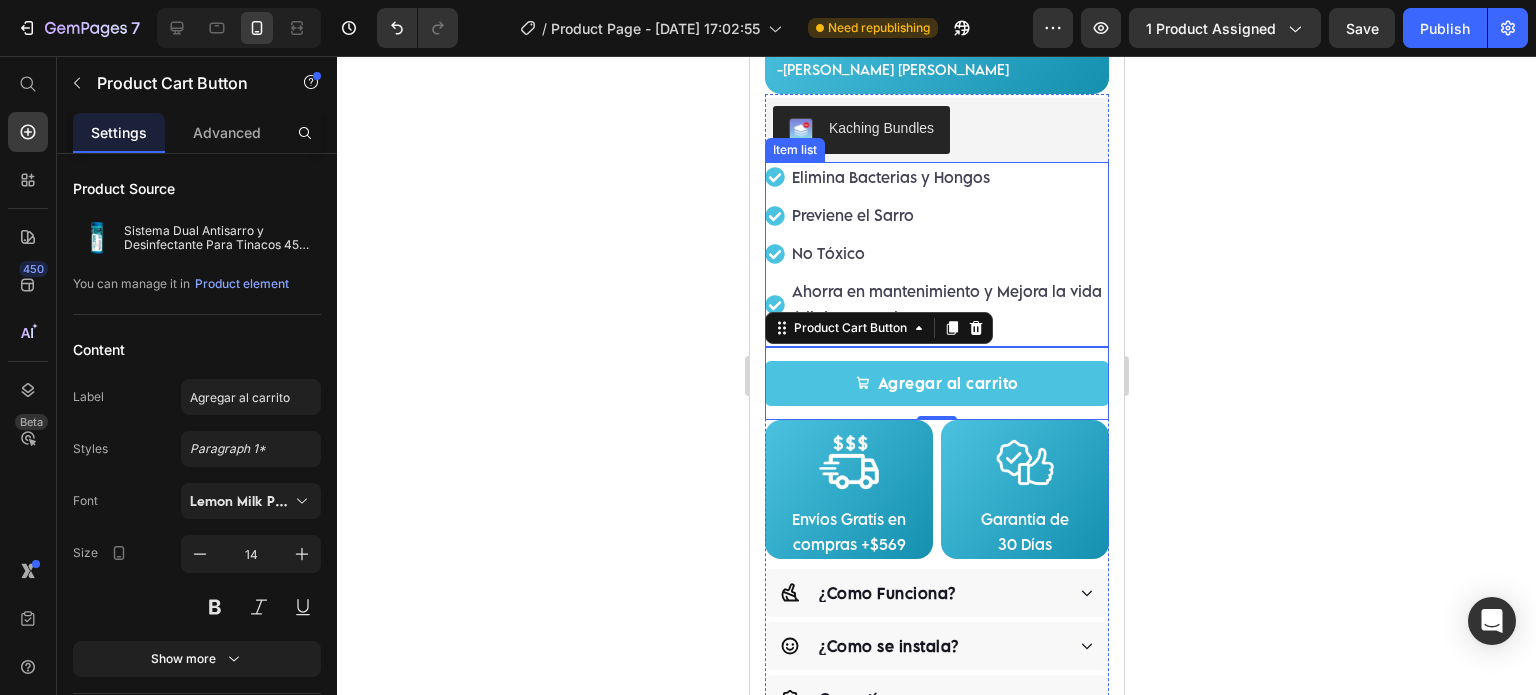 click on "Ahorra en mantenimiento y Mejora la vida útil de tus equipos" at bounding box center (948, 304) 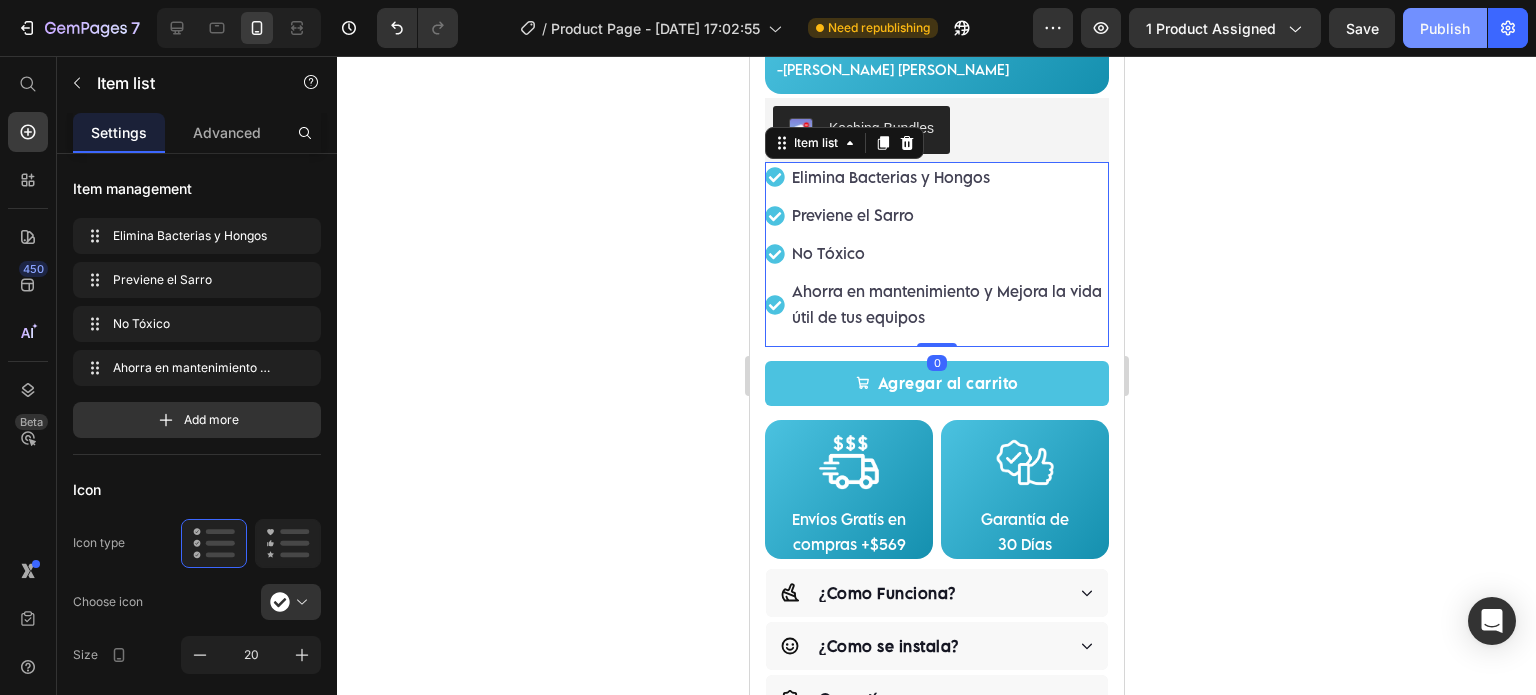 click on "Publish" 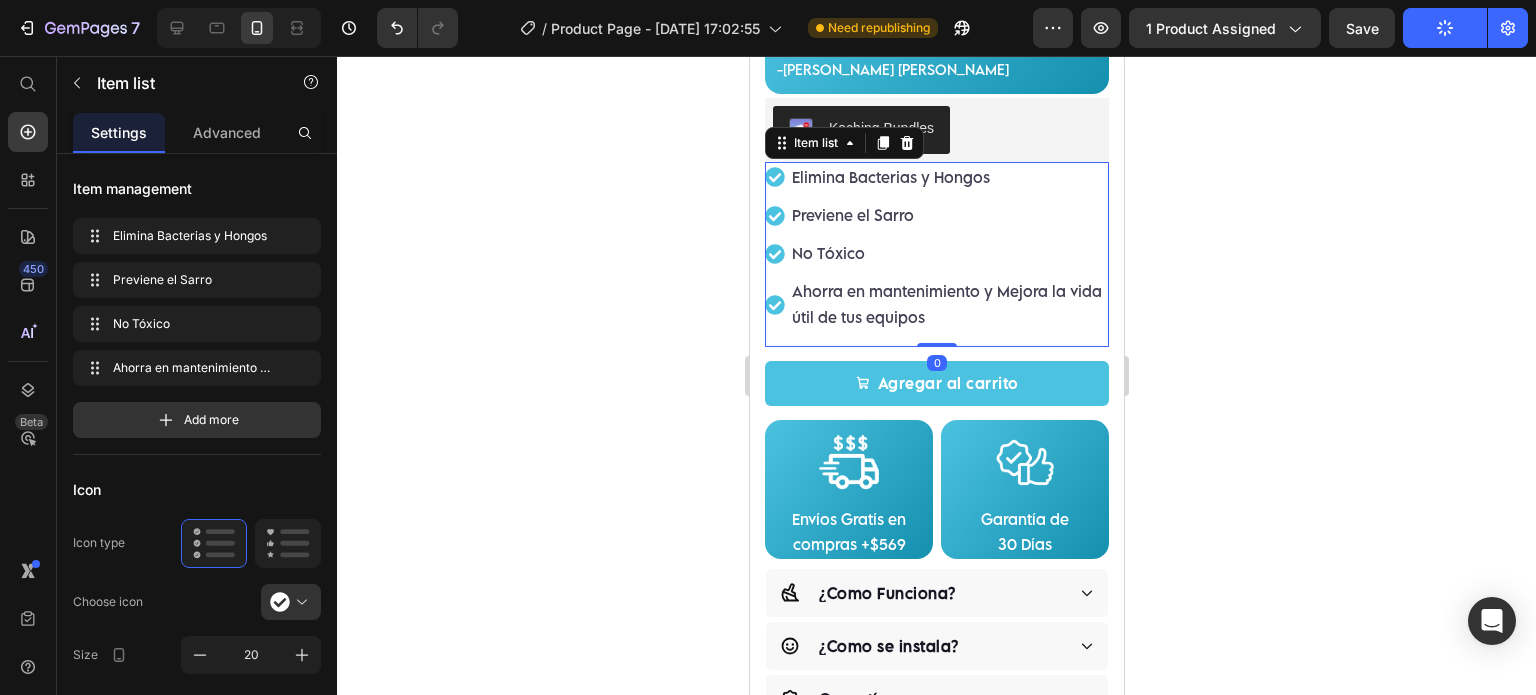 type 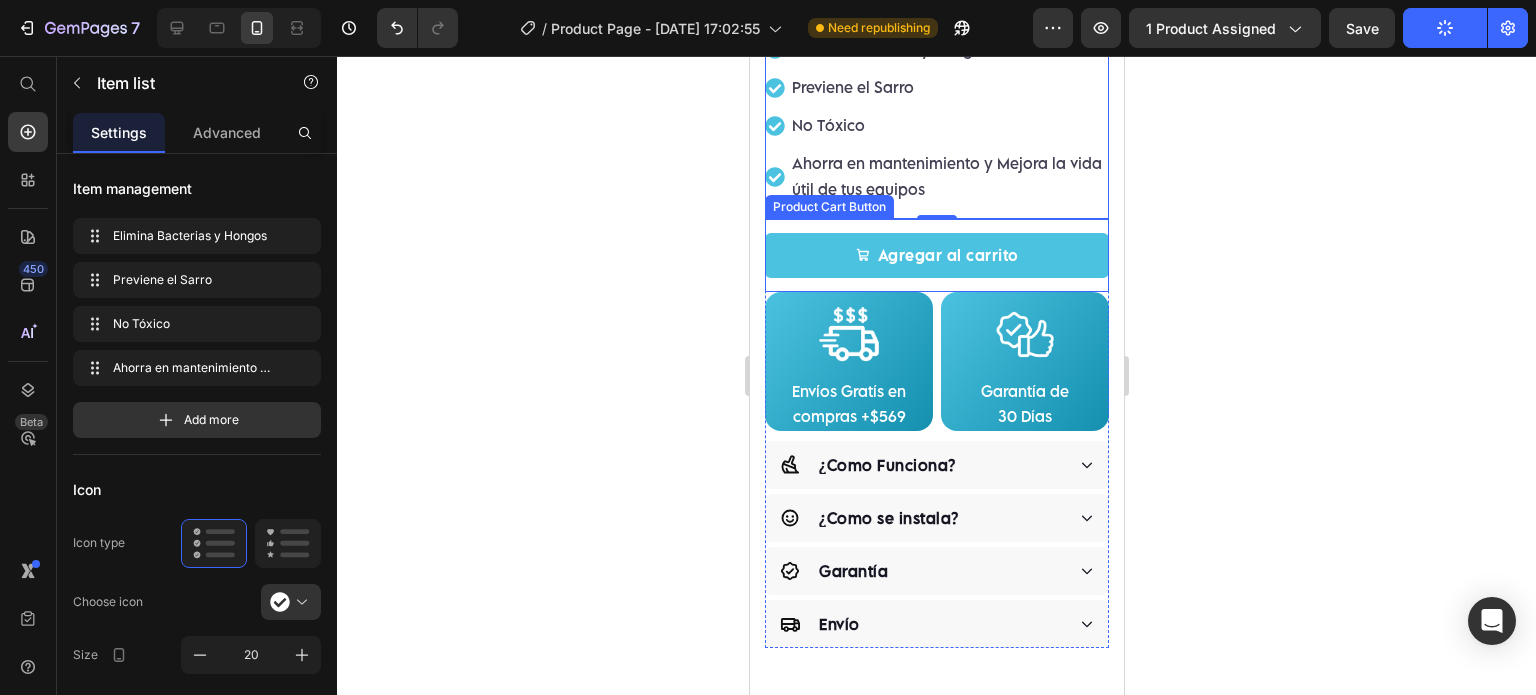 scroll, scrollTop: 1000, scrollLeft: 0, axis: vertical 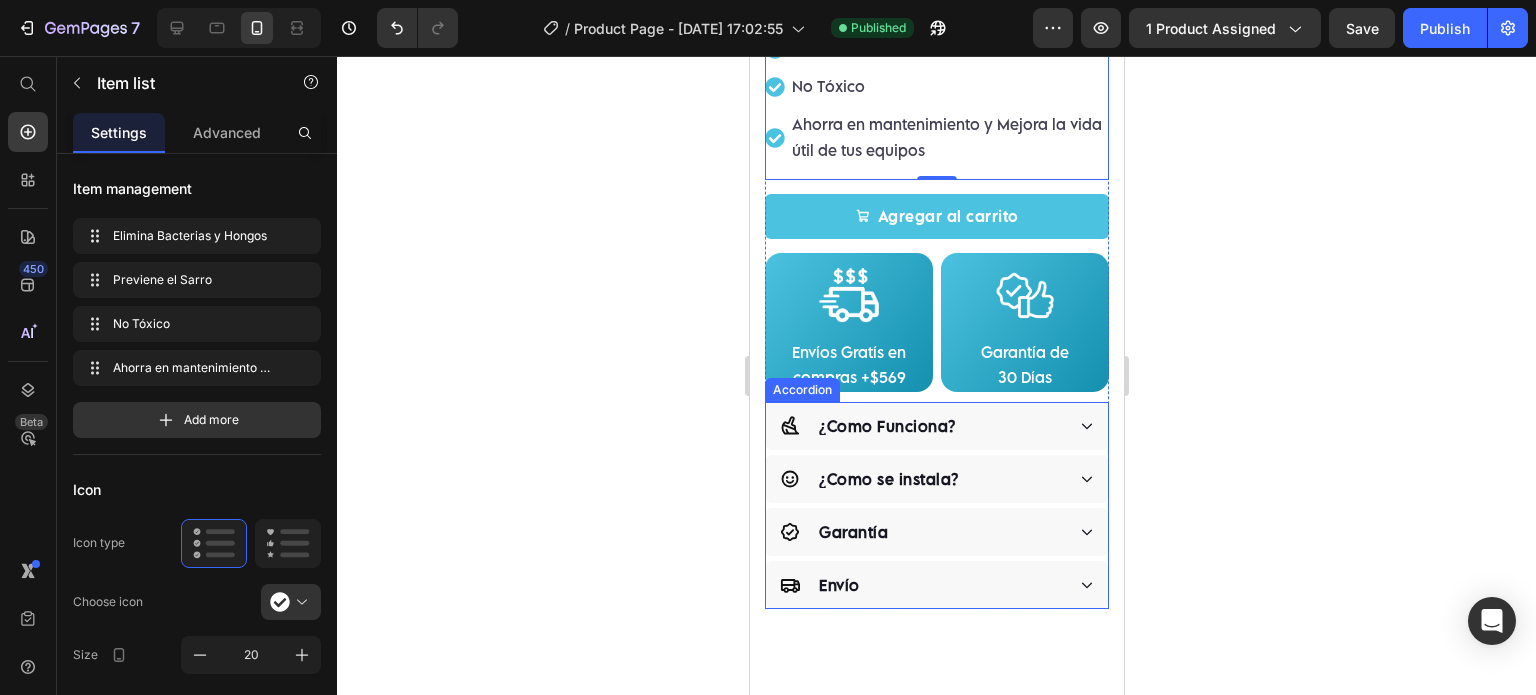 click on "Envío" at bounding box center [936, 585] 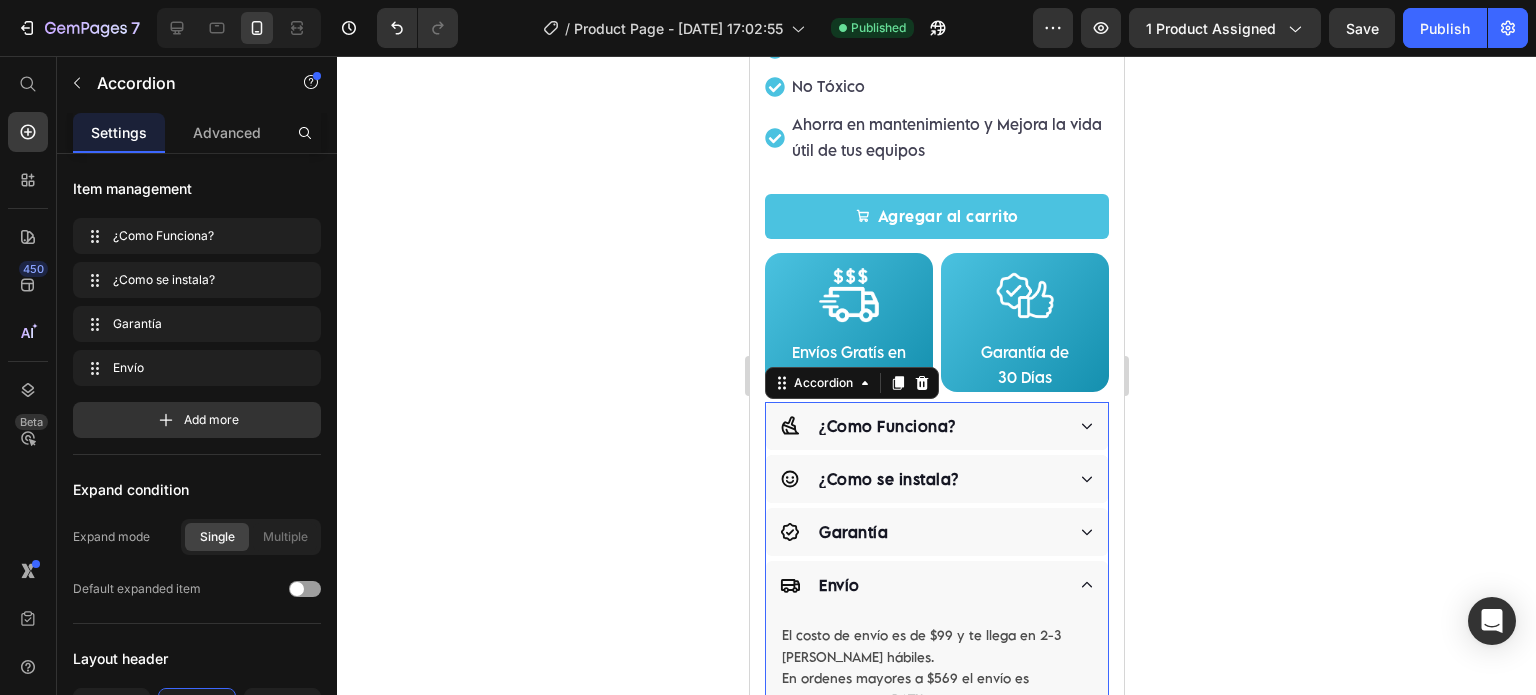 scroll, scrollTop: 1166, scrollLeft: 0, axis: vertical 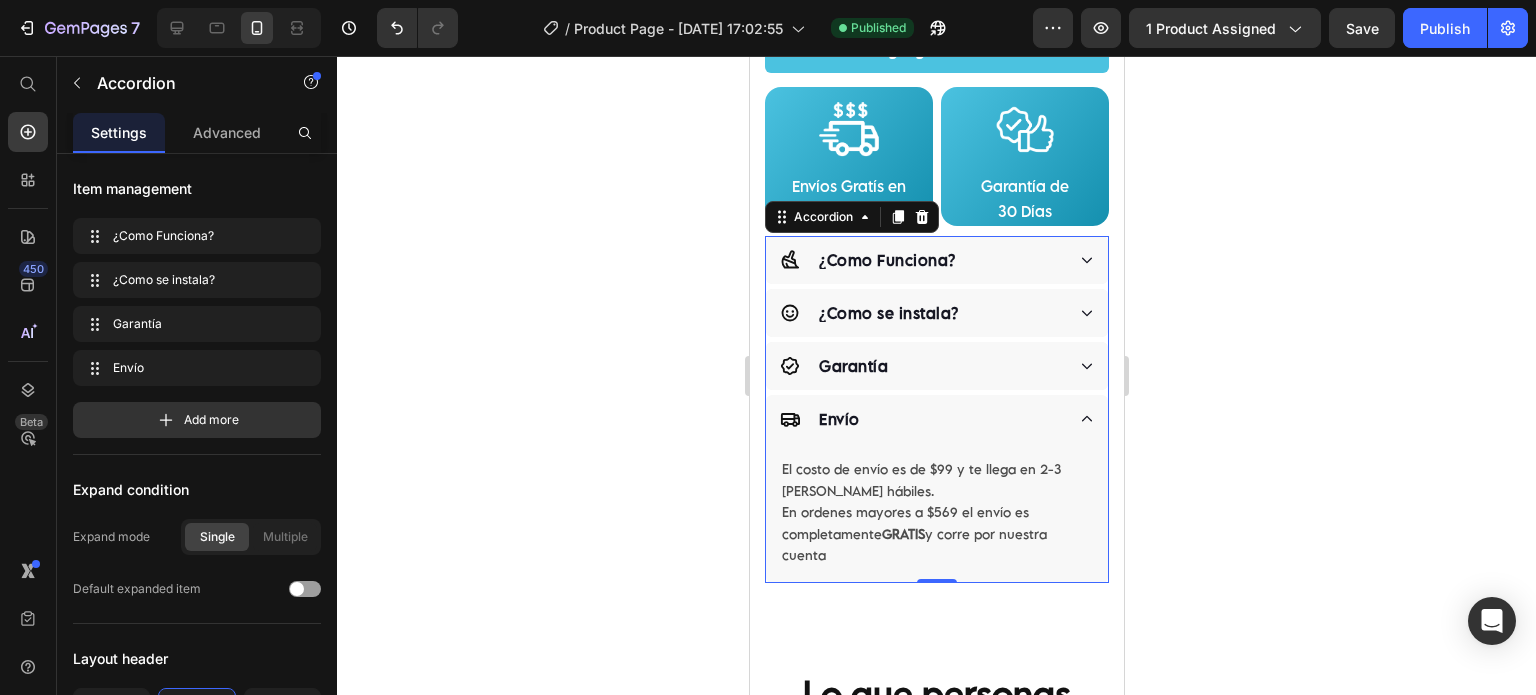 click on "Envío" at bounding box center [936, 419] 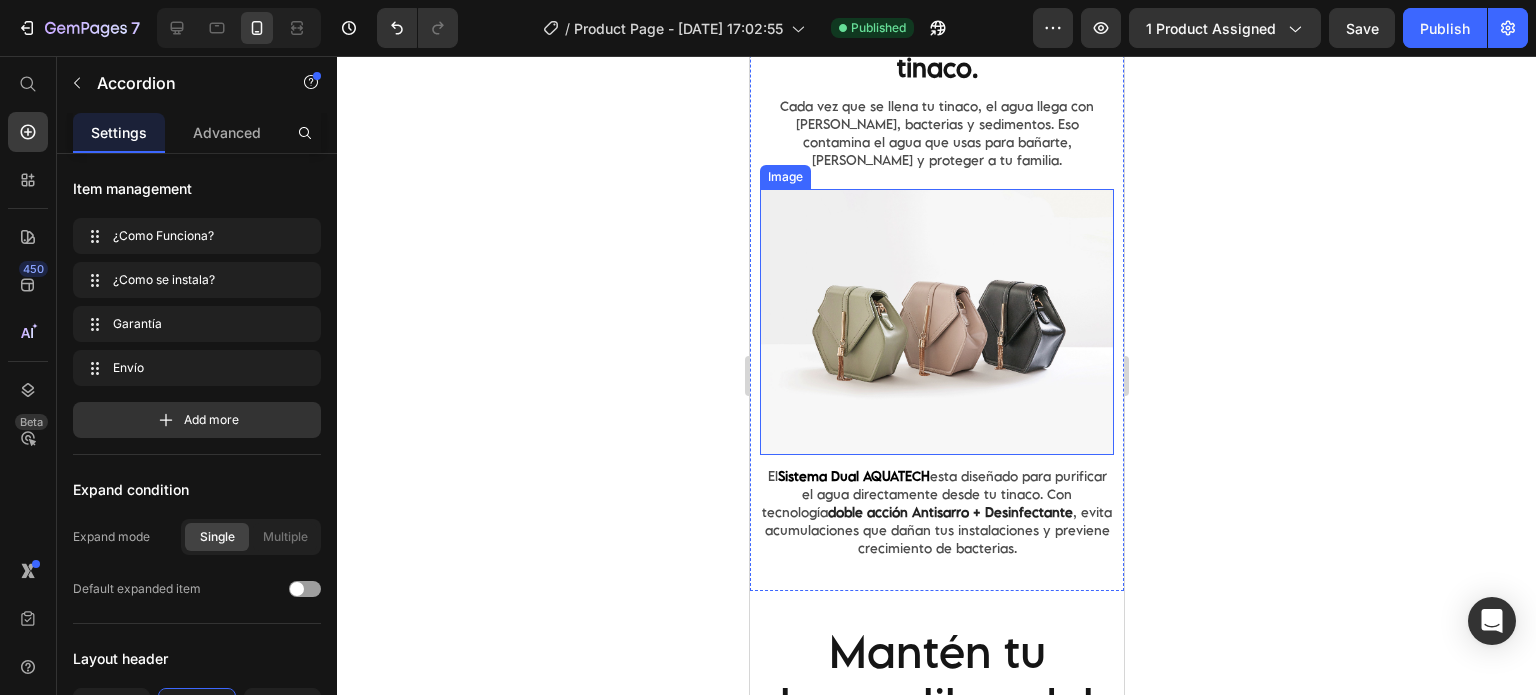 scroll, scrollTop: 2333, scrollLeft: 0, axis: vertical 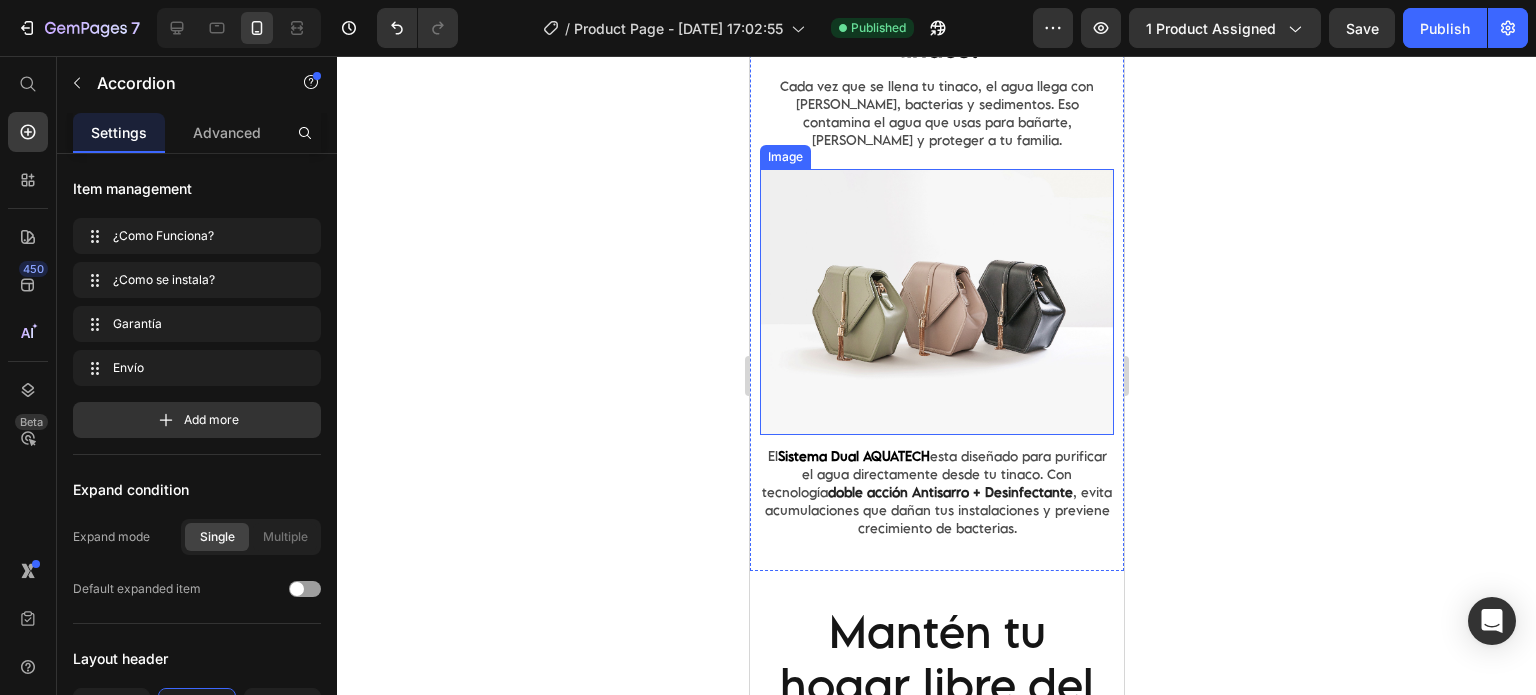 click at bounding box center (936, 302) 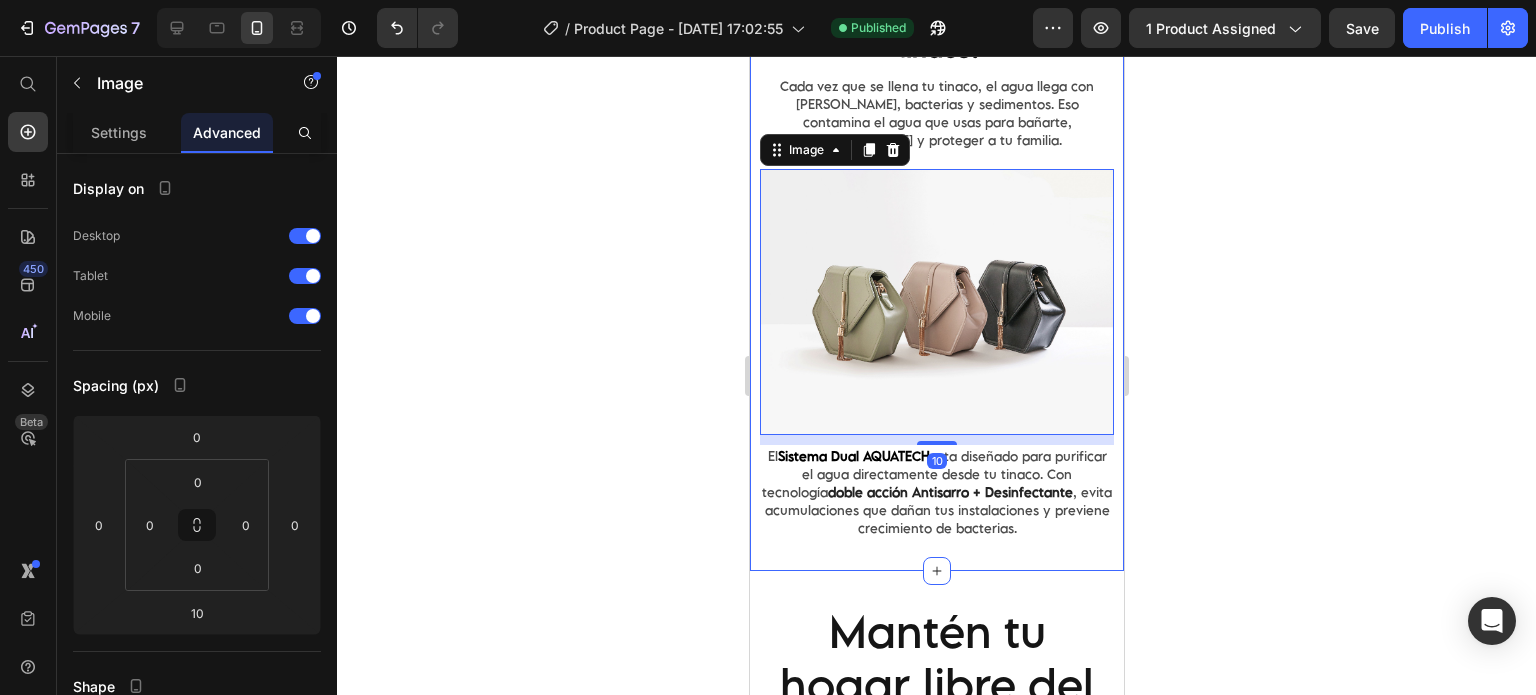 click on "Descubre una solución superior para el agua sucia y el sarro en tu tinaco. Text Block Cada vez que se llena tu tinaco, el agua llega con sarro, bacterias y sedimentos. Eso contamina el agua que usas para bañarte, lavar platos y proteger a tu familia.   Text Block Image   10 El  Sistema Dual AQUATECH  esta diseñado para purificar el agua directamente desde tu tinaco. Con tecnología  doble acción Antisarro + Desinfectante , evita acumulaciones que dañan tus instalaciones y previene crecimiento de bacterias. Text Block Value Proposition" at bounding box center [936, 240] 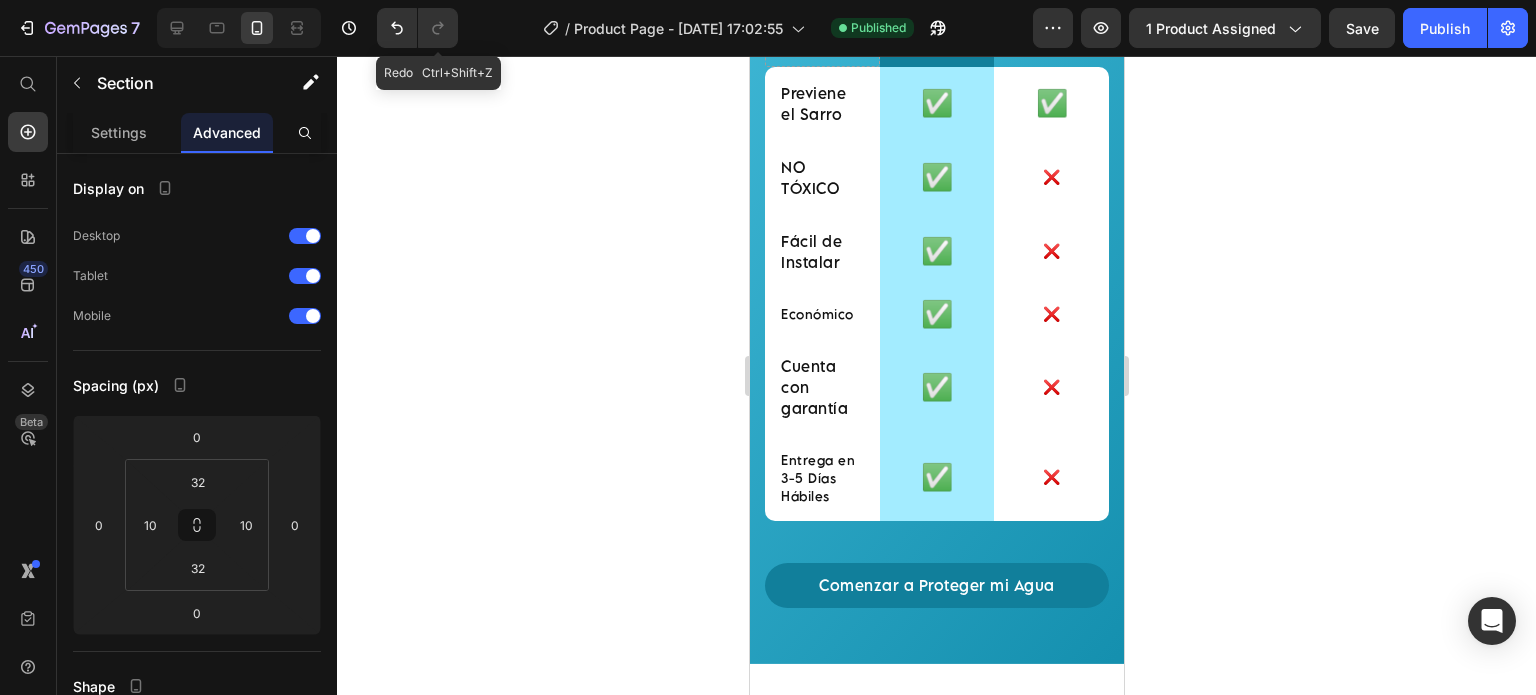 scroll, scrollTop: 3833, scrollLeft: 0, axis: vertical 